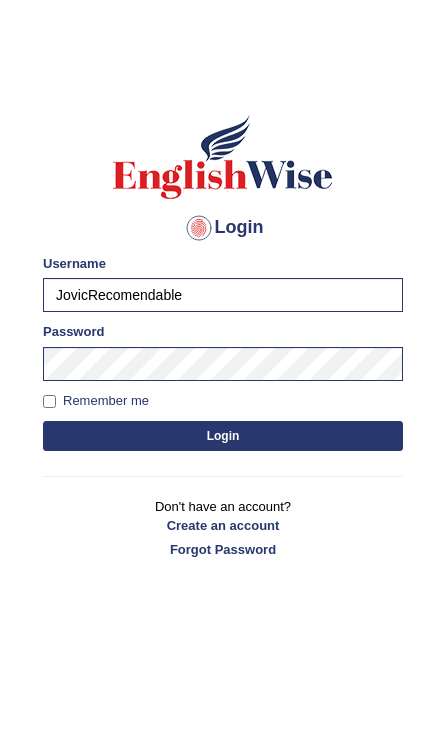 scroll, scrollTop: 0, scrollLeft: 0, axis: both 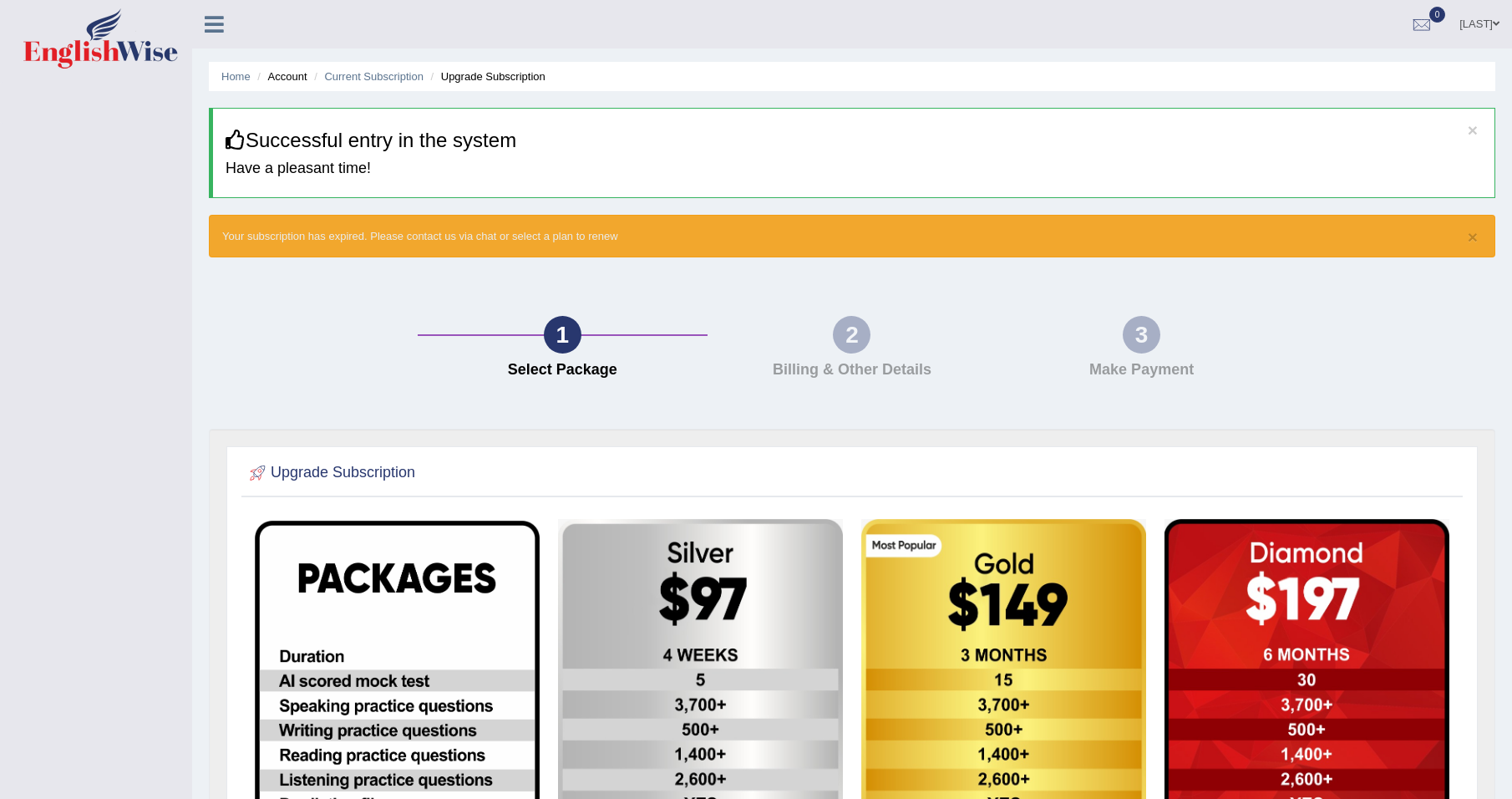 click at bounding box center (214, 24) 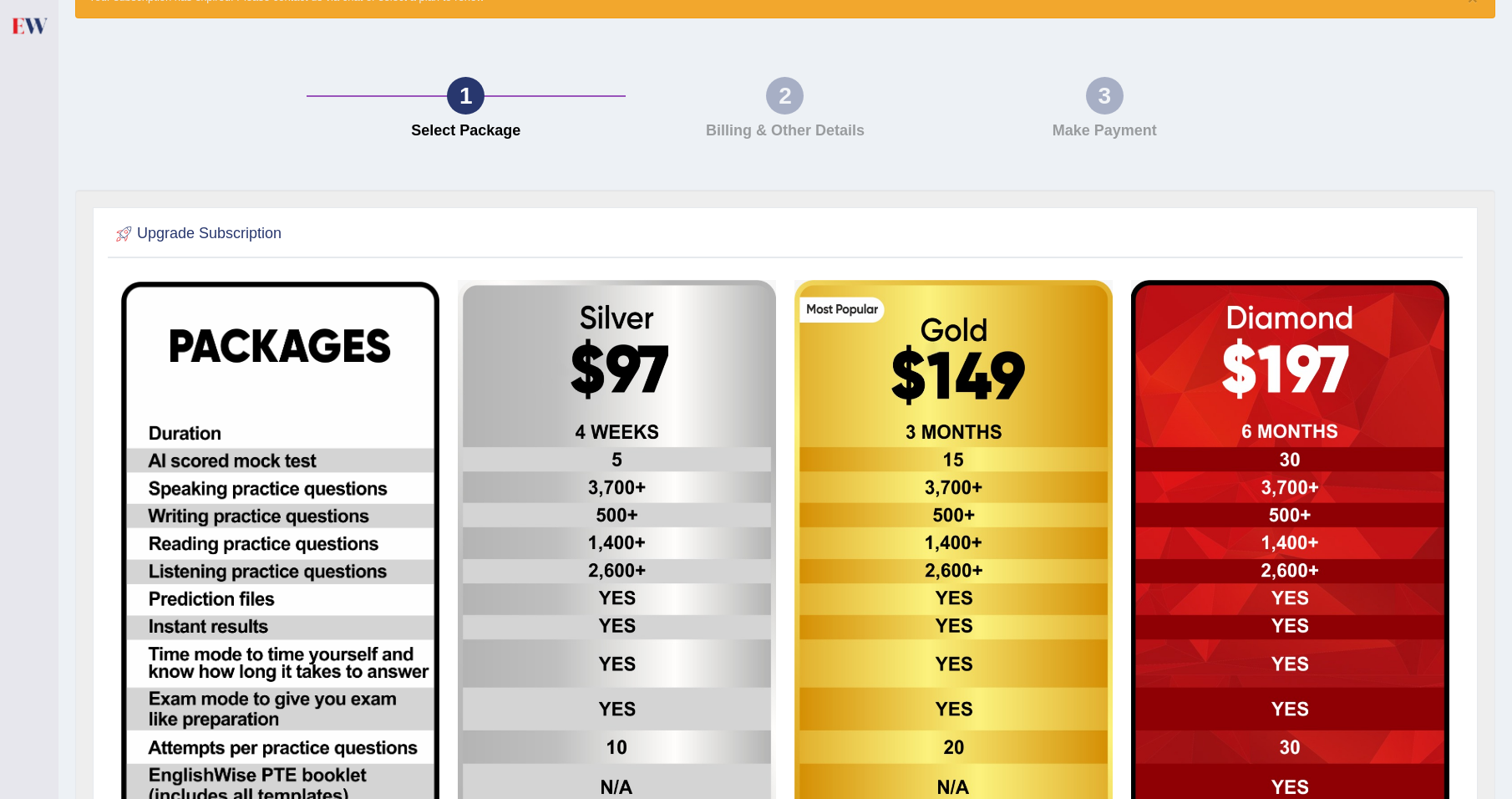 scroll, scrollTop: 158, scrollLeft: 0, axis: vertical 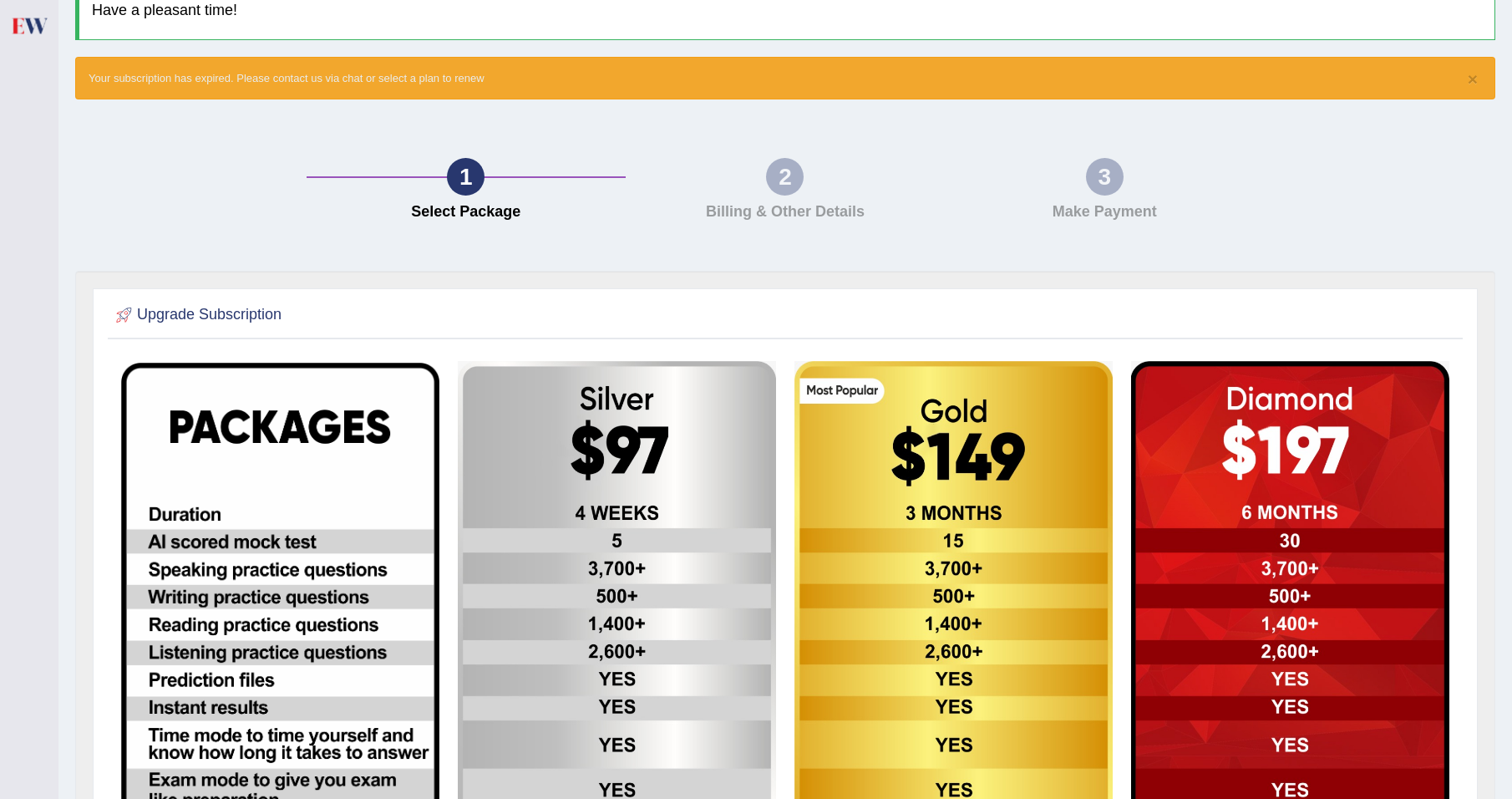 click at bounding box center [28, 25] 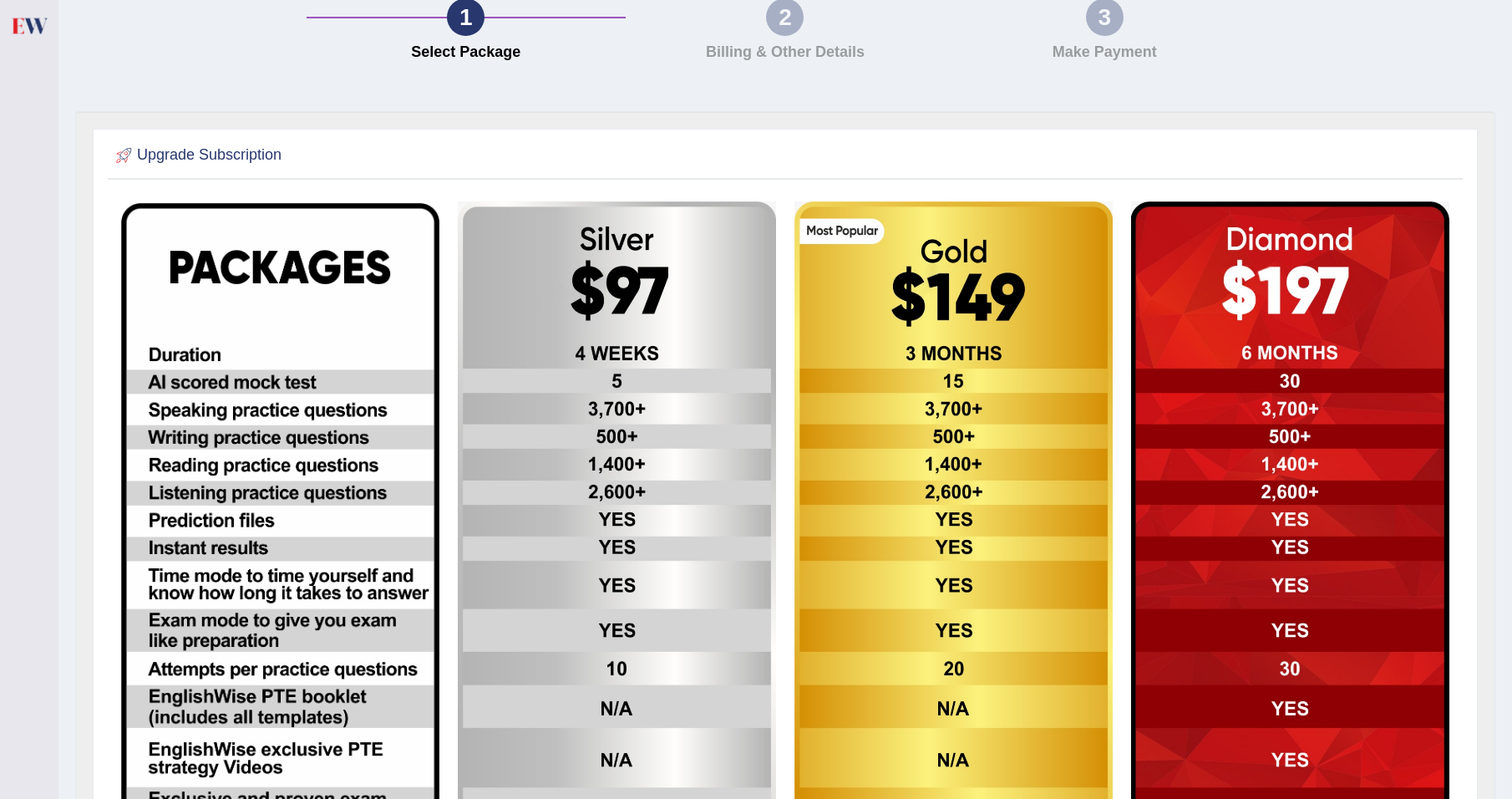 scroll, scrollTop: 325, scrollLeft: 0, axis: vertical 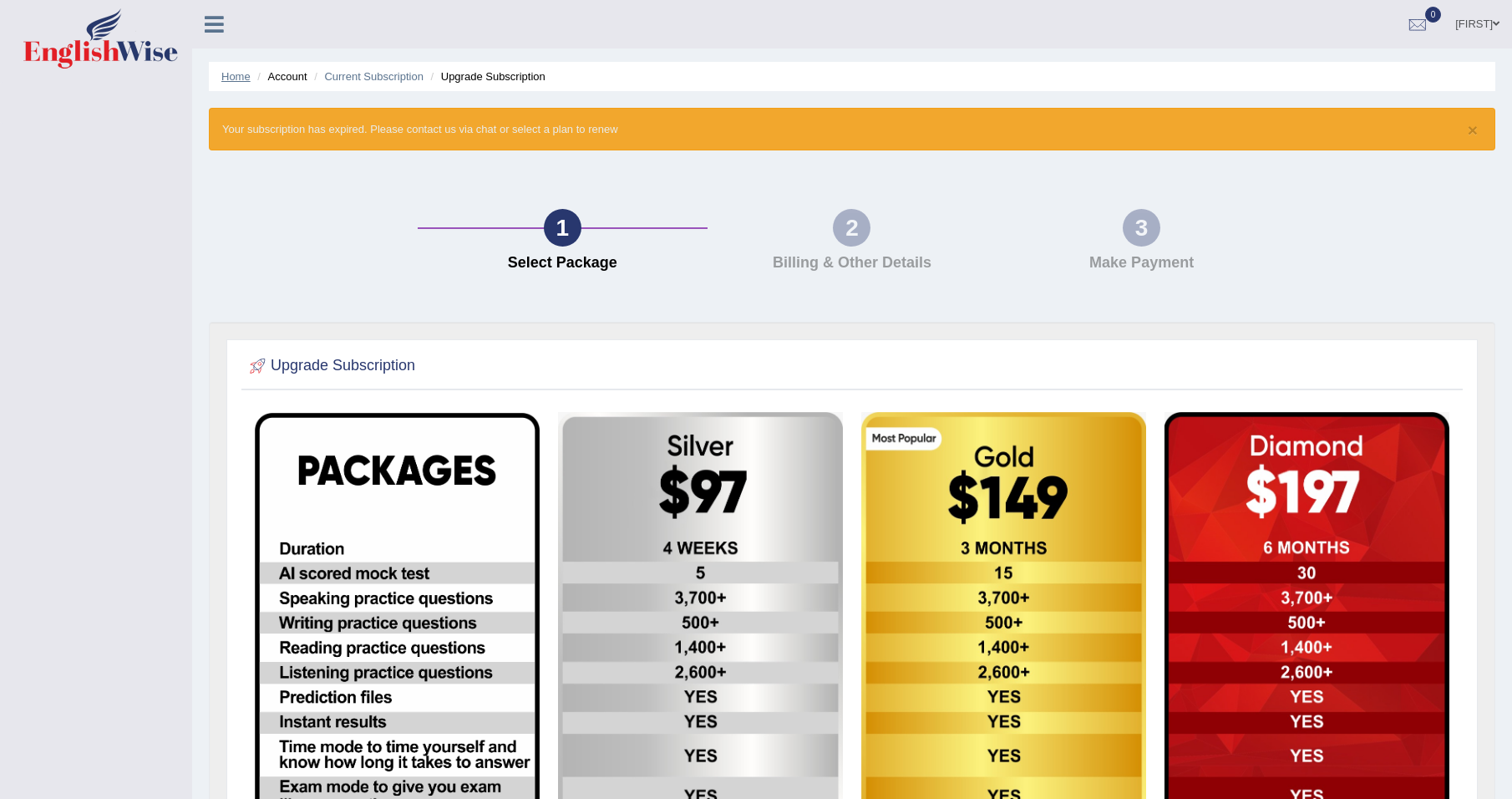 click on "Home" at bounding box center [236, 76] 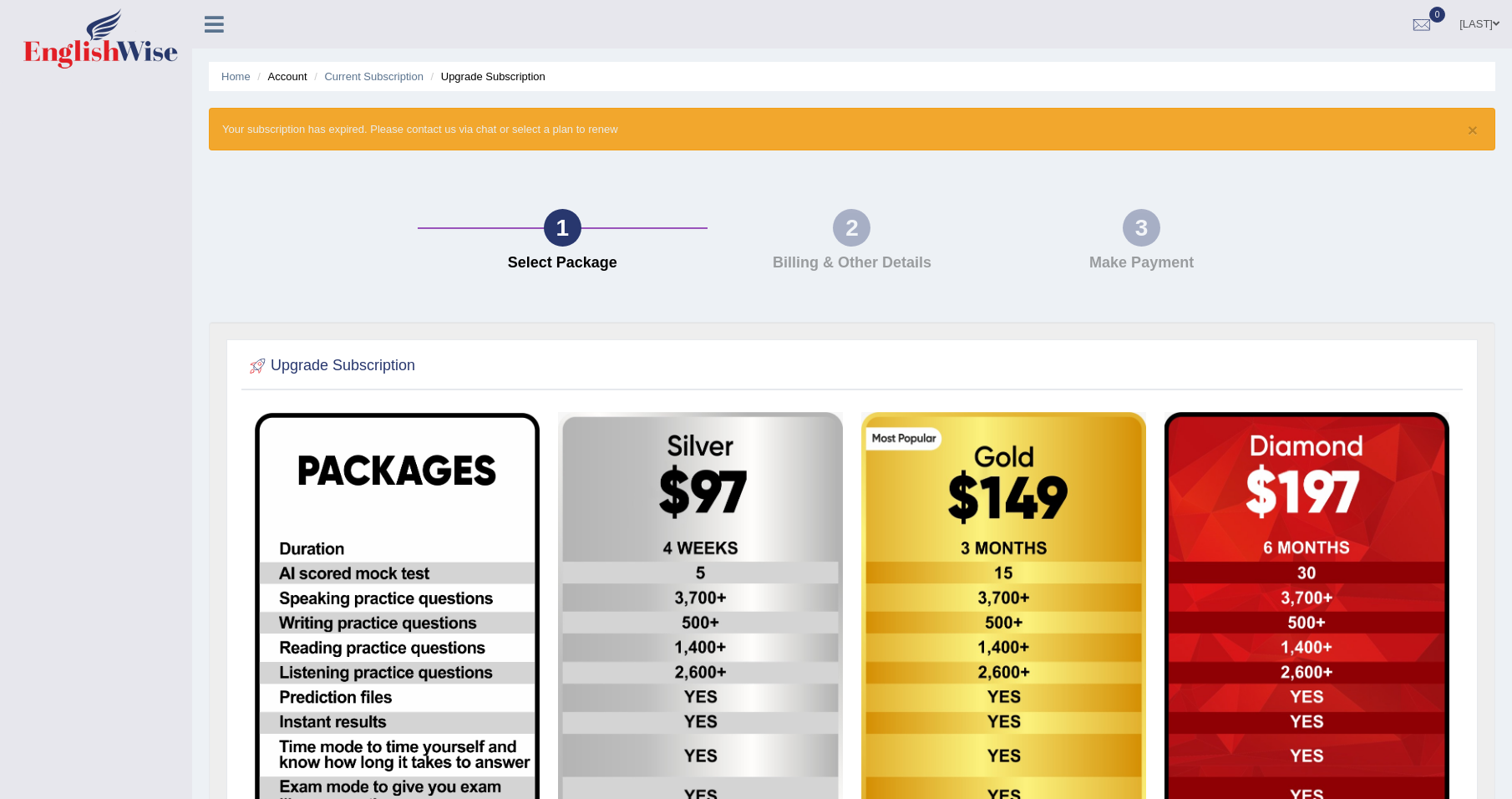 scroll, scrollTop: 0, scrollLeft: 0, axis: both 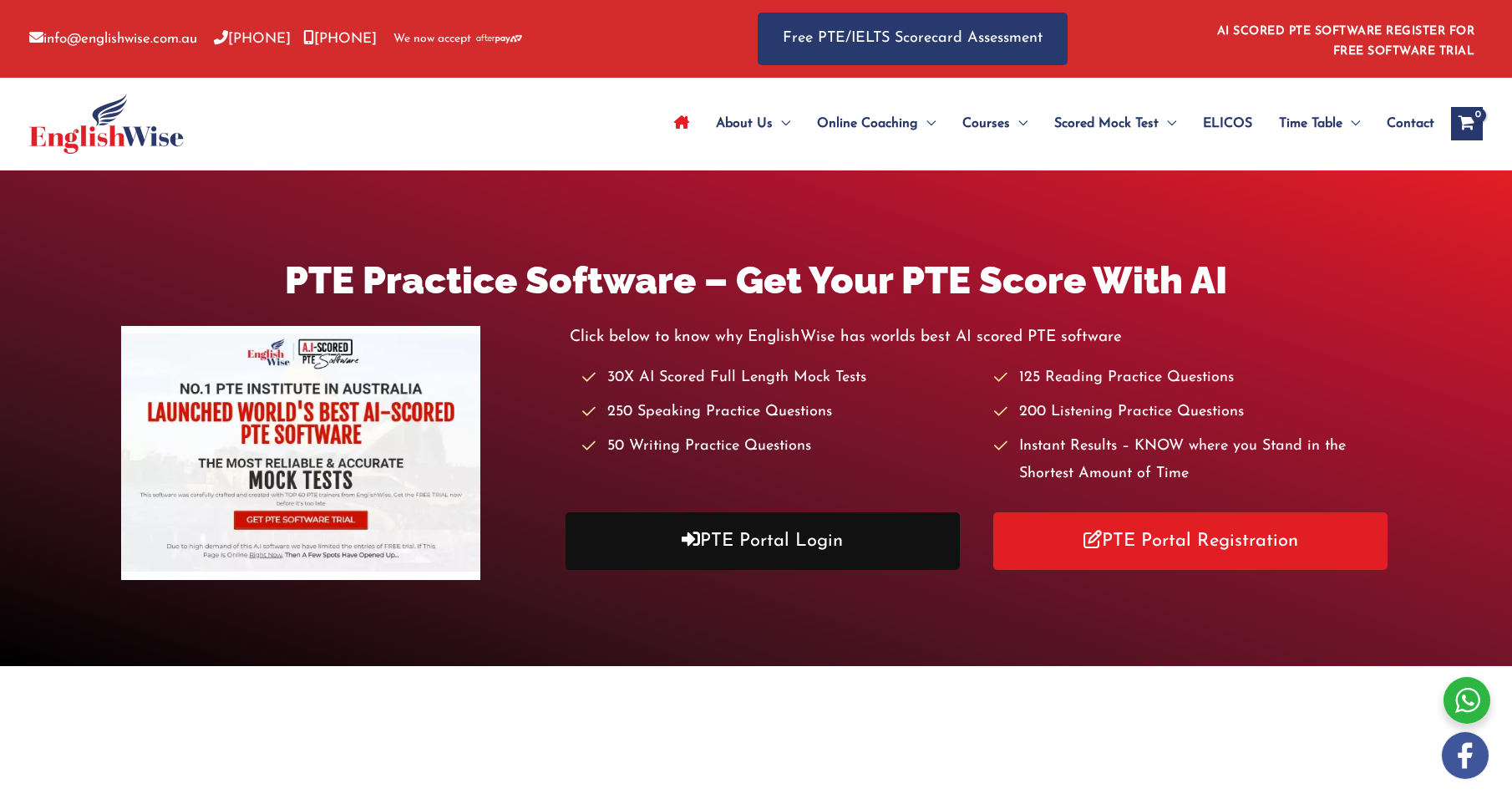 click on "PTE Portal Login" at bounding box center [763, 541] 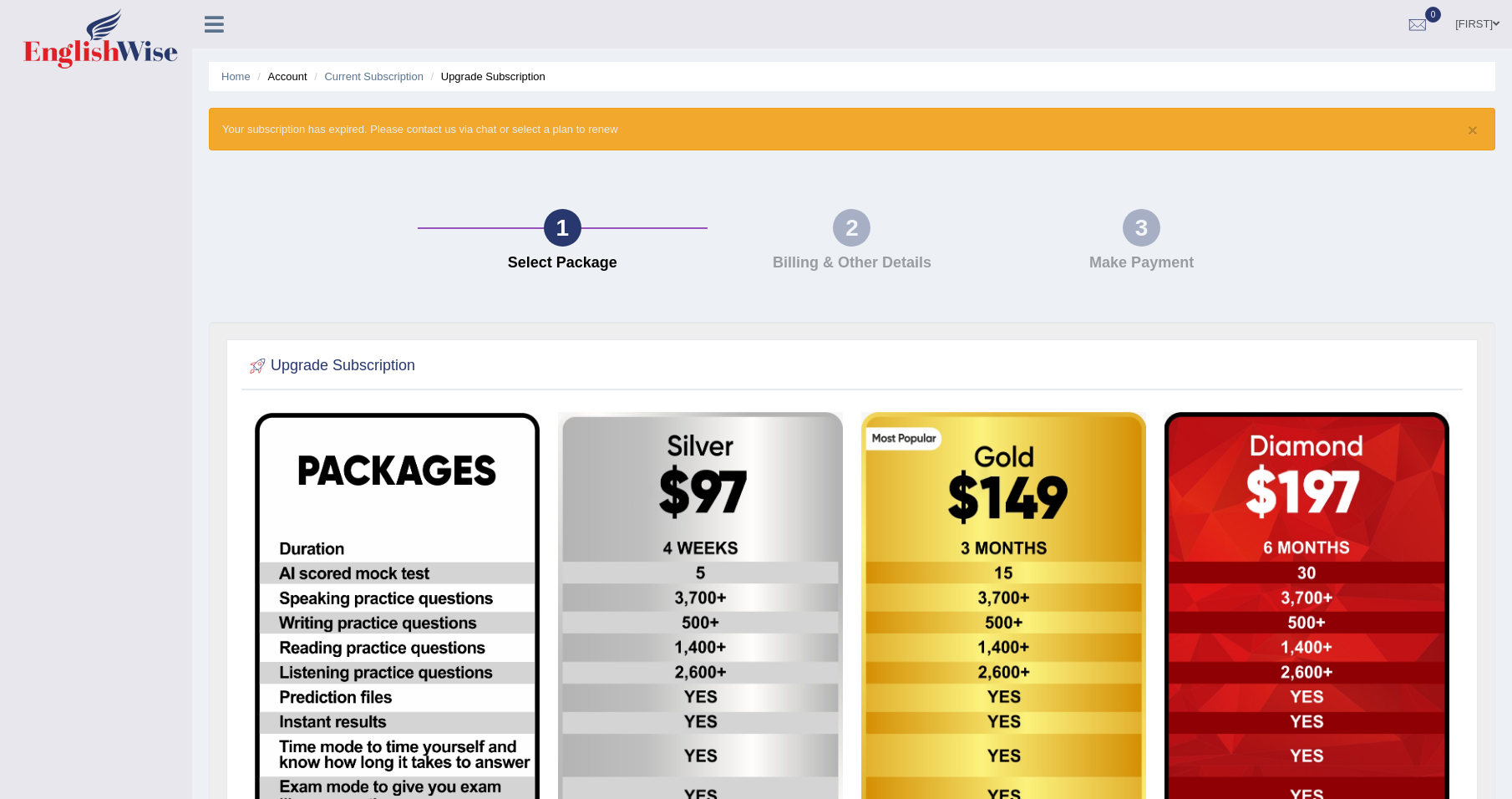 scroll, scrollTop: 0, scrollLeft: 0, axis: both 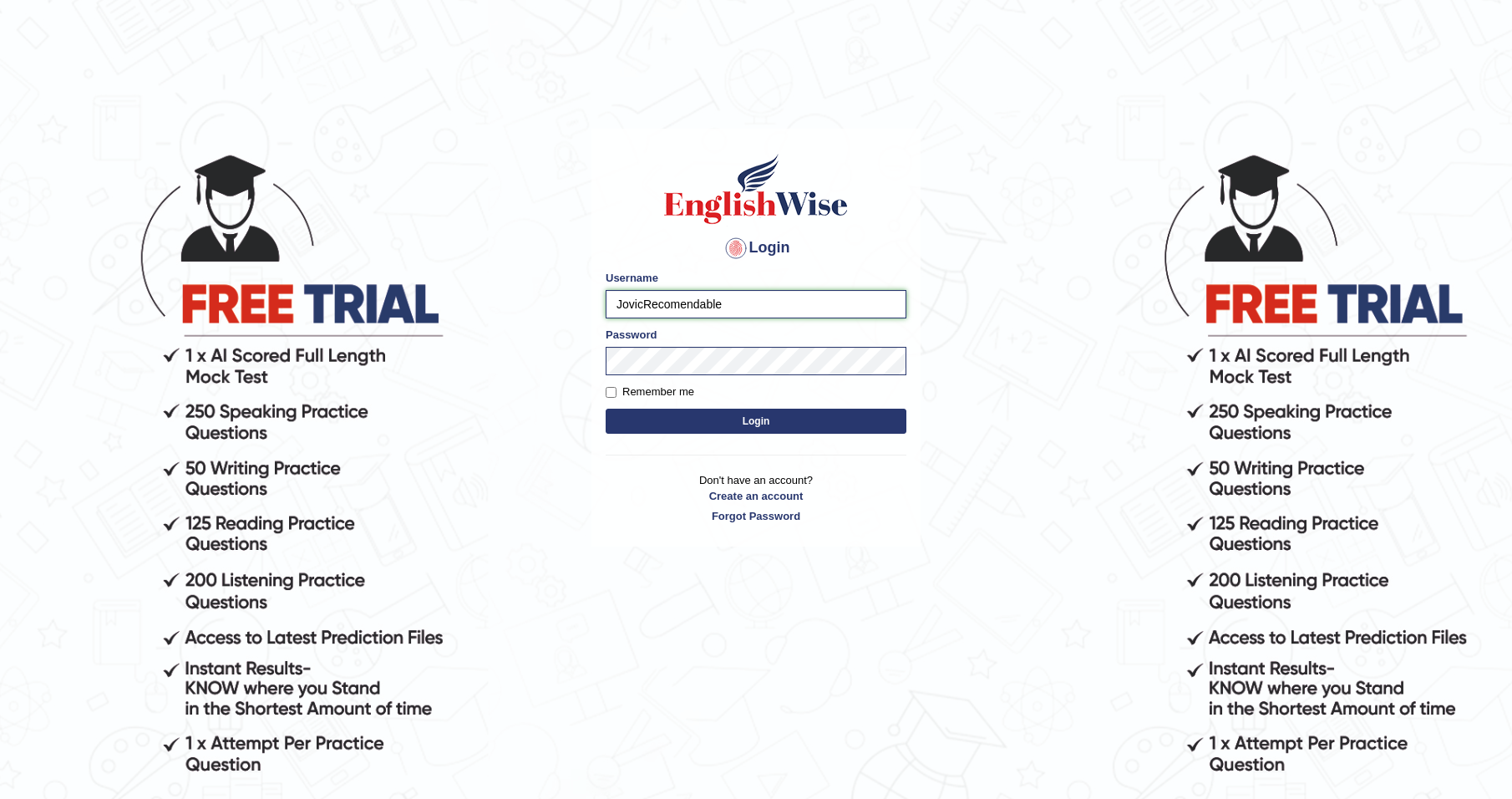 drag, startPoint x: 738, startPoint y: 303, endPoint x: 394, endPoint y: 267, distance: 345.8786 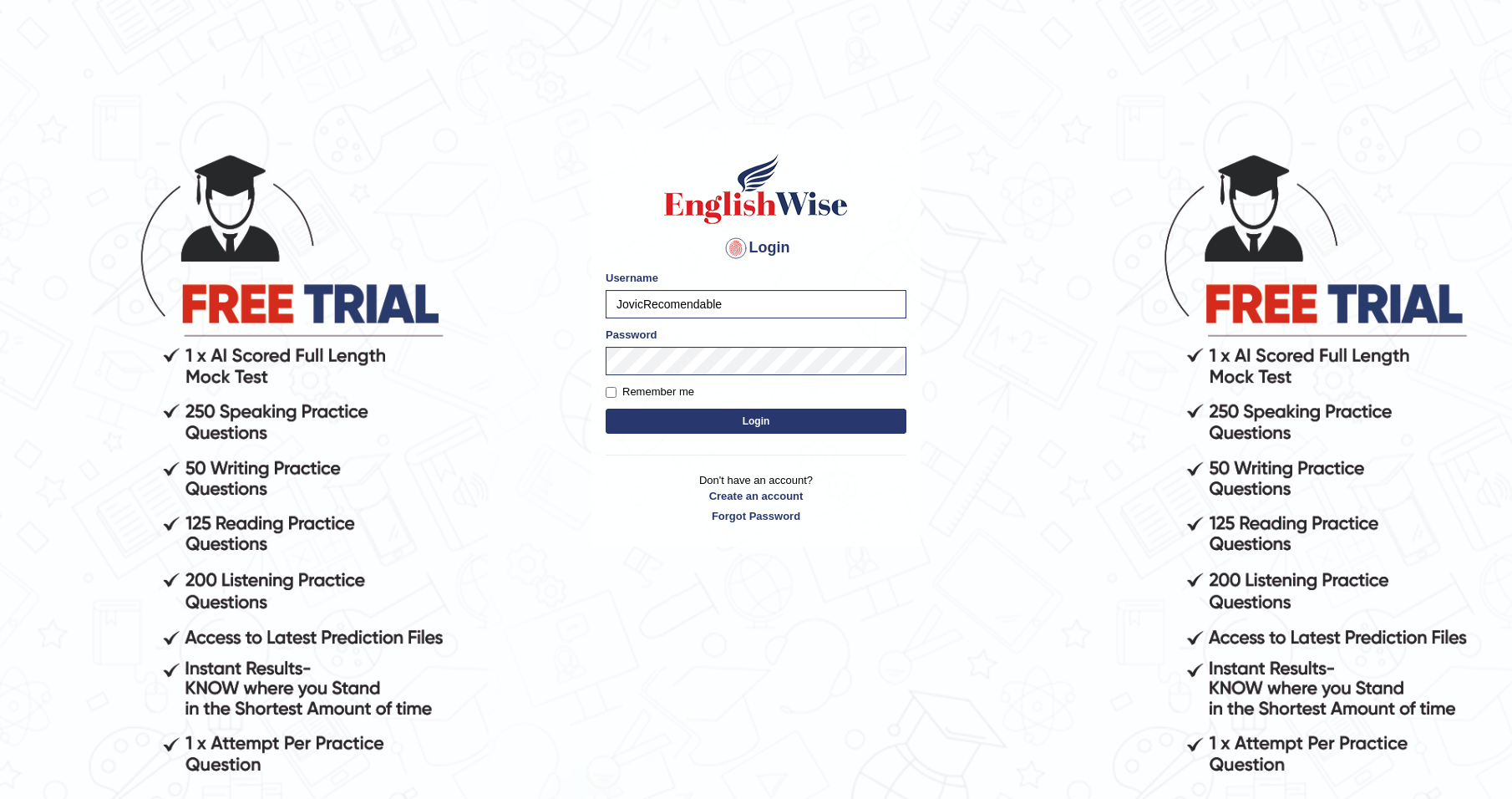 drag, startPoint x: 927, startPoint y: 243, endPoint x: 856, endPoint y: 258, distance: 72.56721 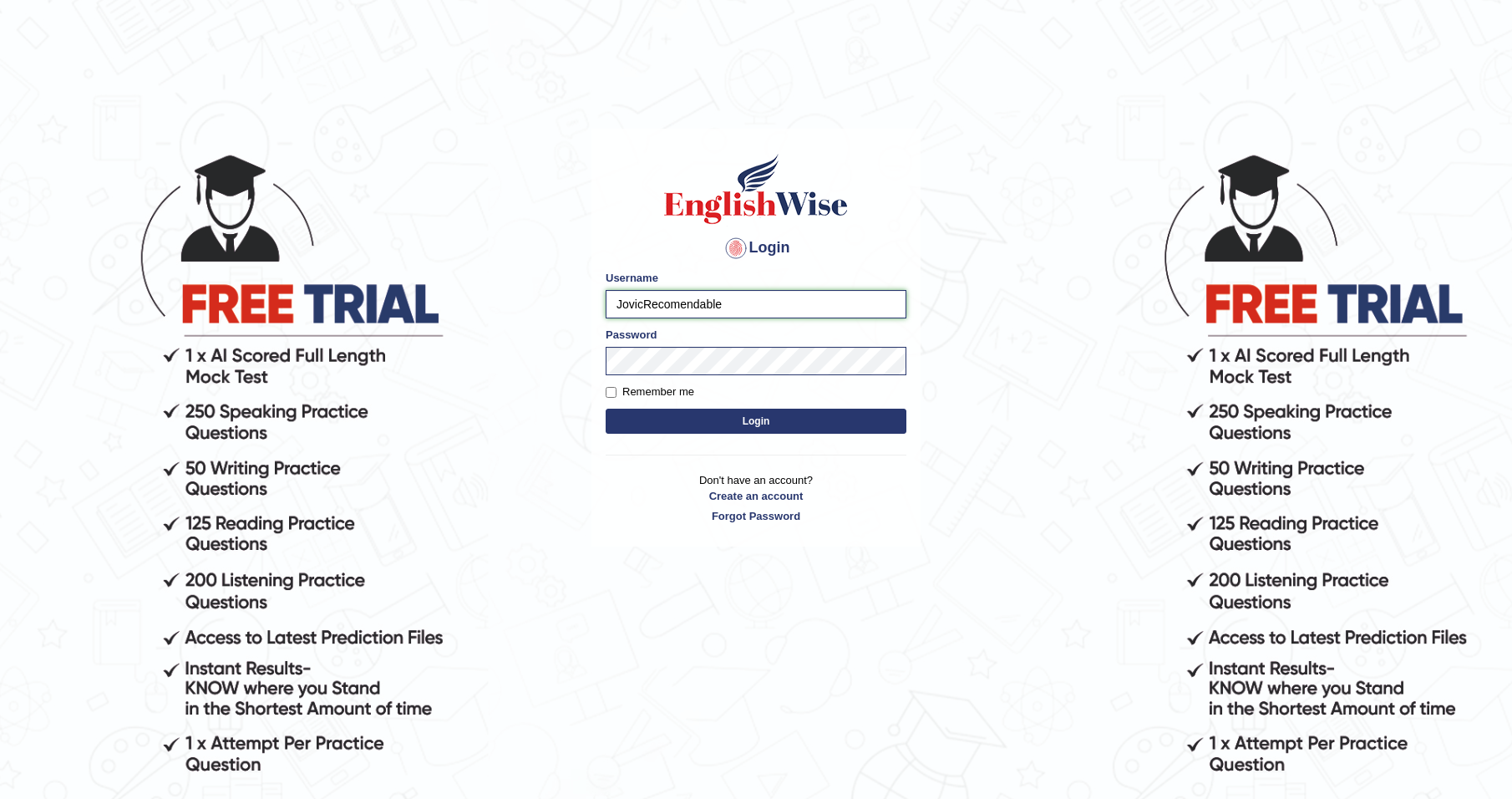 drag, startPoint x: 758, startPoint y: 303, endPoint x: 449, endPoint y: 265, distance: 311.3278 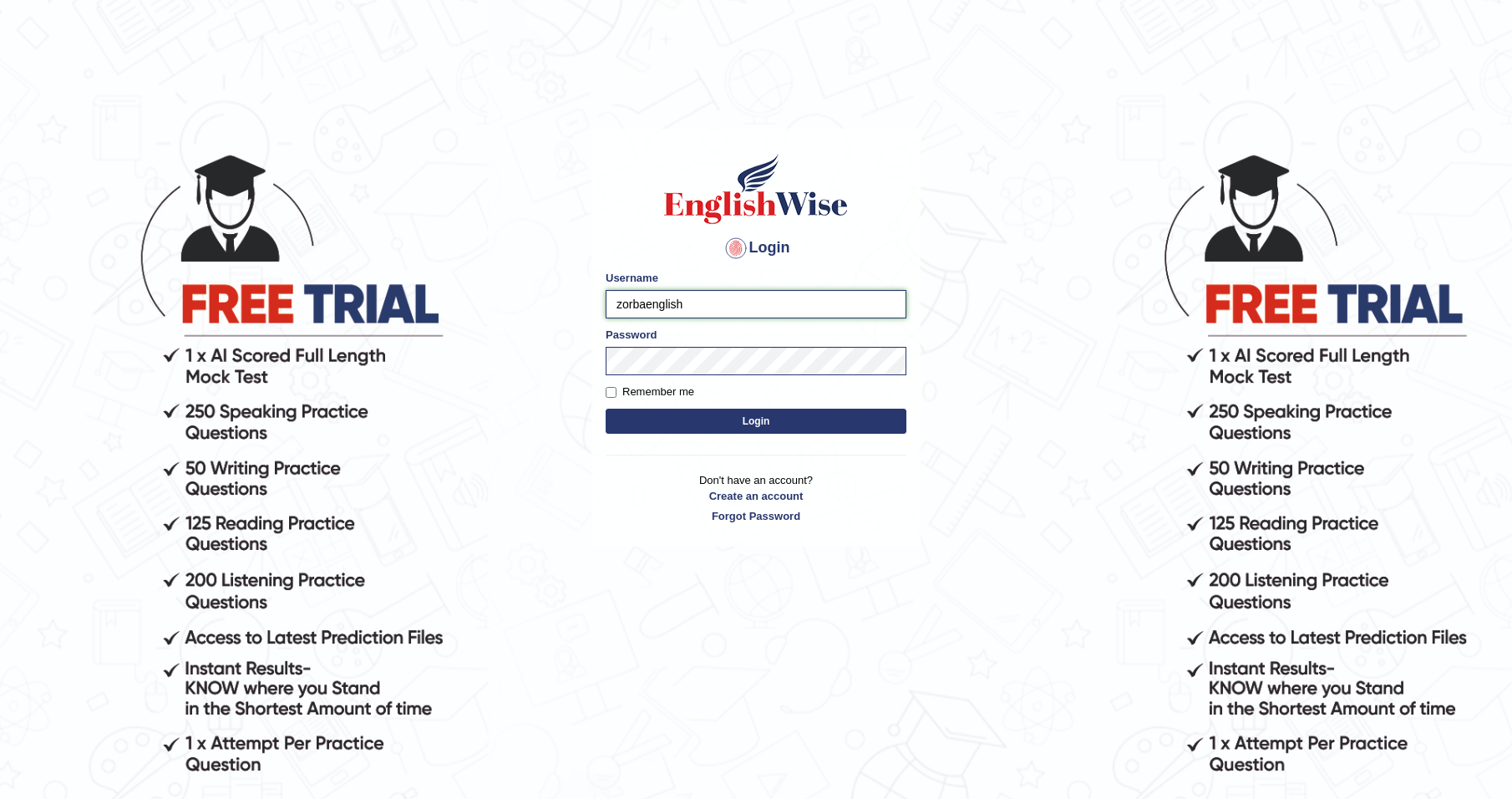type on "zorbaenglish" 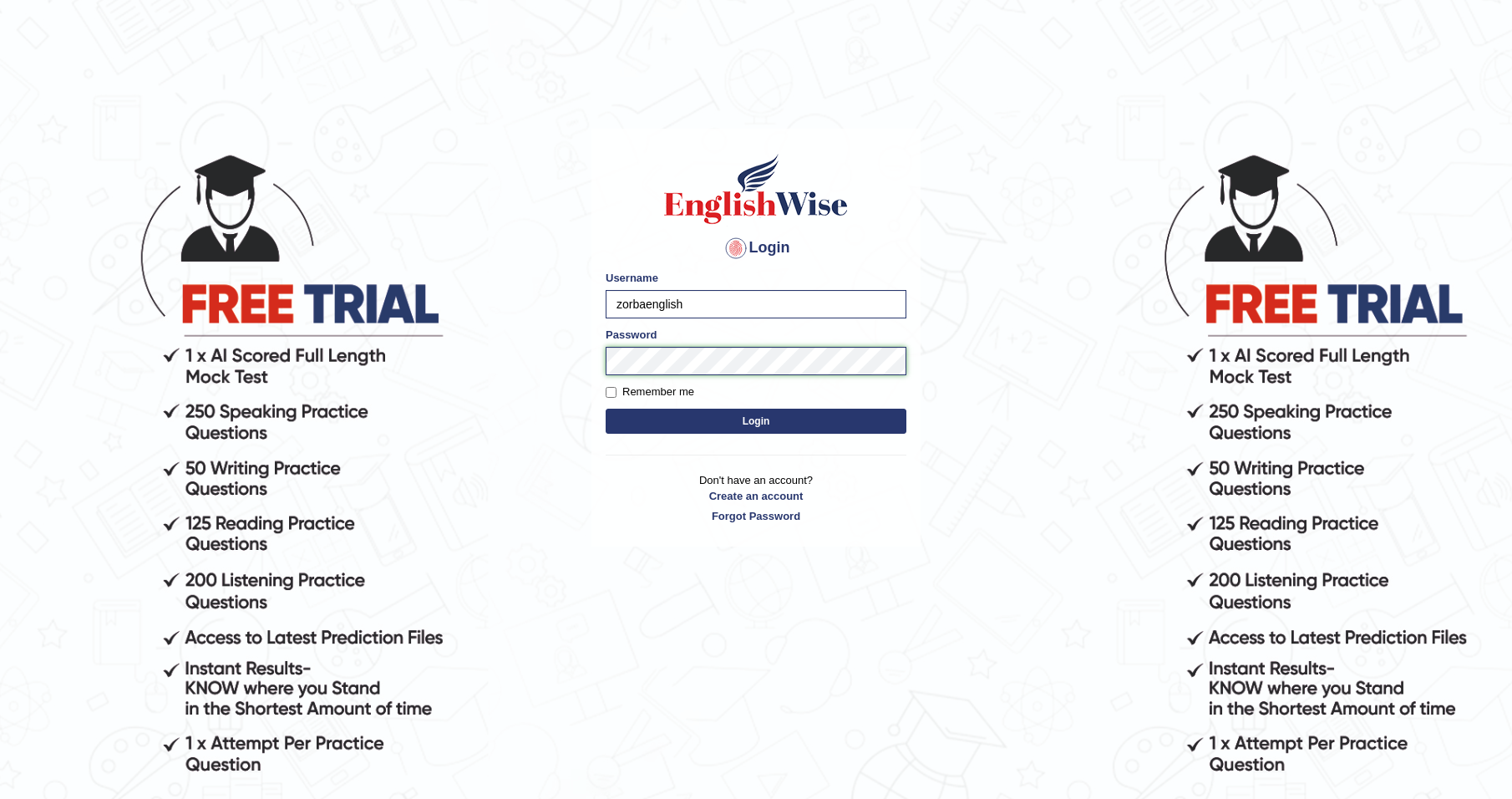 click on "Login
Please fix the following errors:
Username
zorbaenglish
Password
Remember me
Login
Don't have an account?
Create an account
Forgot Password
2025 ©  English Wise.  All Rights Reserved  Back to English Wise" at bounding box center [756, 476] 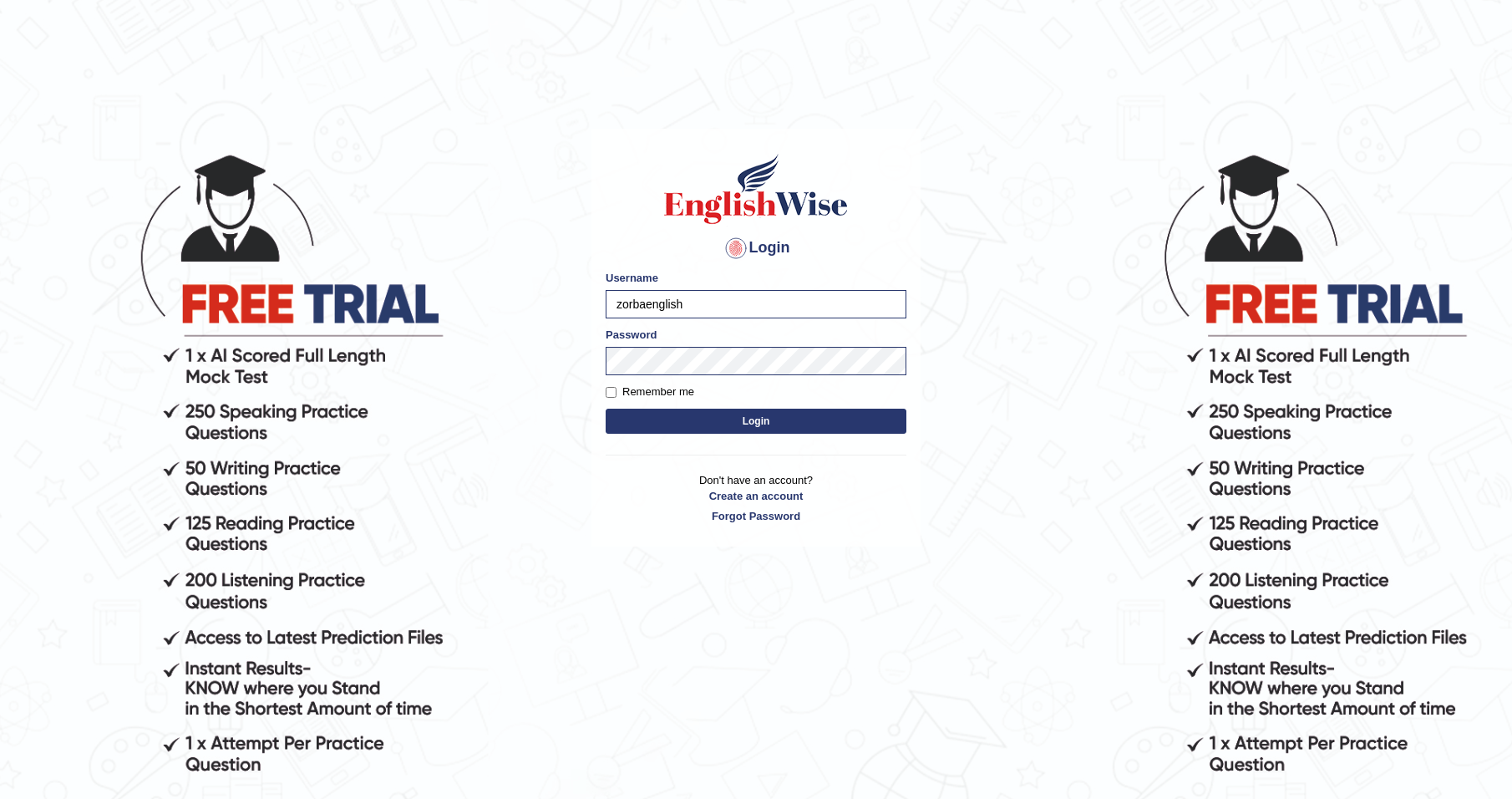 click on "Login" at bounding box center [756, 421] 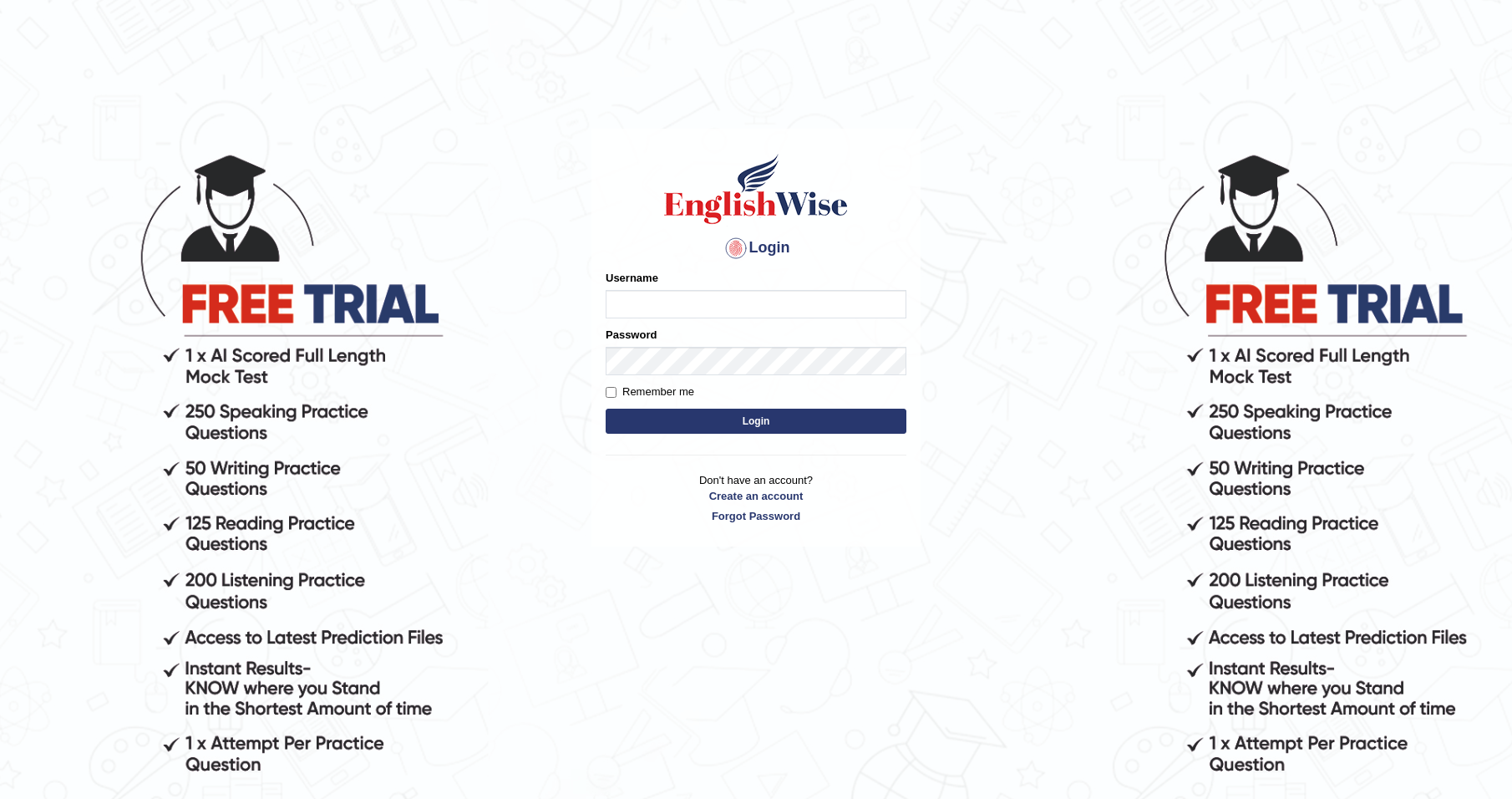 scroll, scrollTop: 0, scrollLeft: 0, axis: both 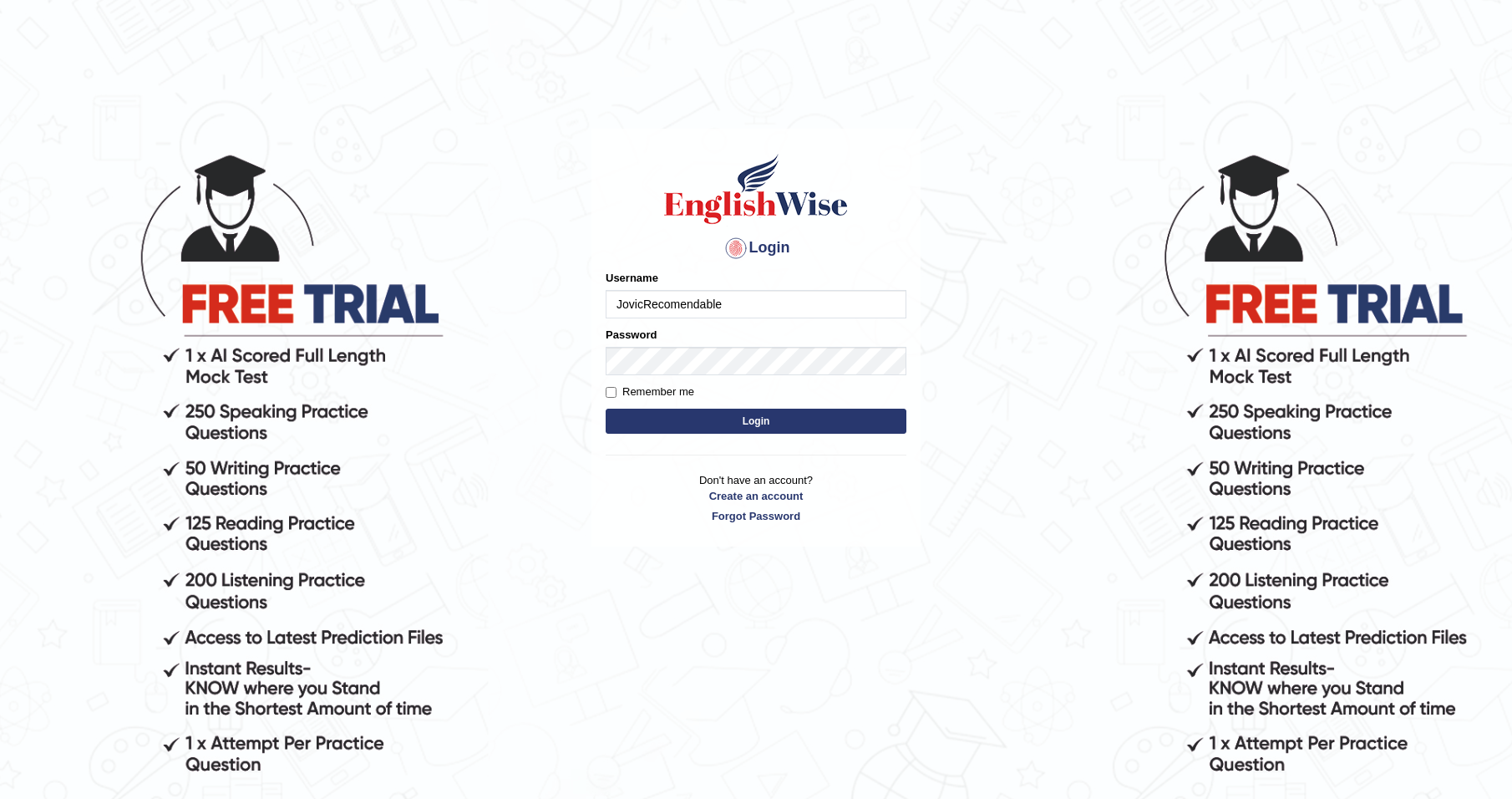click on "Login" at bounding box center [756, 421] 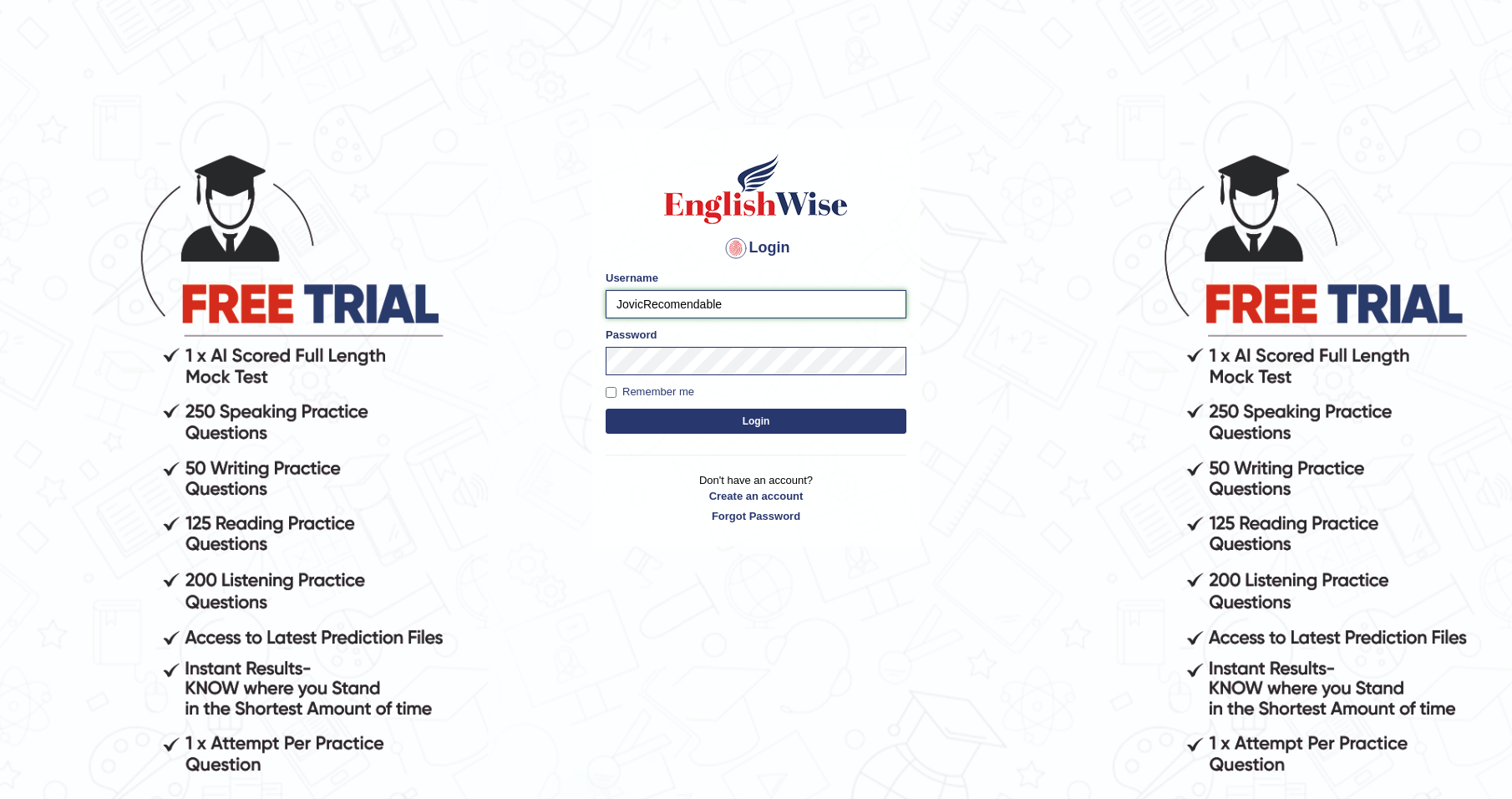drag, startPoint x: 737, startPoint y: 308, endPoint x: 589, endPoint y: 267, distance: 153.57409 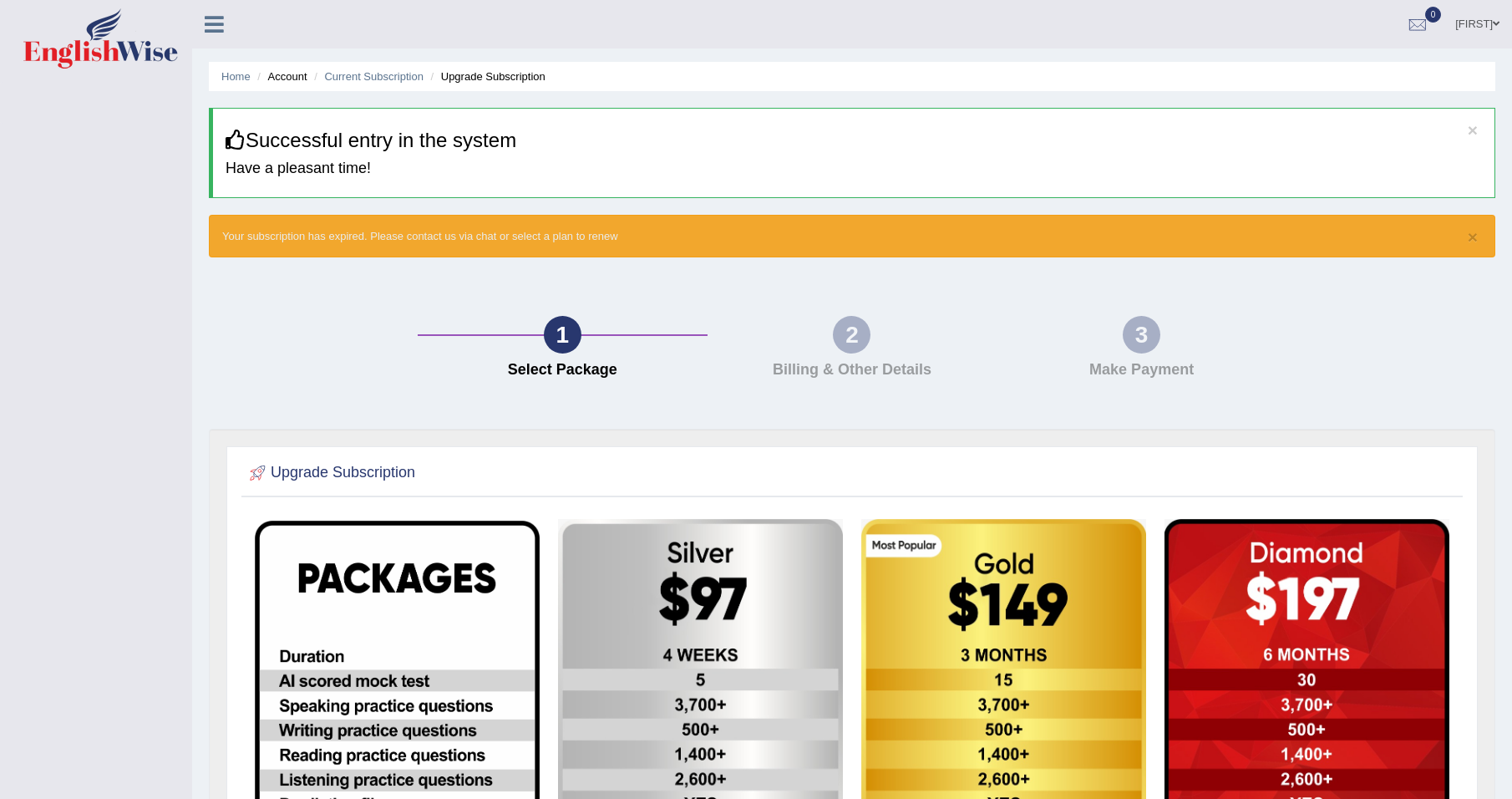 scroll, scrollTop: 0, scrollLeft: 0, axis: both 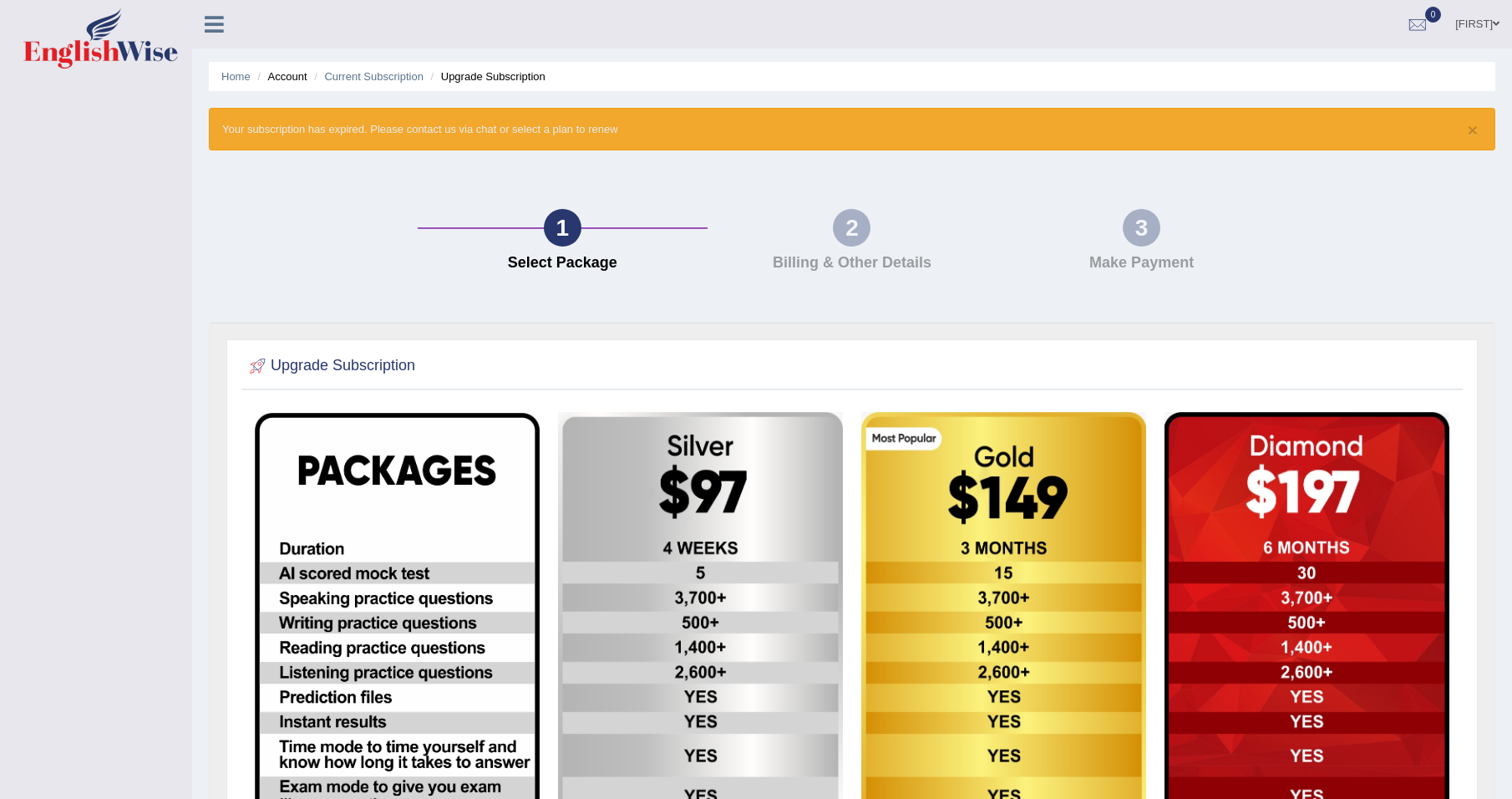 click at bounding box center [1496, 23] 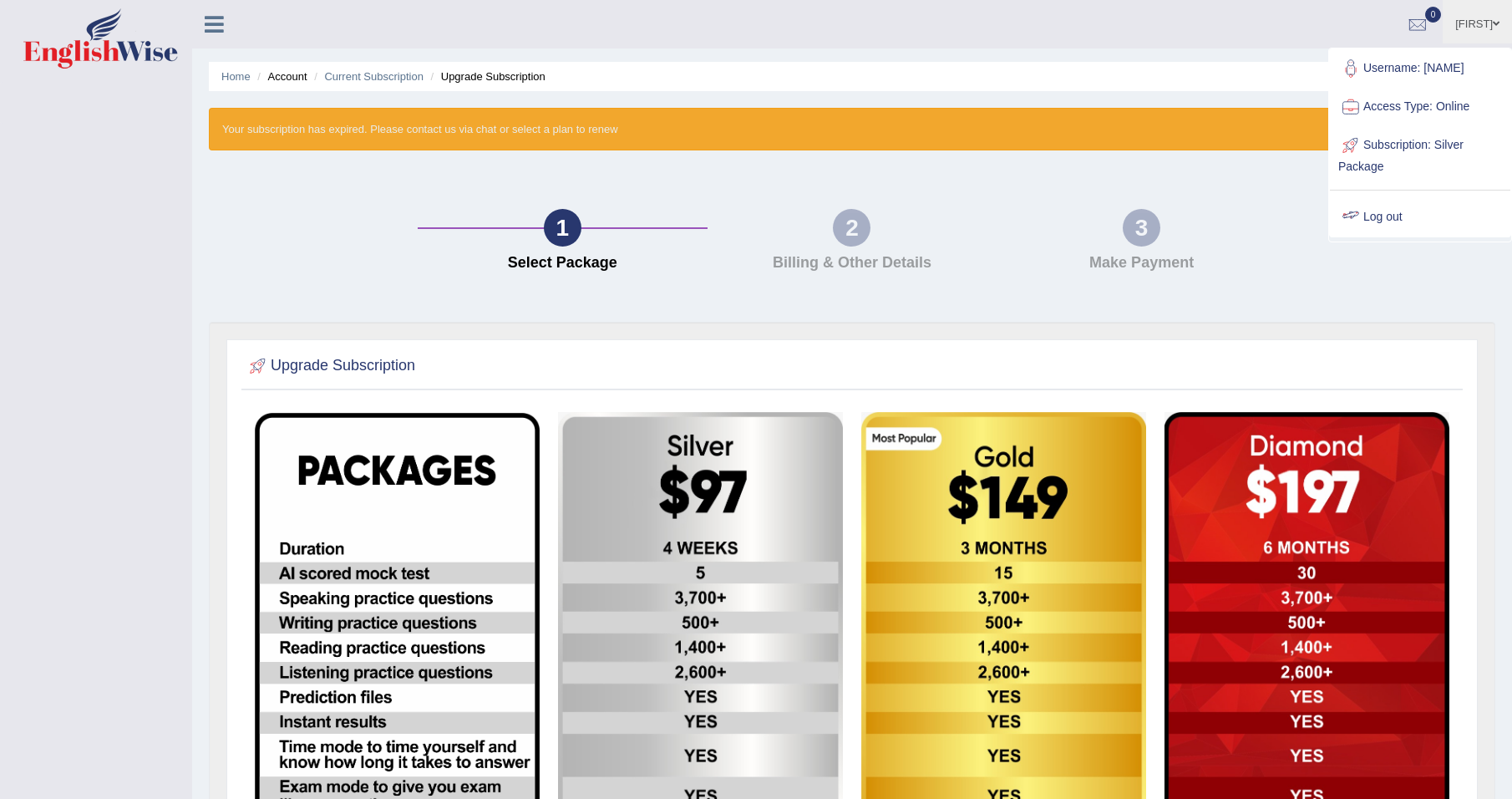 click on "Log out" at bounding box center [1420, 217] 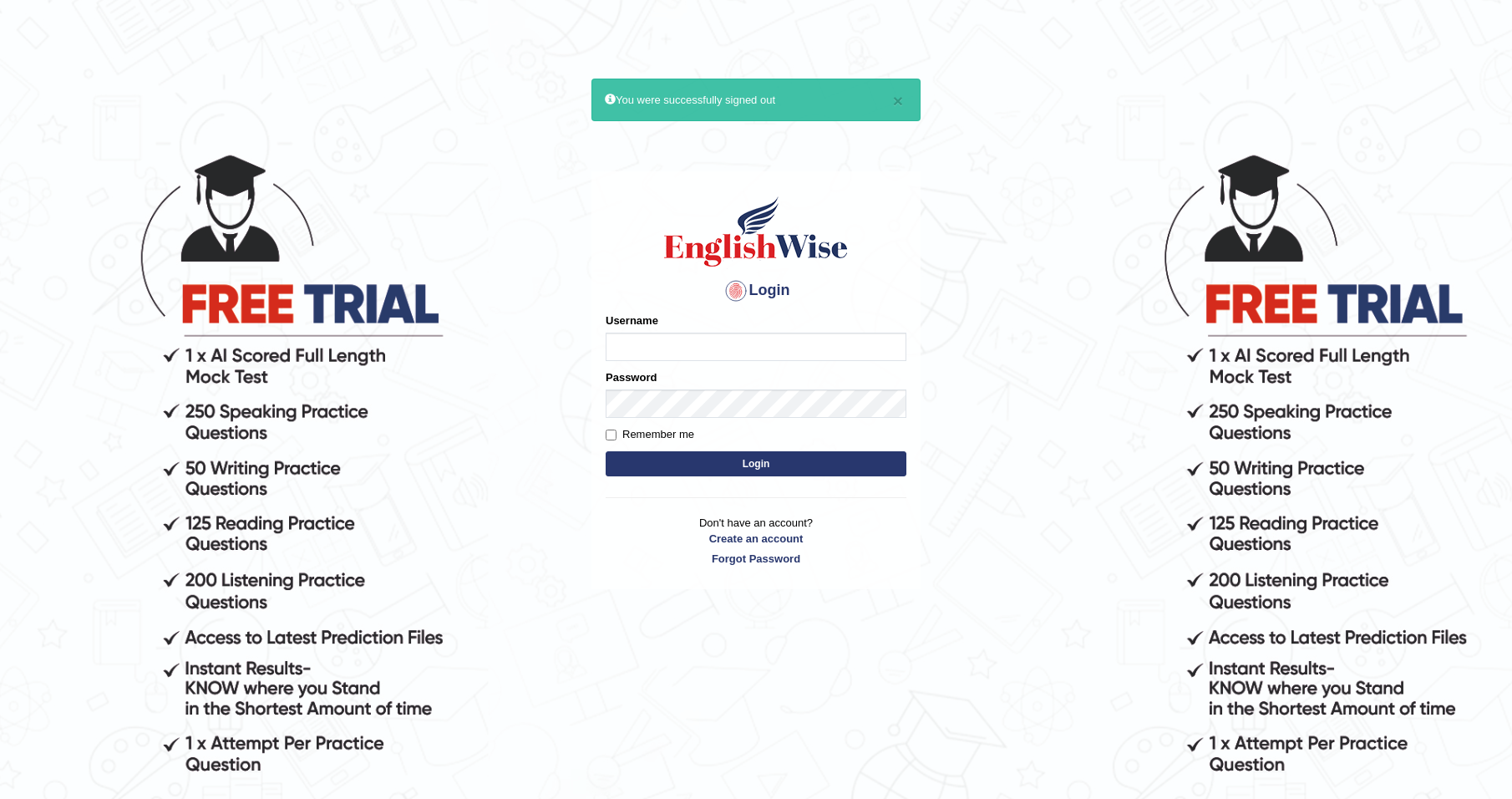 scroll, scrollTop: 0, scrollLeft: 0, axis: both 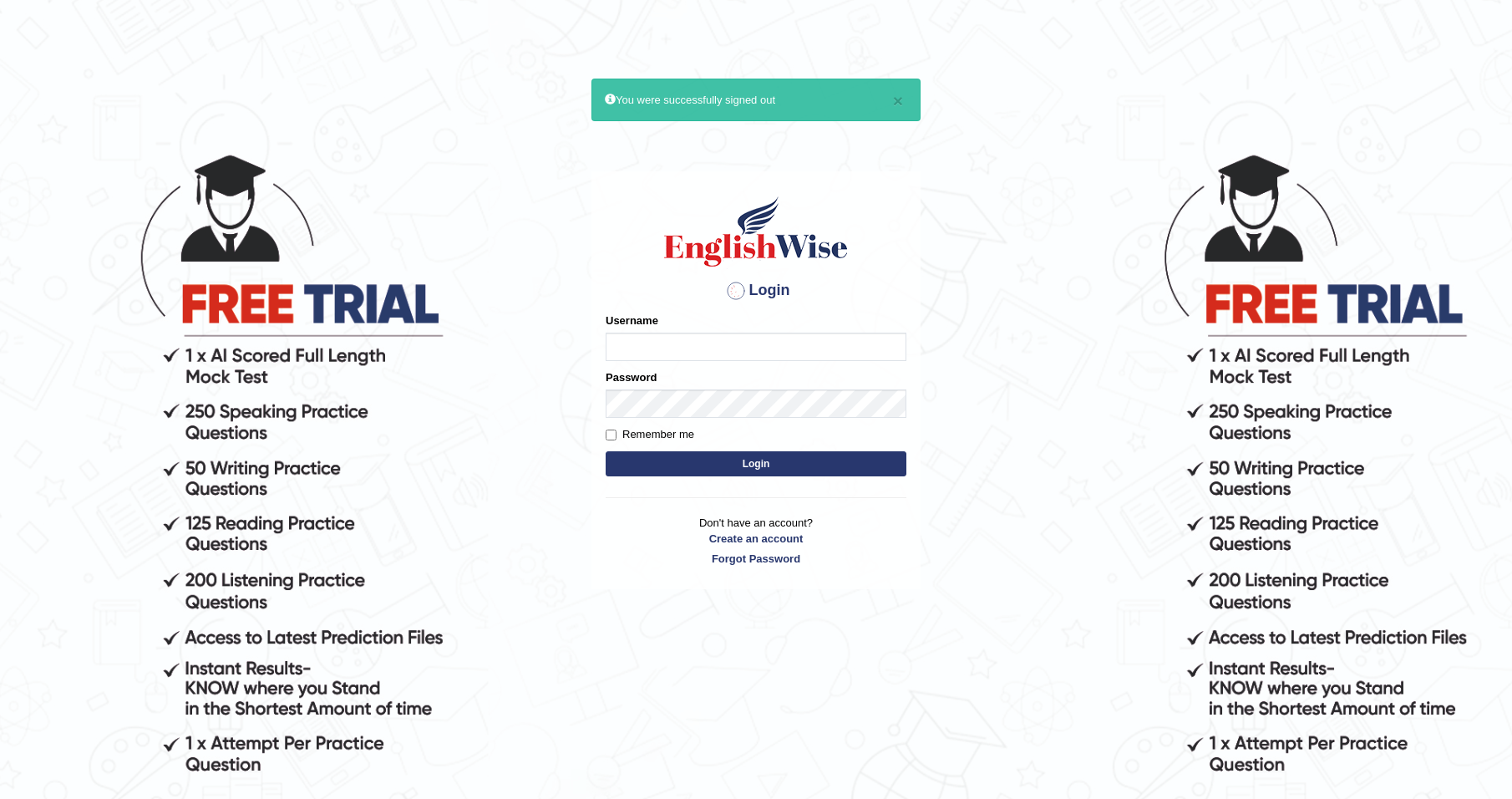 type on "JovicRecomendable" 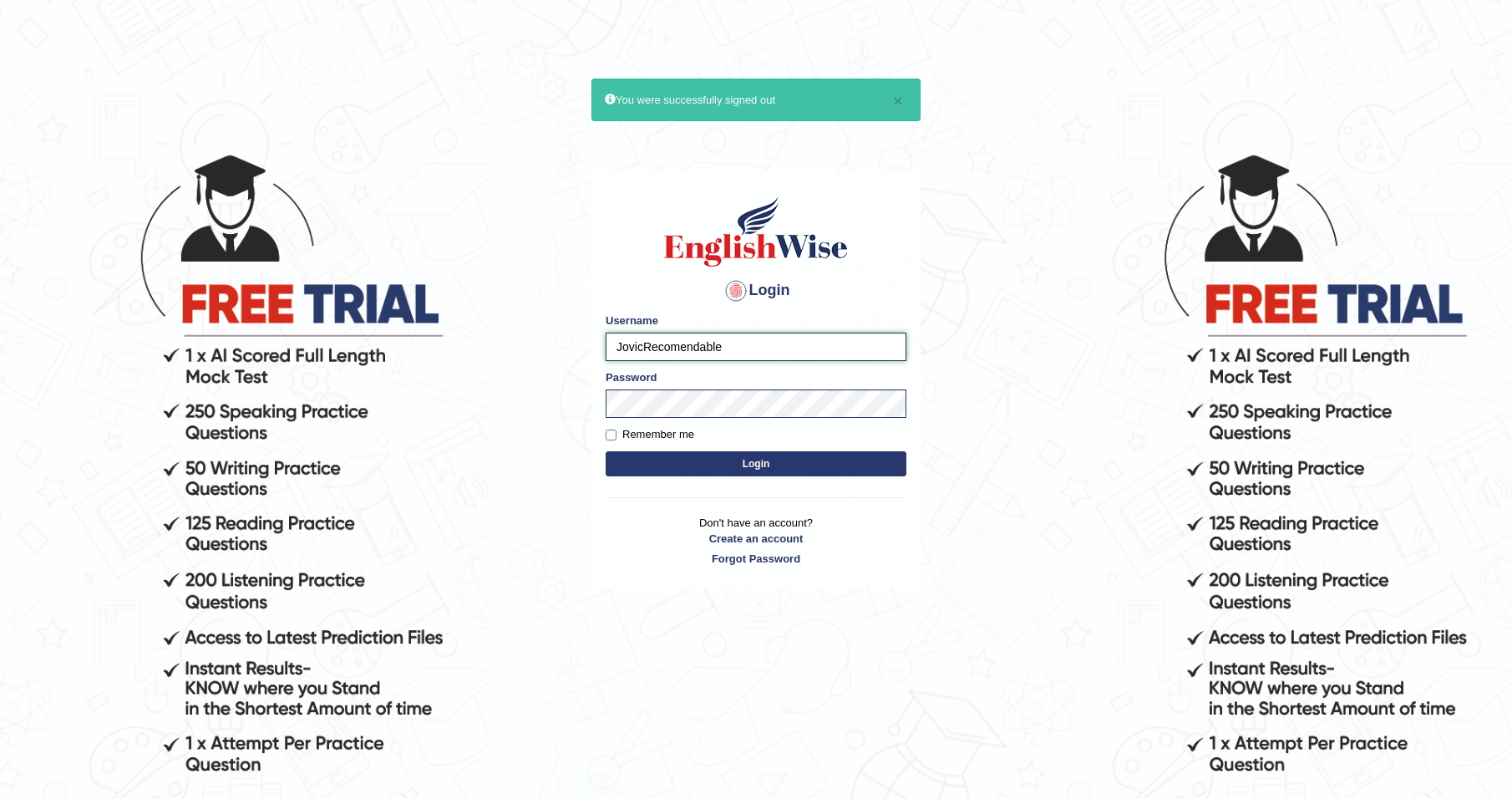 click on "JovicRecomendable" at bounding box center (756, 347) 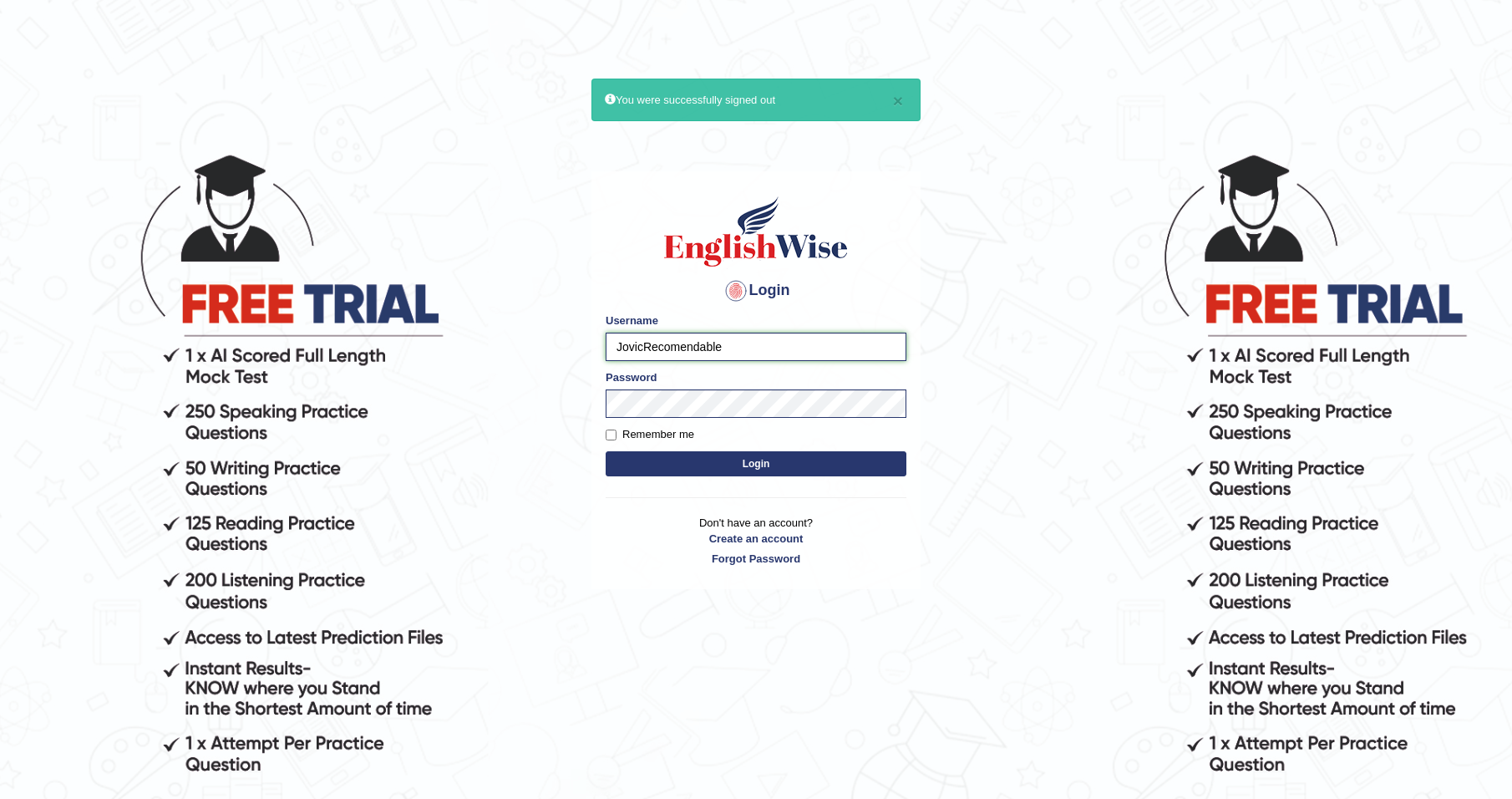 drag, startPoint x: 753, startPoint y: 342, endPoint x: 503, endPoint y: 317, distance: 251.24689 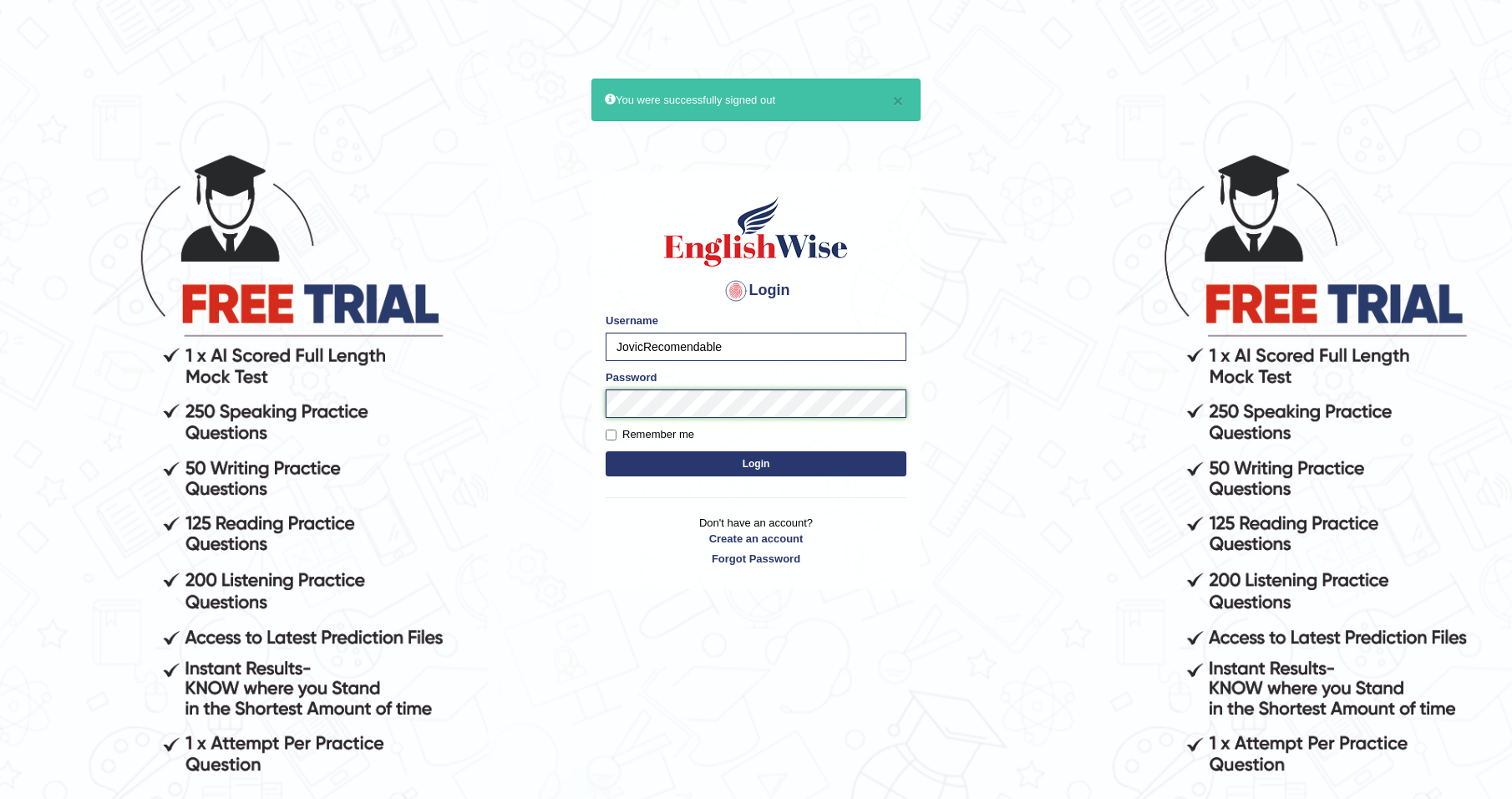 click on "×
You were successfully signed out
Login
Please fix the following errors:
Username
JovicRecomendable
Password
Remember me
Login
Don't have an account?
Create an account
Forgot Password
2025 ©  English Wise.  All Rights Reserved  Back to English Wise" at bounding box center (756, 476) 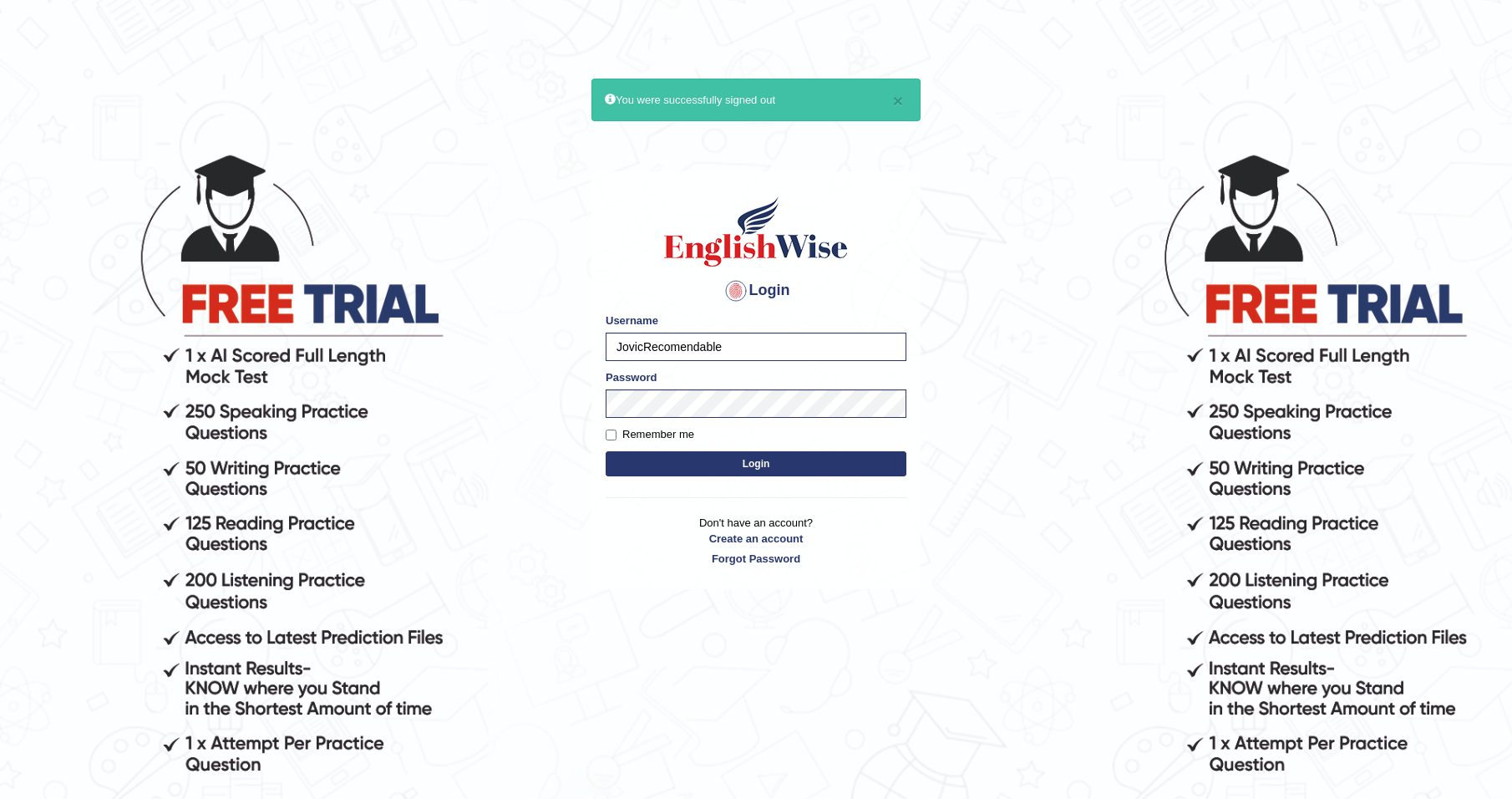 click on "Login" at bounding box center [756, 464] 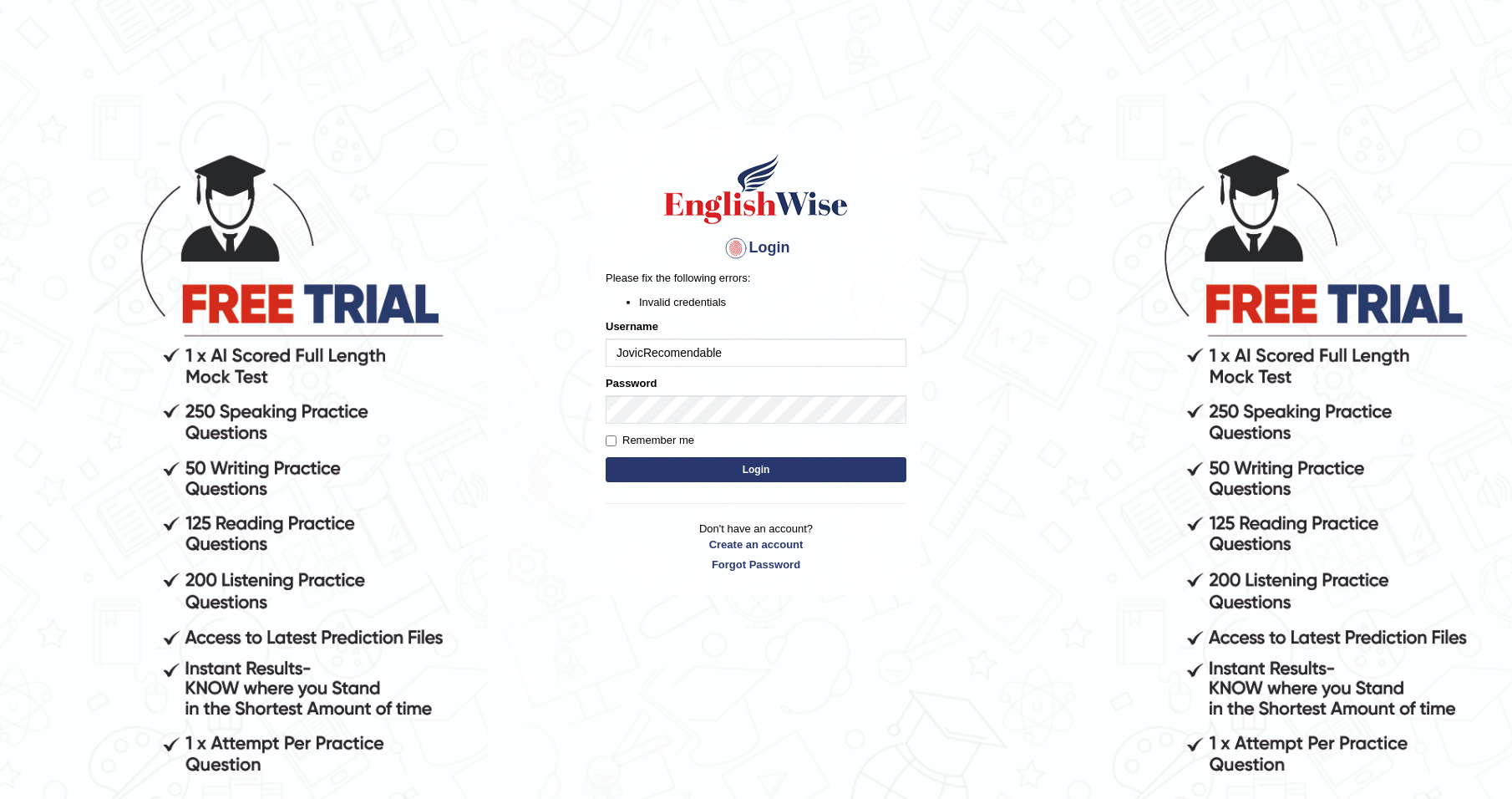 scroll, scrollTop: 0, scrollLeft: 0, axis: both 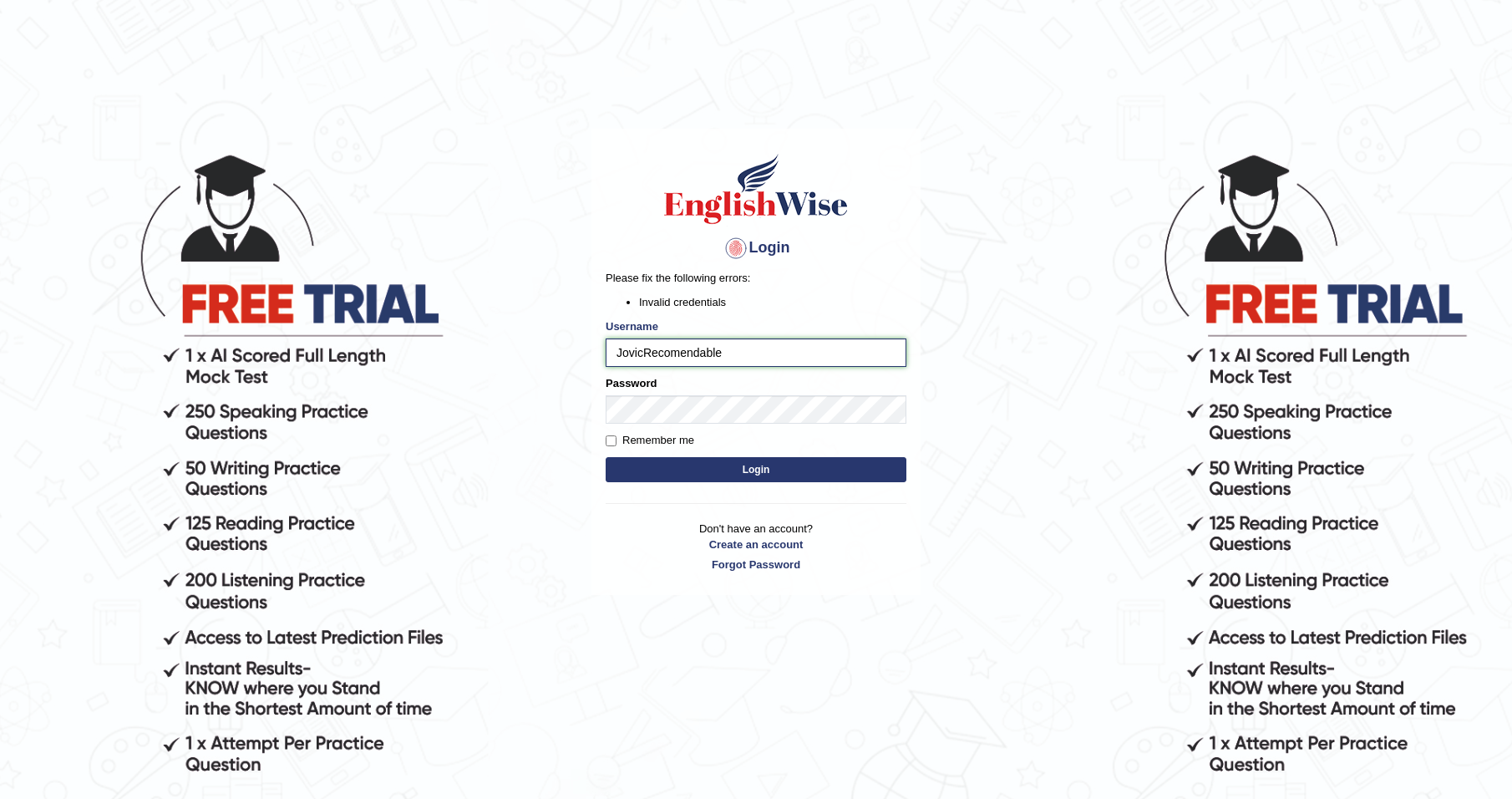 click on "JovicRecomendable" at bounding box center [756, 353] 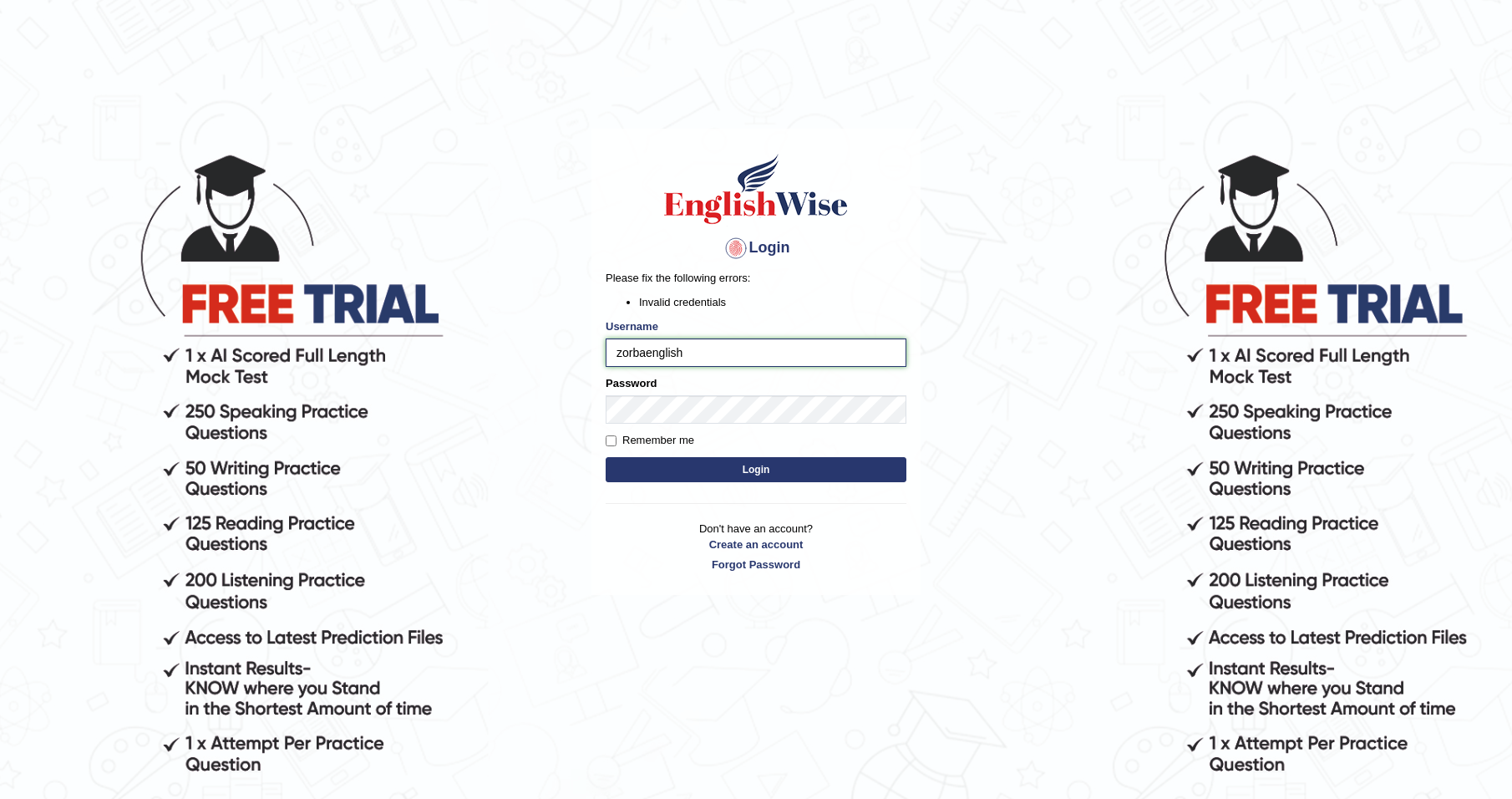 type on "zorbaenglish" 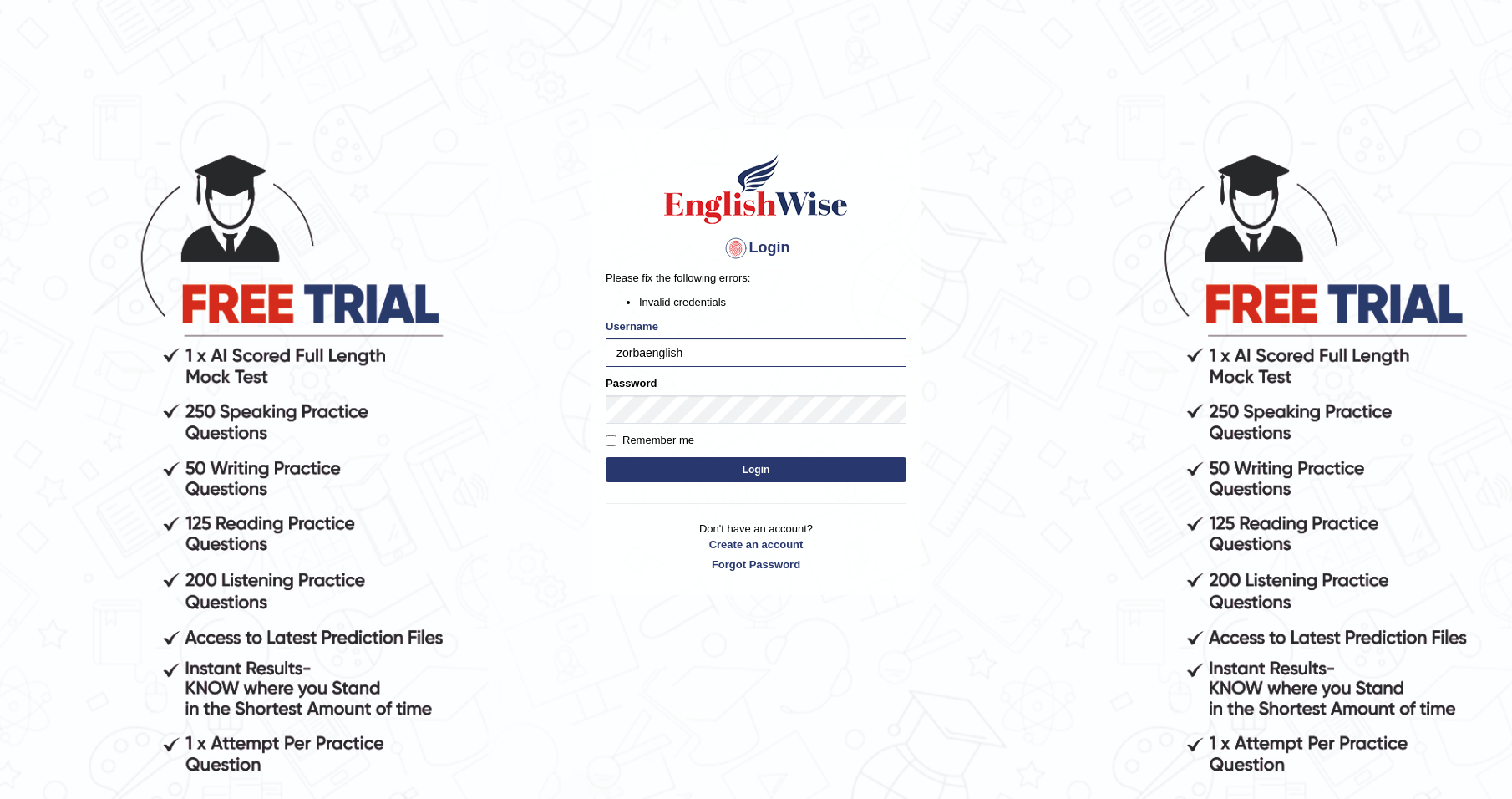 click on "Login" at bounding box center [756, 470] 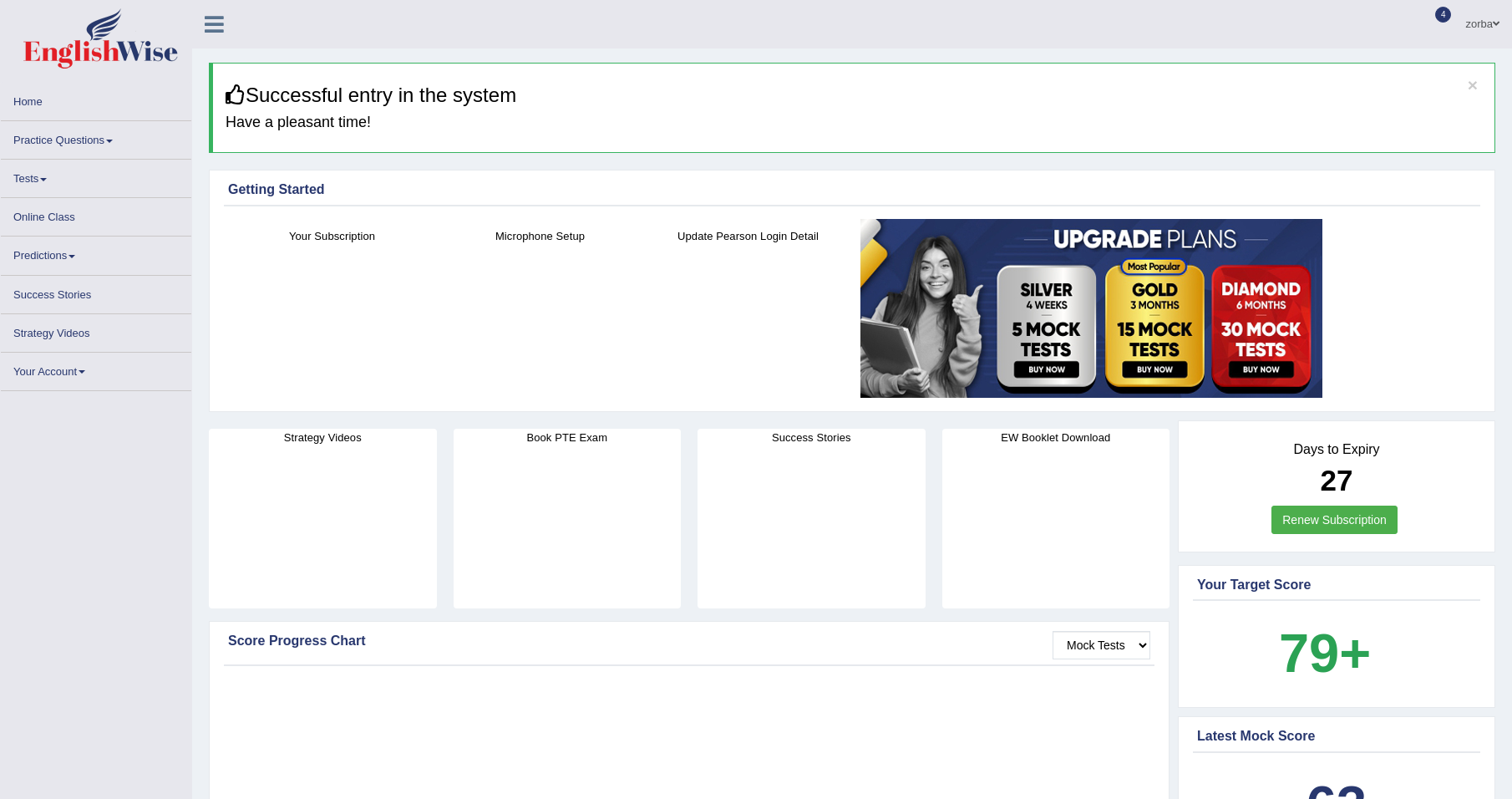 scroll, scrollTop: 0, scrollLeft: 0, axis: both 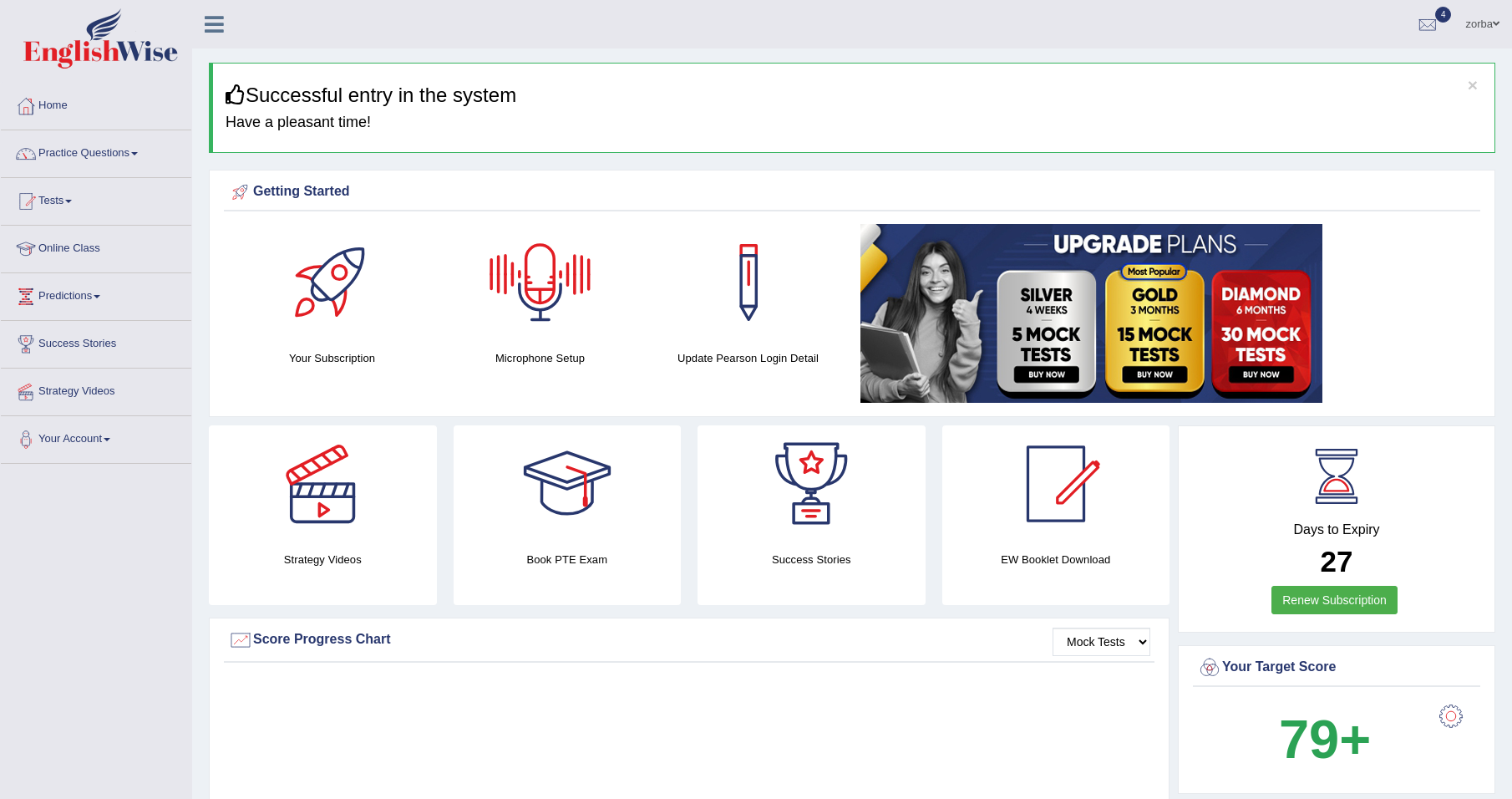 click on "×
Successful entry in the system Have a pleasant time!
Please login from Desktop. If you think this is an error (or logged in from desktop),  please click here to contact us
Getting Started
Your Subscription
Microphone Setup
Update Pearson Login Detail
×" at bounding box center (852, 1437) 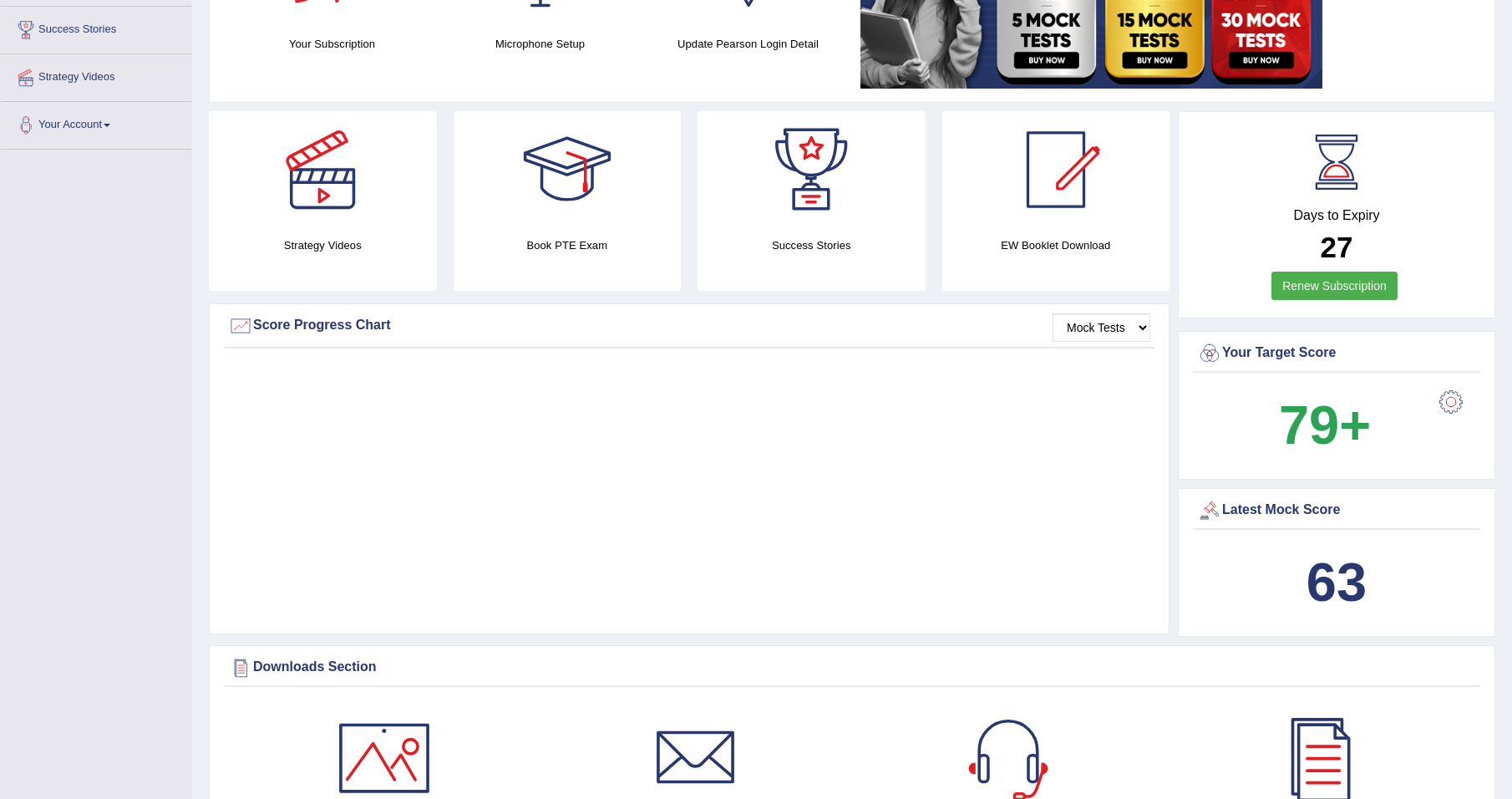 scroll, scrollTop: 418, scrollLeft: 0, axis: vertical 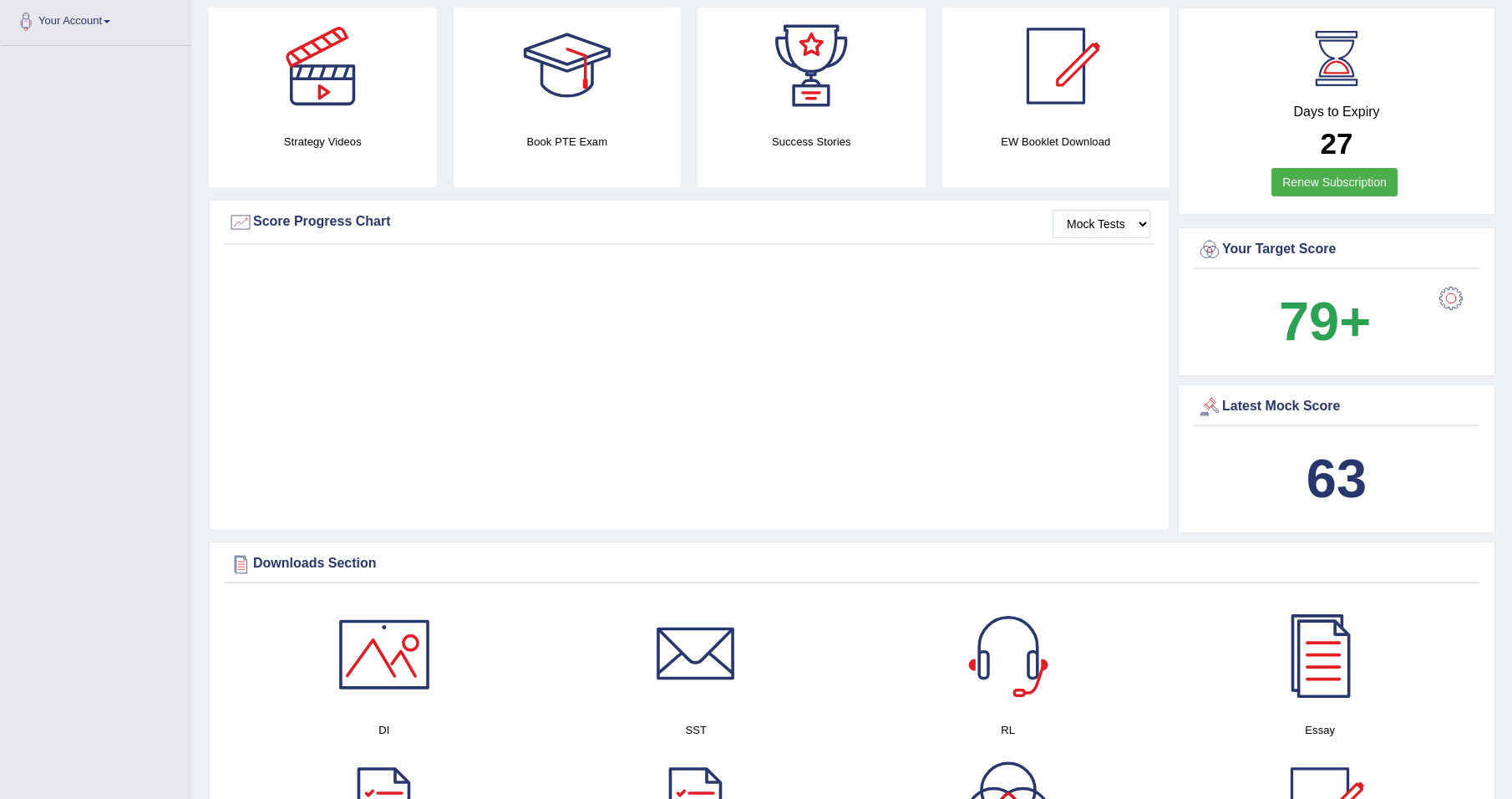 drag, startPoint x: 1291, startPoint y: 323, endPoint x: 1417, endPoint y: 322, distance: 126.00397 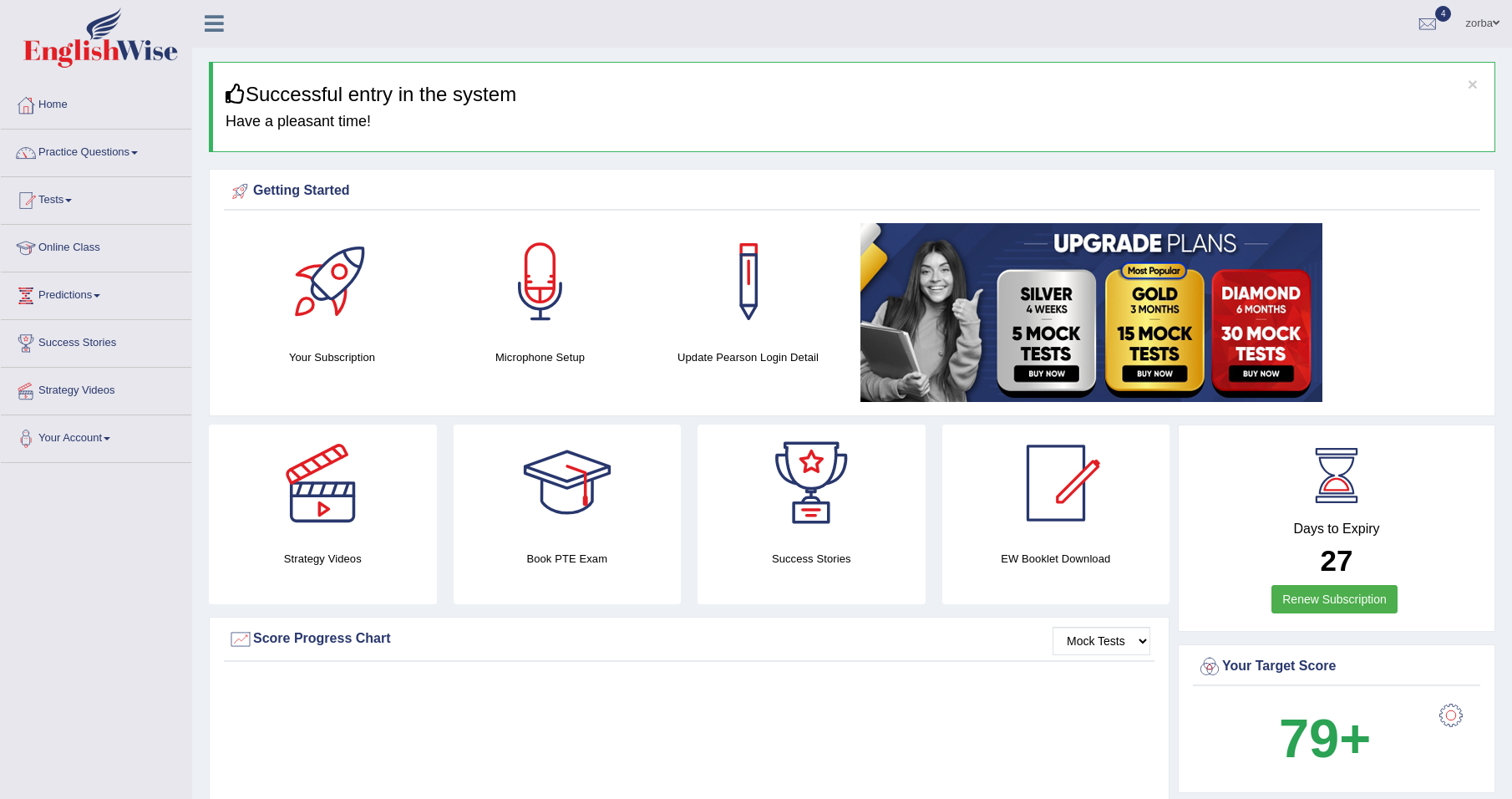 scroll, scrollTop: 0, scrollLeft: 0, axis: both 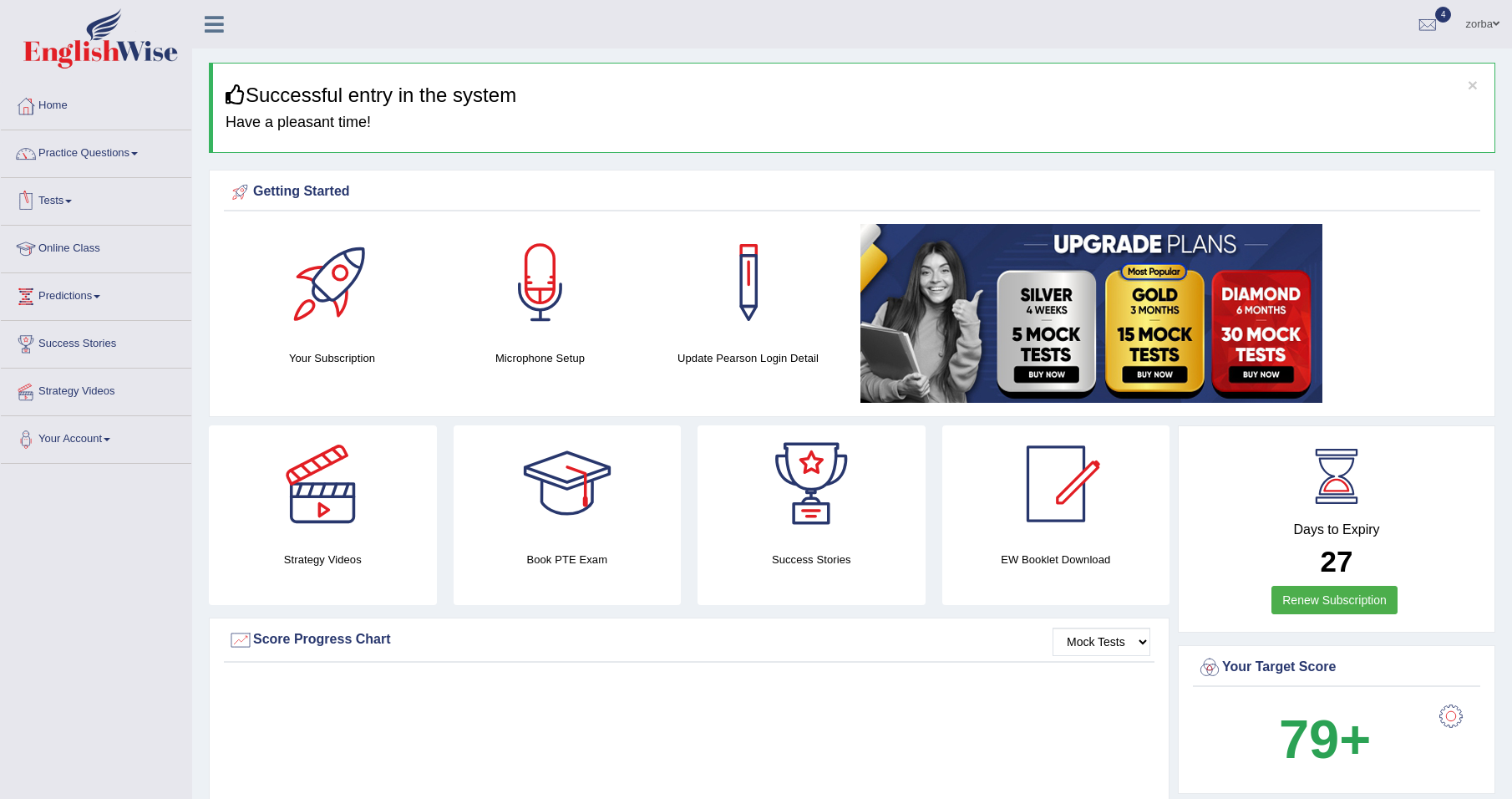 click on "Tests" at bounding box center [96, 199] 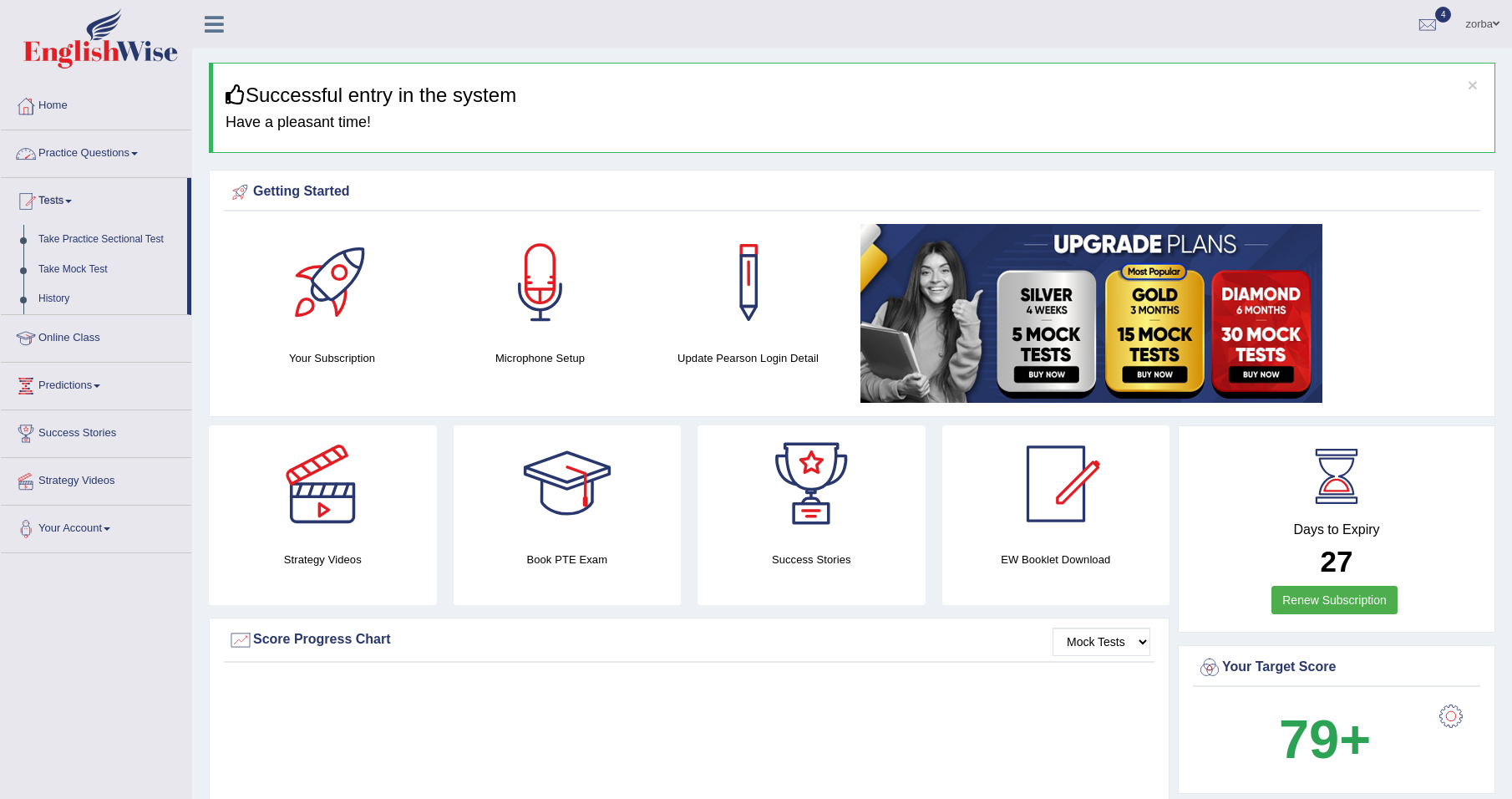 click on "Practice Questions" at bounding box center (96, 151) 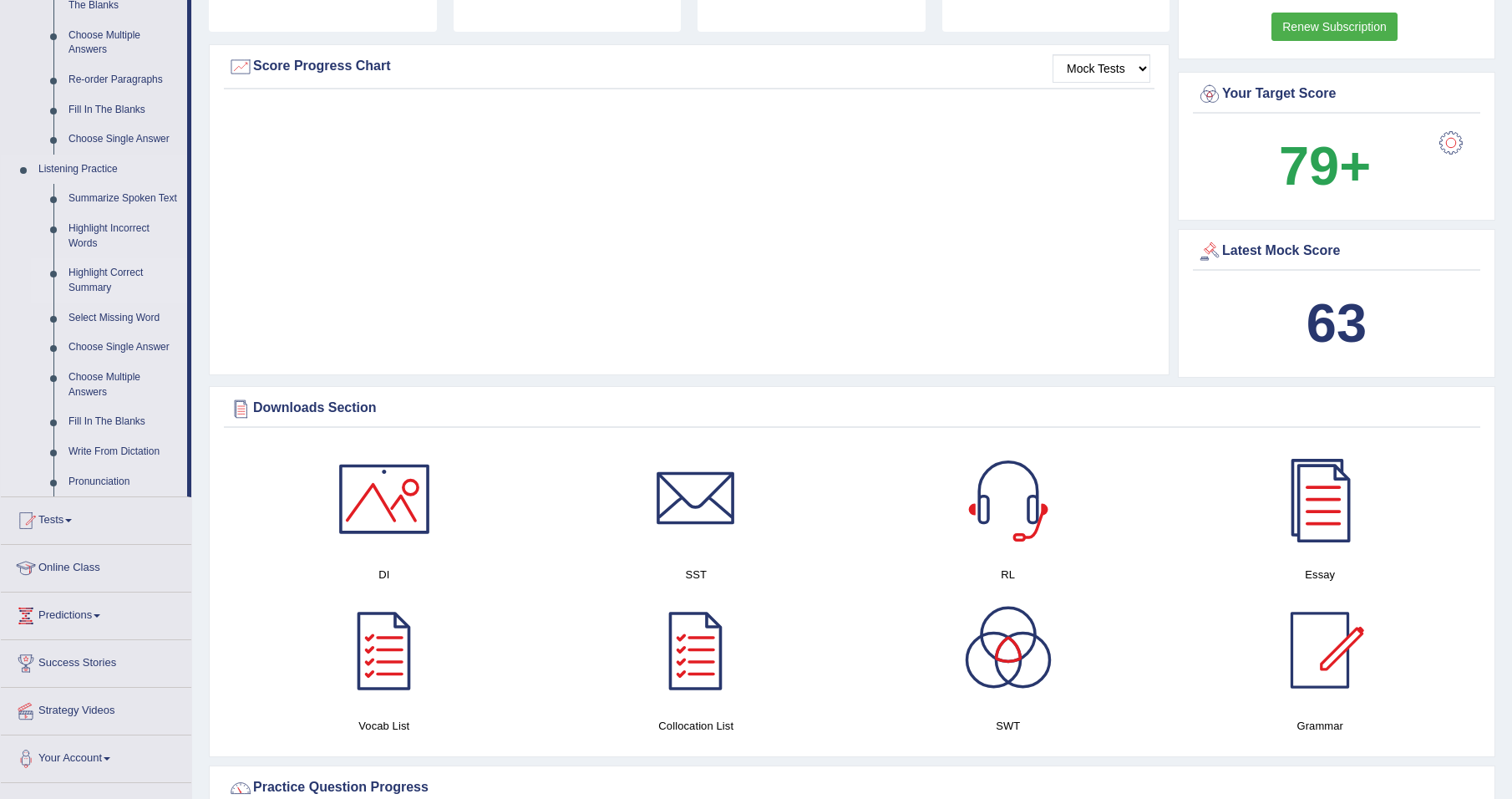 scroll, scrollTop: 585, scrollLeft: 0, axis: vertical 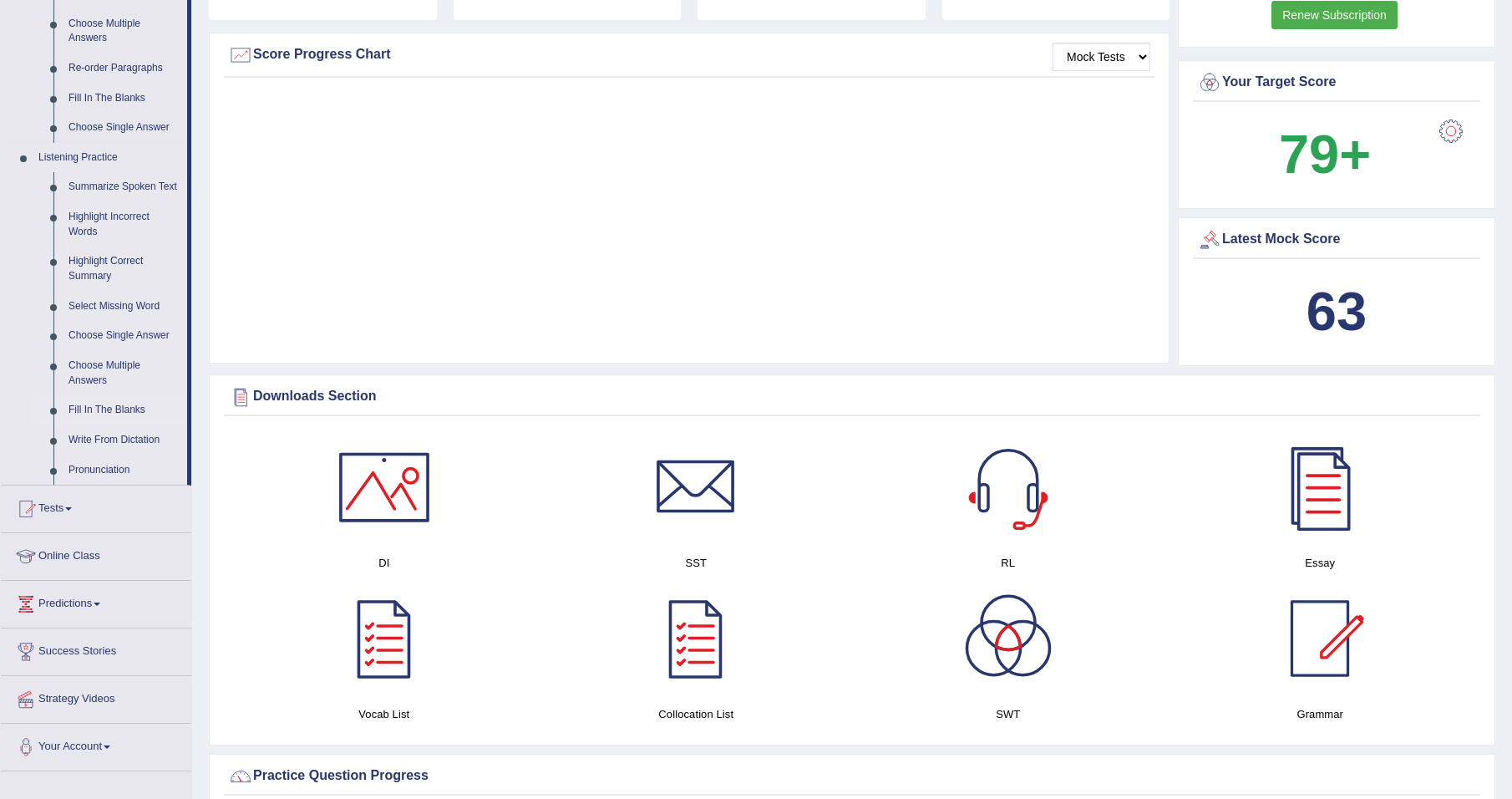 drag, startPoint x: 187, startPoint y: 375, endPoint x: 185, endPoint y: 349, distance: 26.07681 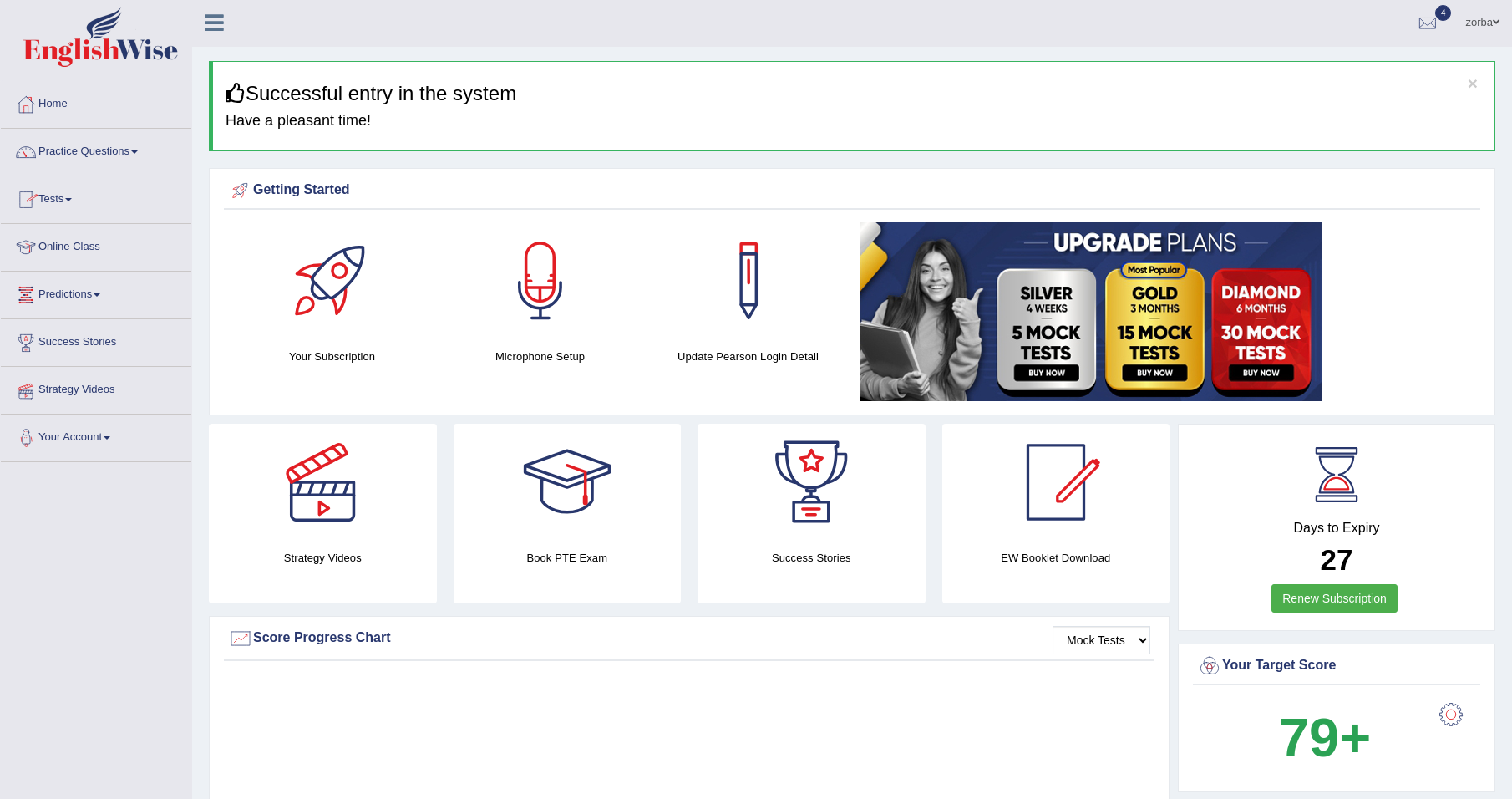 scroll, scrollTop: 0, scrollLeft: 0, axis: both 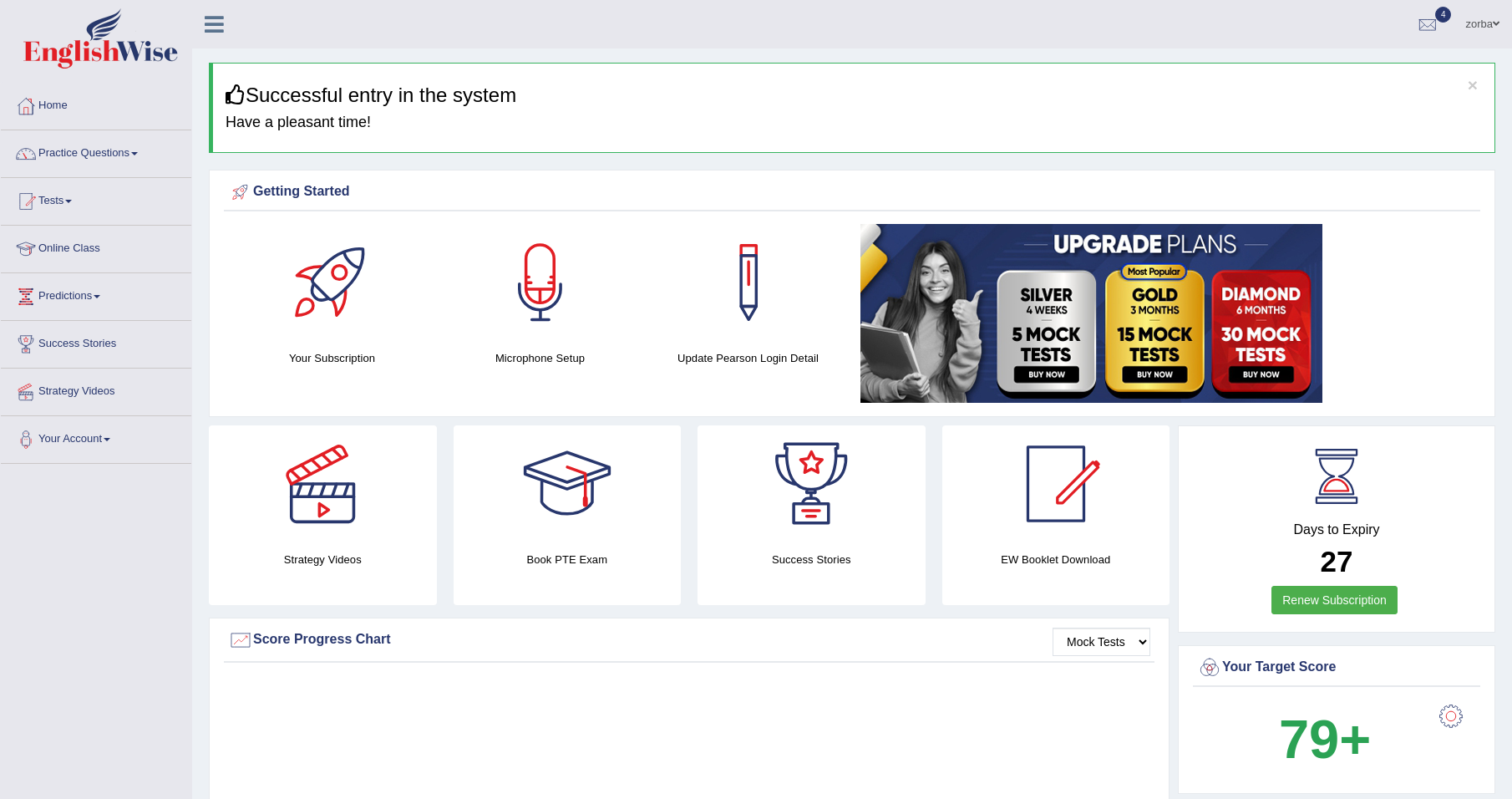 click on "Tests" at bounding box center [96, 199] 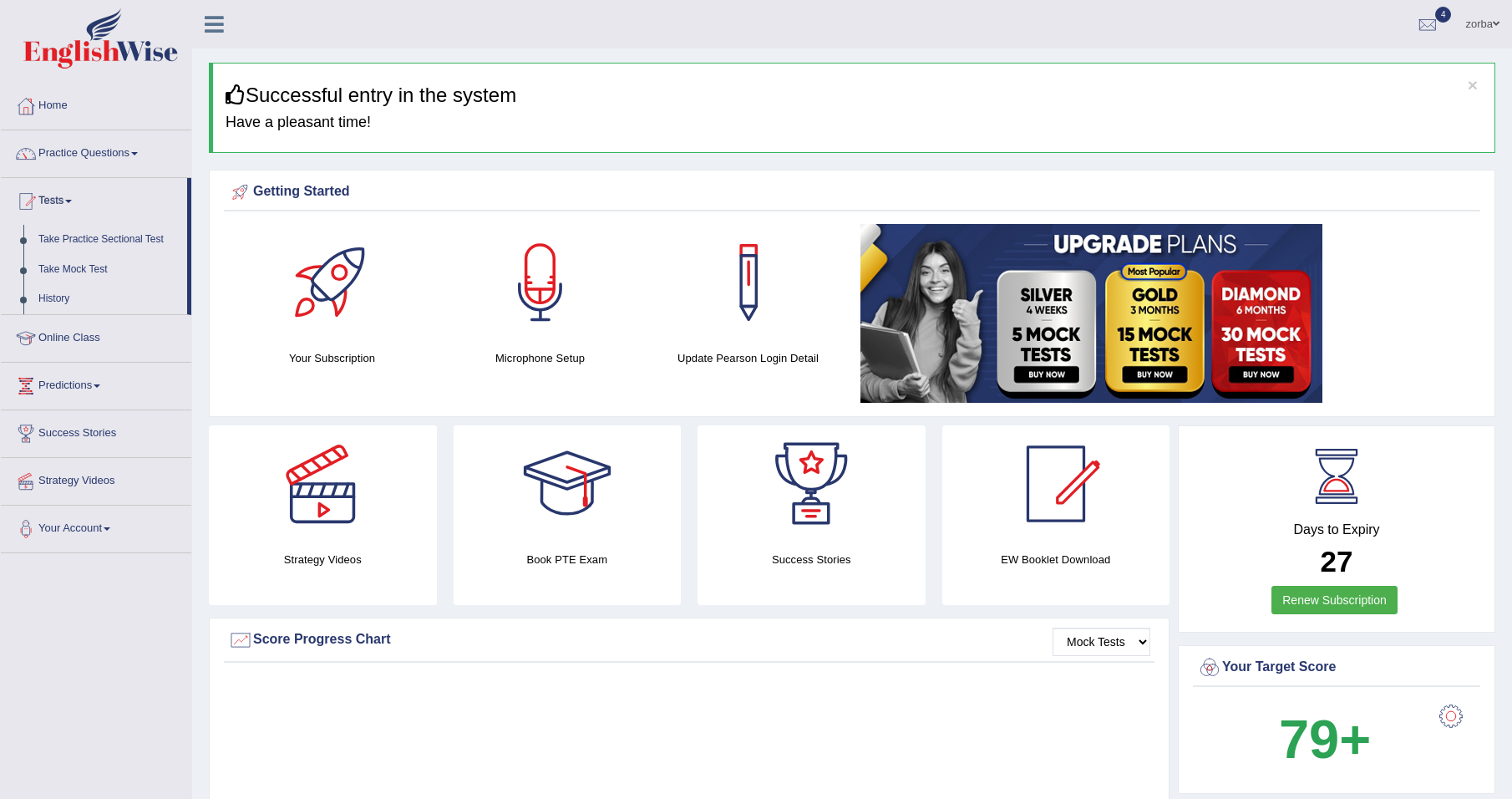 click on "Tests" at bounding box center [94, 199] 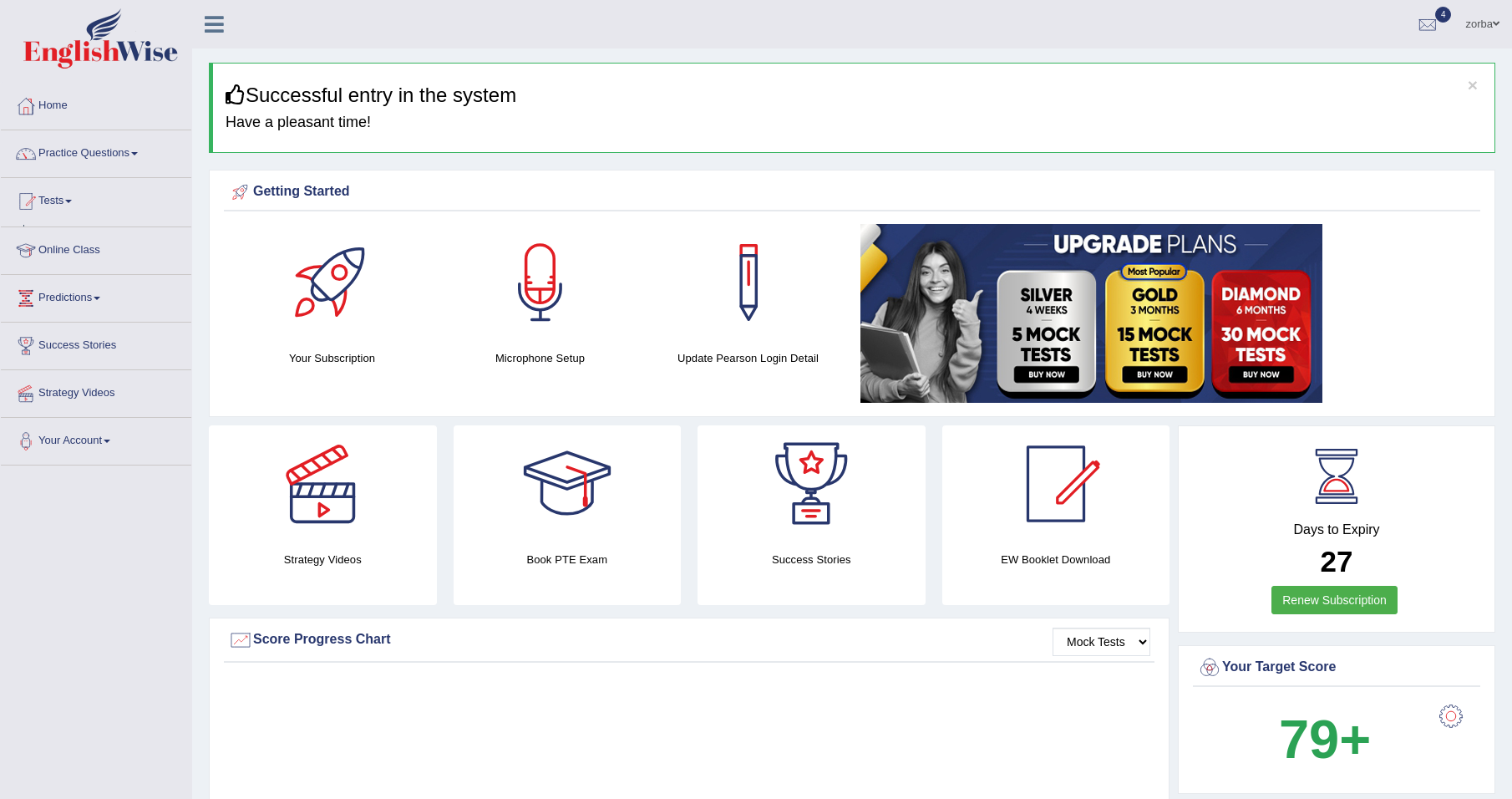 click on "Tests" at bounding box center (96, 199) 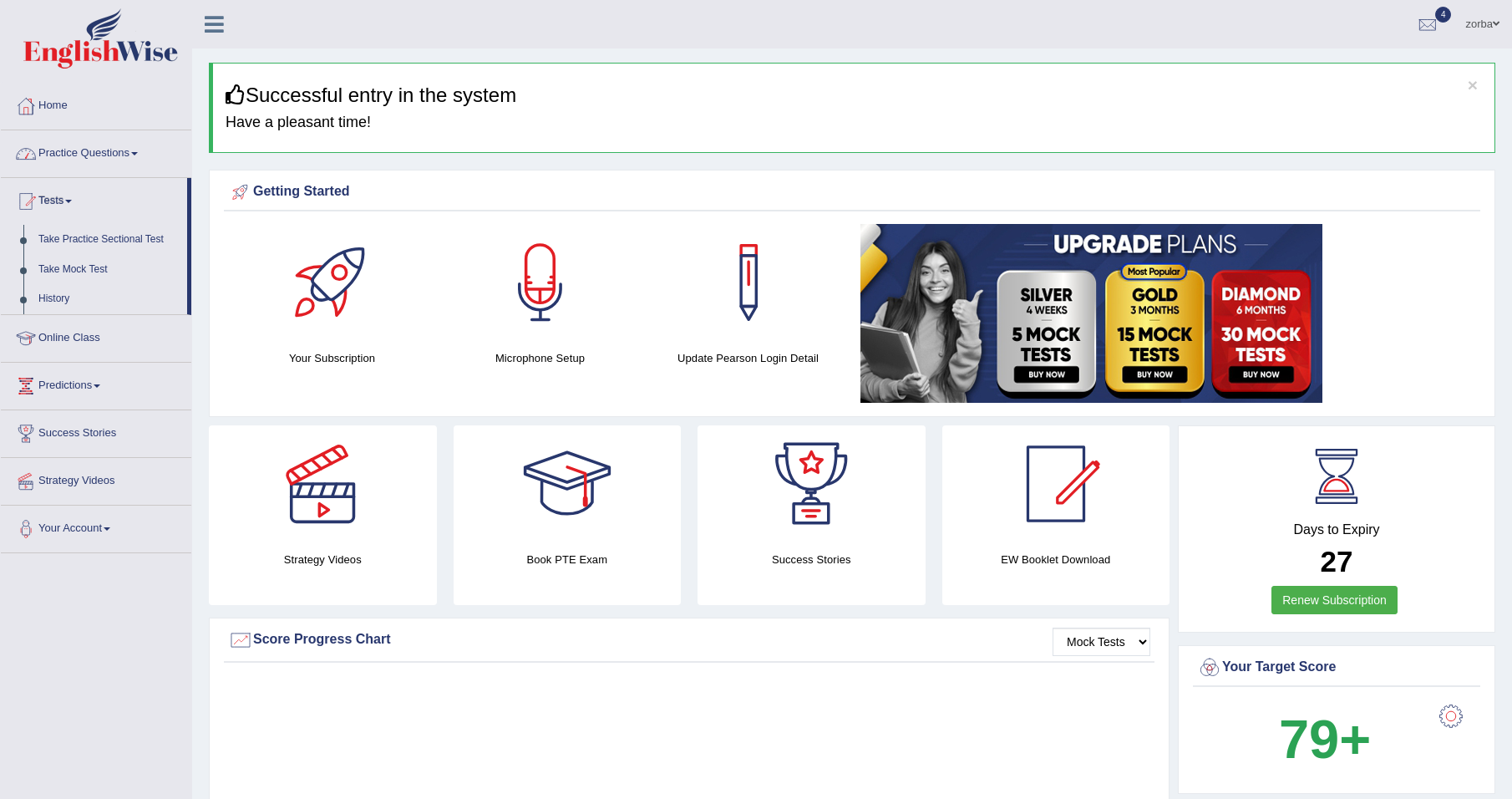 click on "Practice Questions" at bounding box center [96, 151] 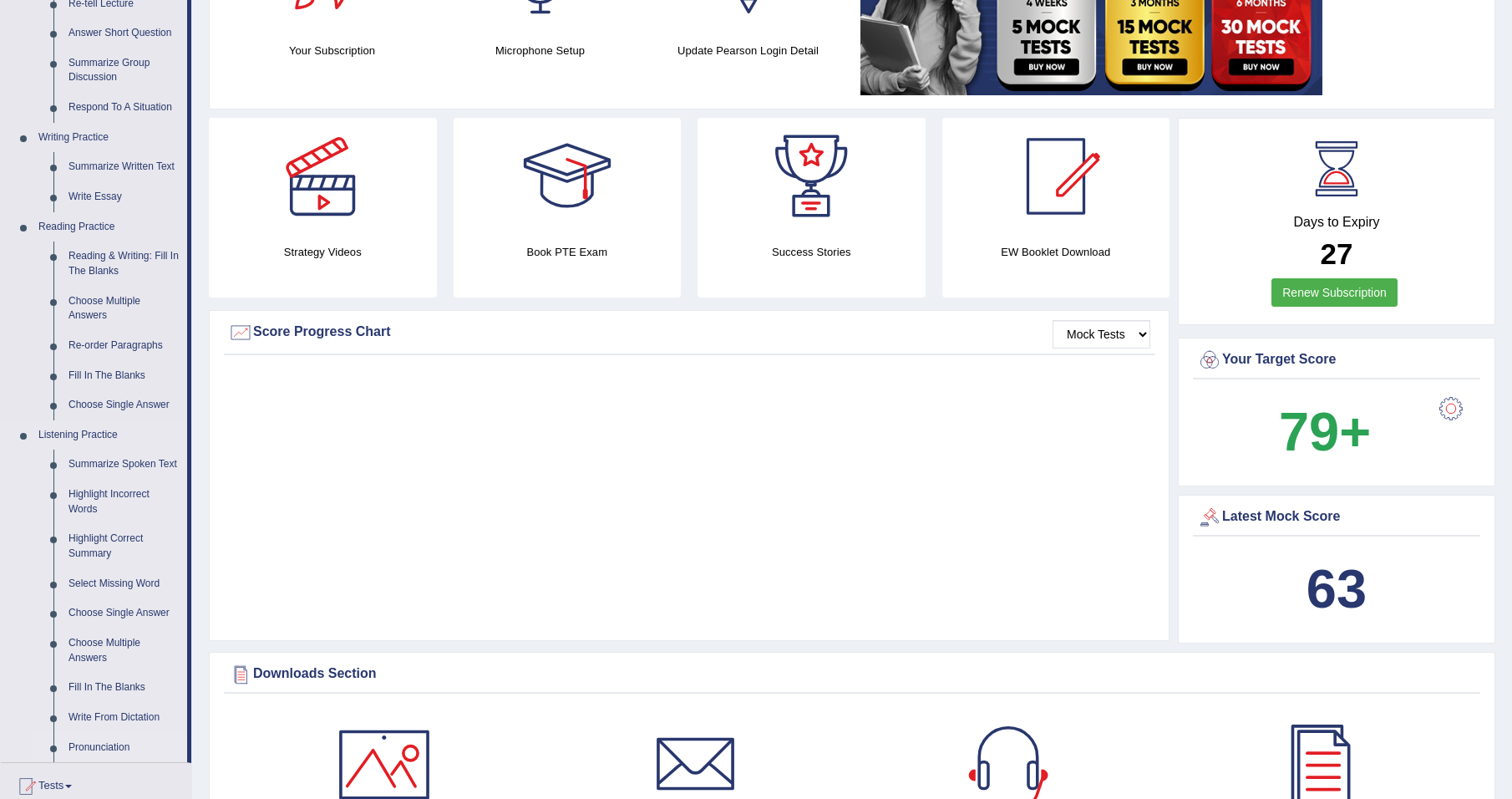 scroll, scrollTop: 418, scrollLeft: 0, axis: vertical 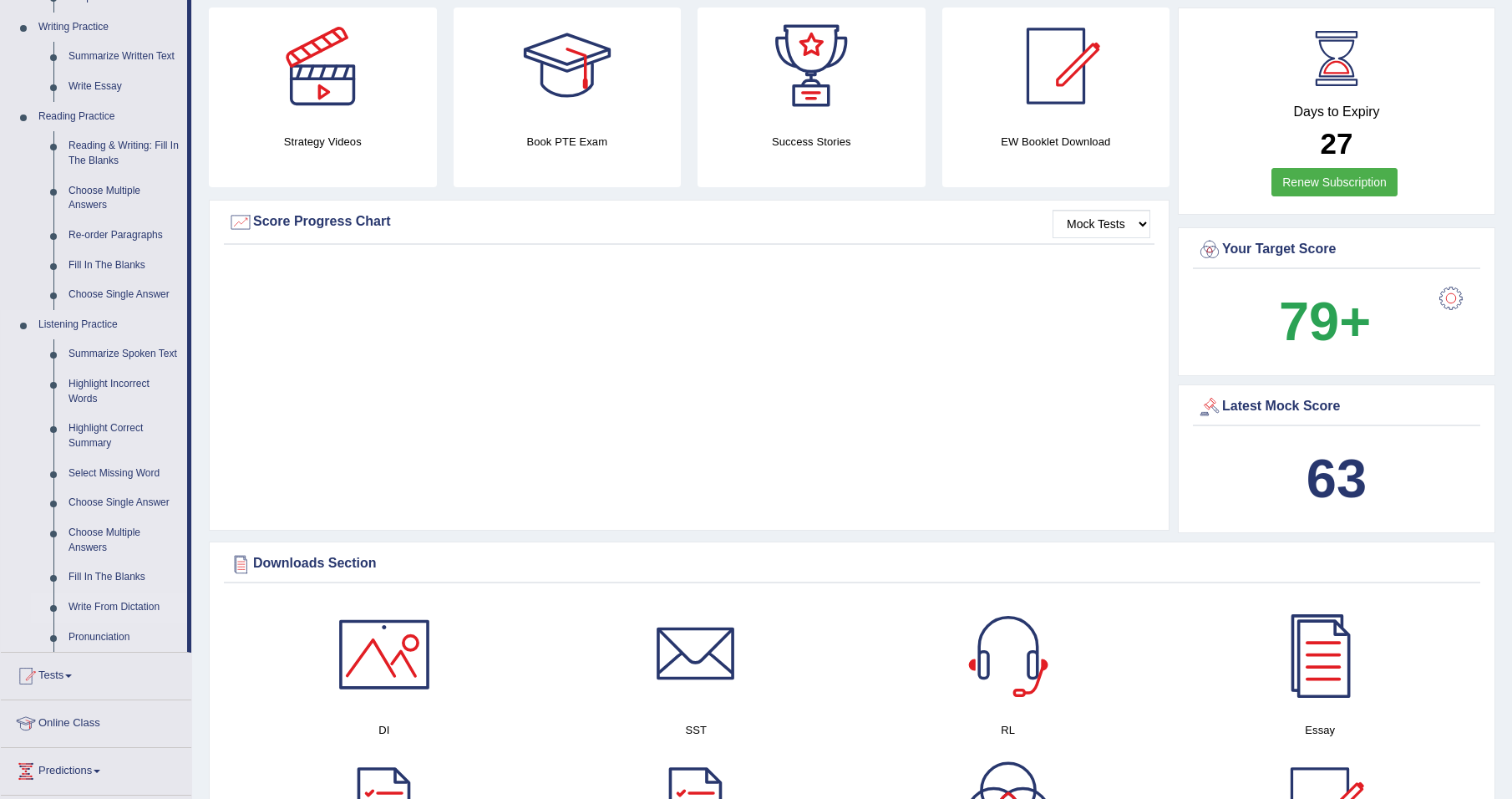 click on "Write From Dictation" at bounding box center (124, 608) 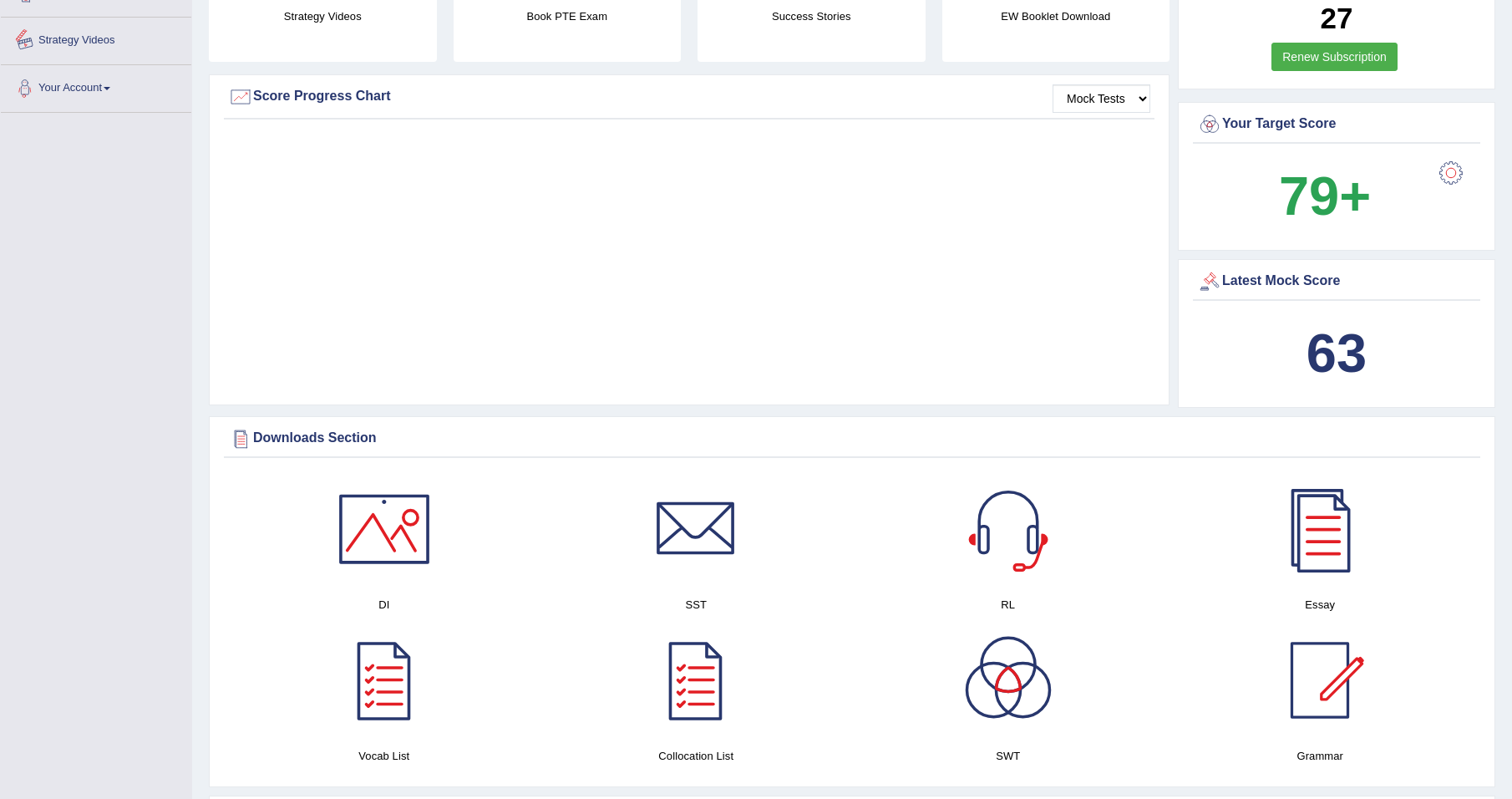 scroll, scrollTop: 833, scrollLeft: 0, axis: vertical 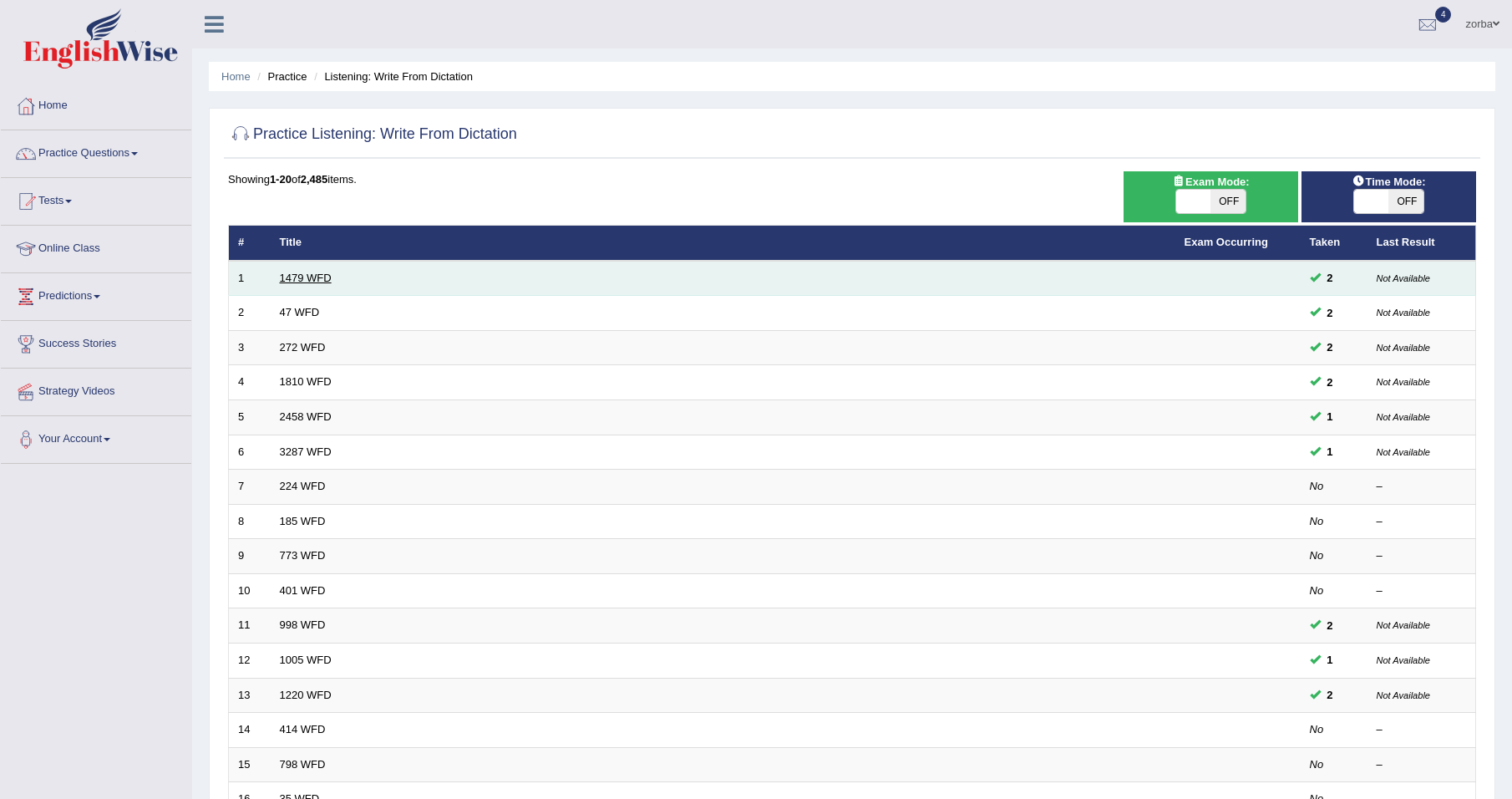 click on "1479 WFD" at bounding box center [306, 277] 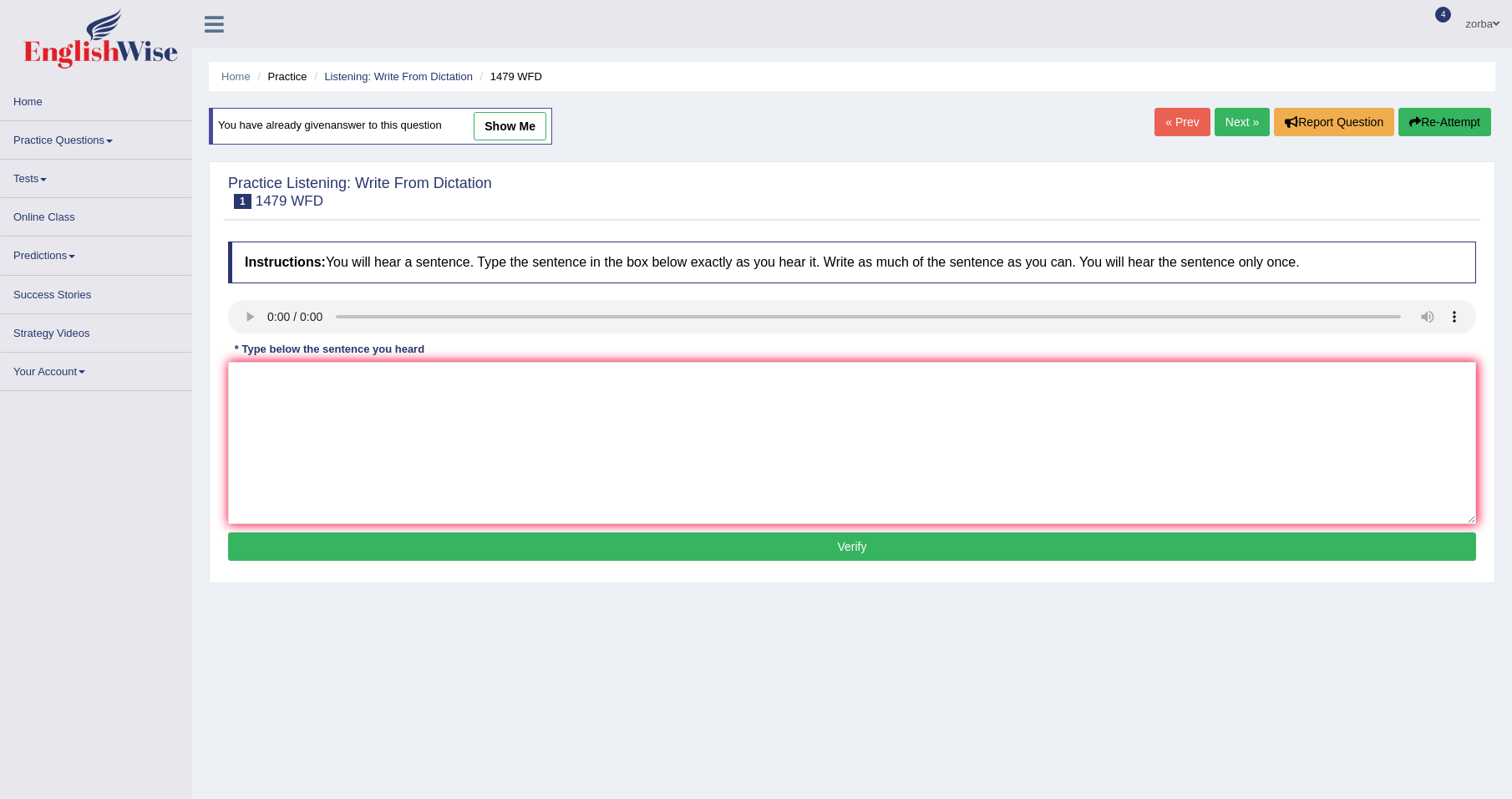 scroll, scrollTop: 0, scrollLeft: 0, axis: both 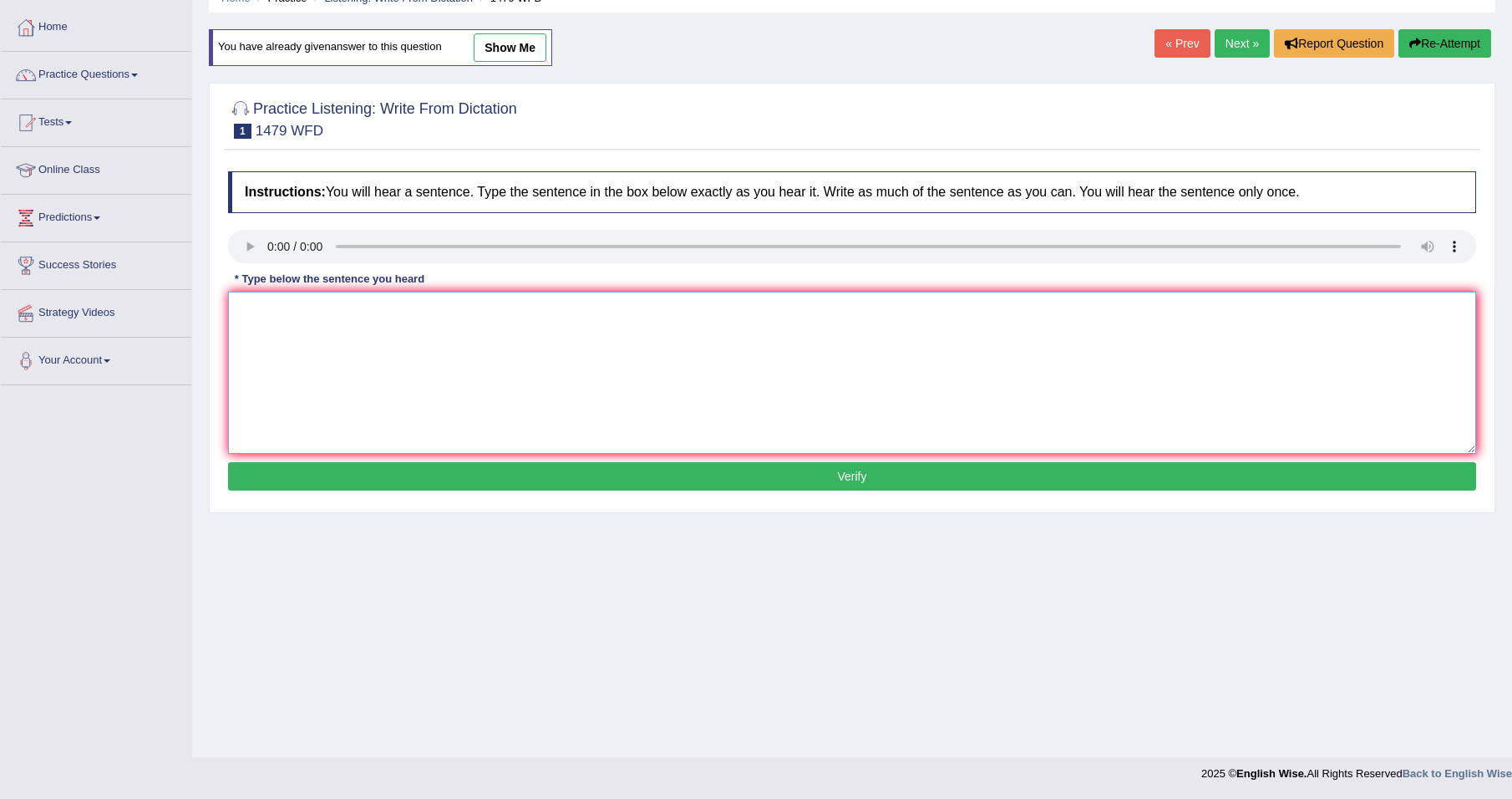 click at bounding box center (852, 373) 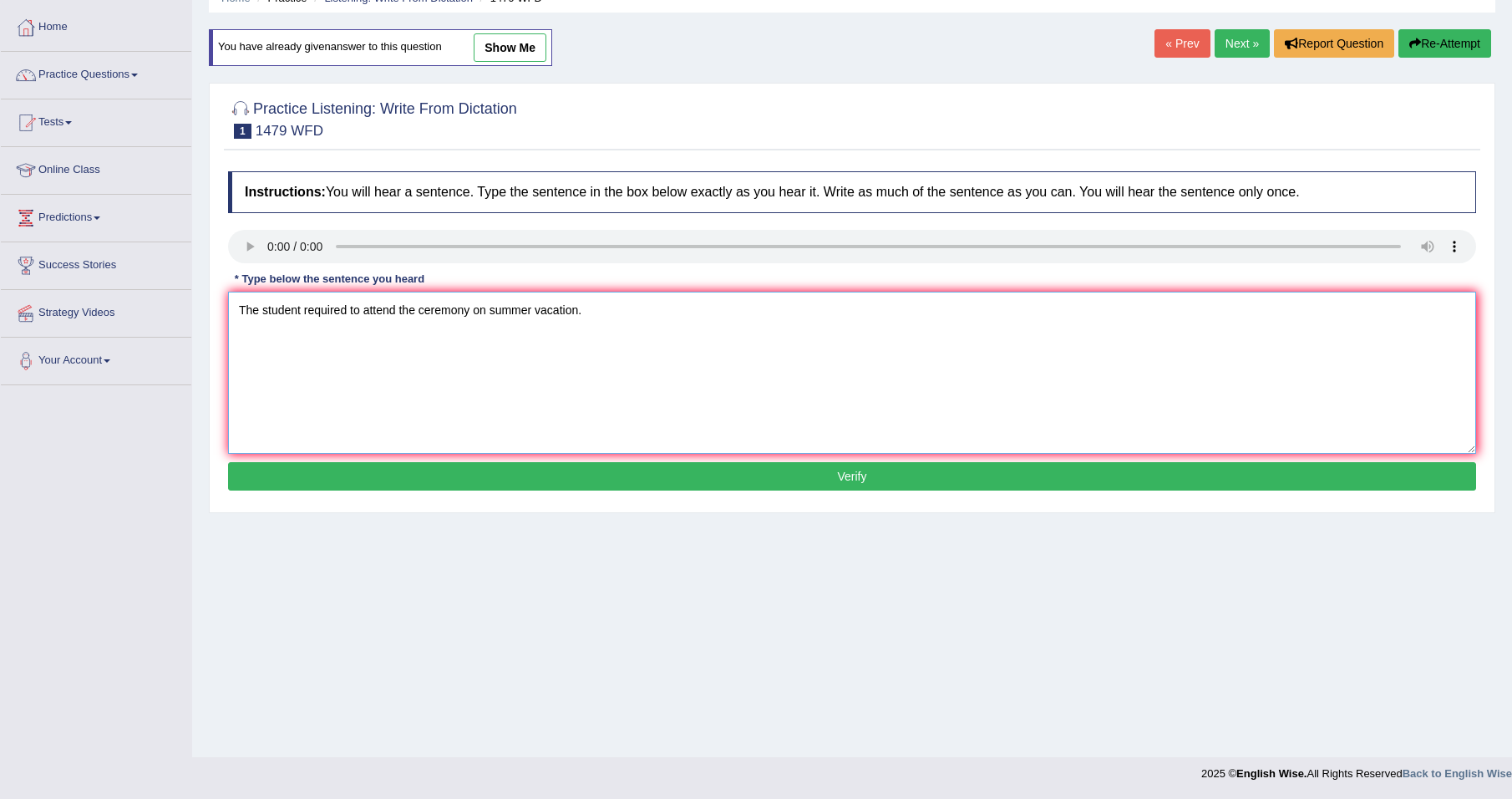 drag, startPoint x: 485, startPoint y: 313, endPoint x: 903, endPoint y: 293, distance: 418.4782 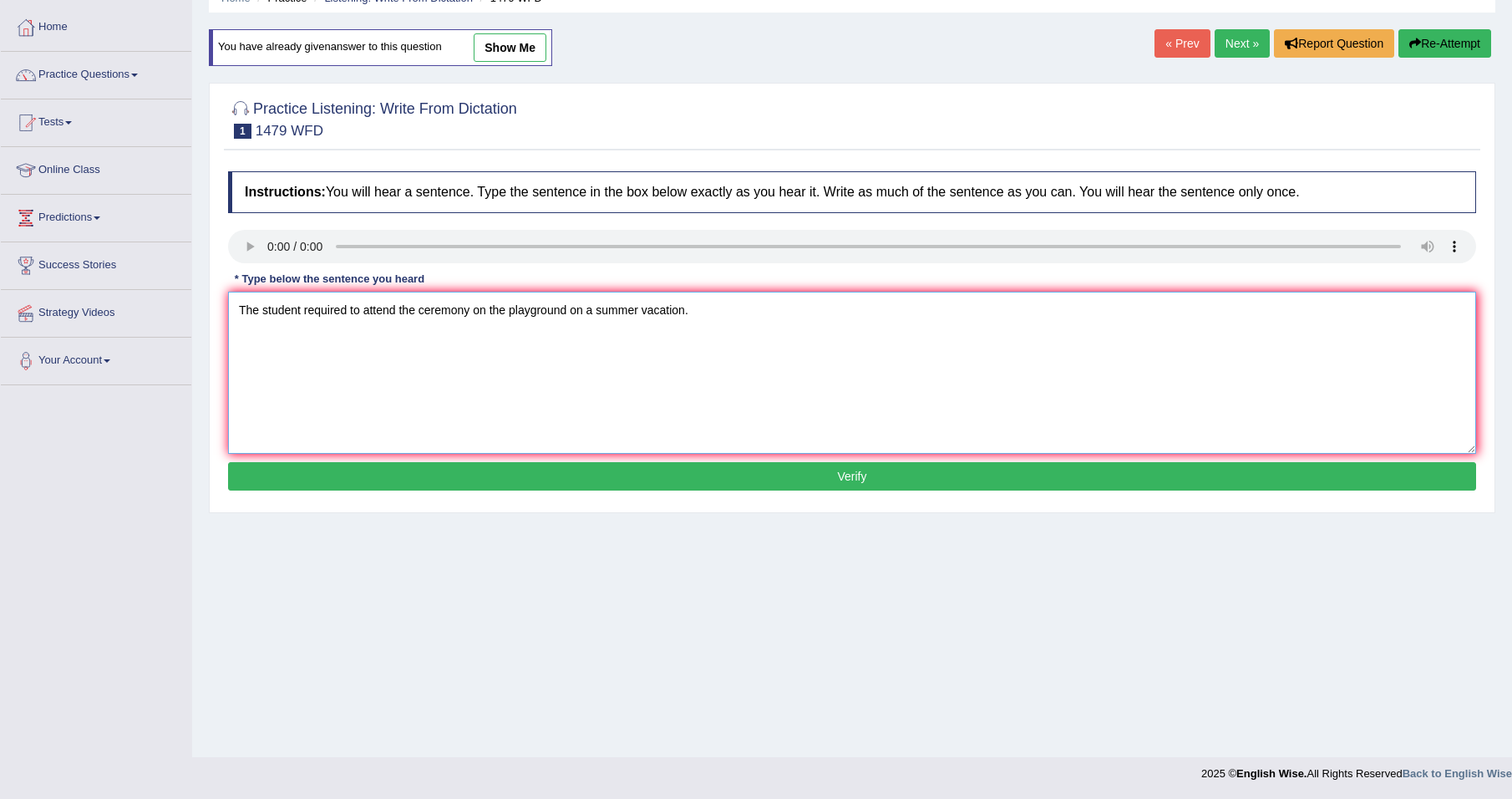 click on "The student required to attend the ceremony on the playground on a summer vacation." at bounding box center (852, 373) 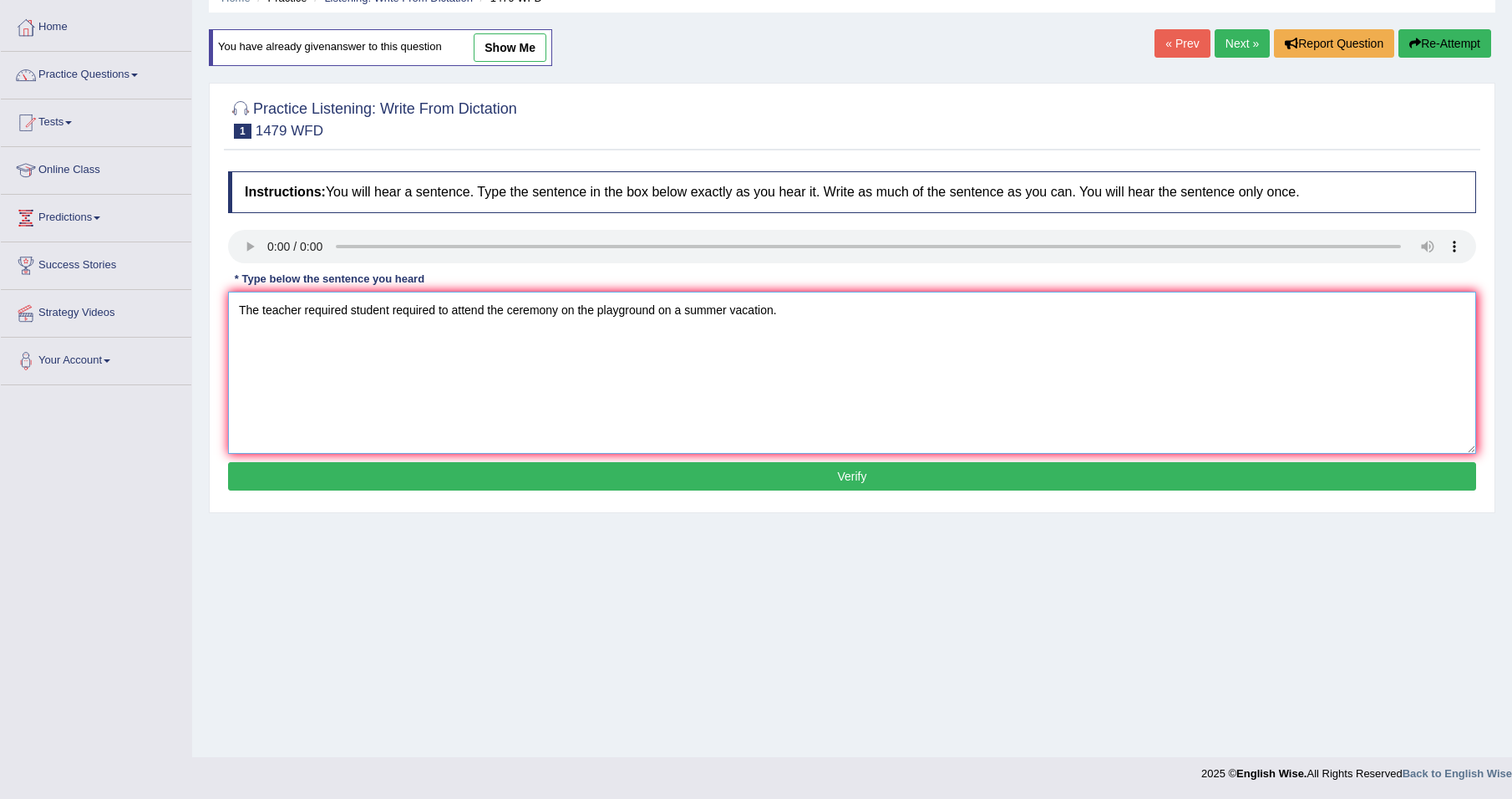click on "The teacher required student required to attend the ceremony on the playground on a summer vacation." at bounding box center [852, 373] 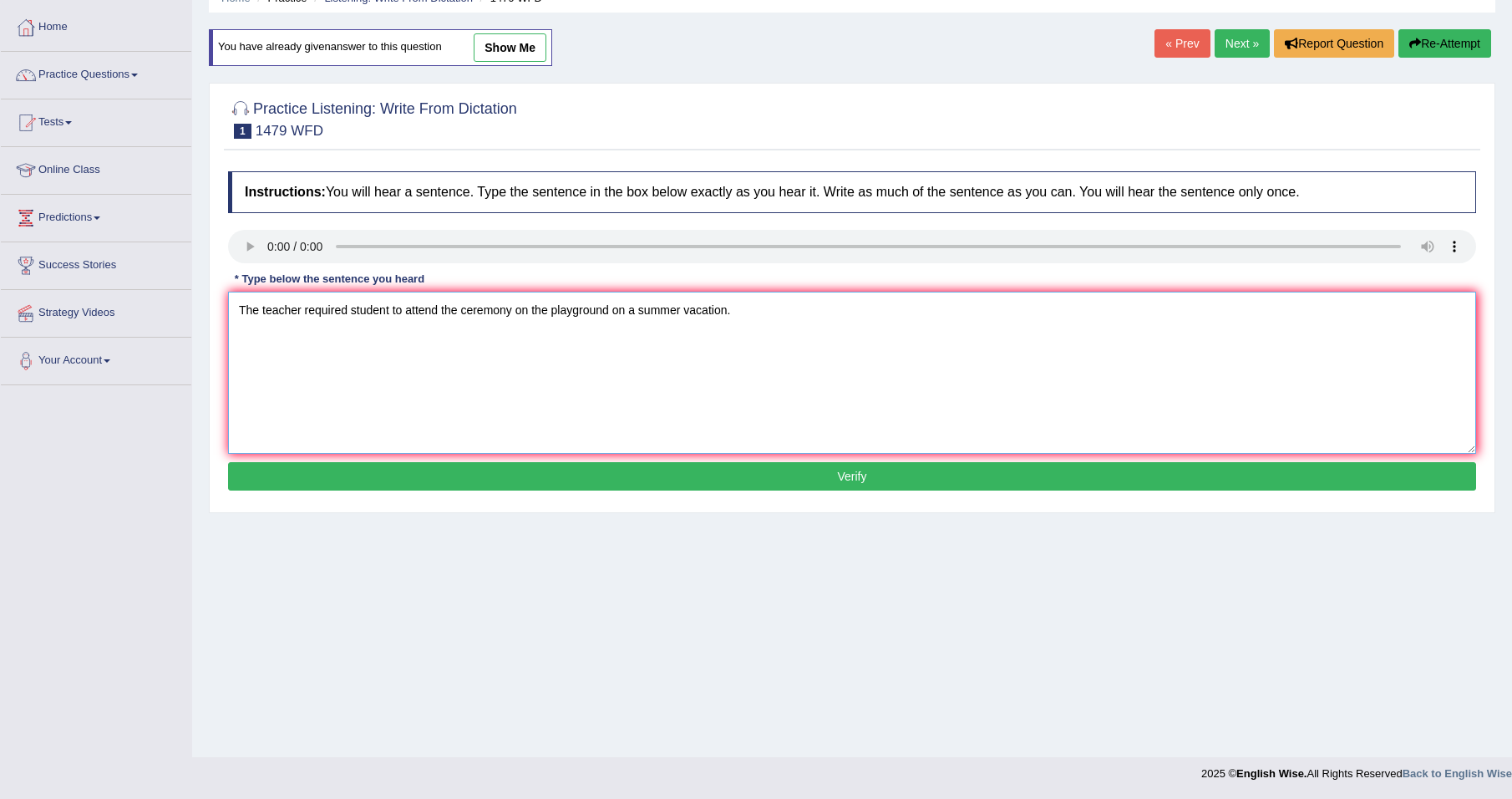 click on "The teacher required student to attend the ceremony on the playground on a summer vacation." at bounding box center [852, 373] 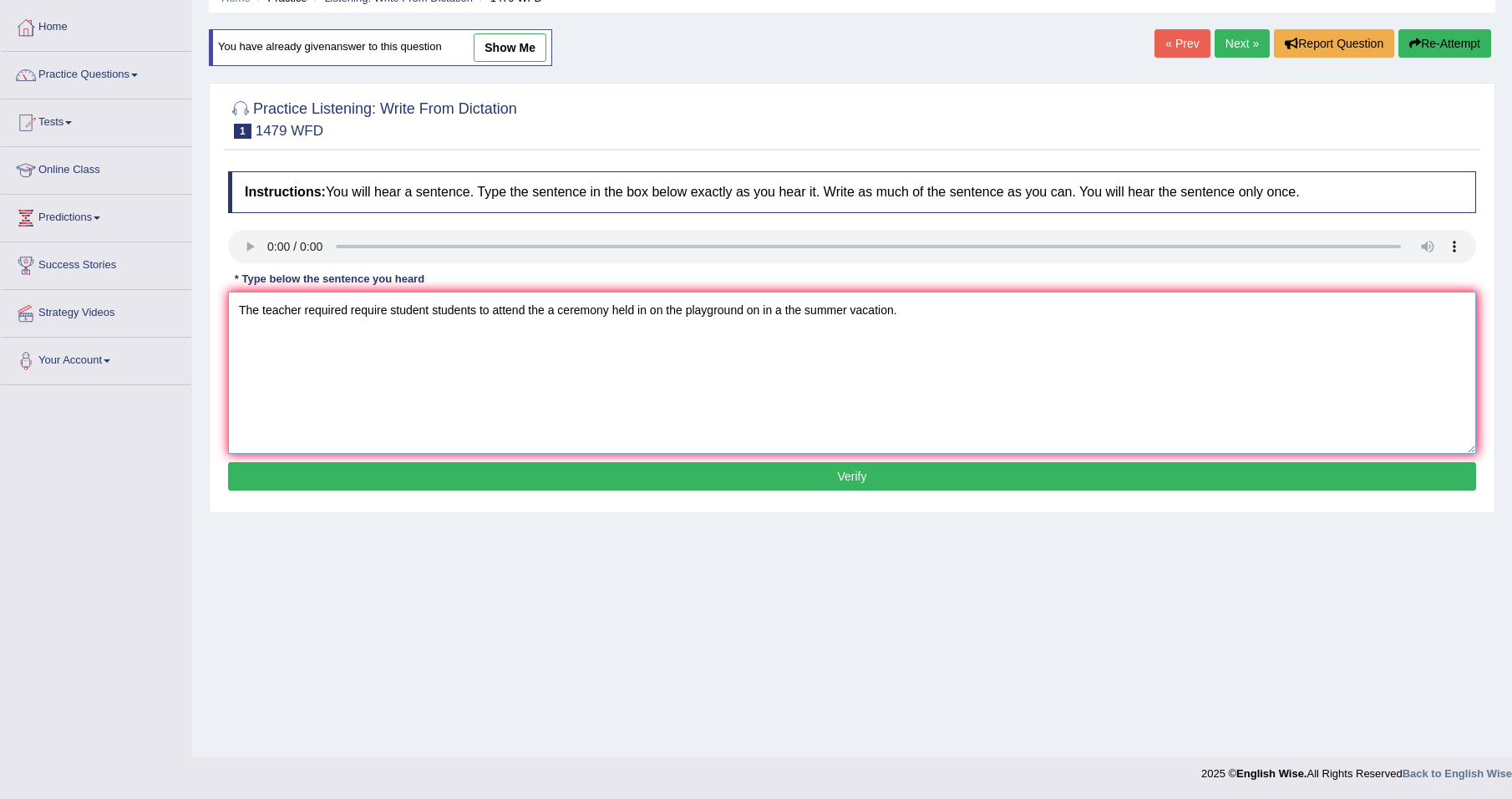 type on "The teacher required require student students to attend the a ceremony held in on the playground on in a the summer vacation." 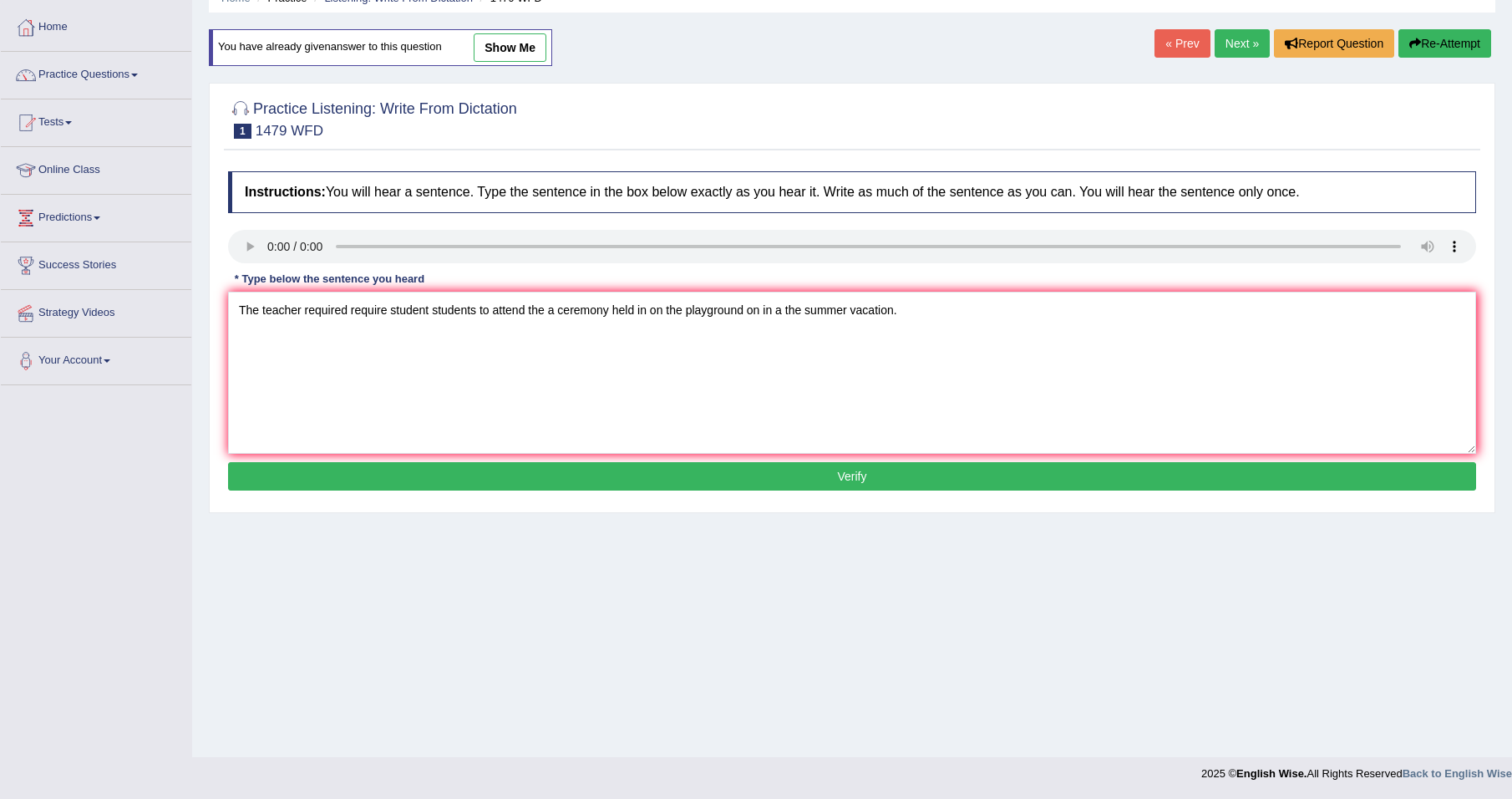 click on "Verify" at bounding box center (852, 476) 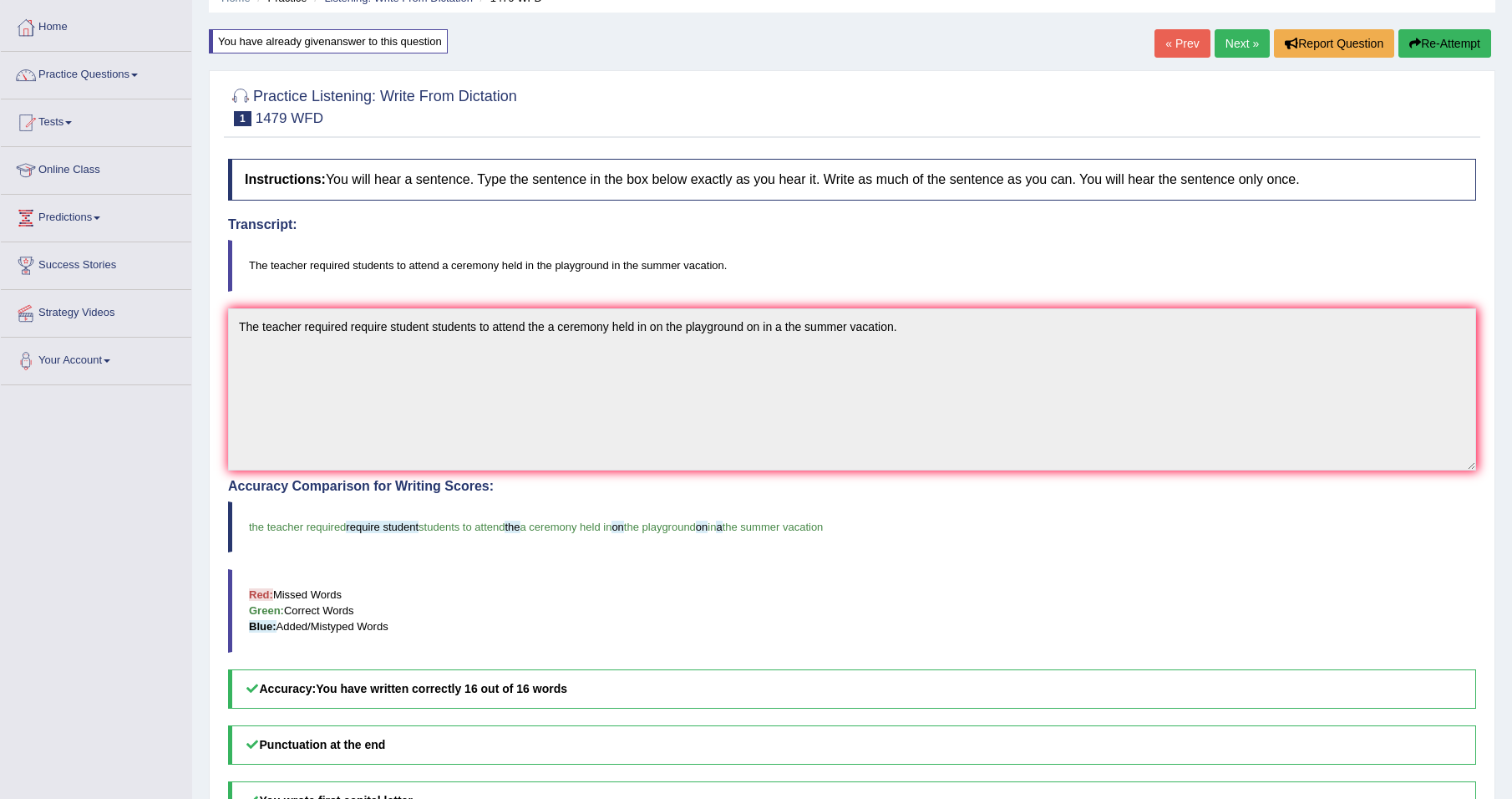 click on "Next »" at bounding box center (1242, 43) 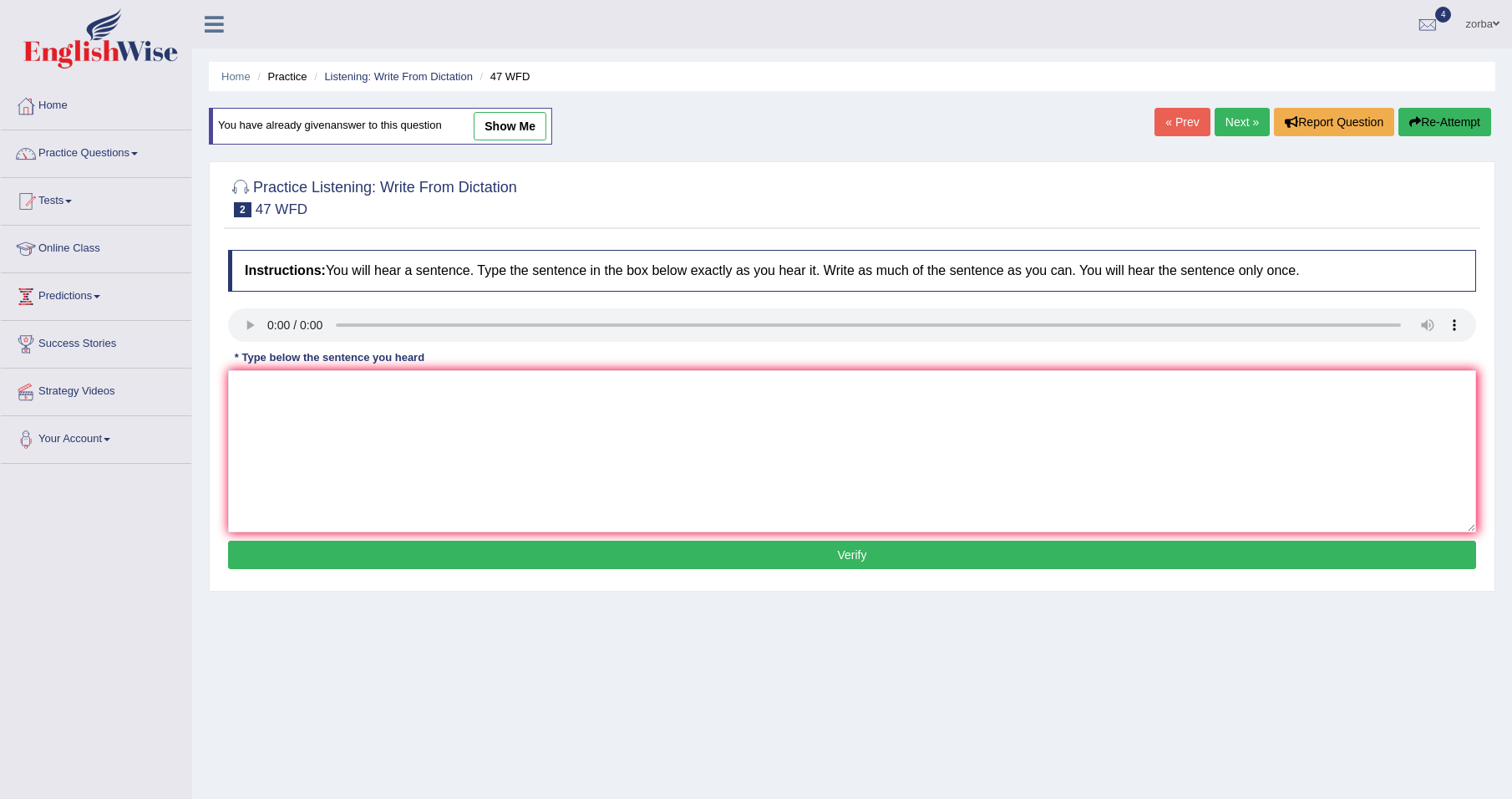 scroll, scrollTop: 0, scrollLeft: 0, axis: both 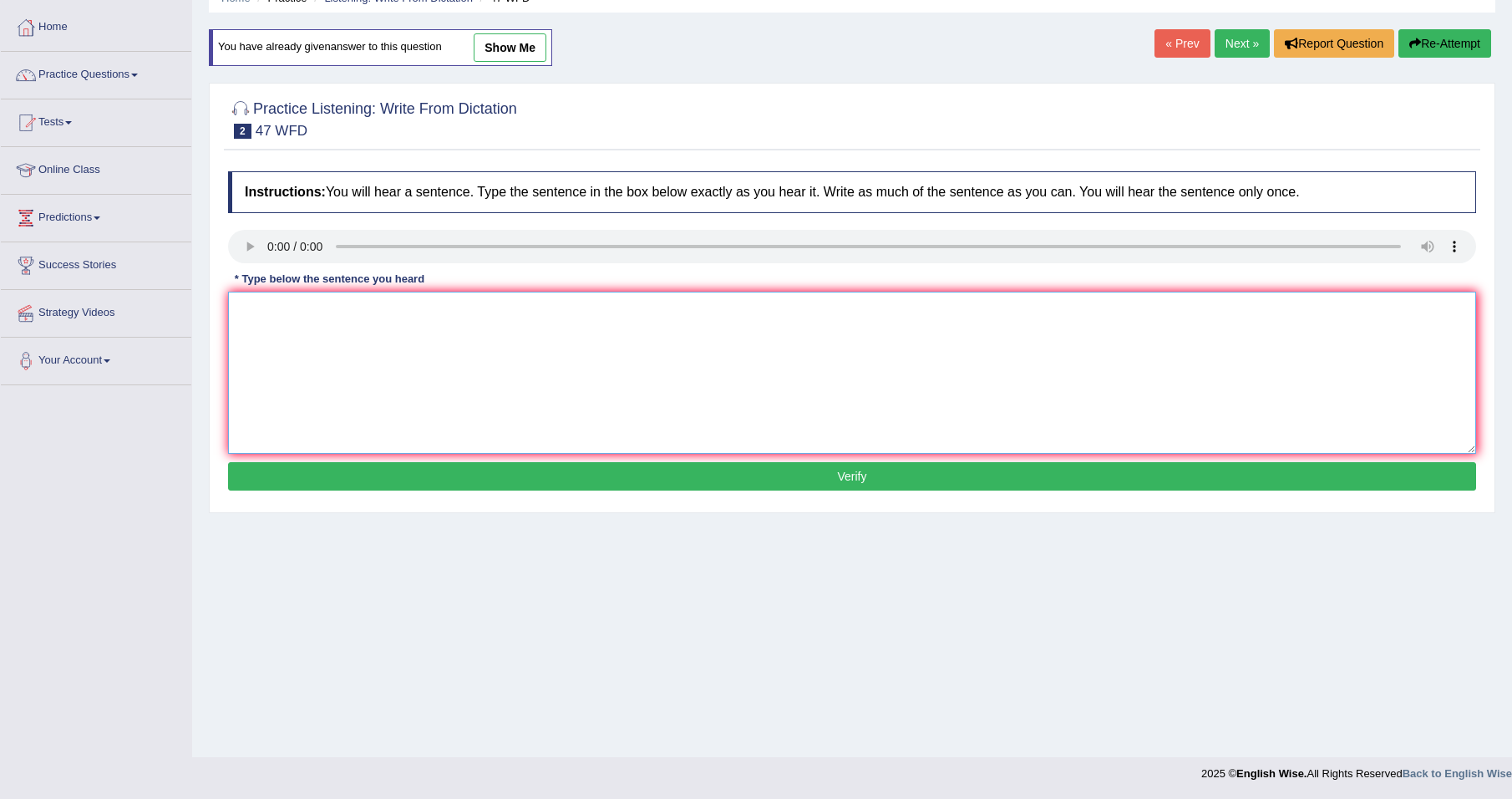 click at bounding box center (852, 373) 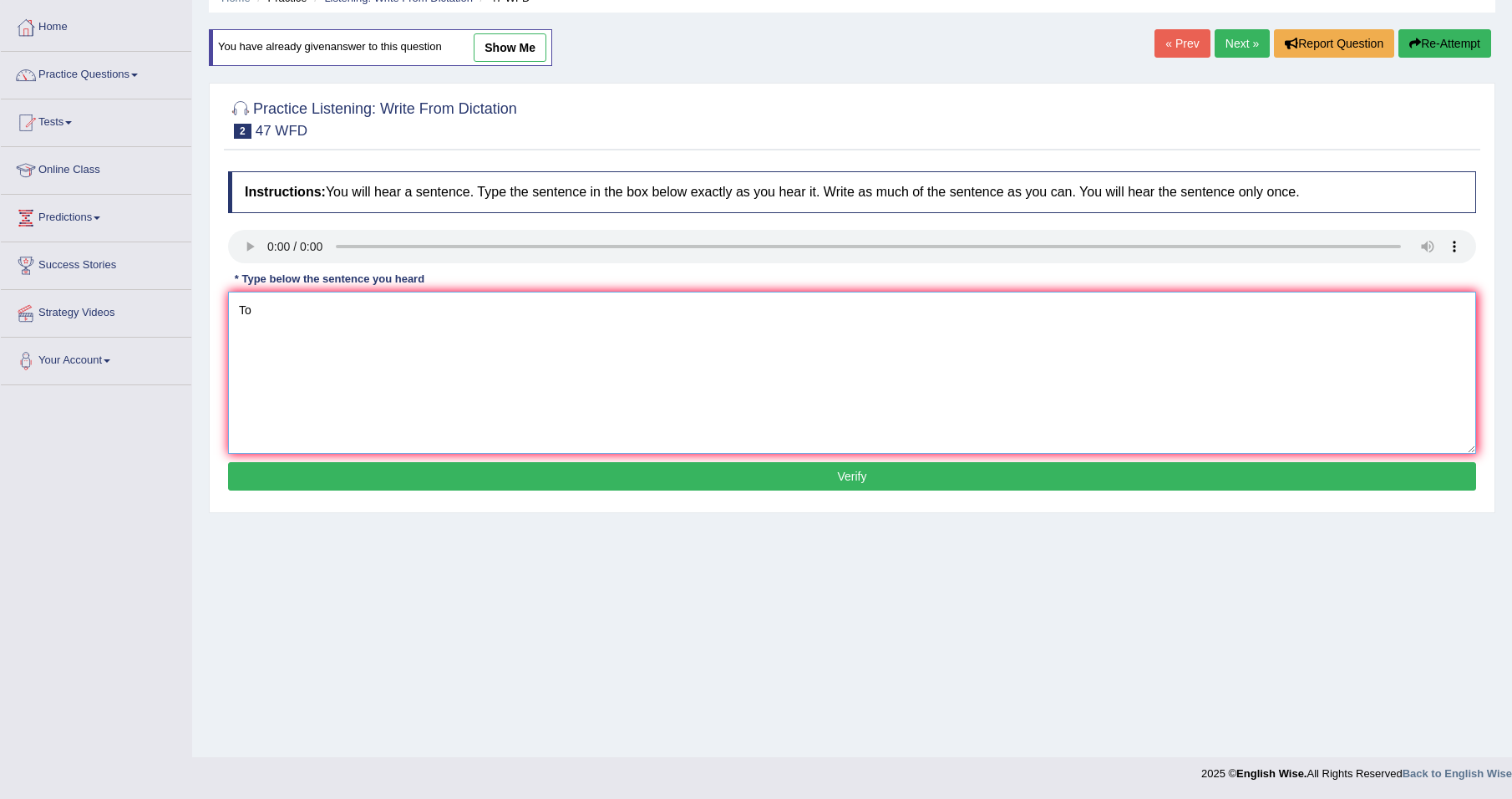 type on "T" 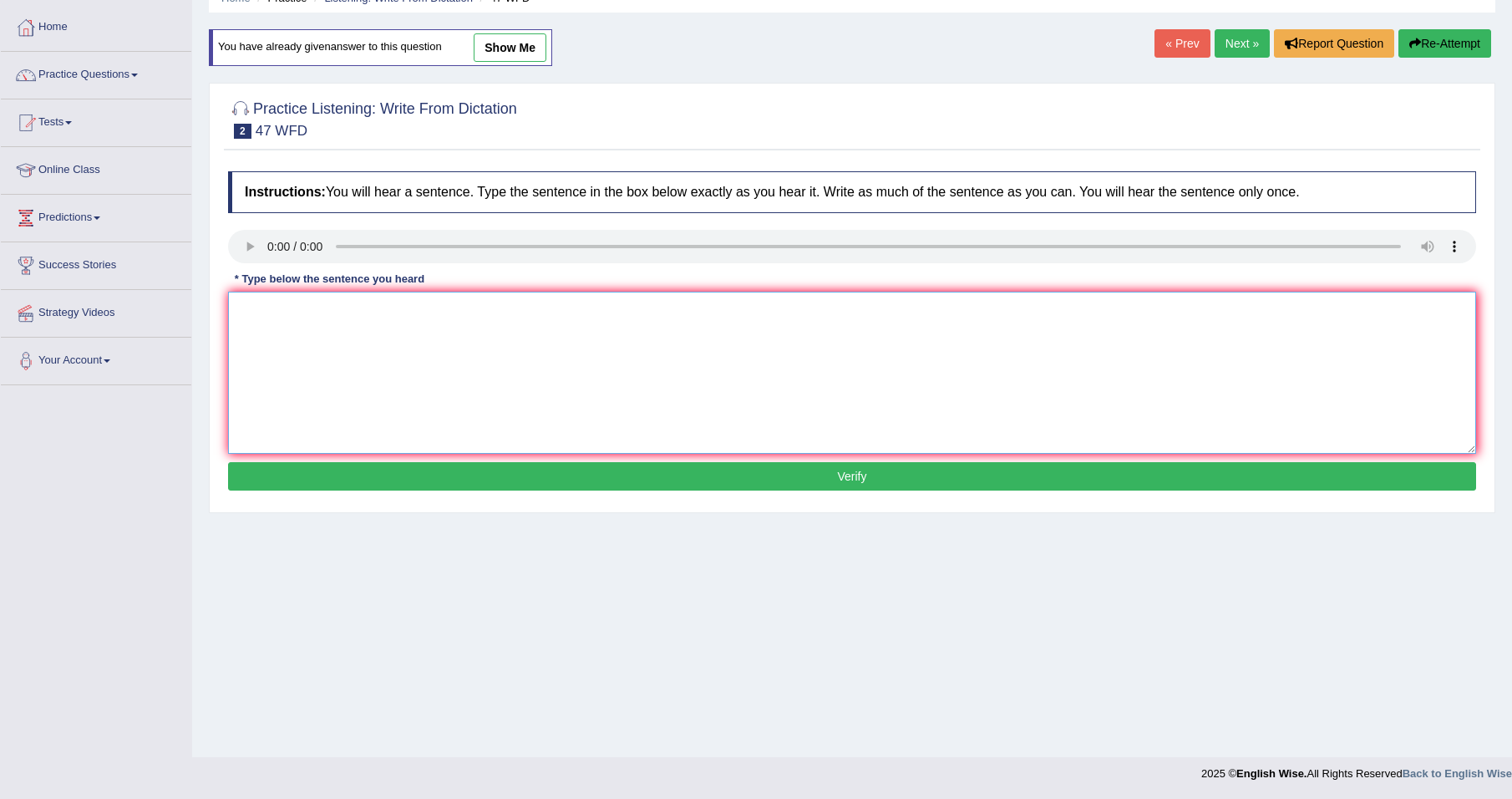 click at bounding box center (852, 373) 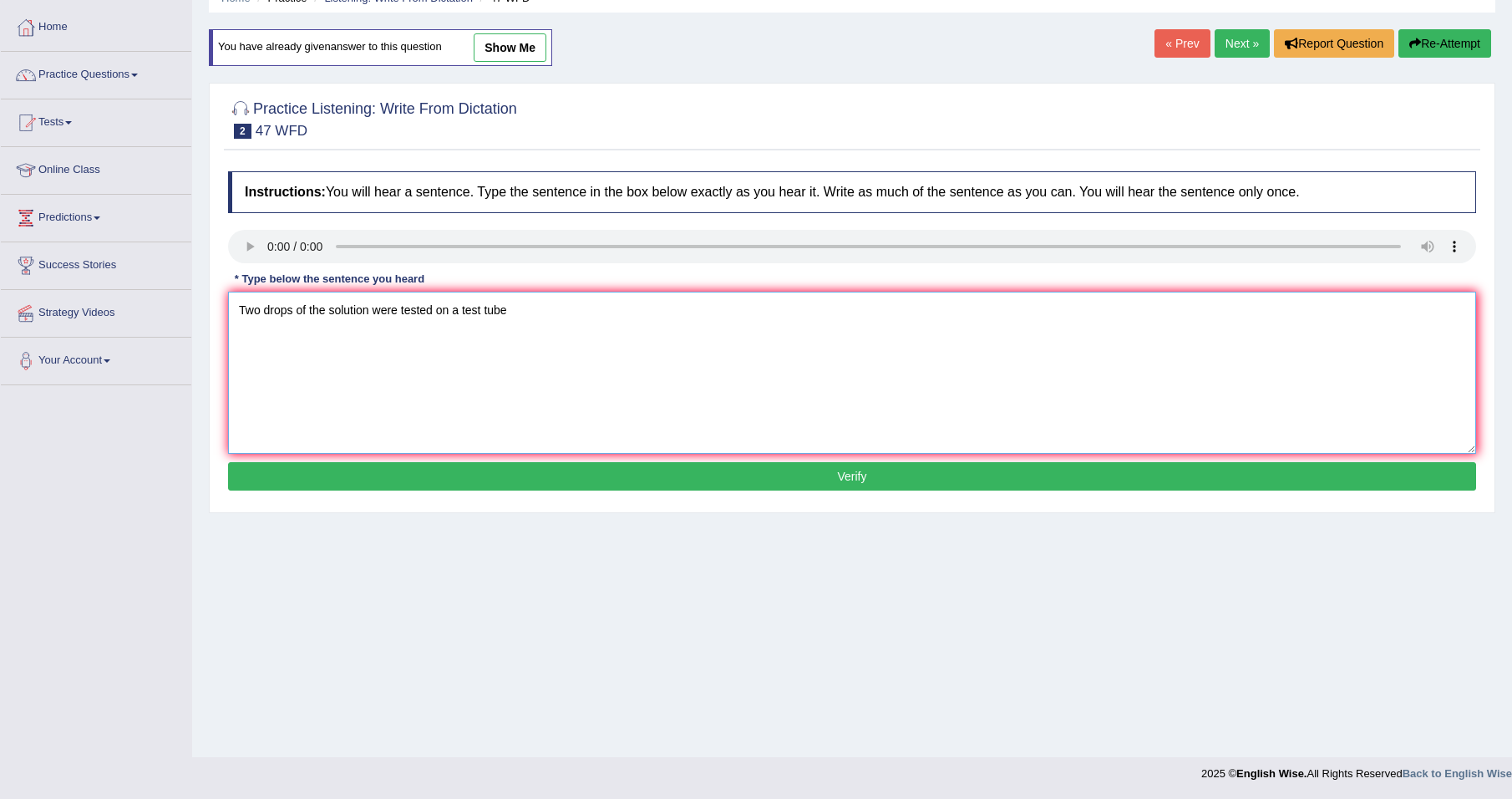 click on "Two drops of the solution were tested on a test tube" at bounding box center [852, 373] 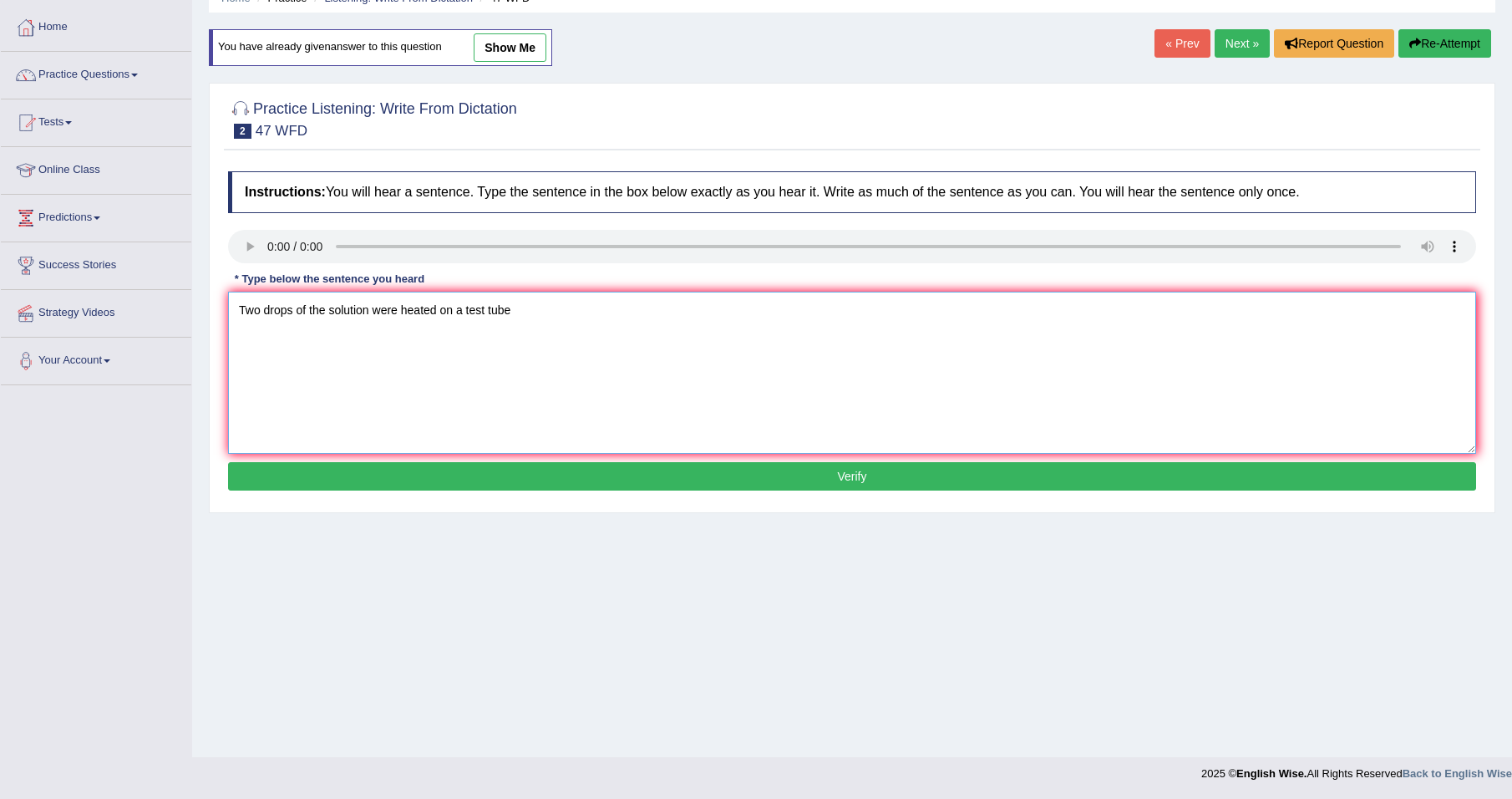 click on "Two drops of the solution were heated on a test tube" at bounding box center (852, 373) 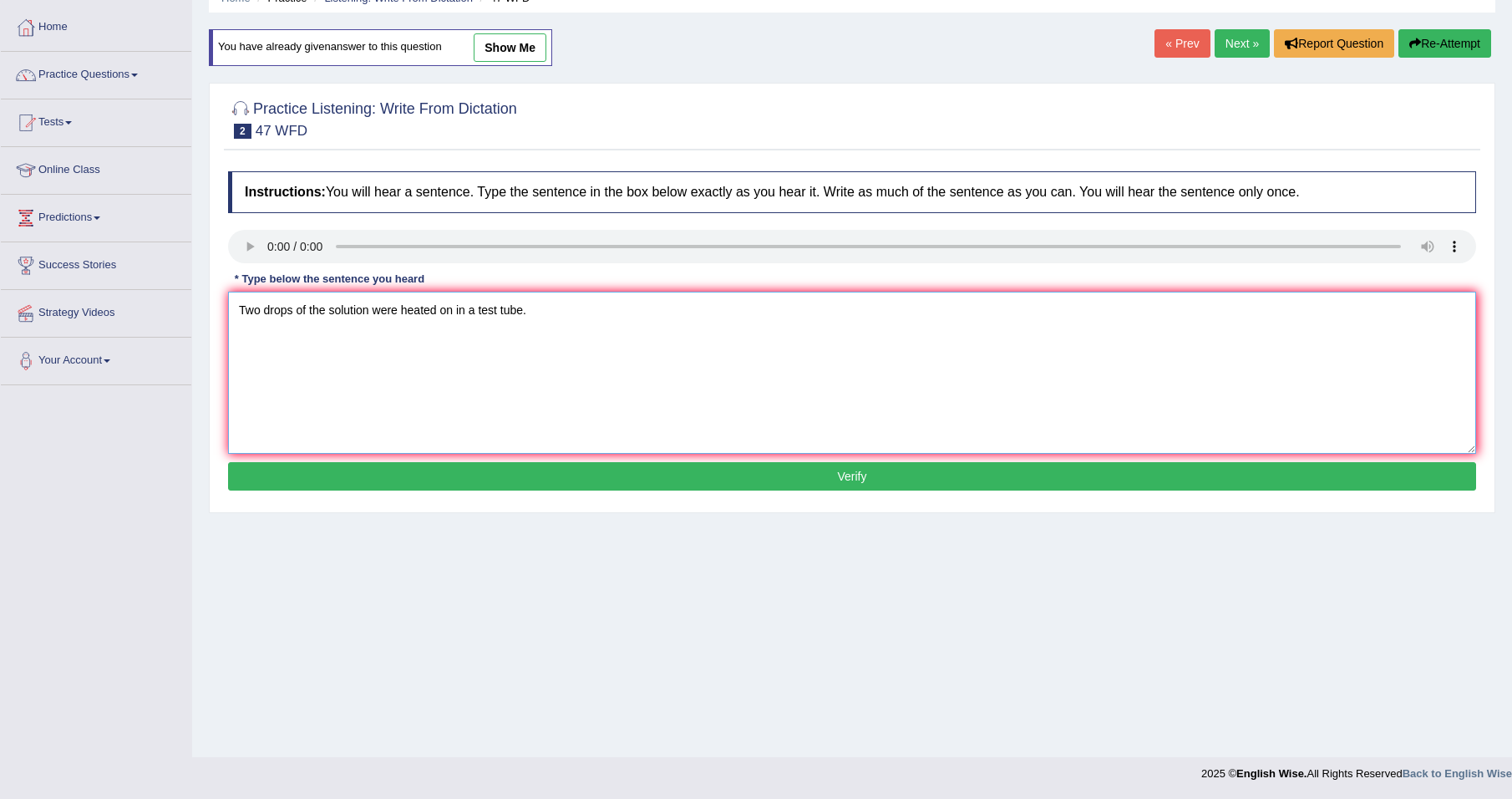 type on "Two drops of the solution were heated on in a test tube." 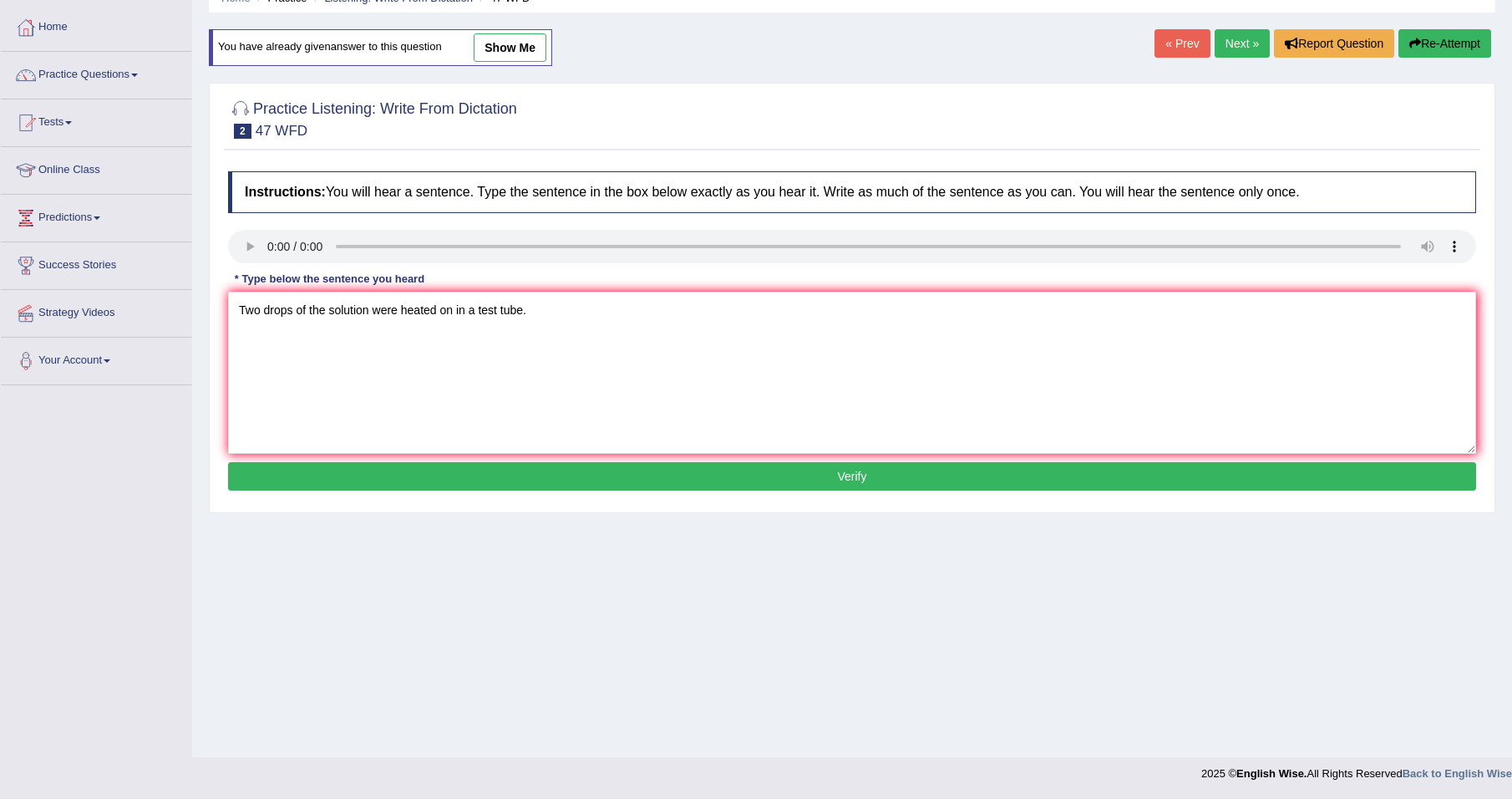 click on "Verify" at bounding box center (852, 476) 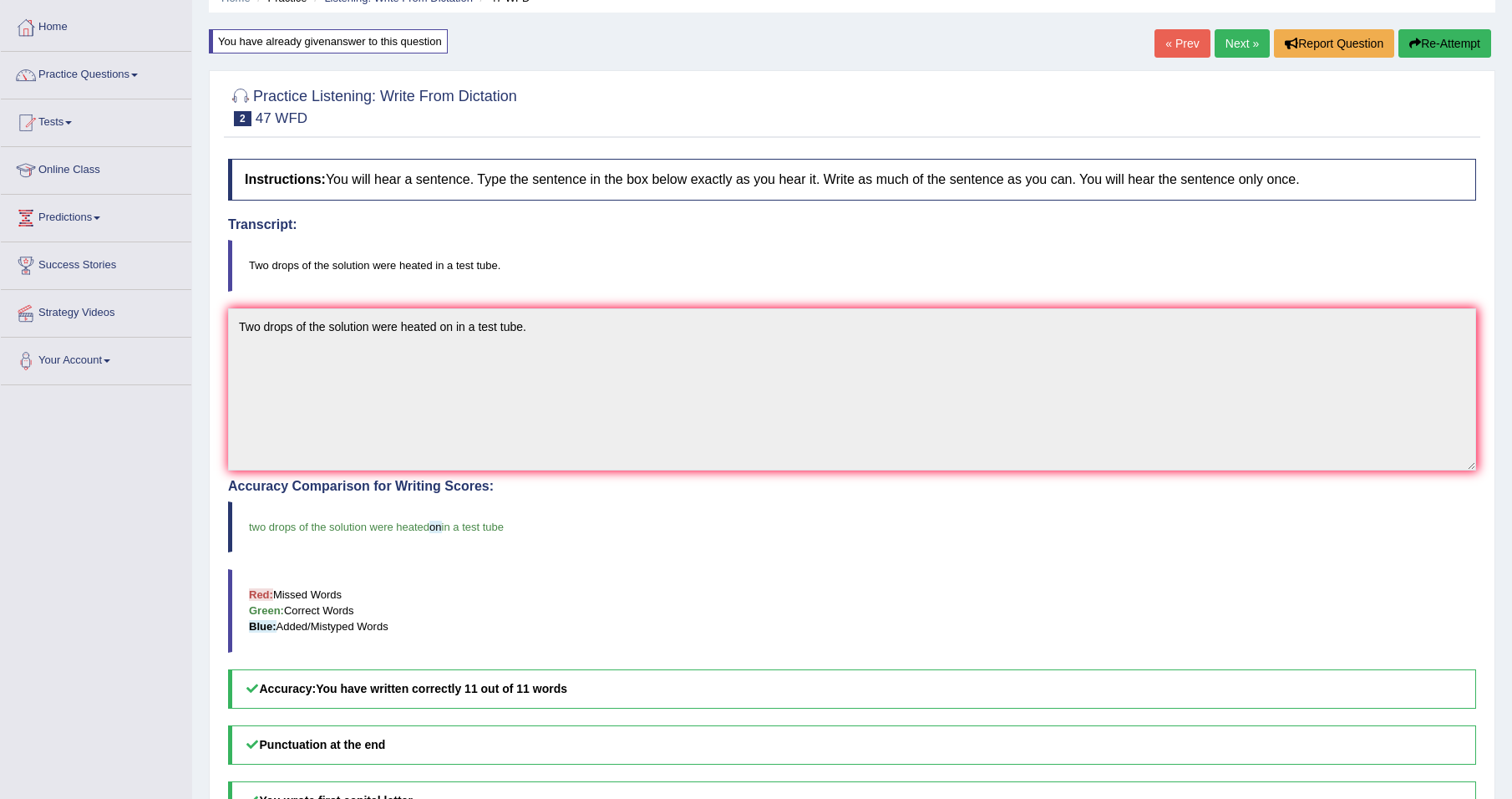 click on "Next »" at bounding box center [1242, 43] 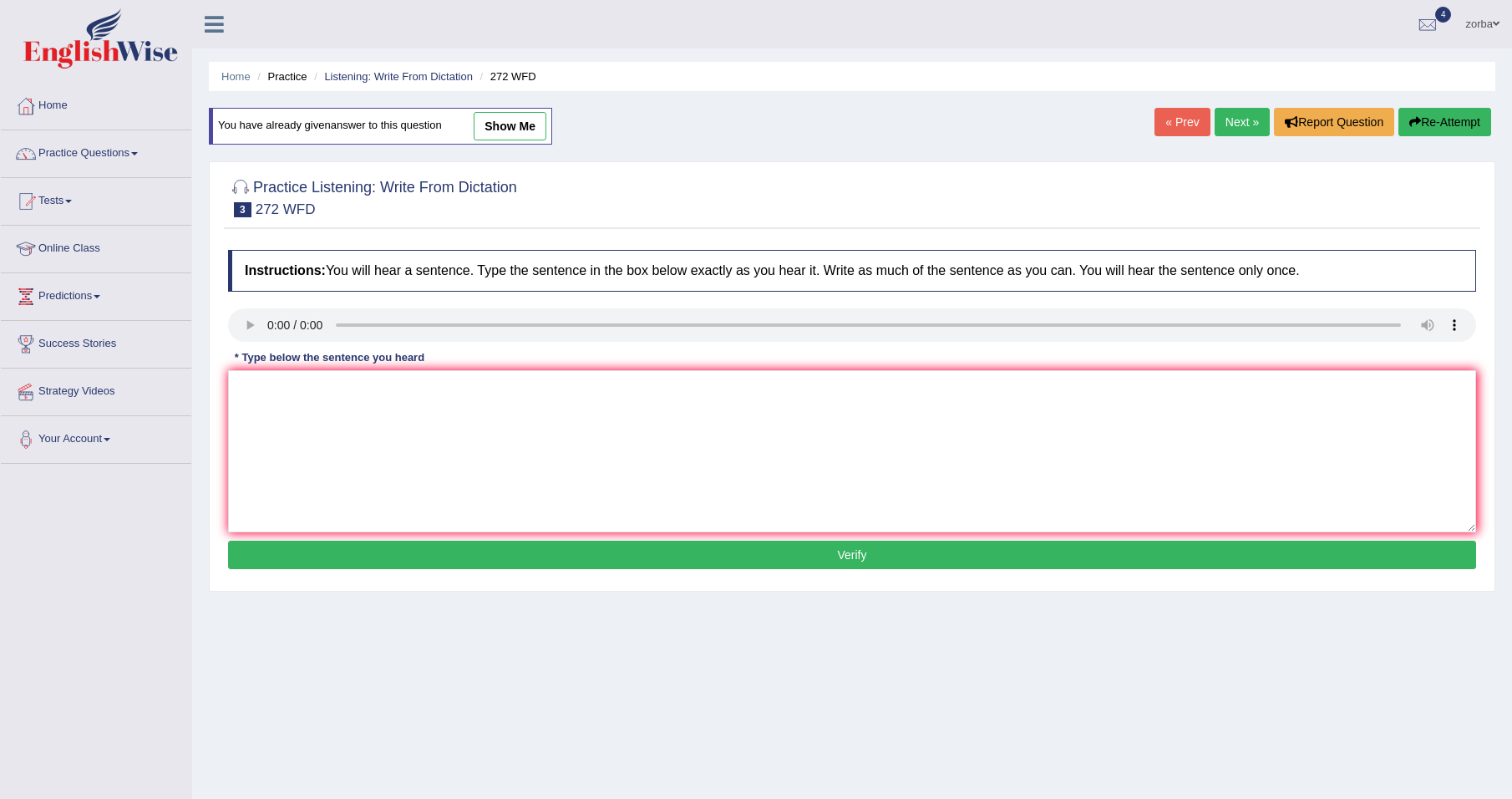 scroll, scrollTop: 0, scrollLeft: 0, axis: both 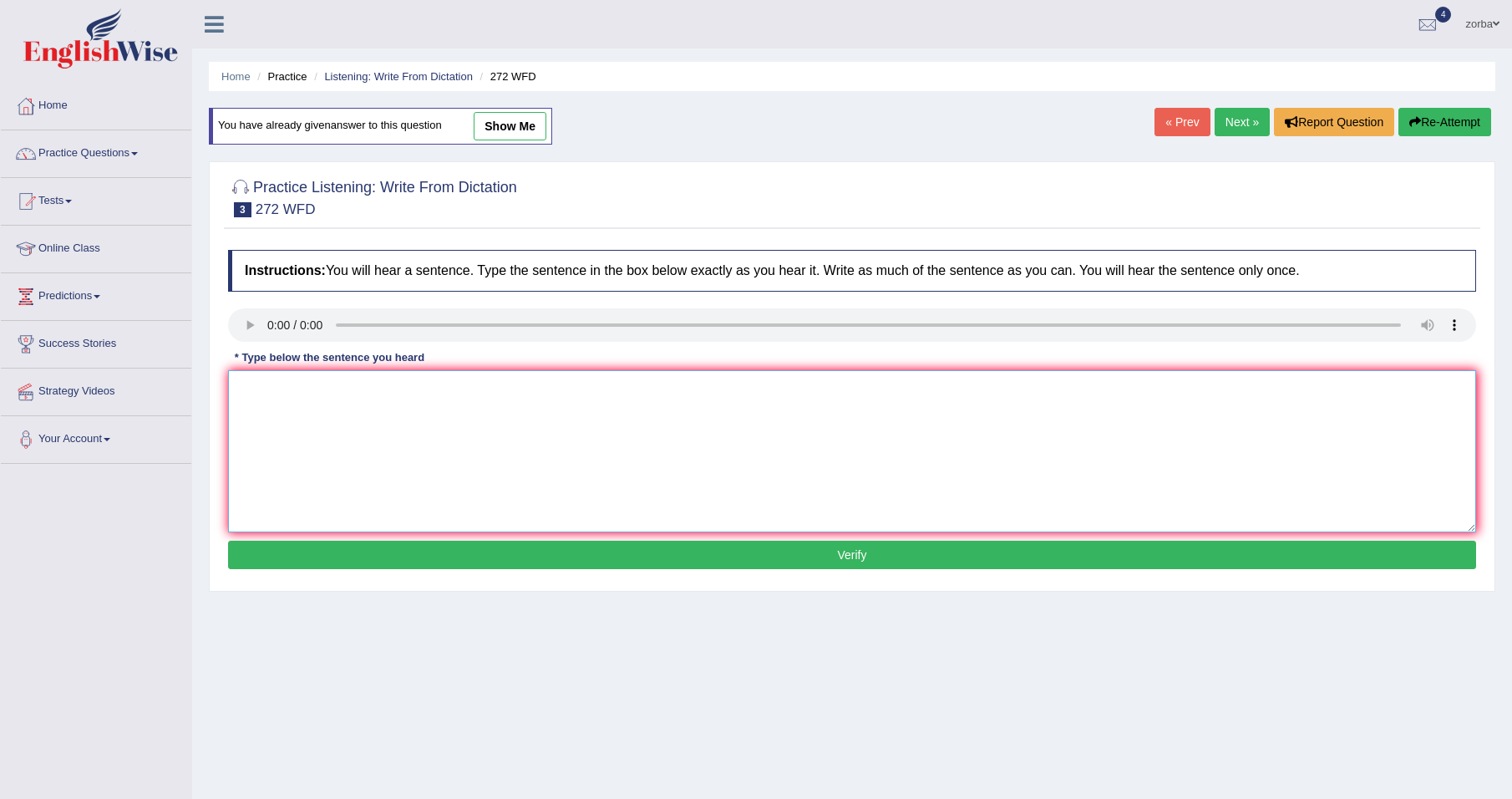 click at bounding box center [852, 451] 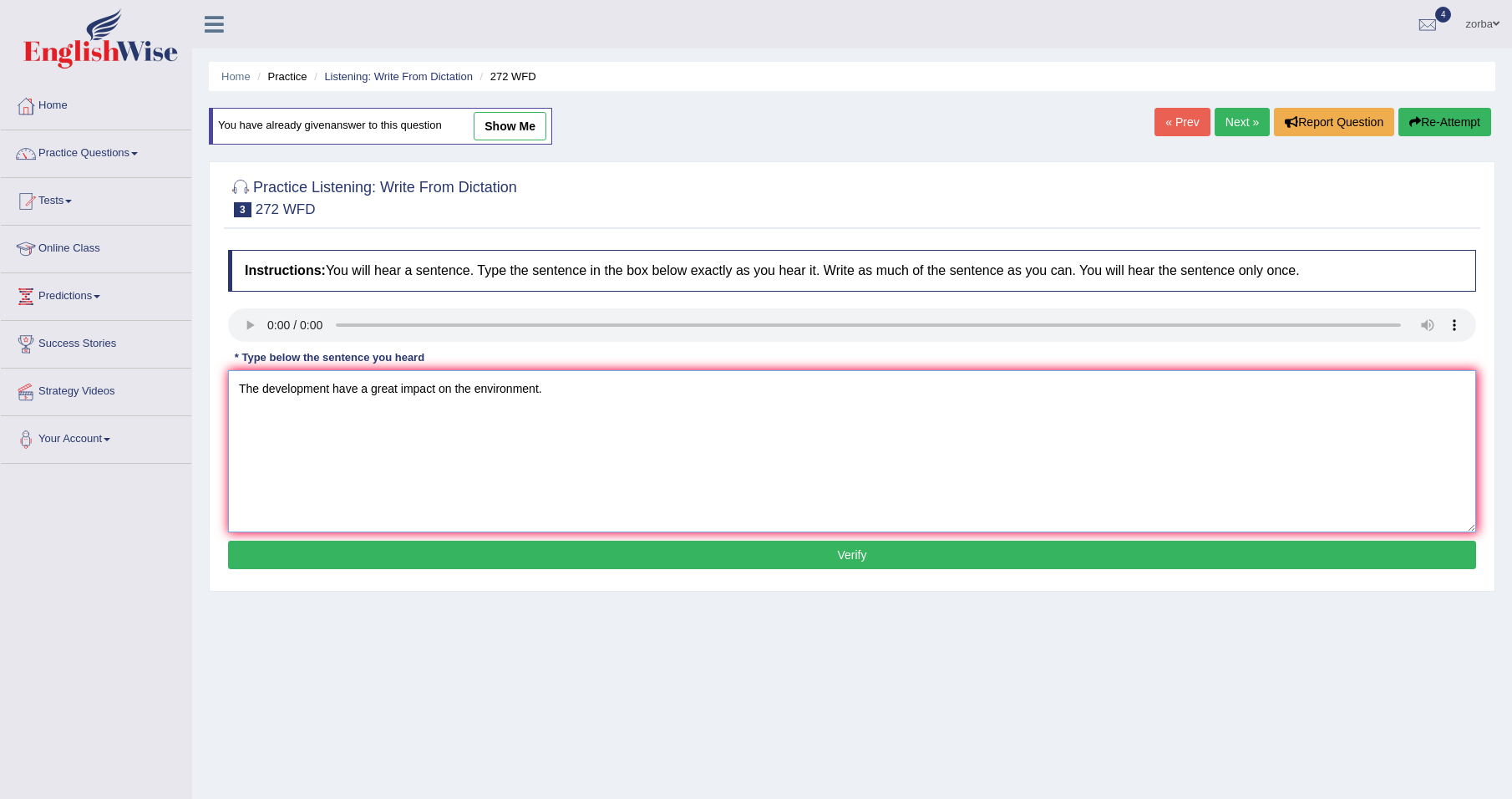 click on "The development have a great impact on the environment." at bounding box center [852, 451] 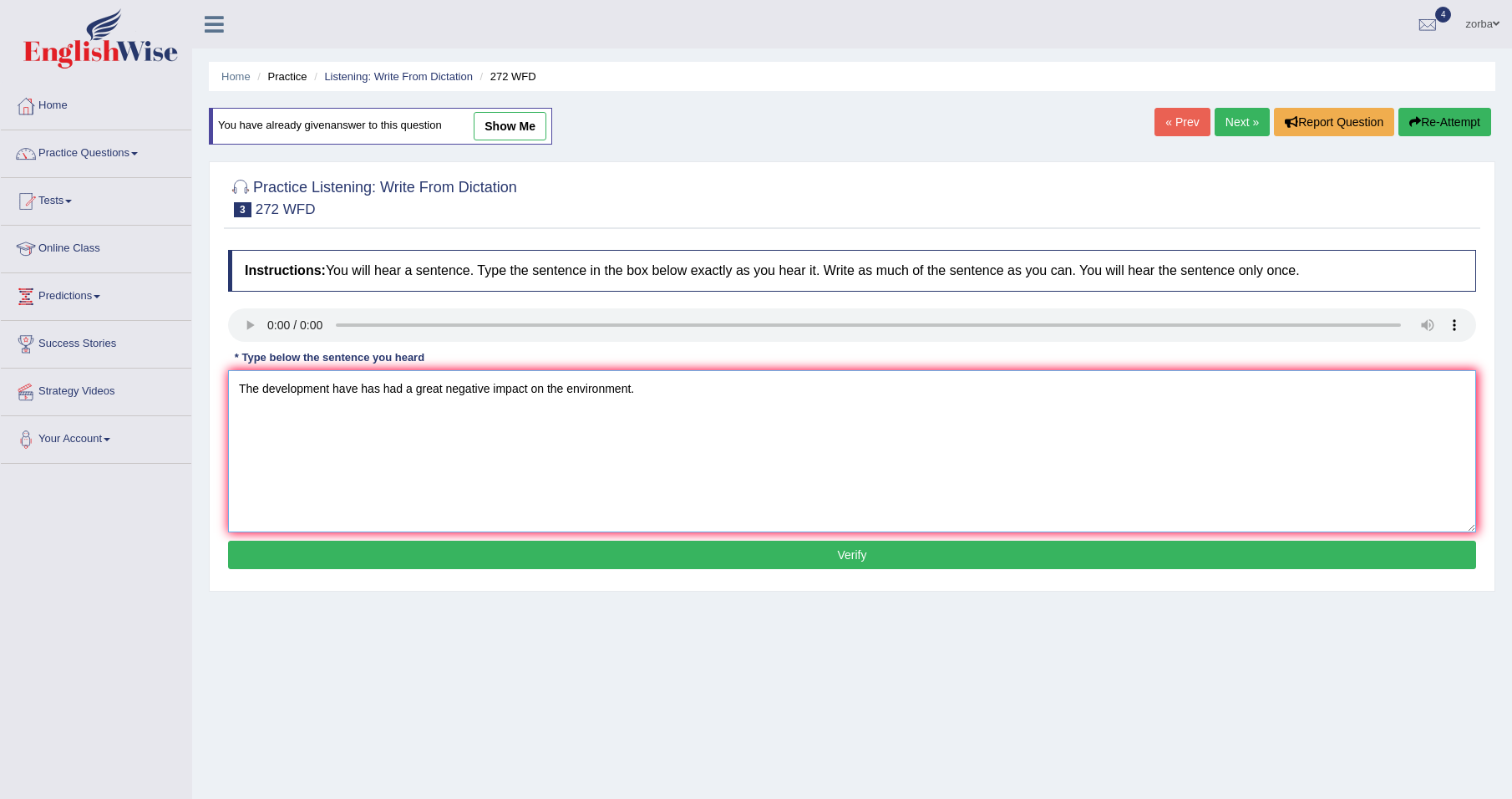 type on "The development have has had a great negative impact on the environment." 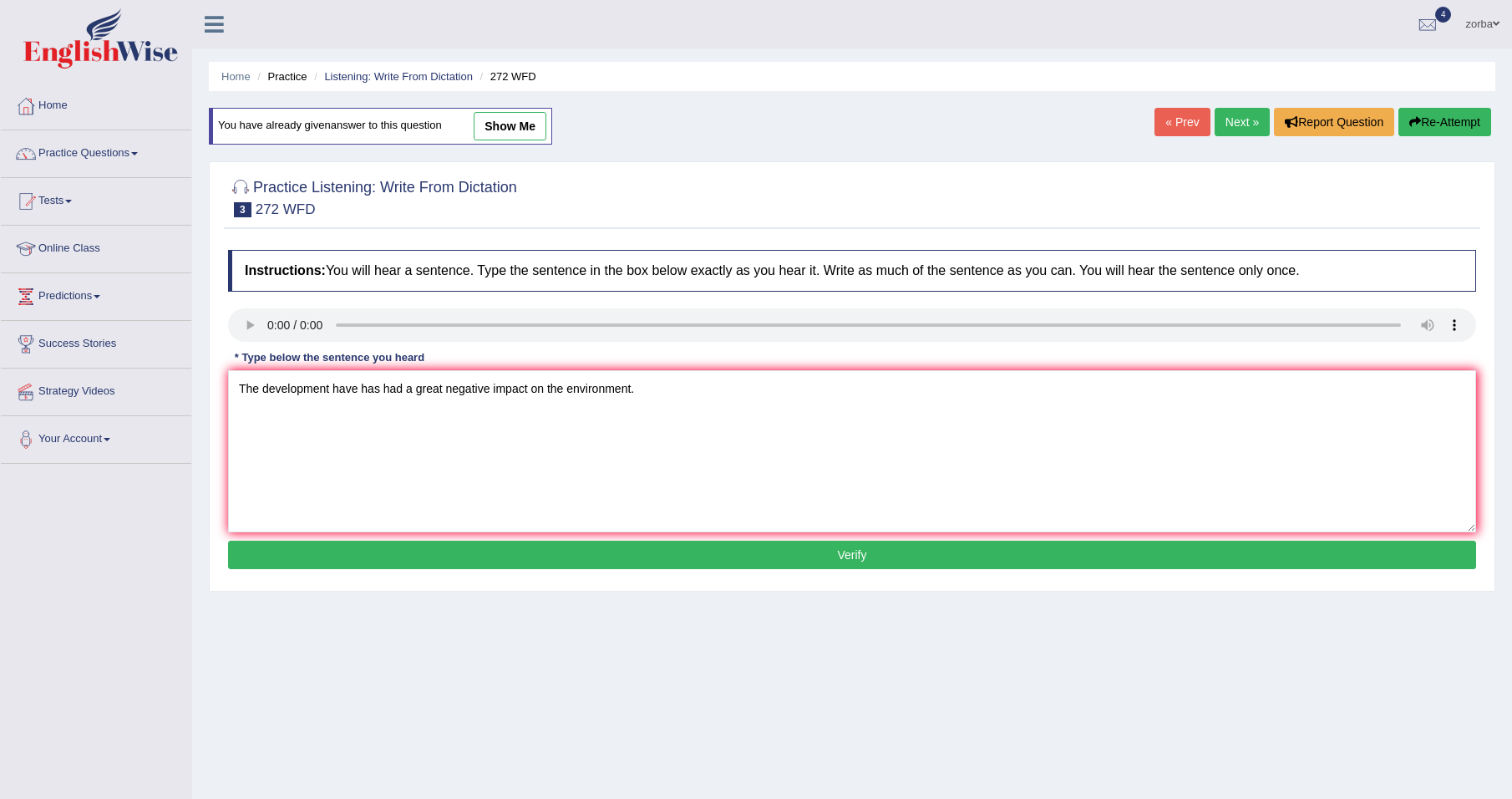click on "Verify" at bounding box center [852, 555] 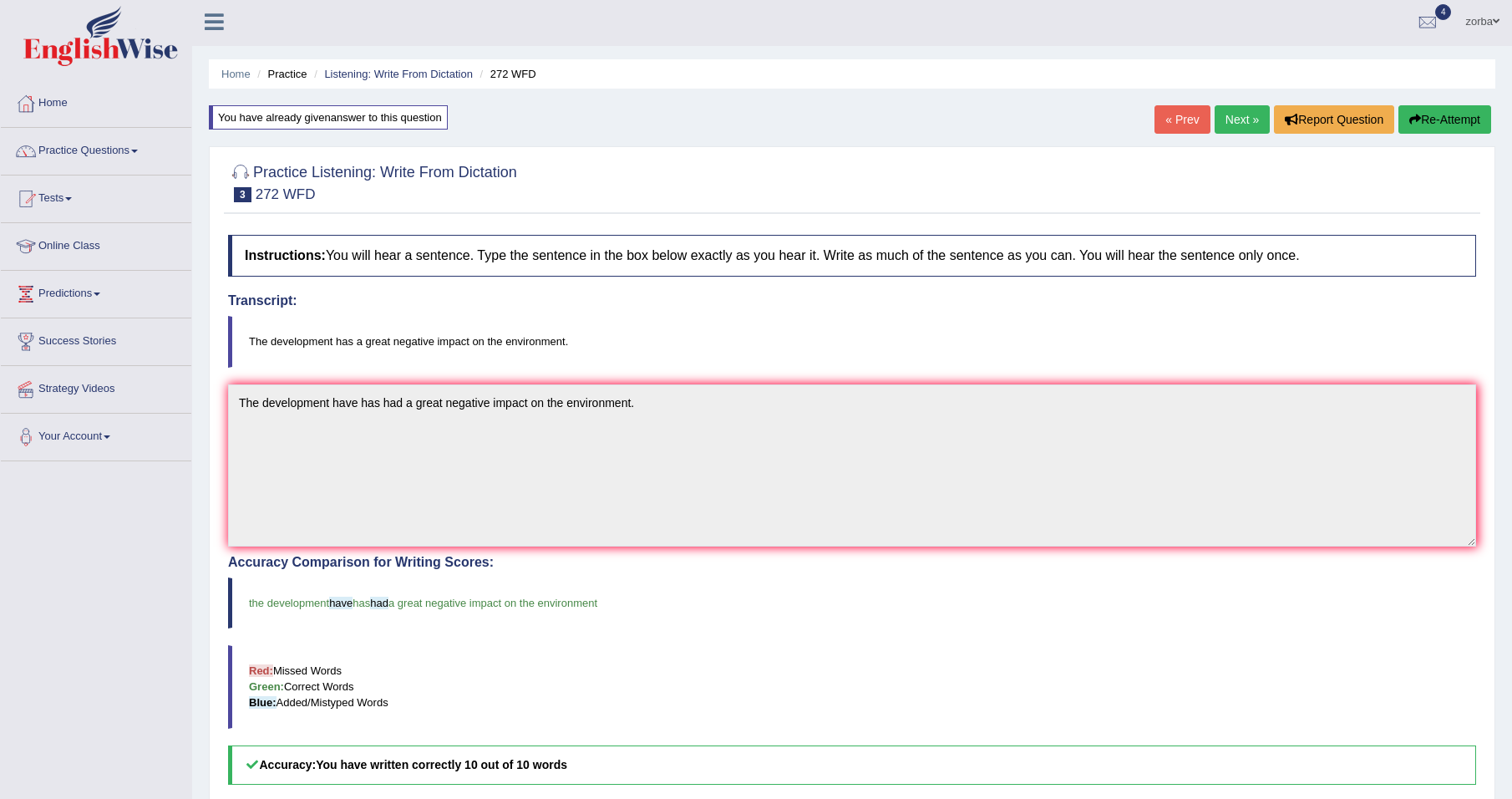 scroll, scrollTop: 0, scrollLeft: 0, axis: both 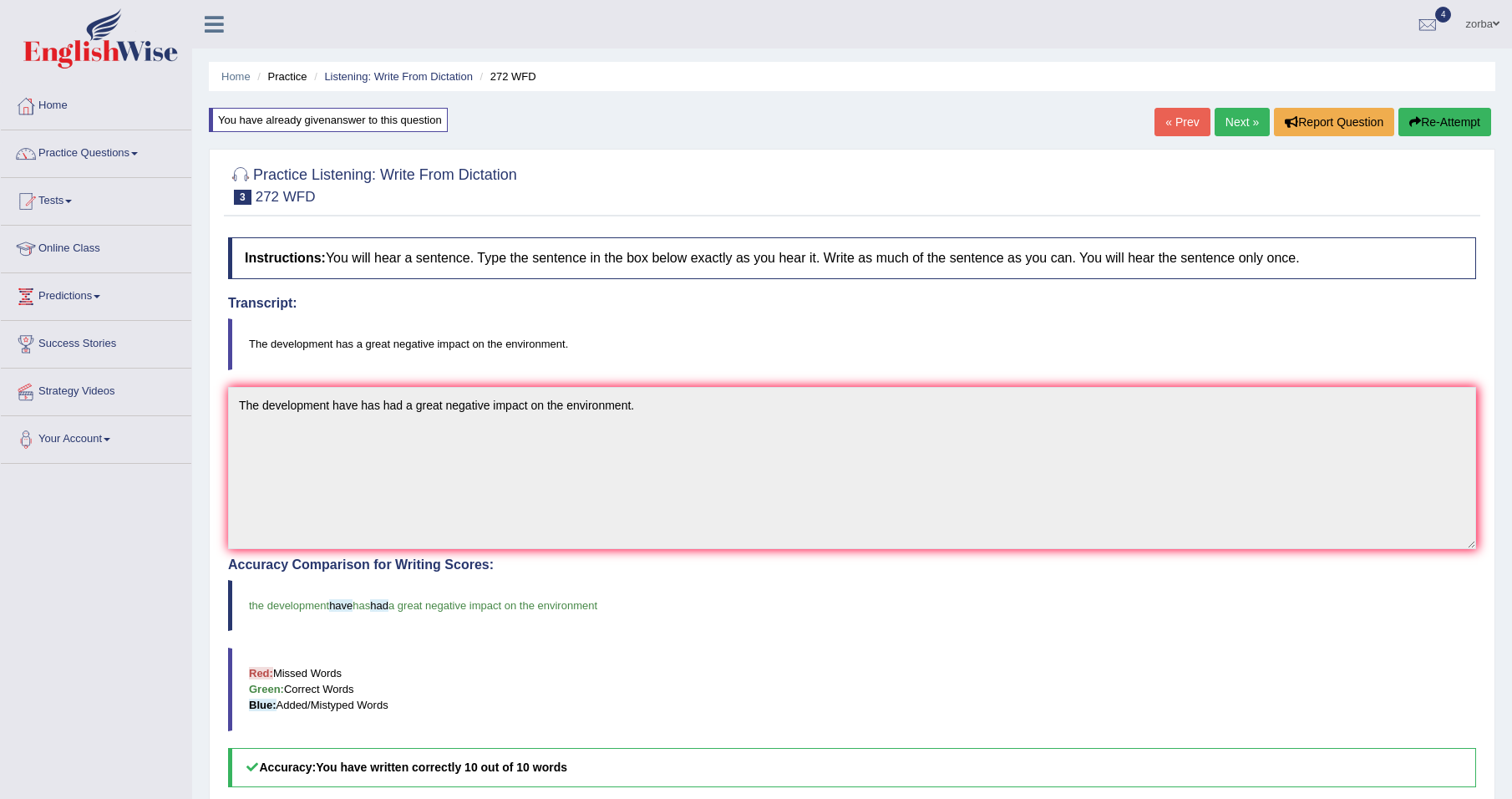 click on "Next »" at bounding box center [1242, 122] 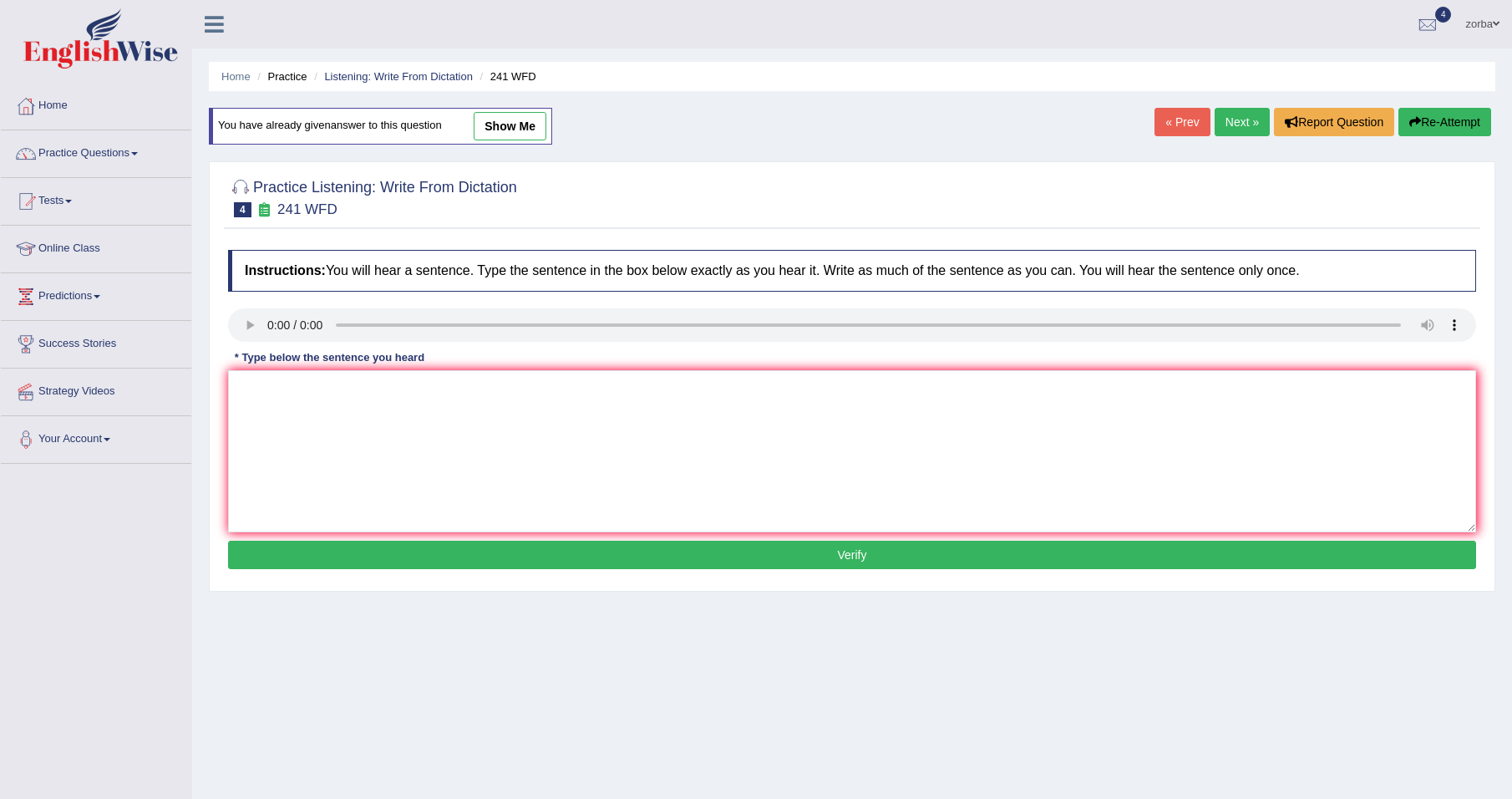 scroll, scrollTop: 0, scrollLeft: 0, axis: both 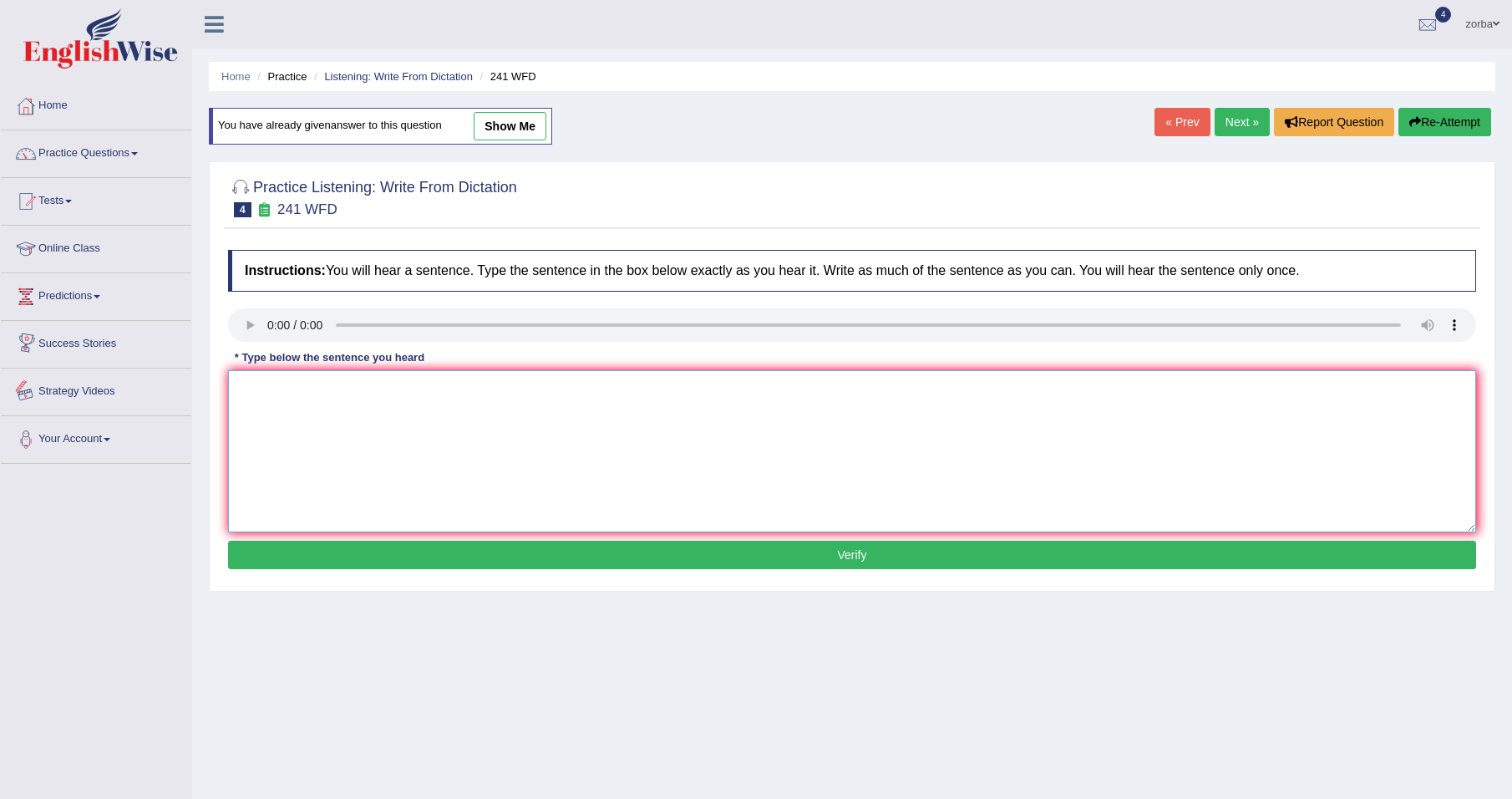 click at bounding box center [852, 451] 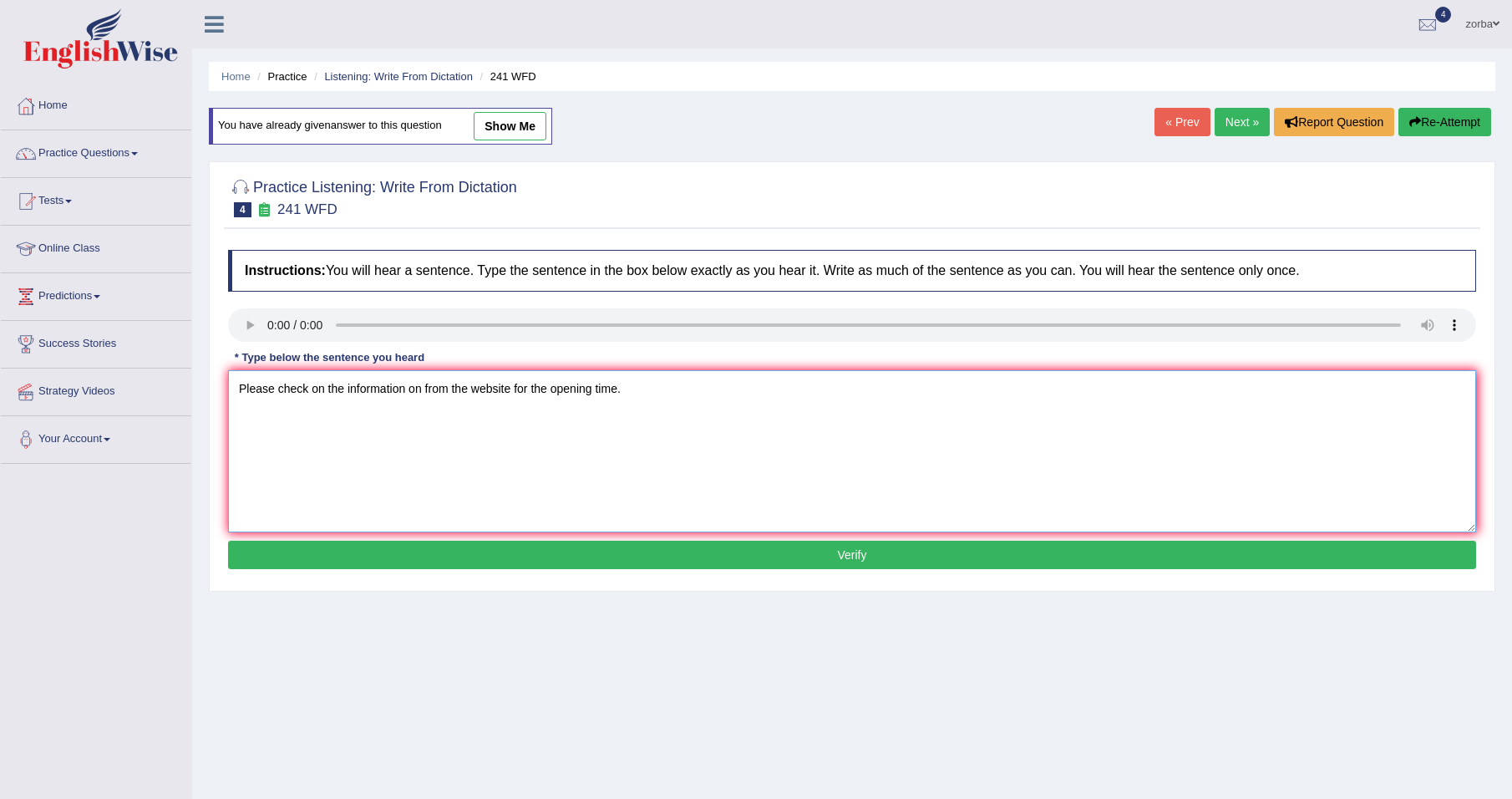 click on "Please check on the information on from the website for the opening time." at bounding box center [852, 451] 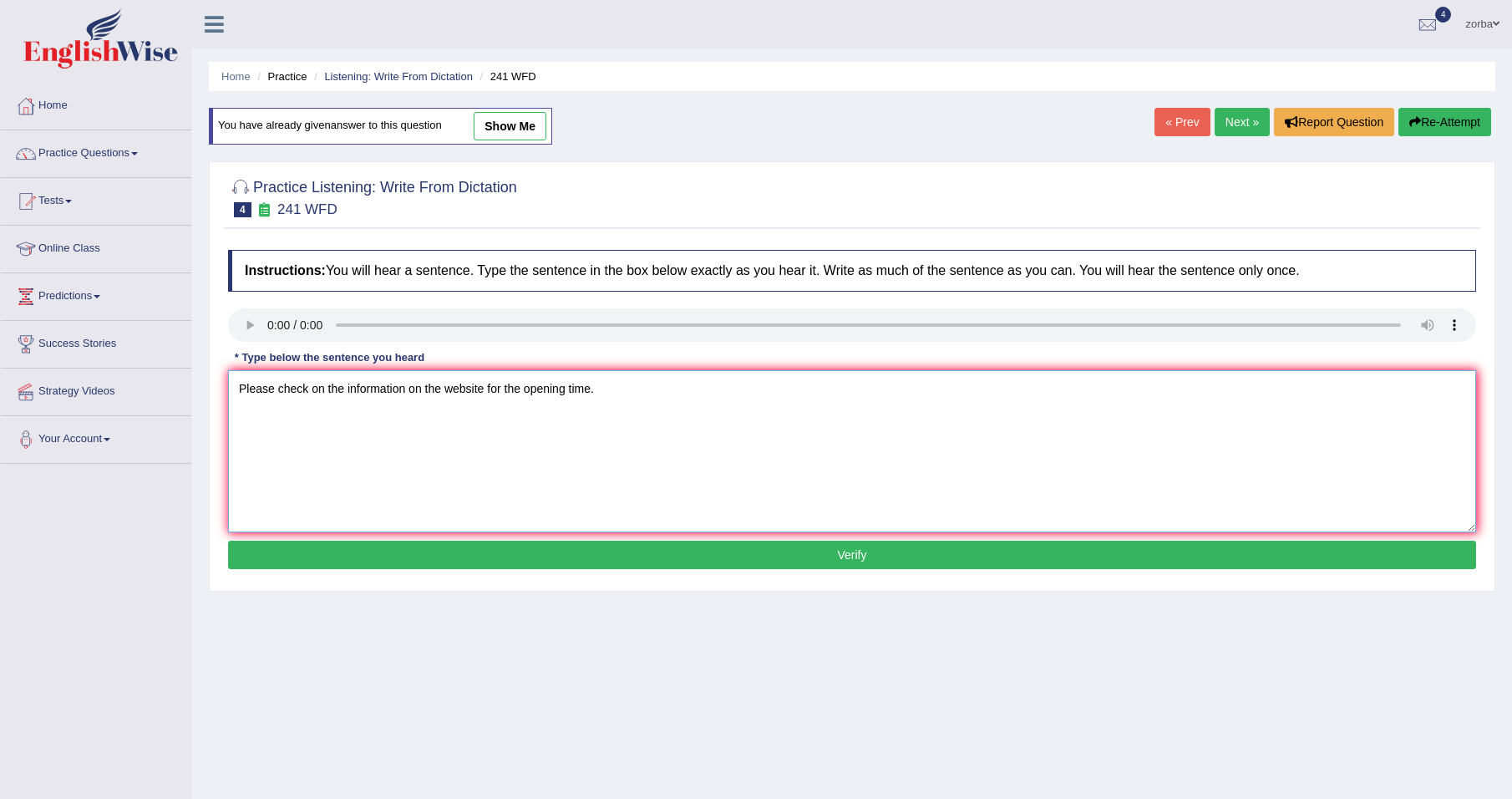 type on "Please check on the information on the website for the opening time." 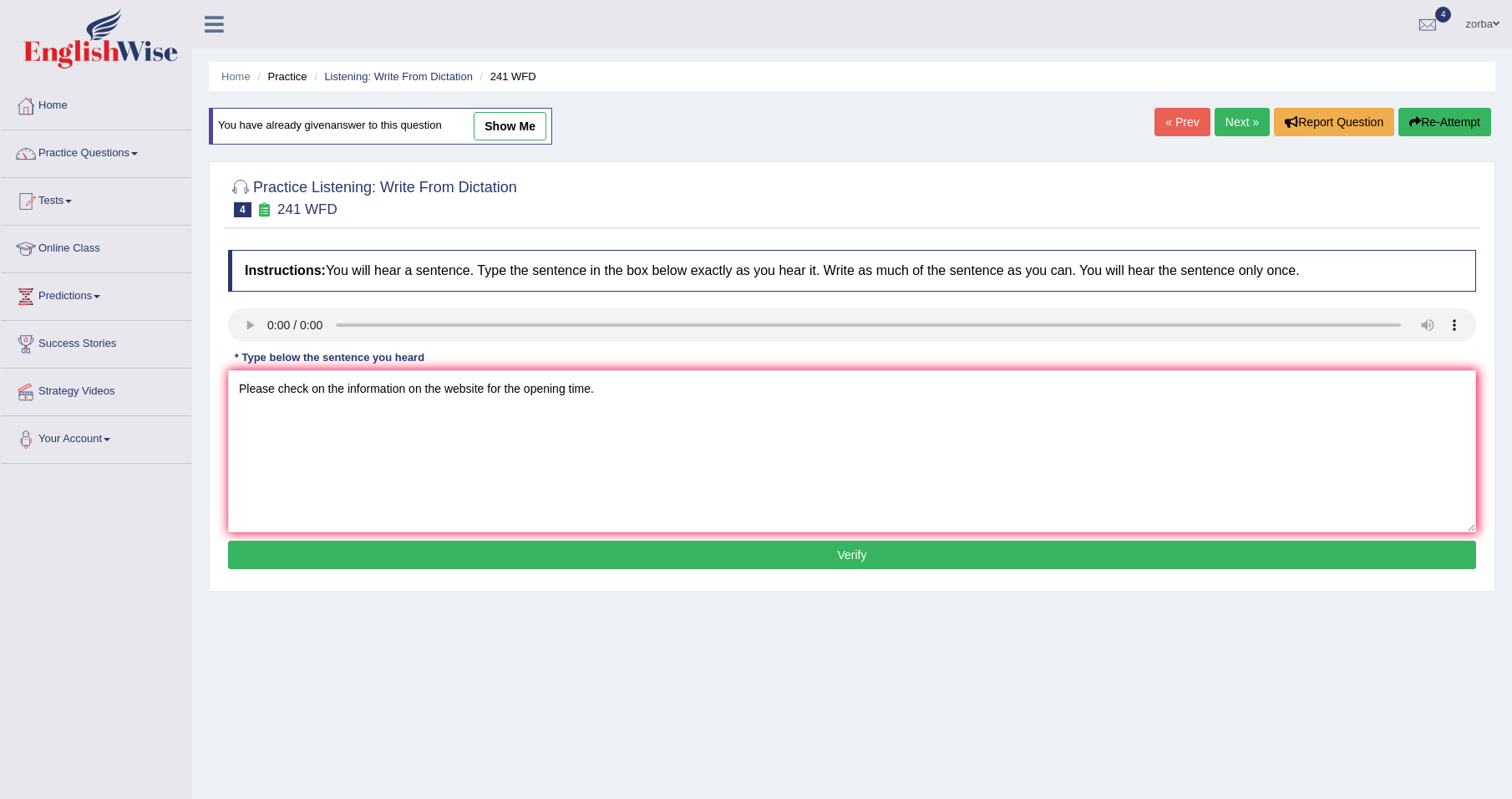 click on "Verify" at bounding box center (852, 555) 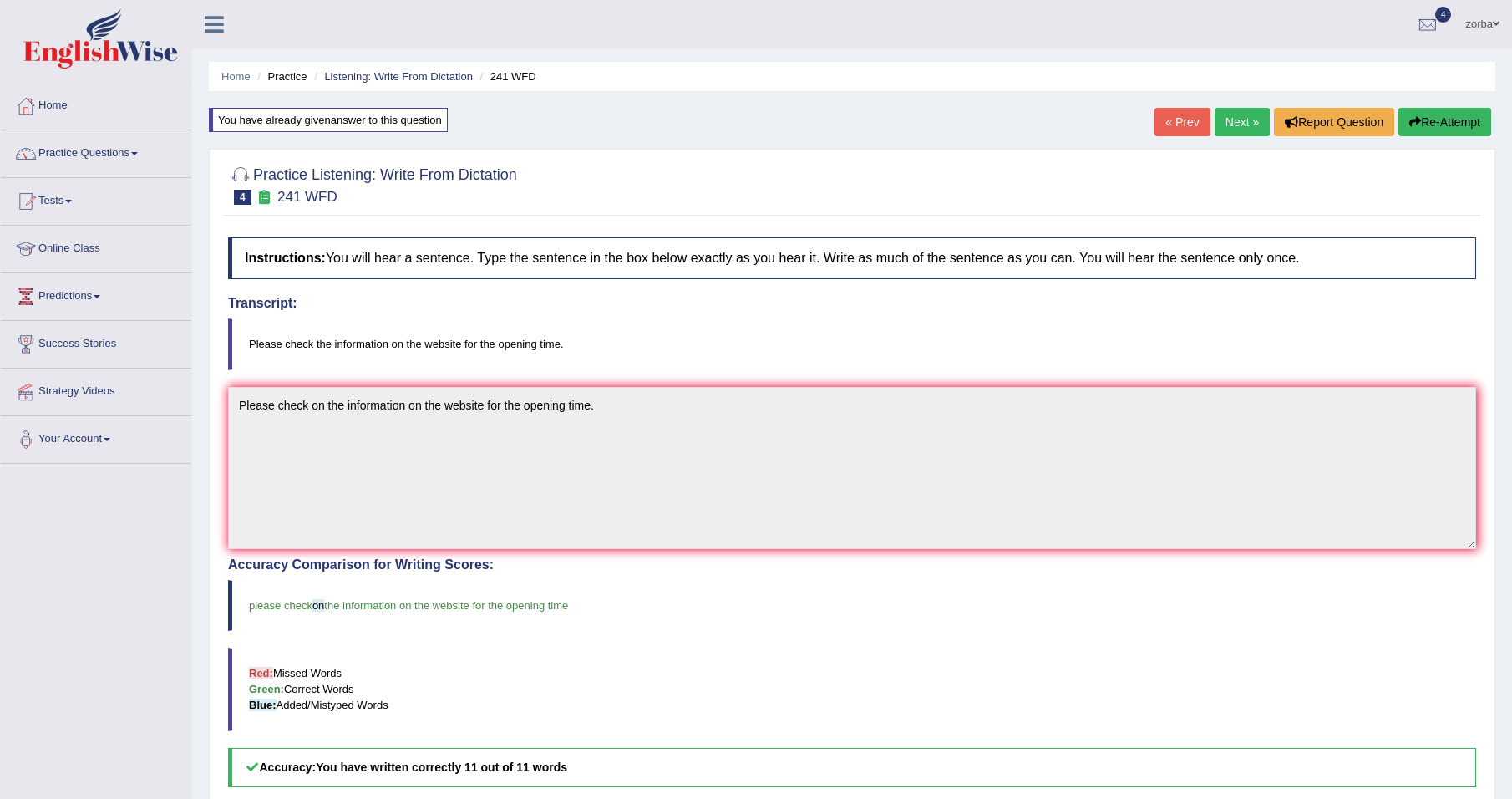 click on "Next »" at bounding box center [1242, 122] 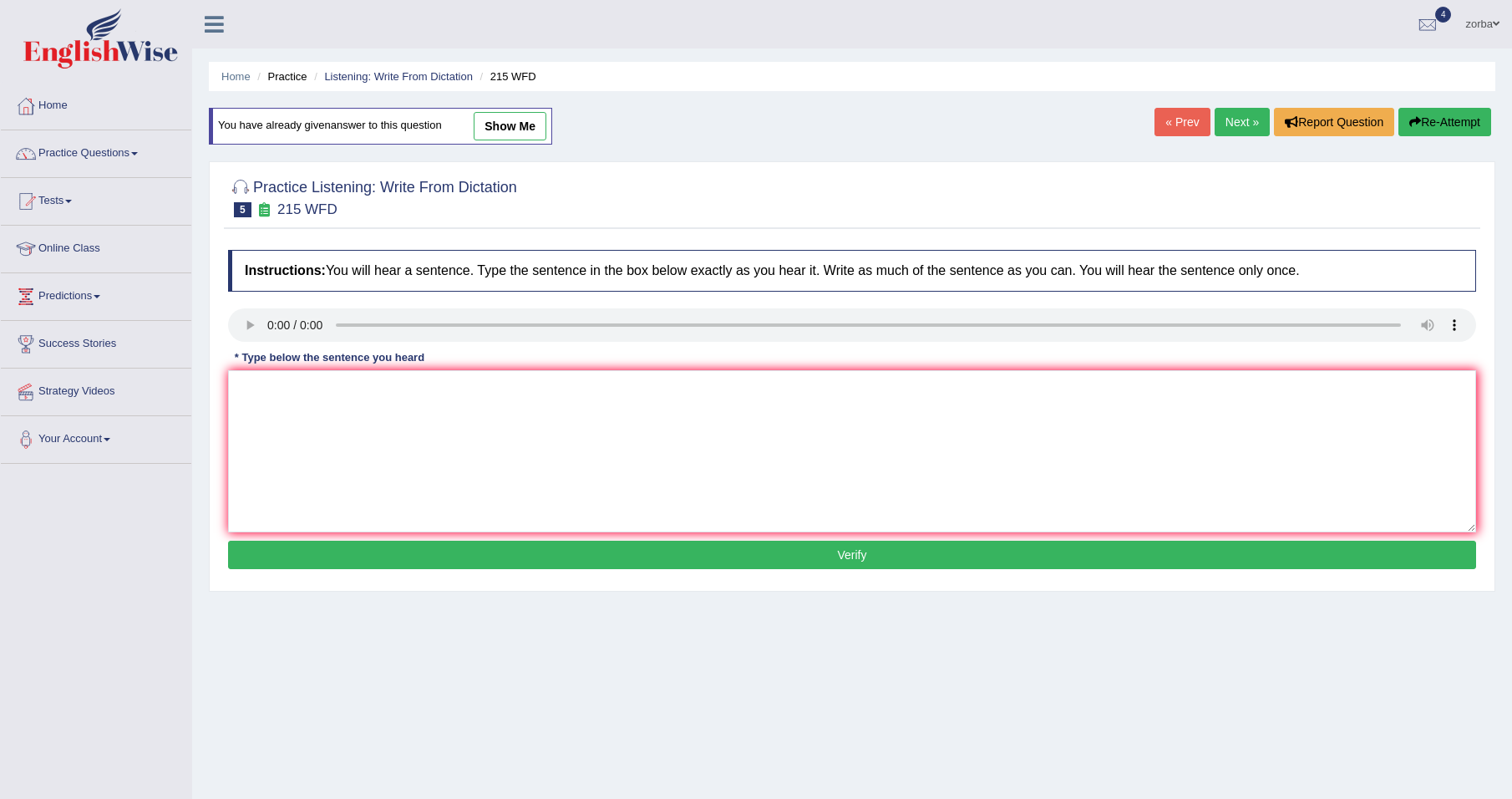scroll, scrollTop: 0, scrollLeft: 0, axis: both 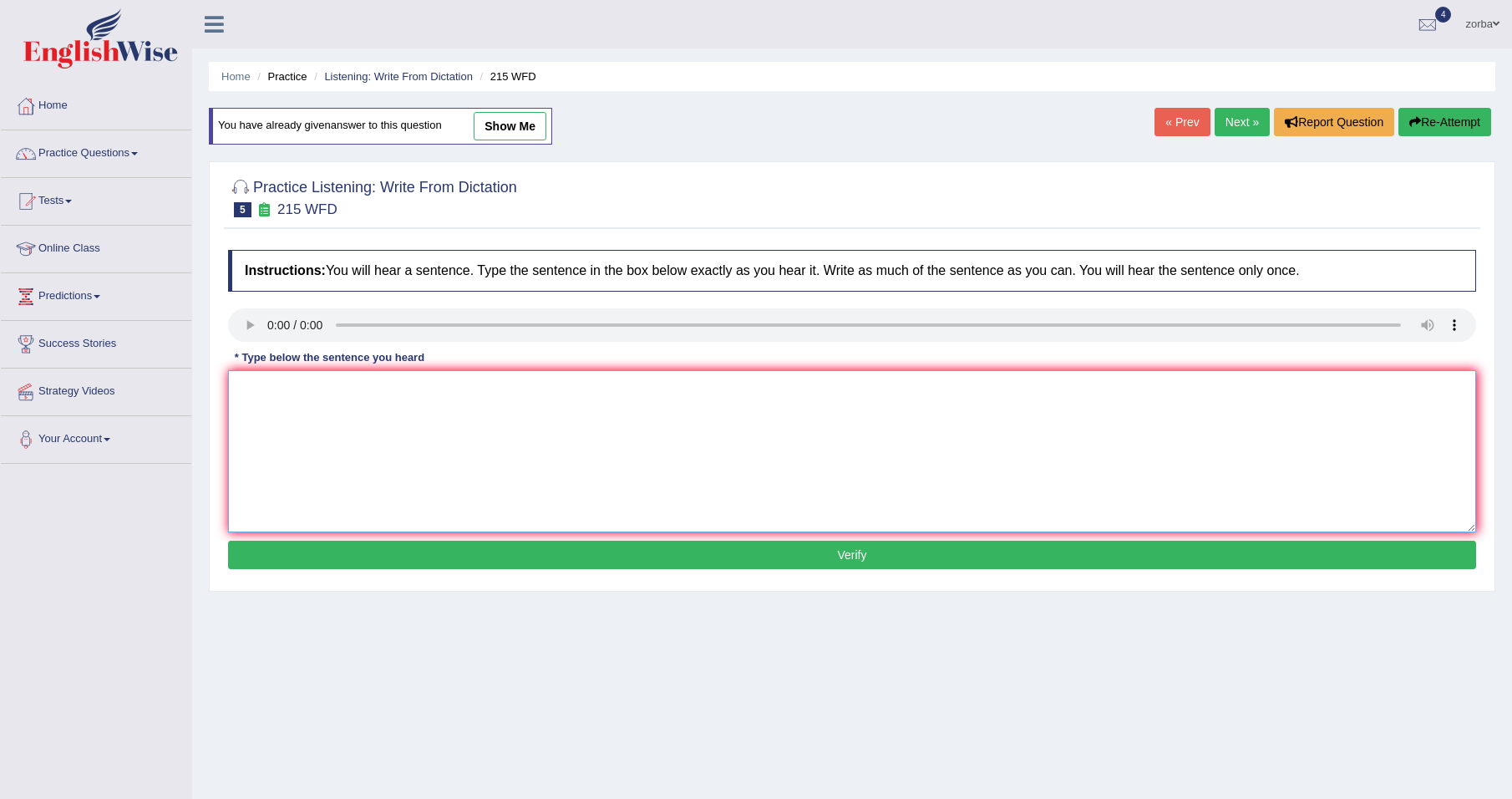 click at bounding box center [852, 451] 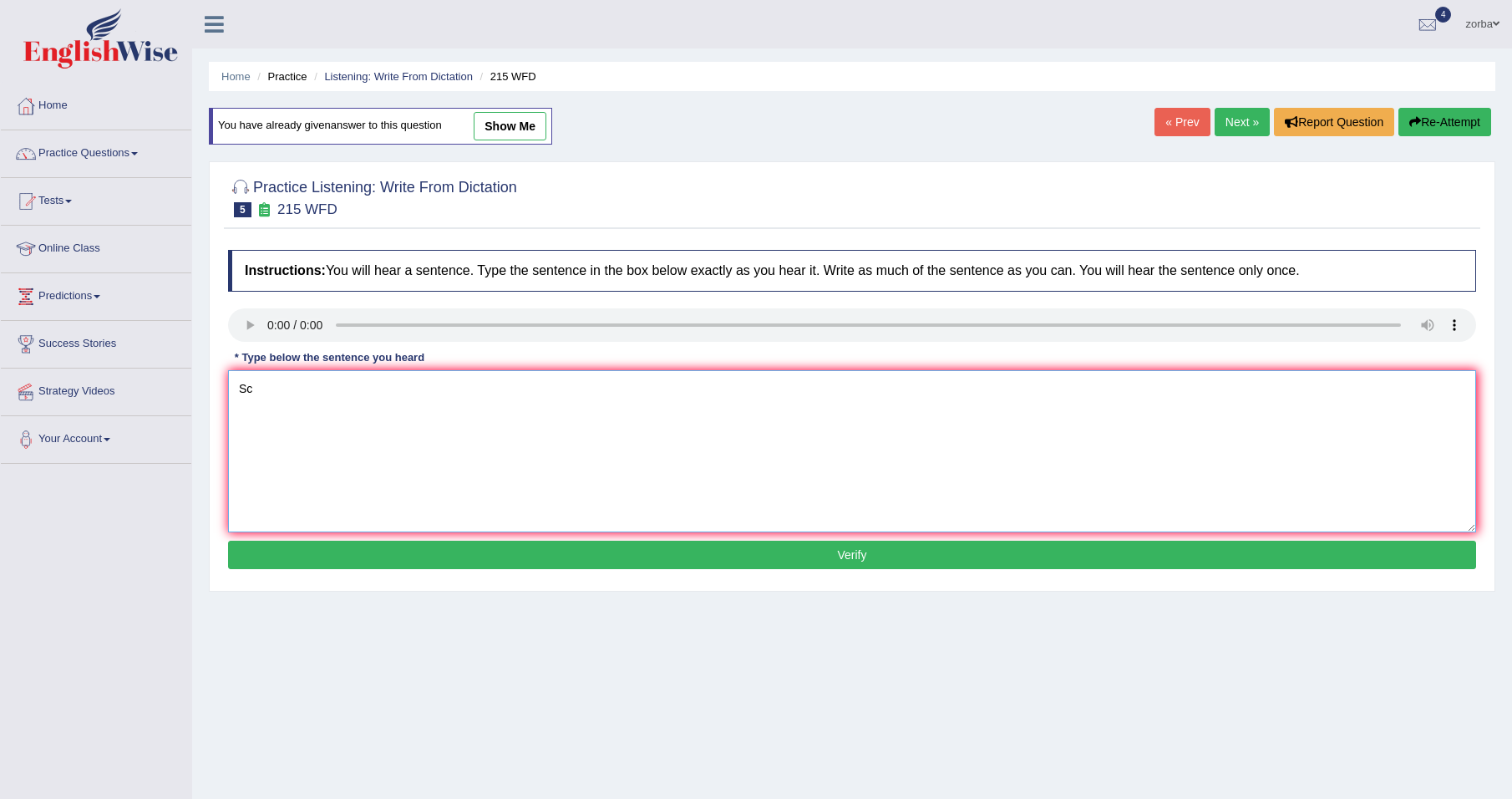 type on "S" 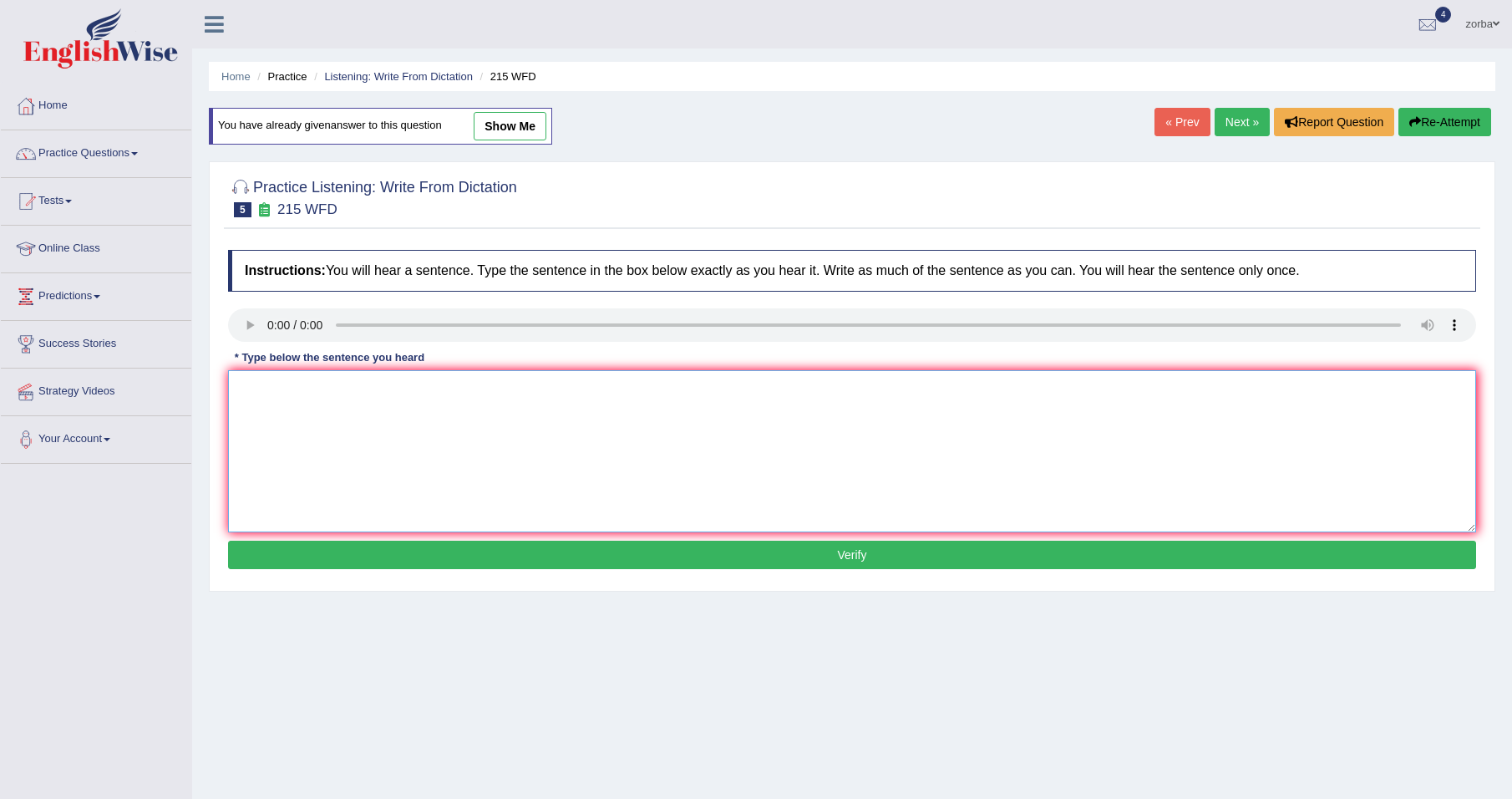 click at bounding box center (852, 451) 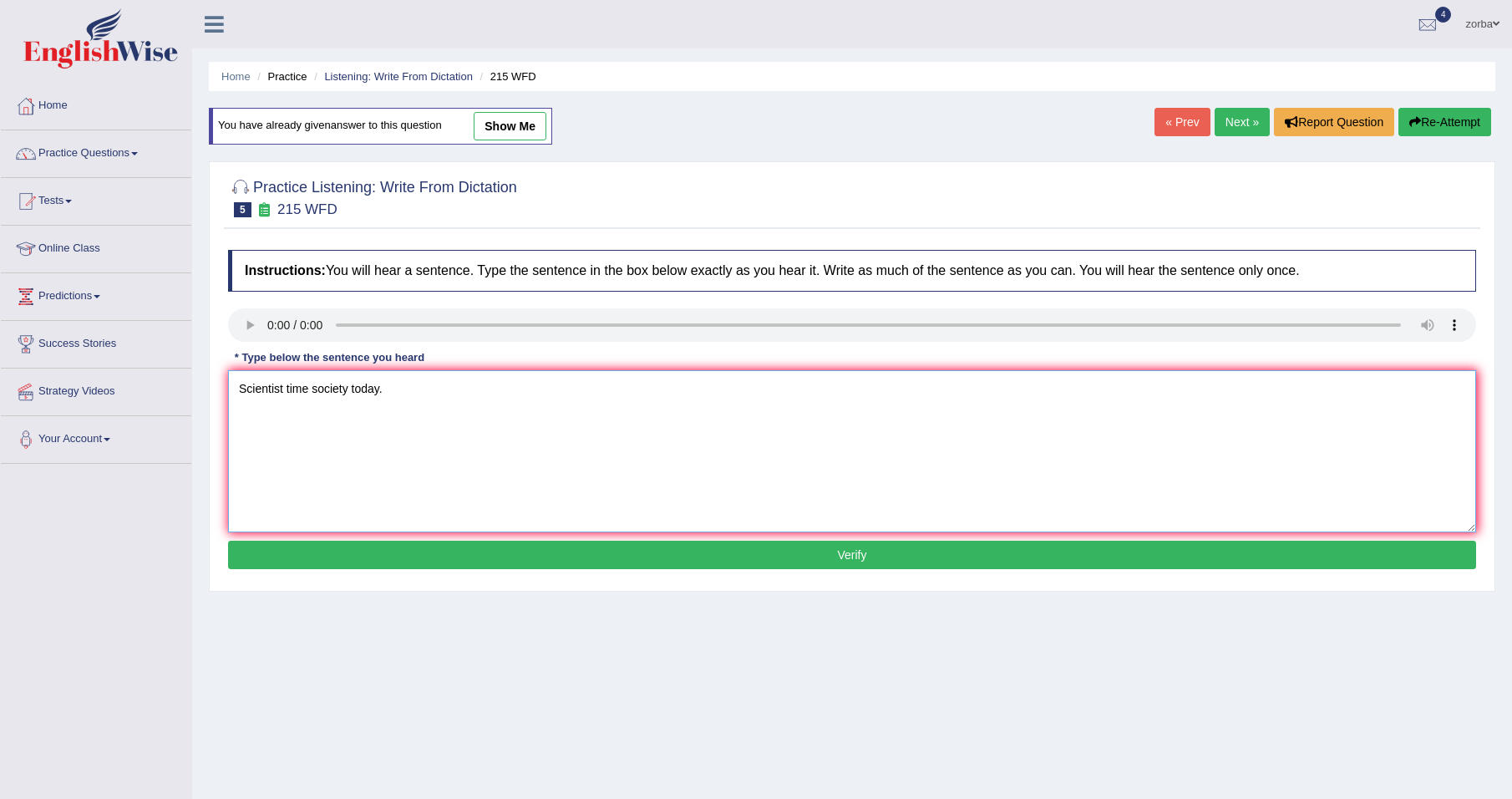 click on "Scientist time society today." at bounding box center (852, 451) 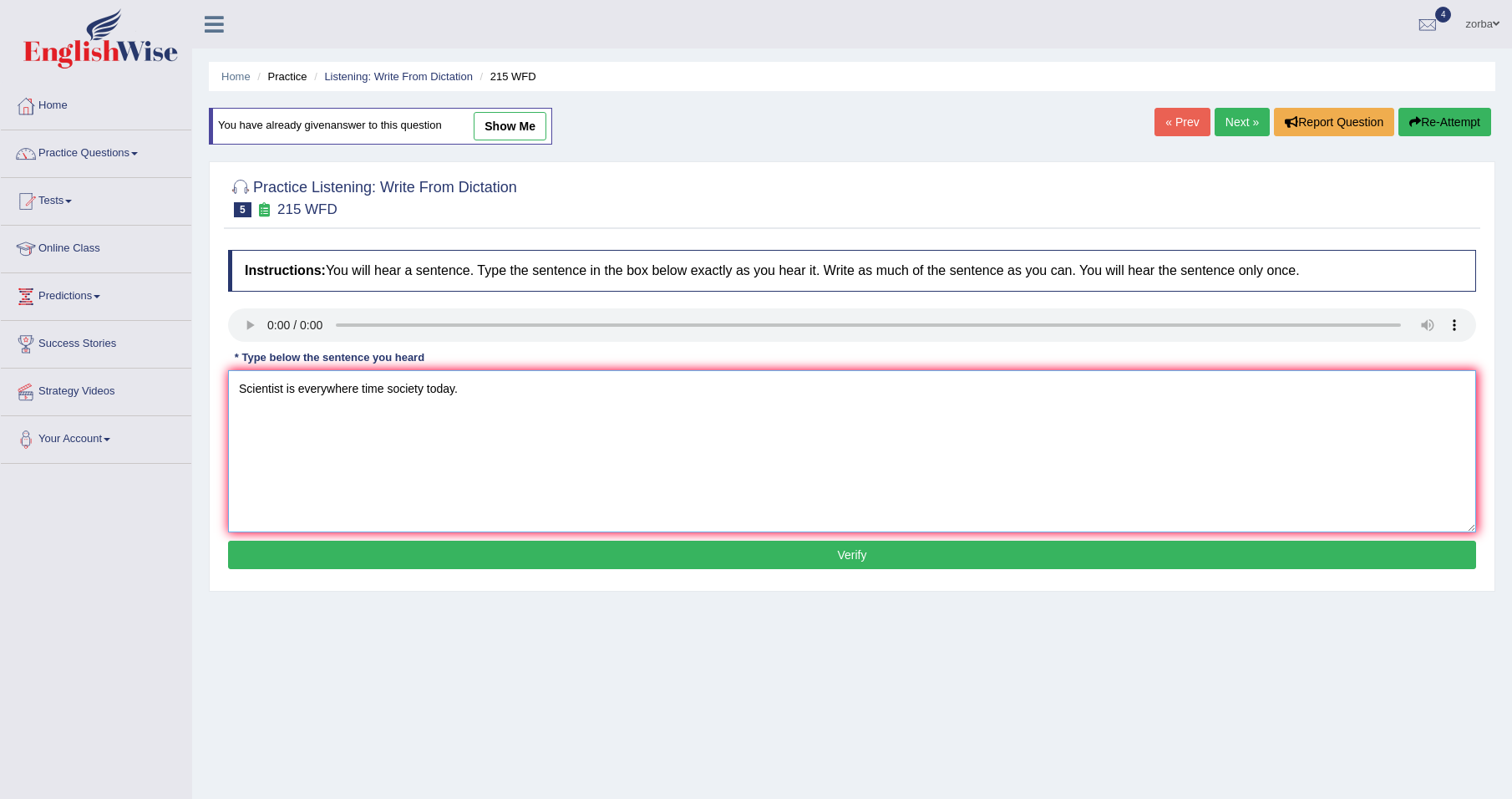 click on "Scientist is everywhere time society today." at bounding box center (852, 451) 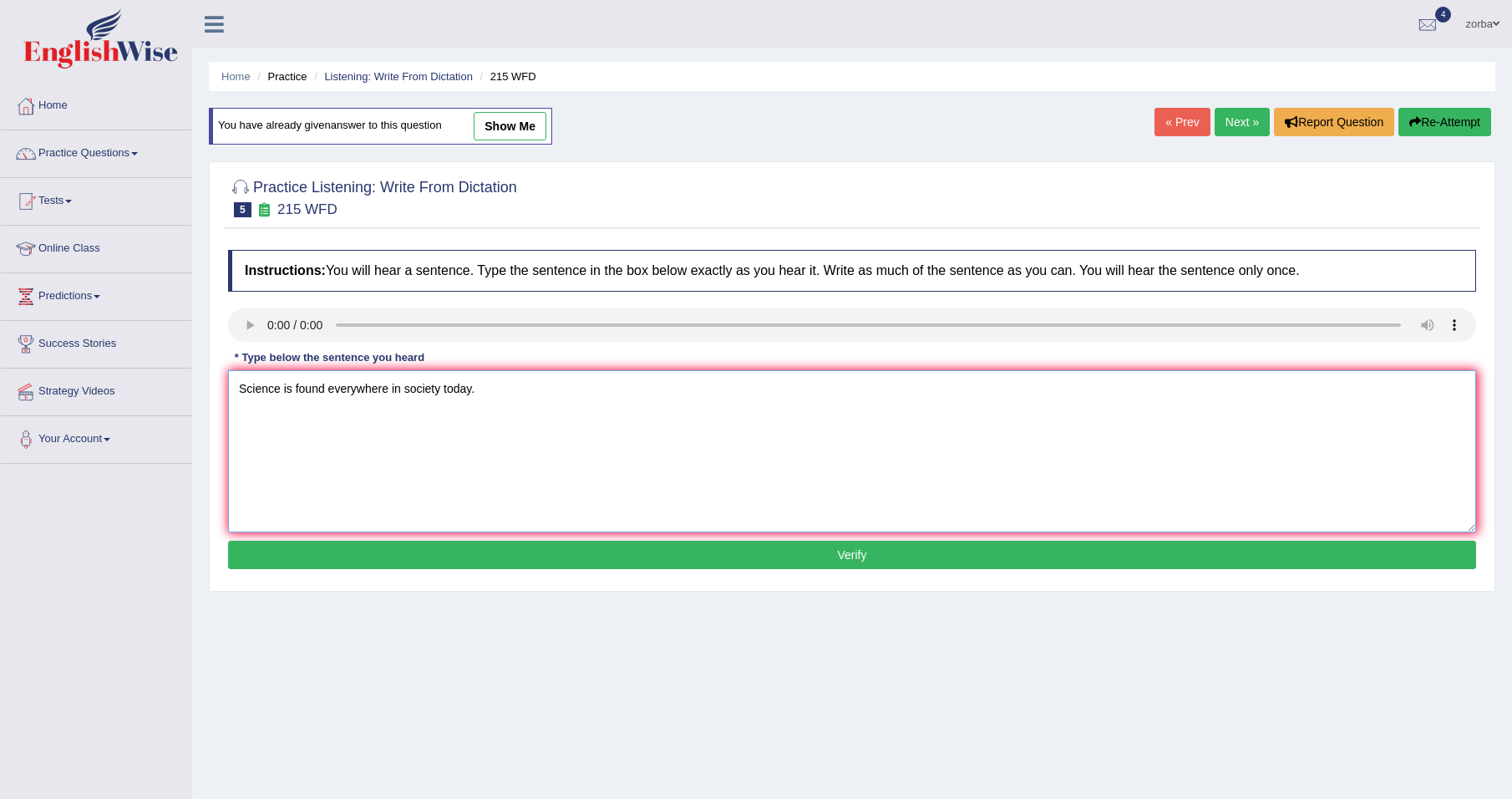 type on "Science is found everywhere in society today." 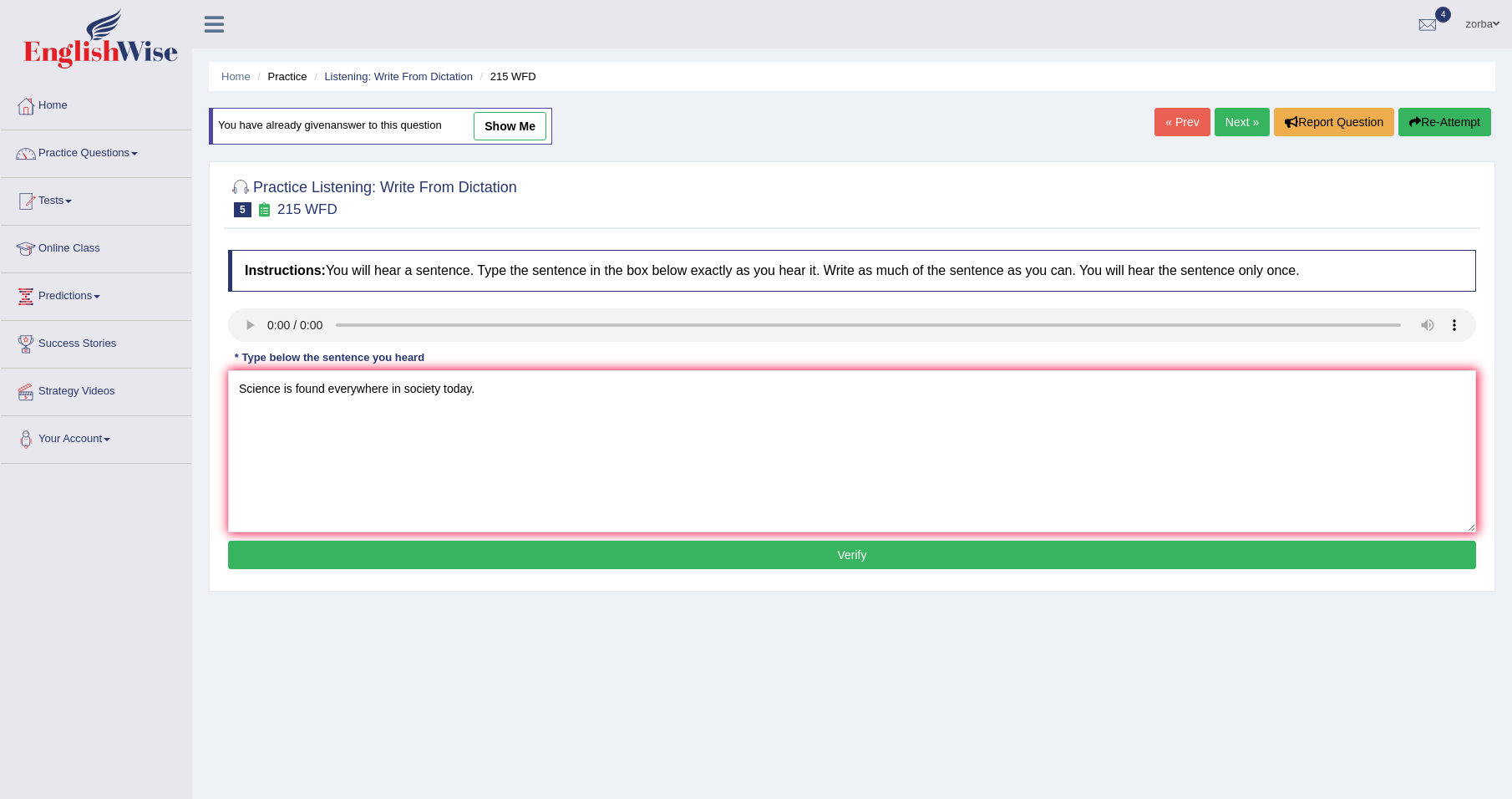 click on "Verify" at bounding box center (852, 555) 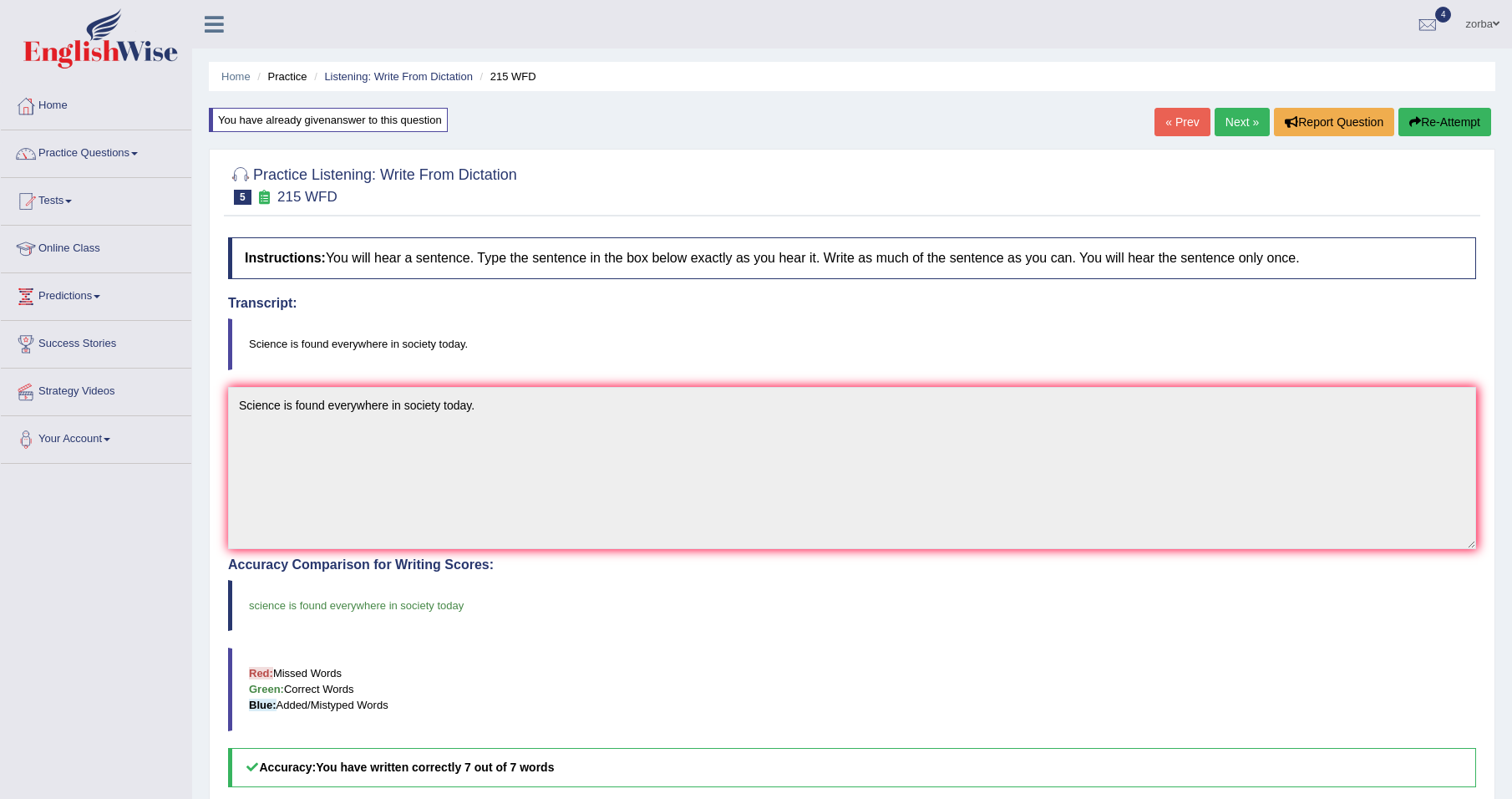 click on "Next »" at bounding box center (1242, 122) 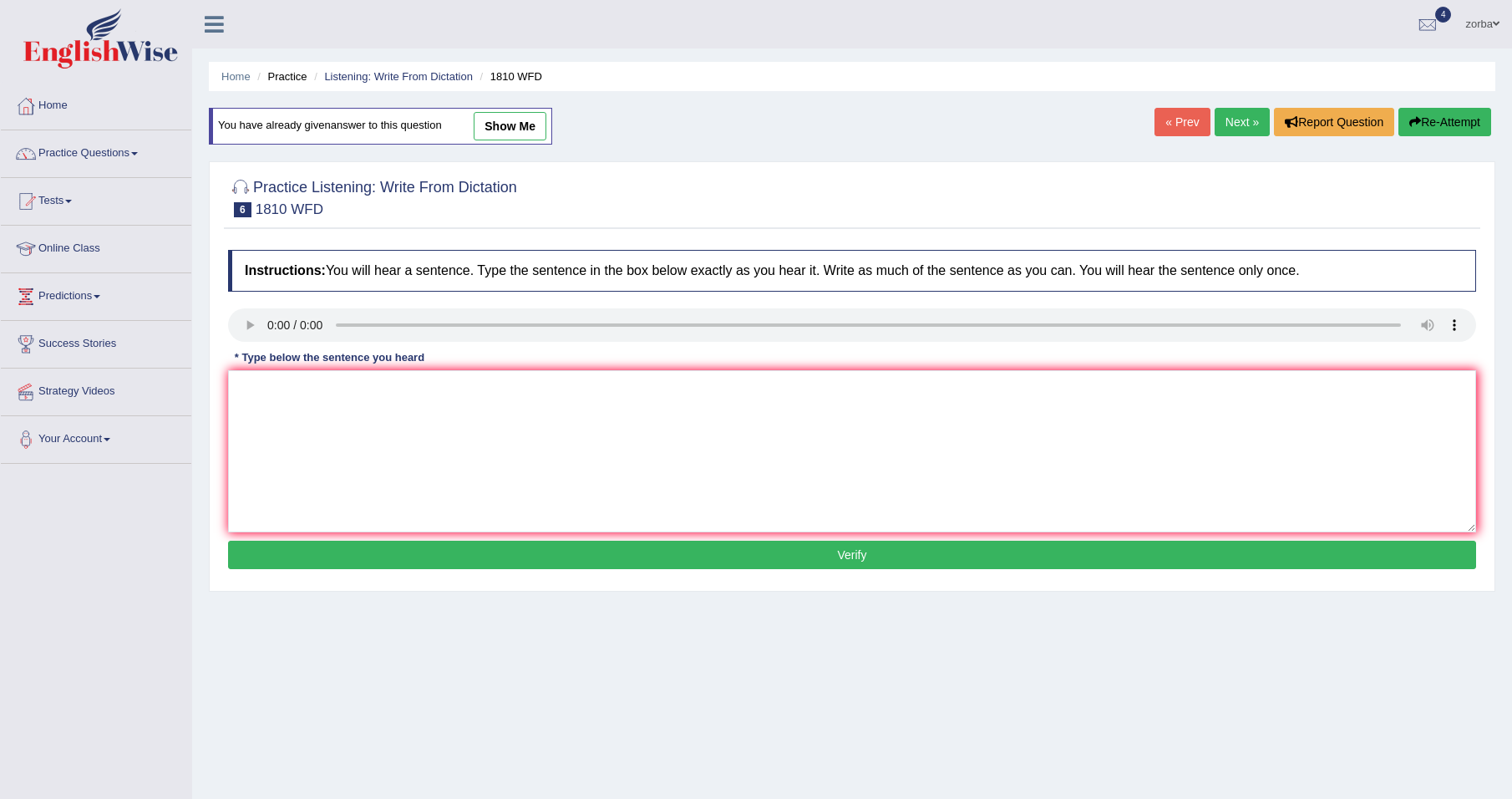 scroll, scrollTop: 0, scrollLeft: 0, axis: both 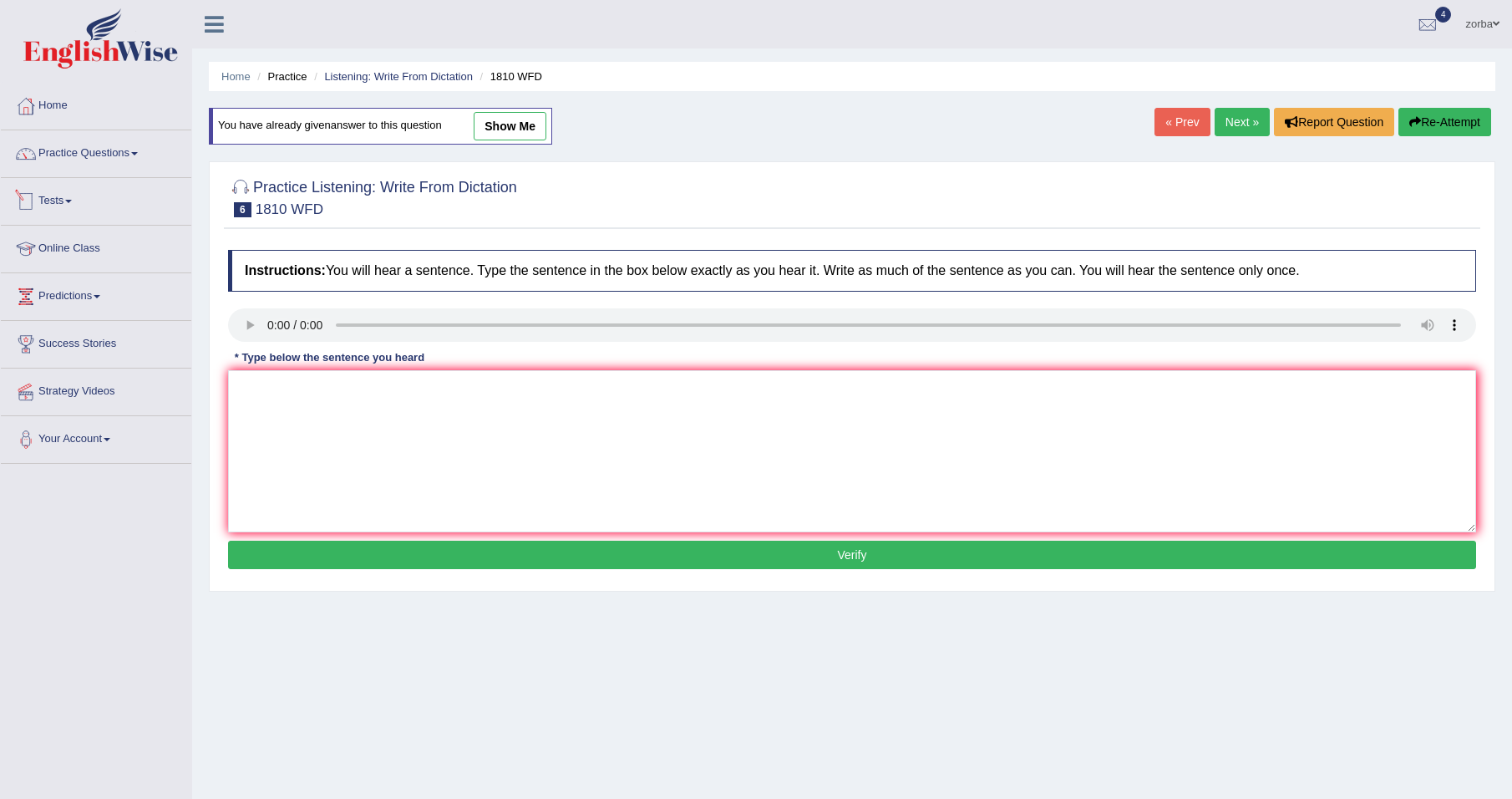 click on "Tests" at bounding box center [96, 199] 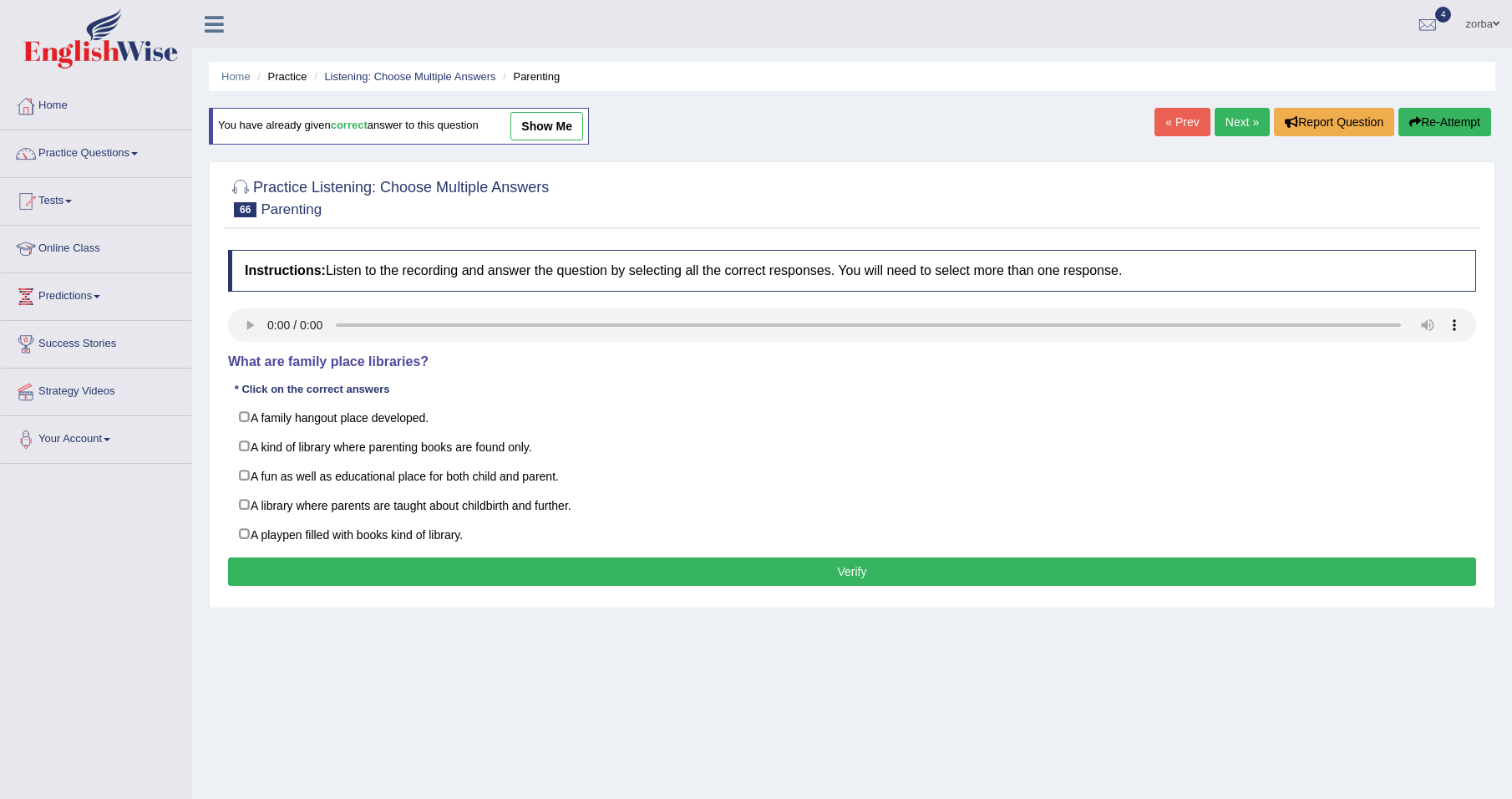 scroll, scrollTop: 0, scrollLeft: 0, axis: both 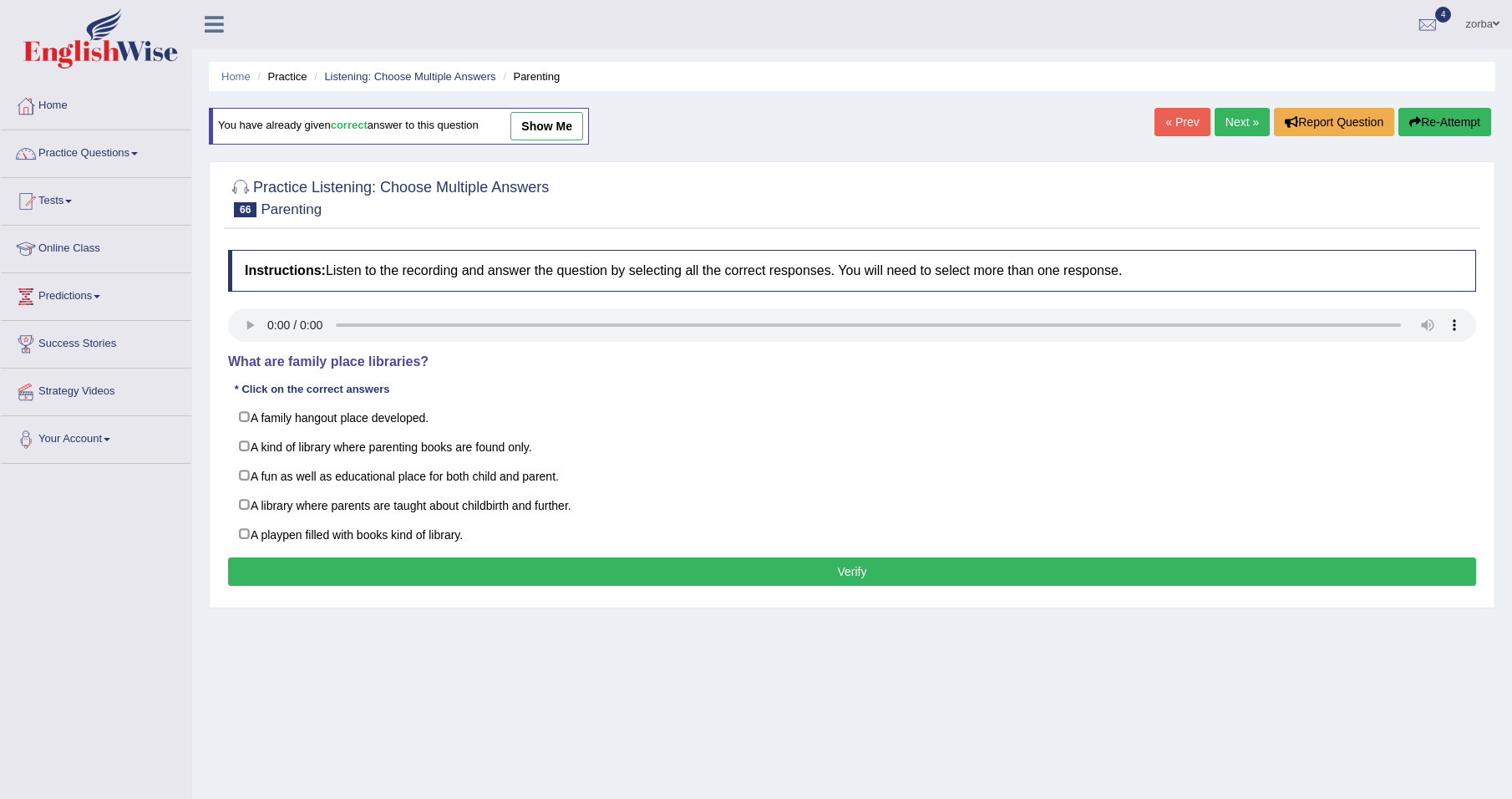 click on "Home
Practice
Listening: Choose Multiple Answers
Parenting
You have already given  correct  answer to this question
show me
« Prev Next »  Report Question  Re-Attempt
Practice Listening: Choose Multiple Answers
66
Parenting
Instructions:  Listen to the recording and answer the question by selecting all the correct responses. You will need to select more than one response.
Transcript: What are family place libraries? * Click on the correct answers  A family hangout place developed.  A kind of library where parenting books are found only.  A fun as well as educational place for both child and parent.  A library where parents are taught about childbirth and further.  A playpen filled with books kind of library. Result:  Verify" at bounding box center [852, 418] 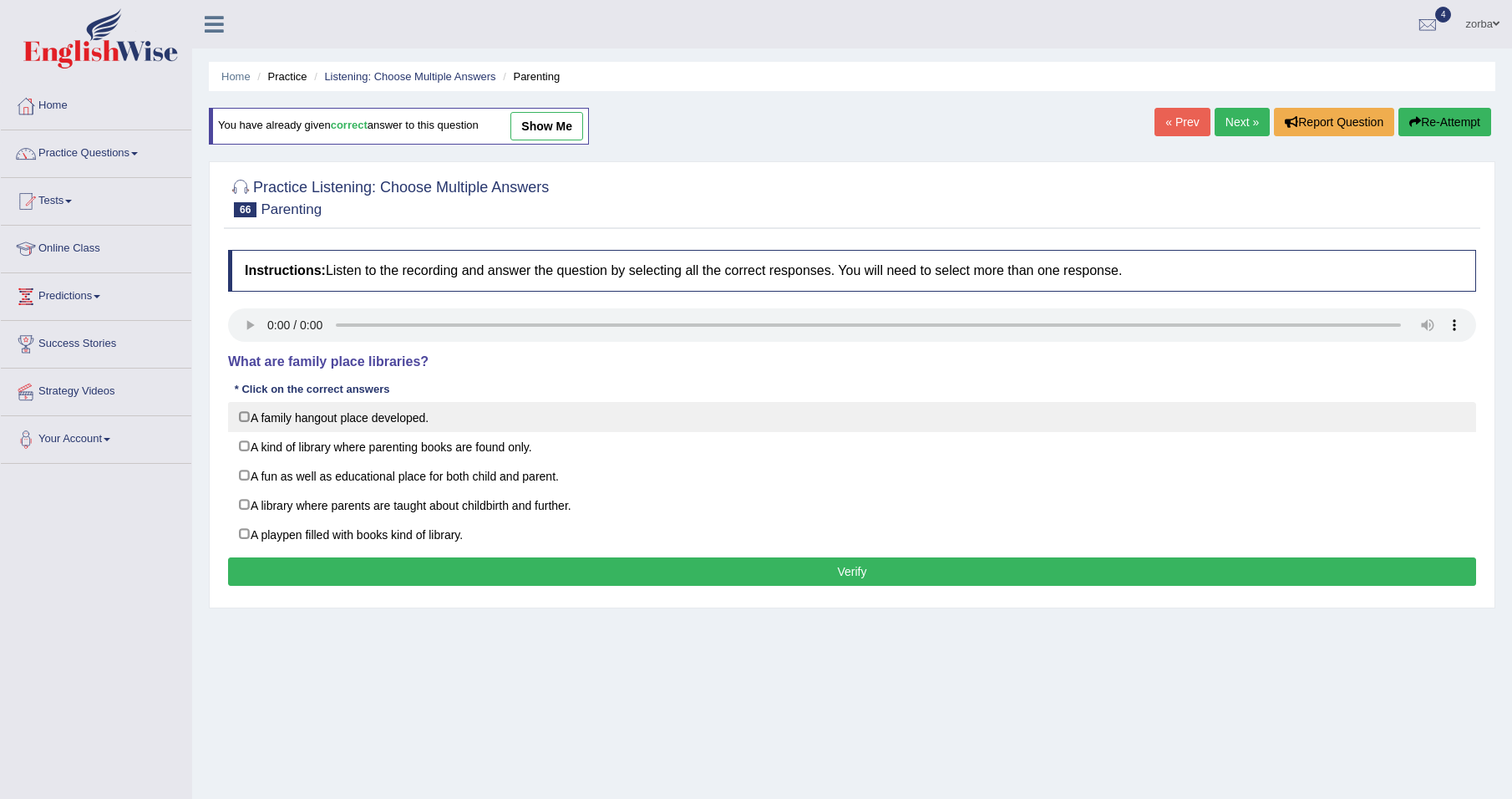 click on "A family hangout place developed." at bounding box center [852, 417] 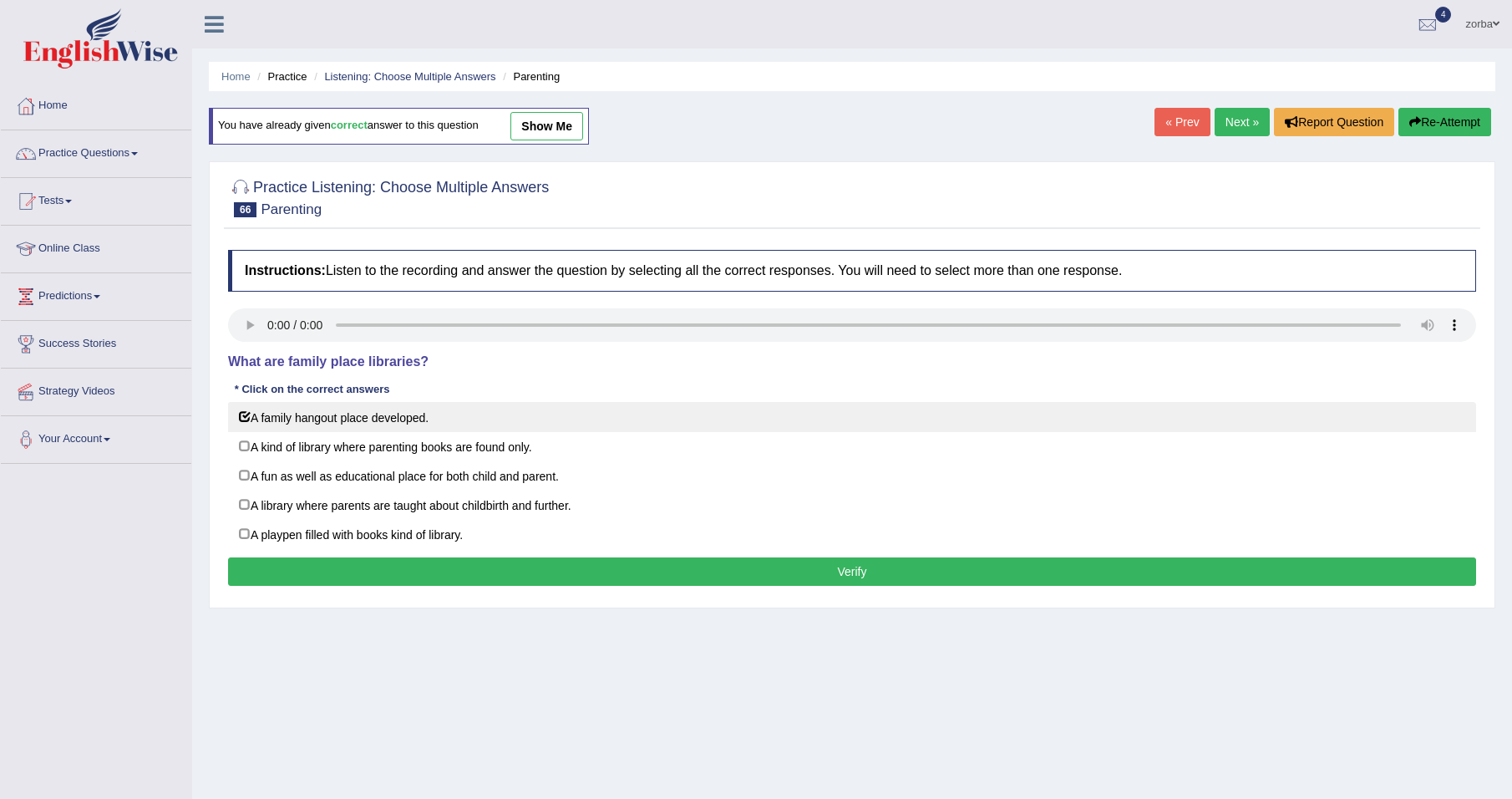 click on "A family hangout place developed." at bounding box center [852, 417] 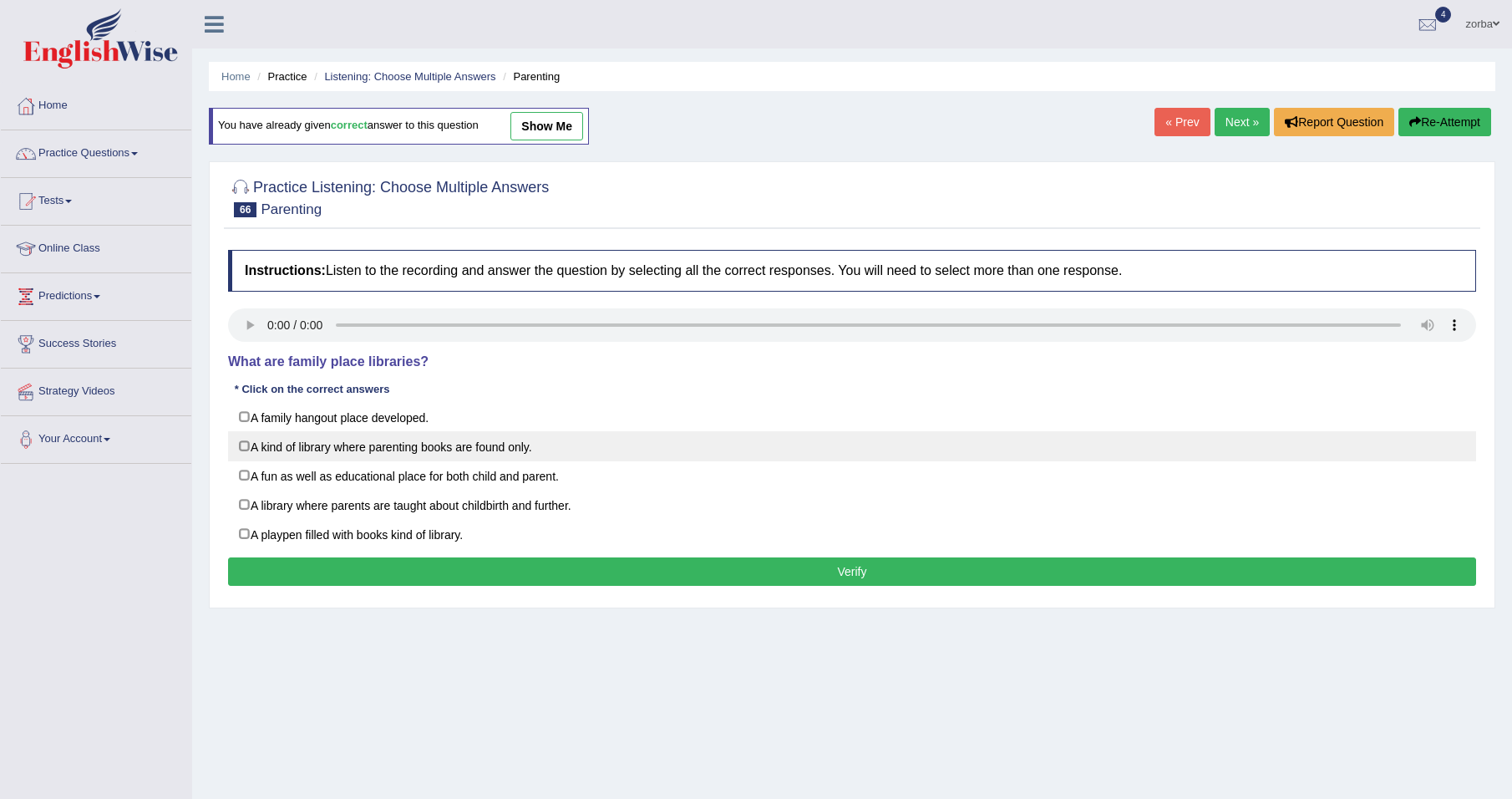 click on "A kind of library where parenting books are found only." at bounding box center [852, 446] 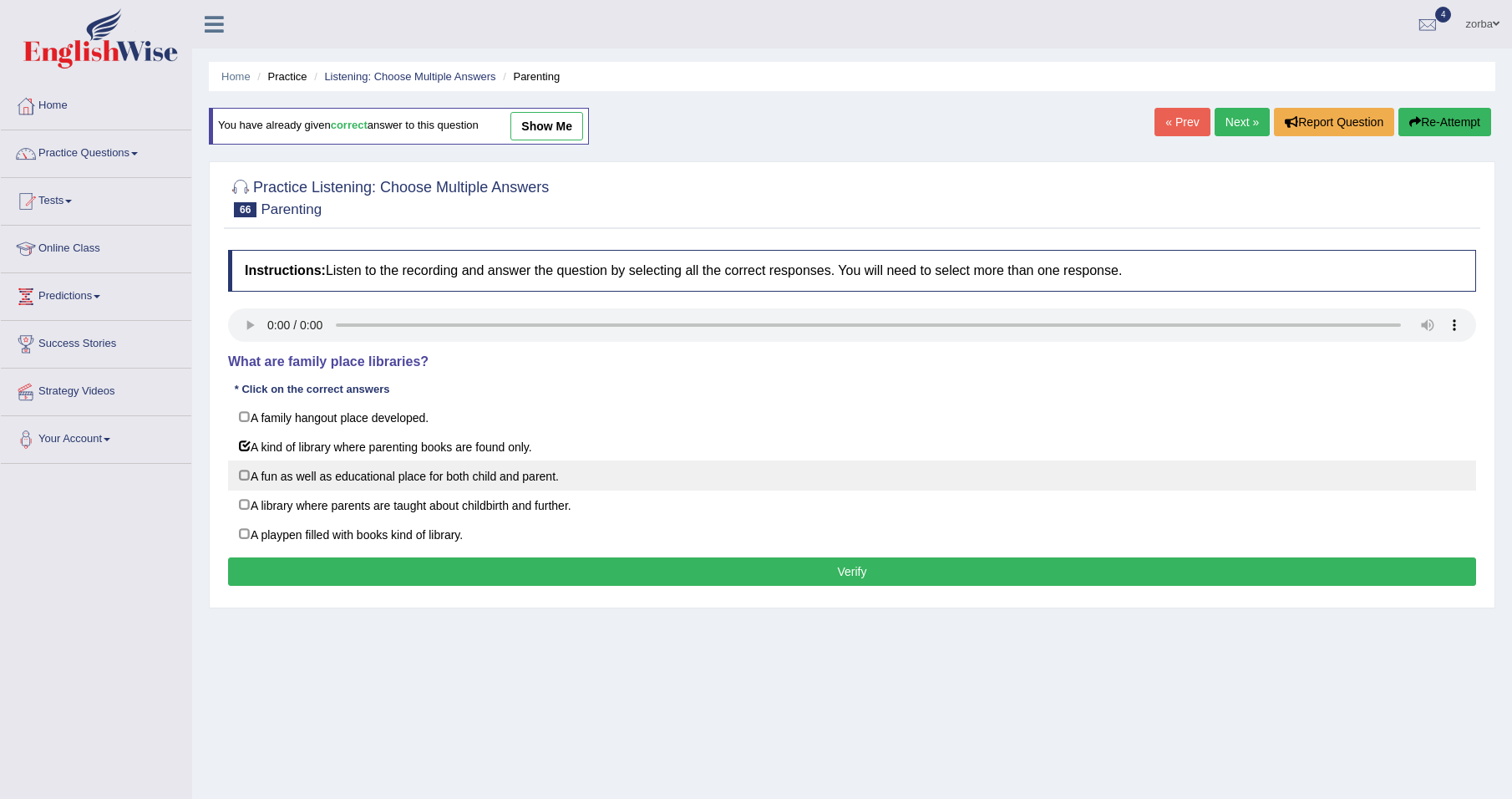 click on "A fun as well as educational place for both child and parent." at bounding box center [852, 476] 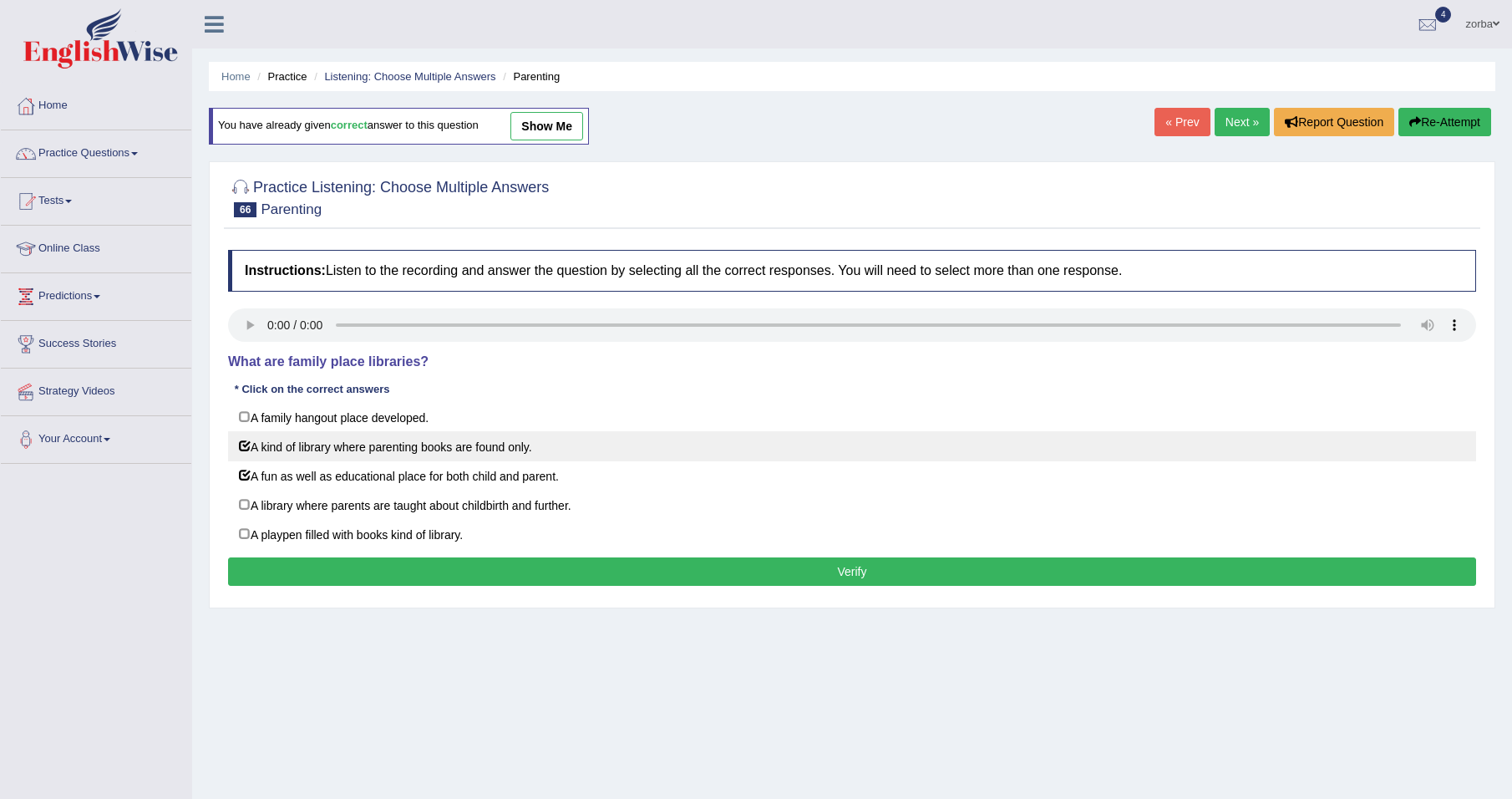 click on "A kind of library where parenting books are found only." at bounding box center (852, 446) 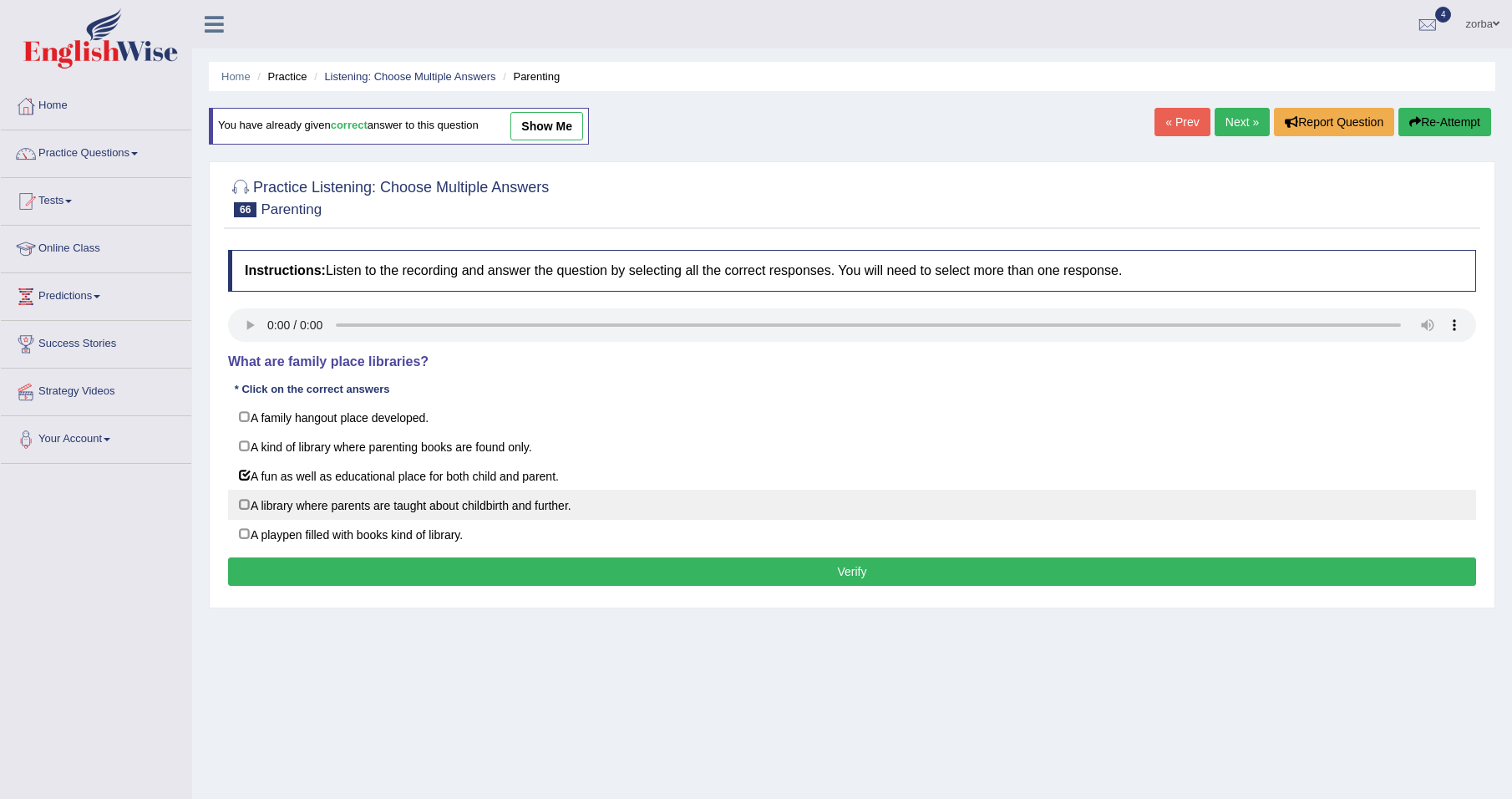 click on "A library where parents are taught about childbirth and further." at bounding box center [852, 505] 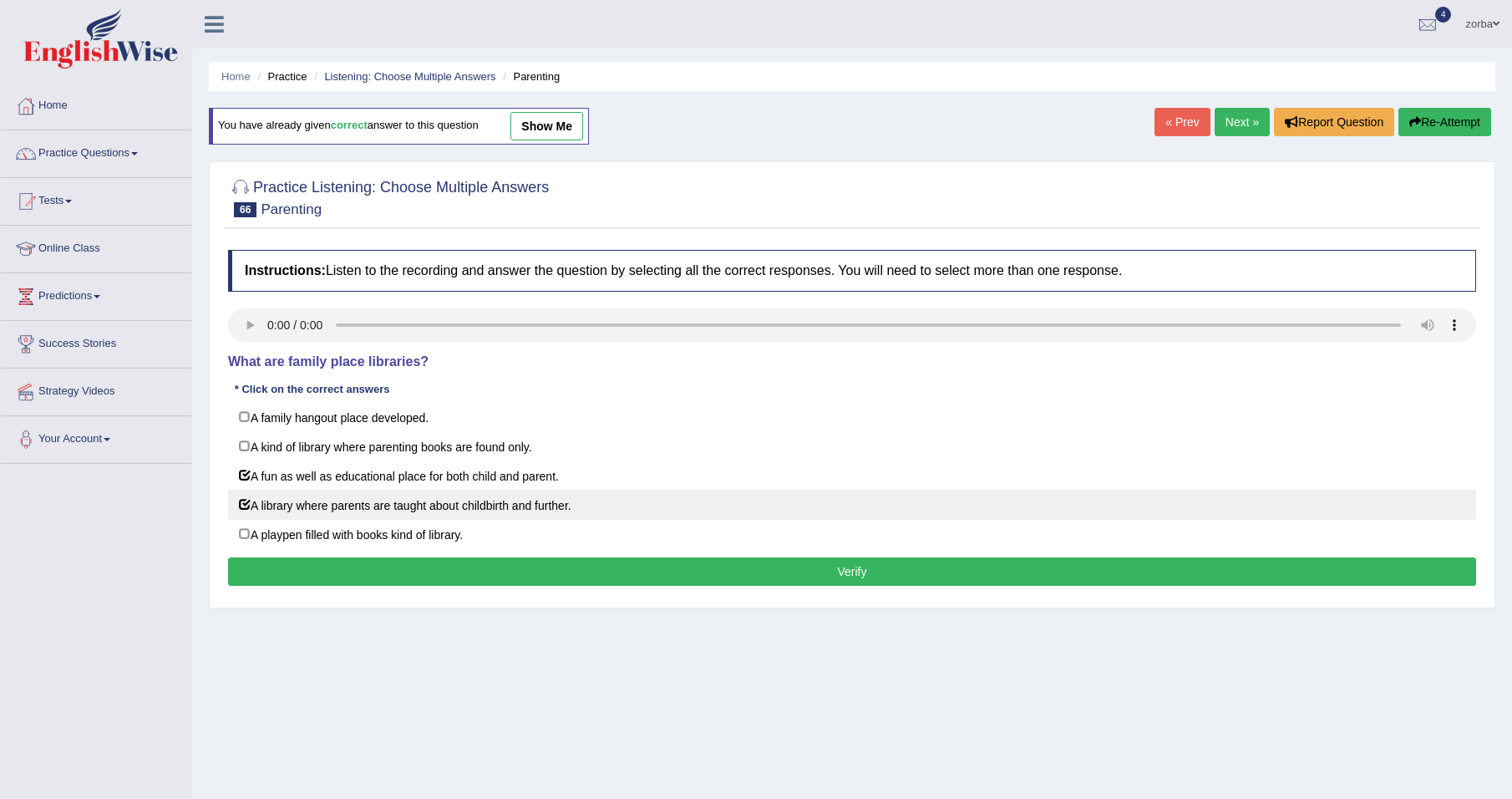 click on "A library where parents are taught about childbirth and further." at bounding box center (852, 505) 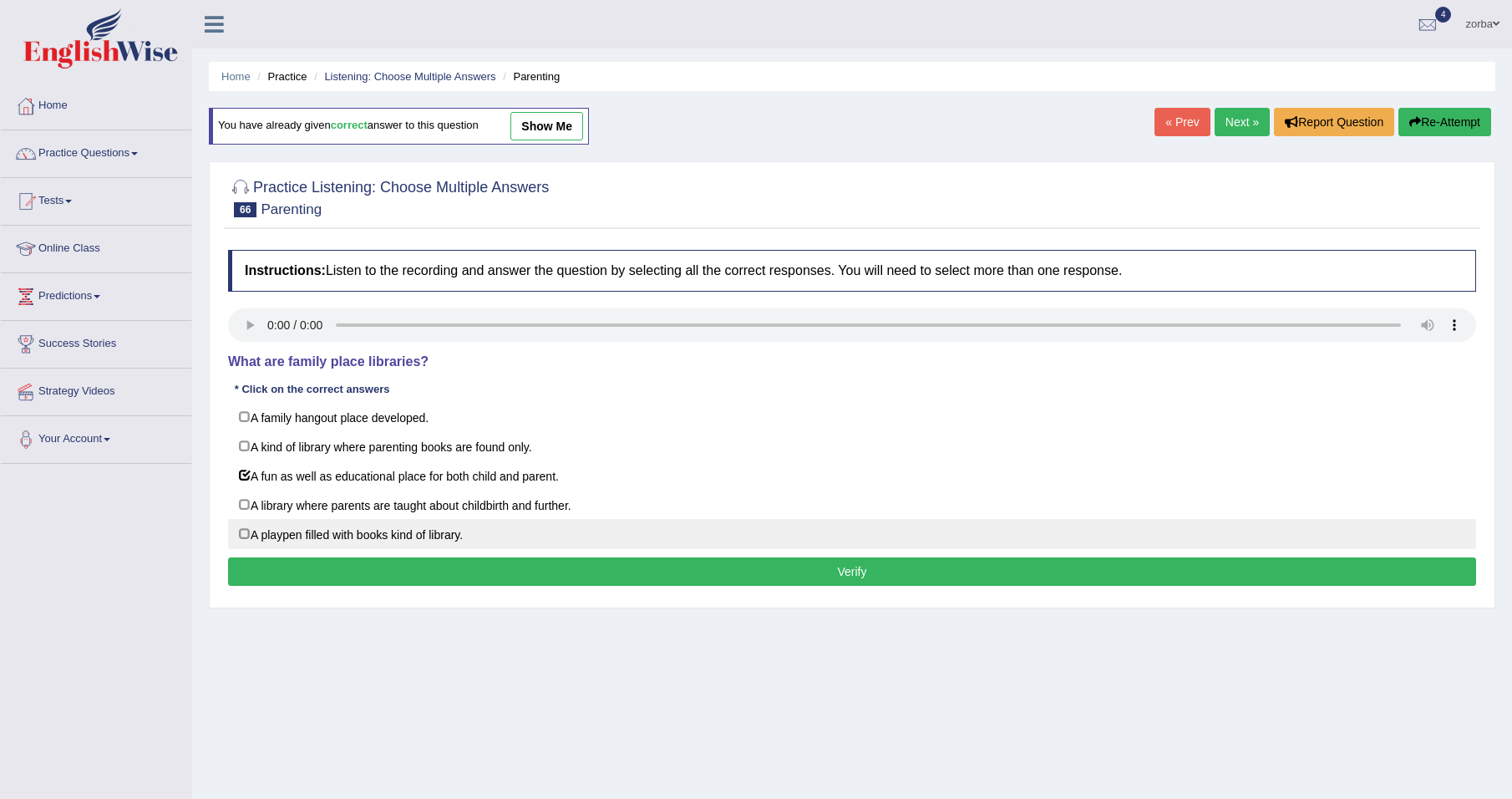 click on "A playpen filled with books kind of library." at bounding box center (852, 534) 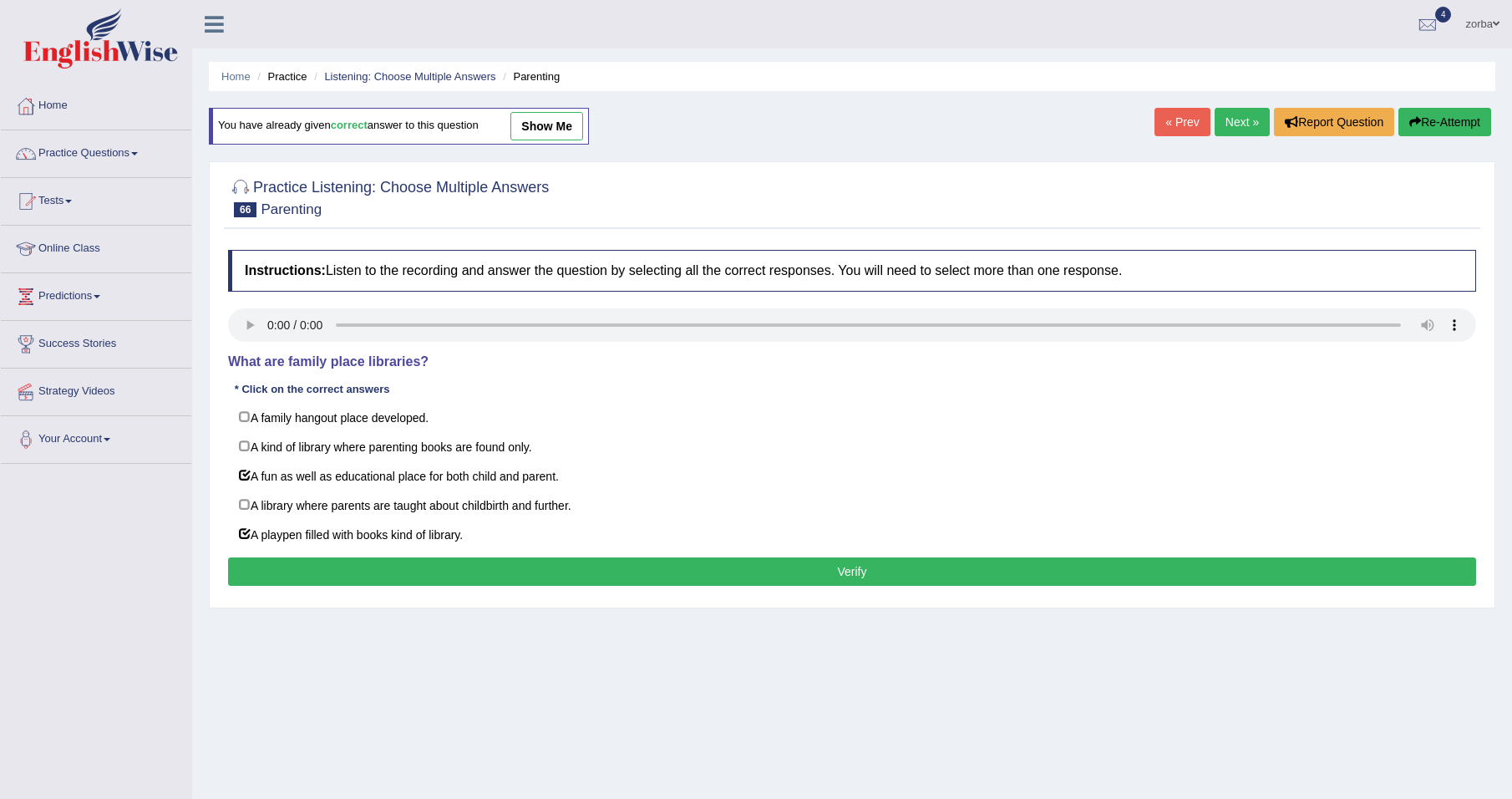 click on "Verify" at bounding box center [852, 572] 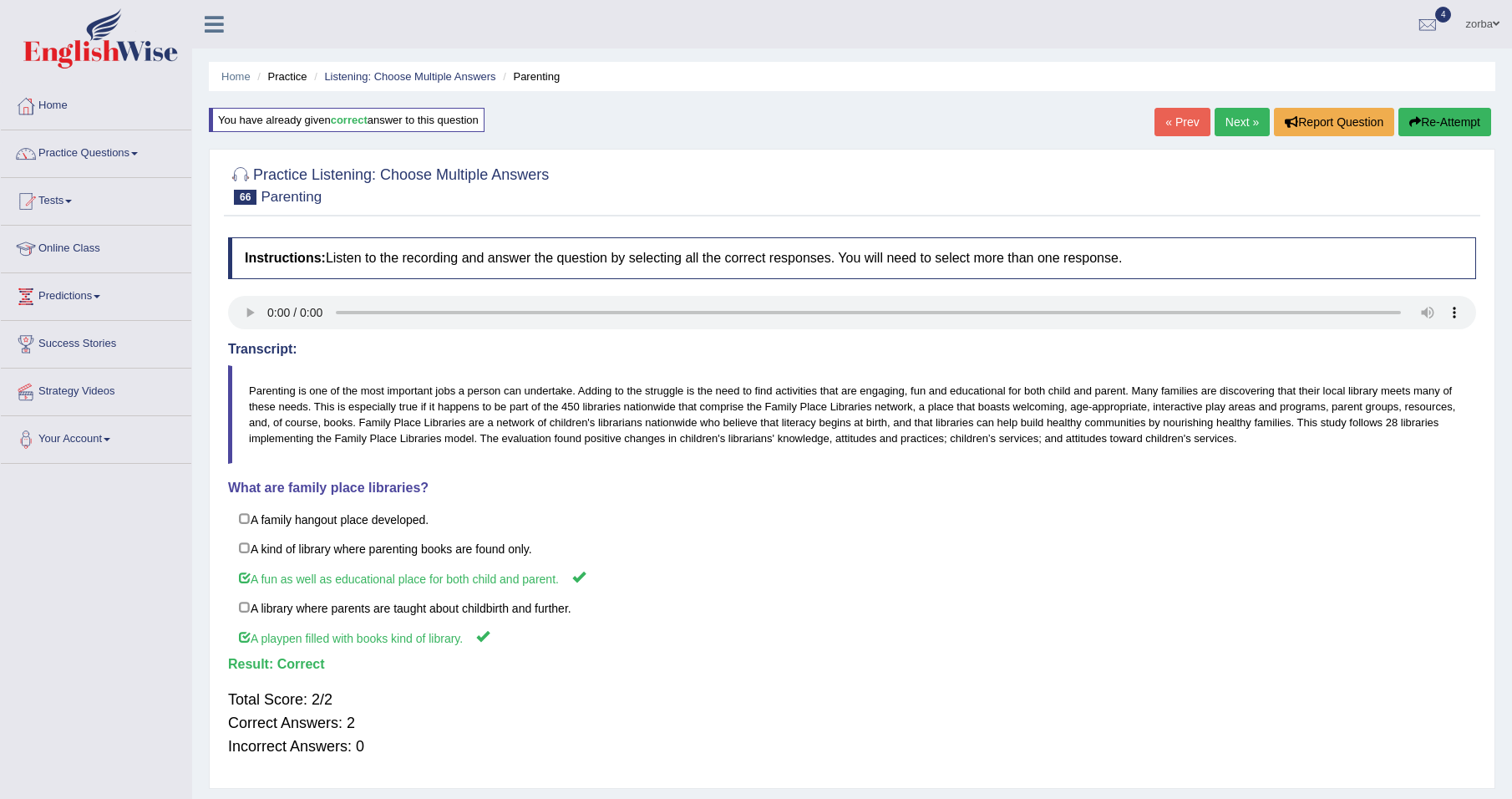 drag, startPoint x: 1235, startPoint y: 124, endPoint x: 1145, endPoint y: 133, distance: 90.44888 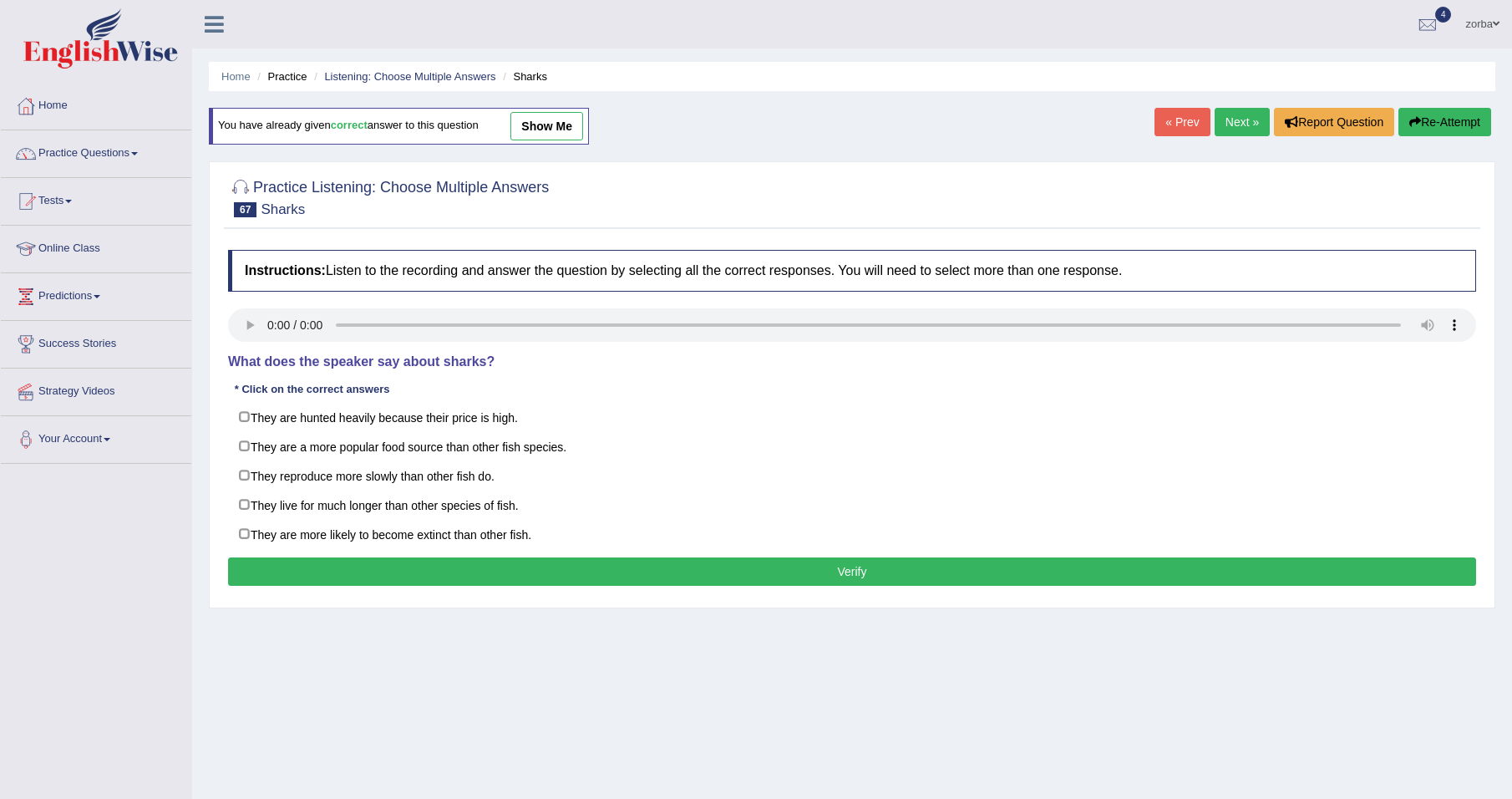 scroll, scrollTop: 0, scrollLeft: 0, axis: both 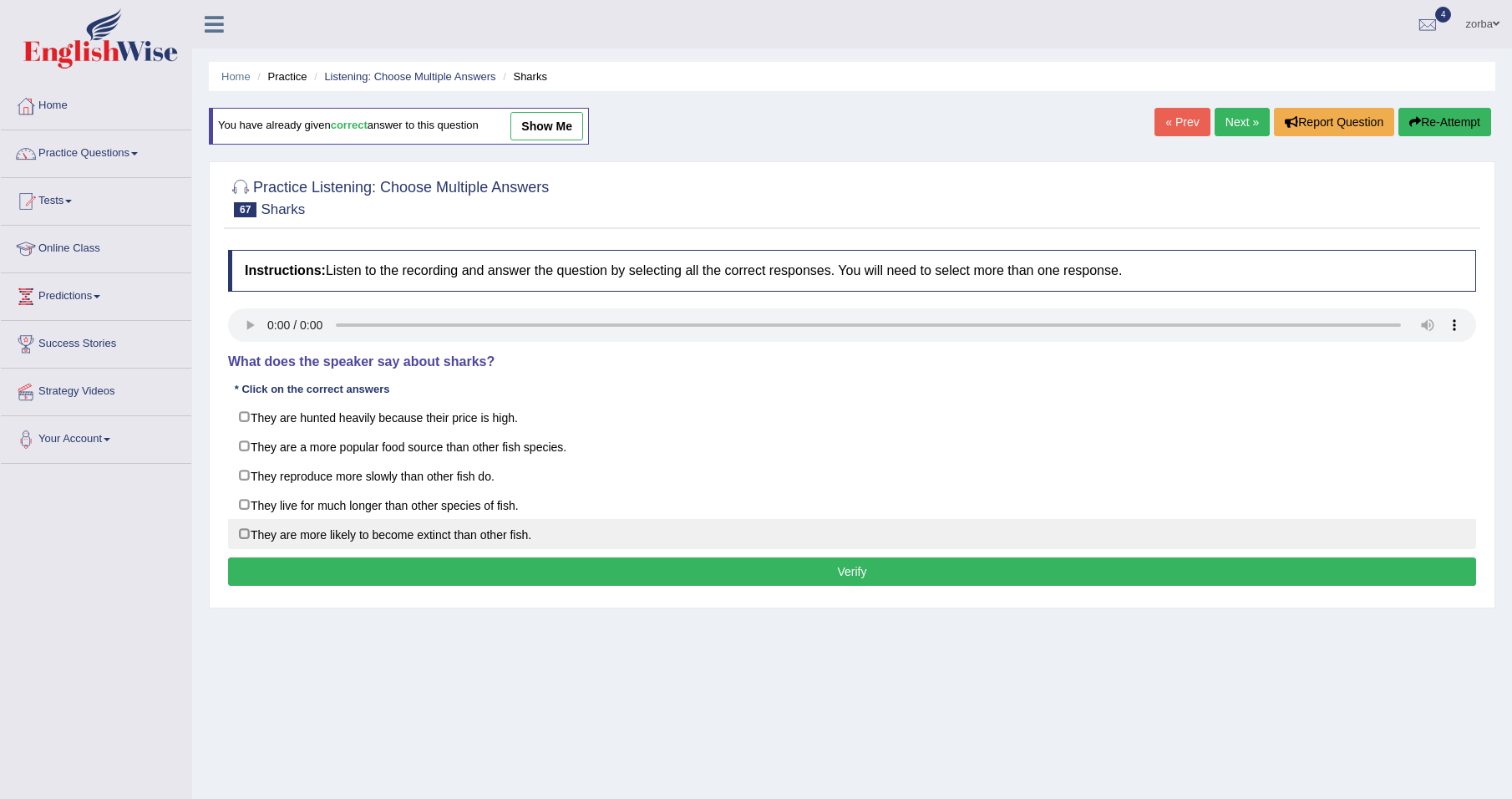 click on "They are more likely to become extinct than other fish." at bounding box center [852, 534] 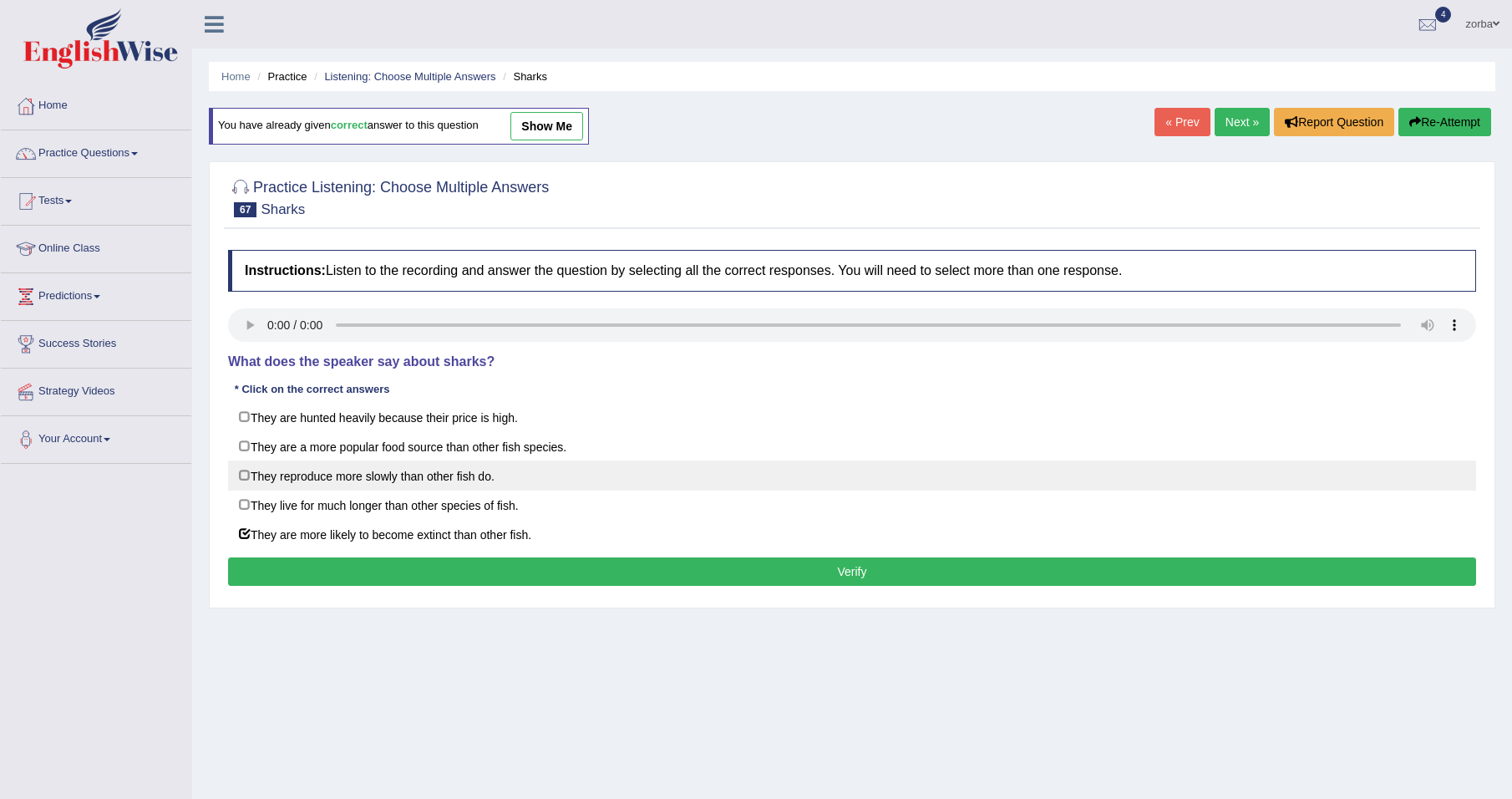 click on "They reproduce more slowly than other fish do." at bounding box center (852, 476) 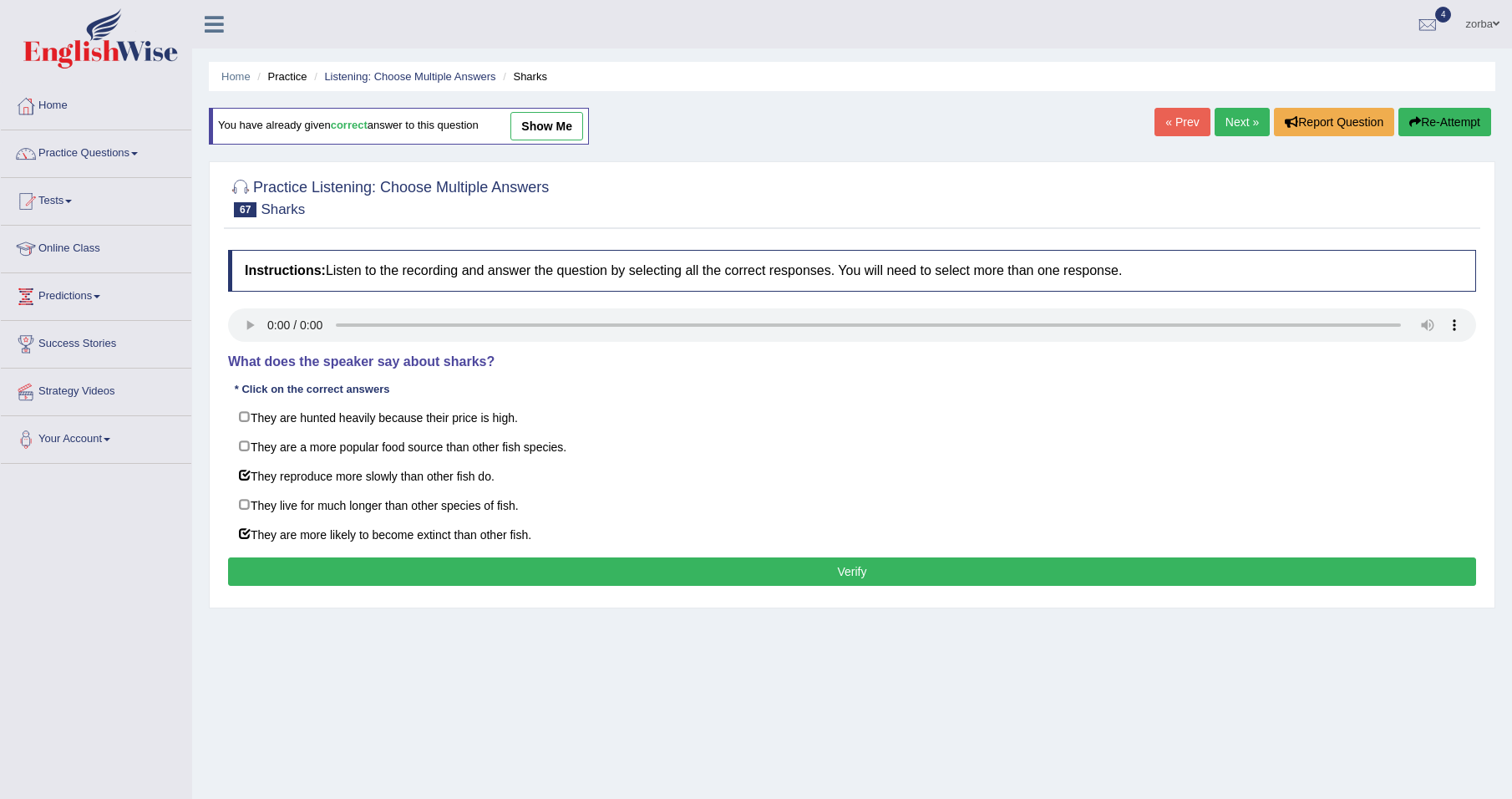 click on "Verify" at bounding box center (852, 572) 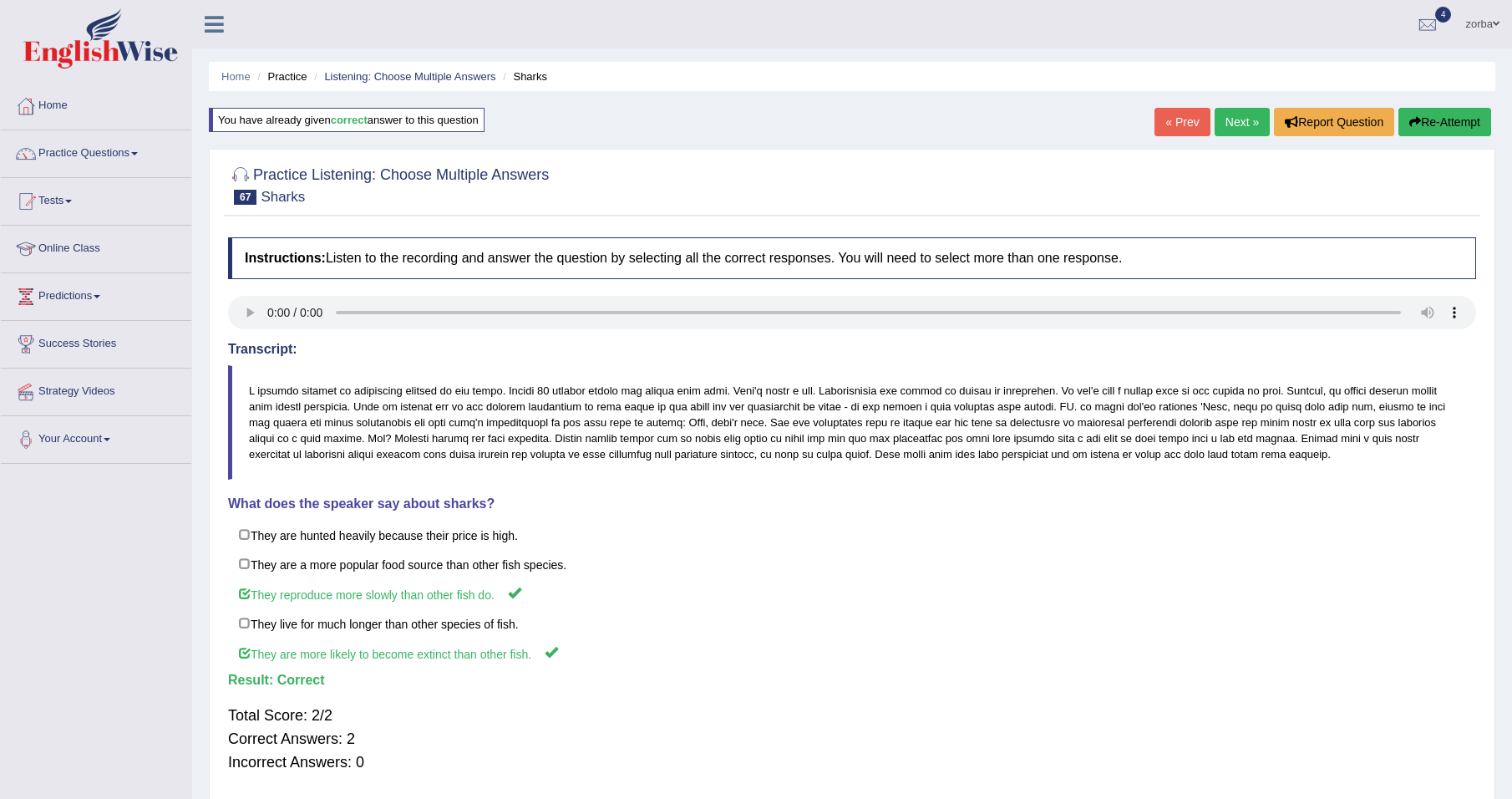 click on "Next »" at bounding box center [1242, 122] 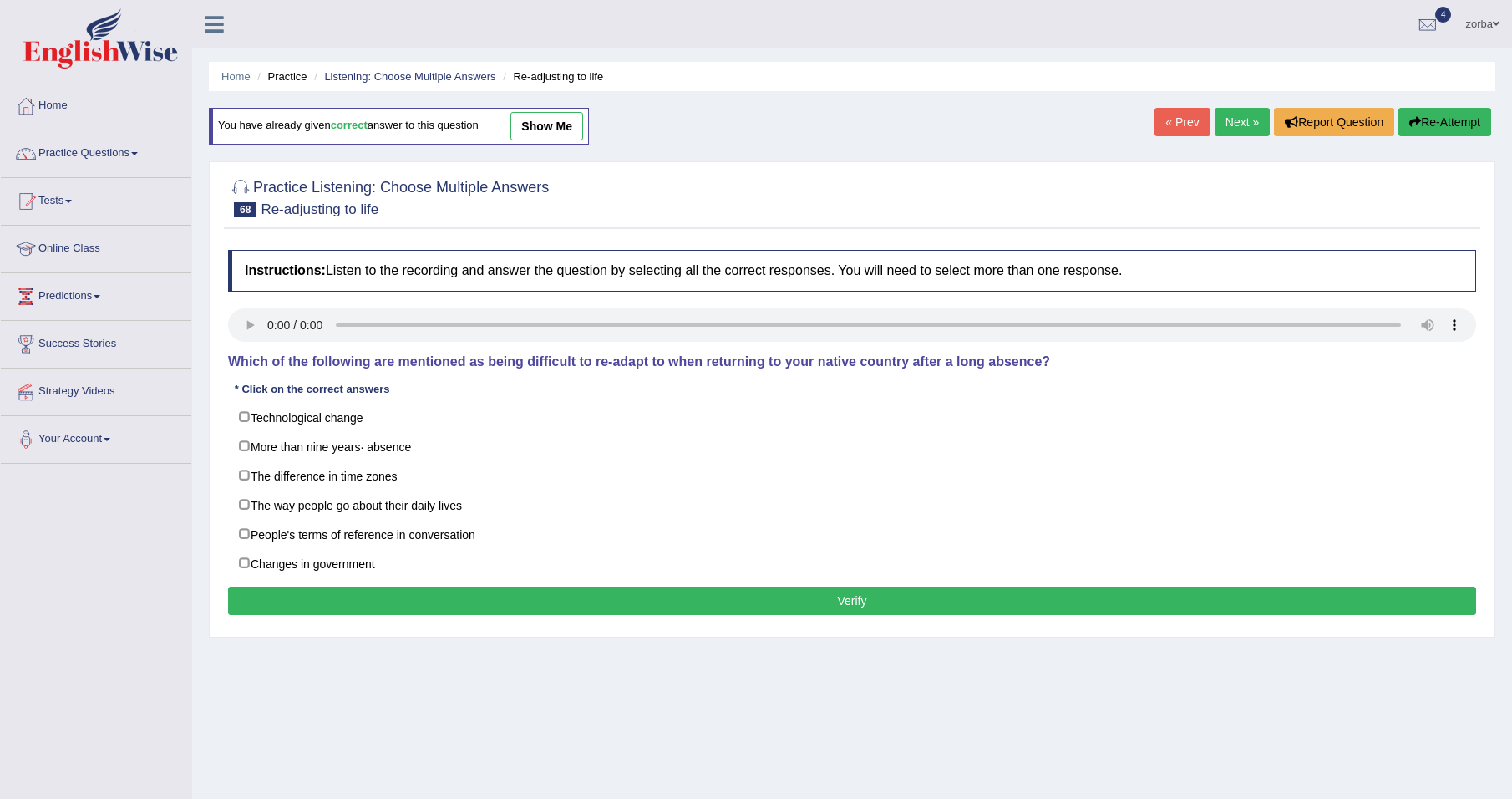 scroll, scrollTop: 0, scrollLeft: 0, axis: both 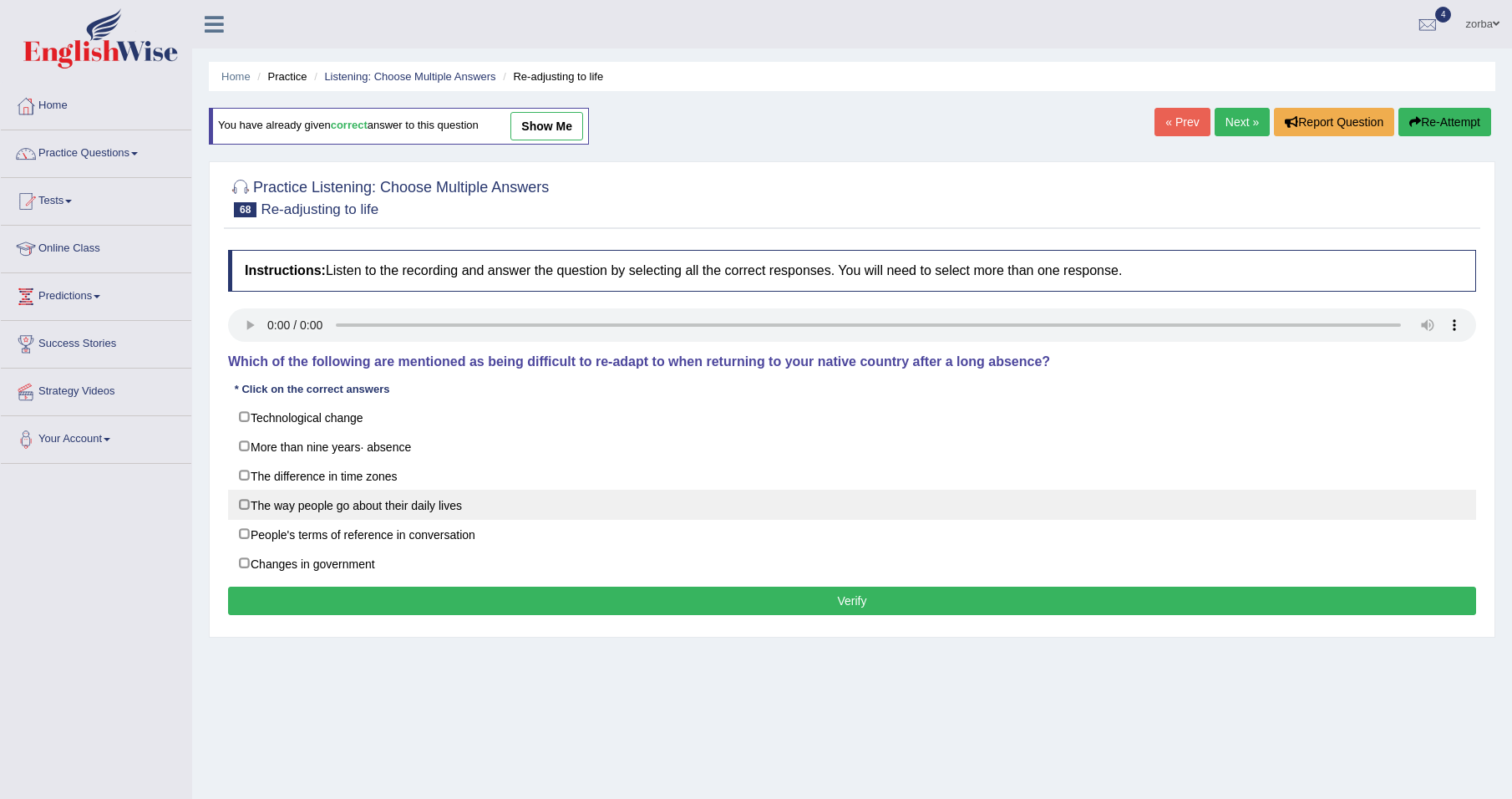 click on "The way people go about their daily lives" at bounding box center [852, 505] 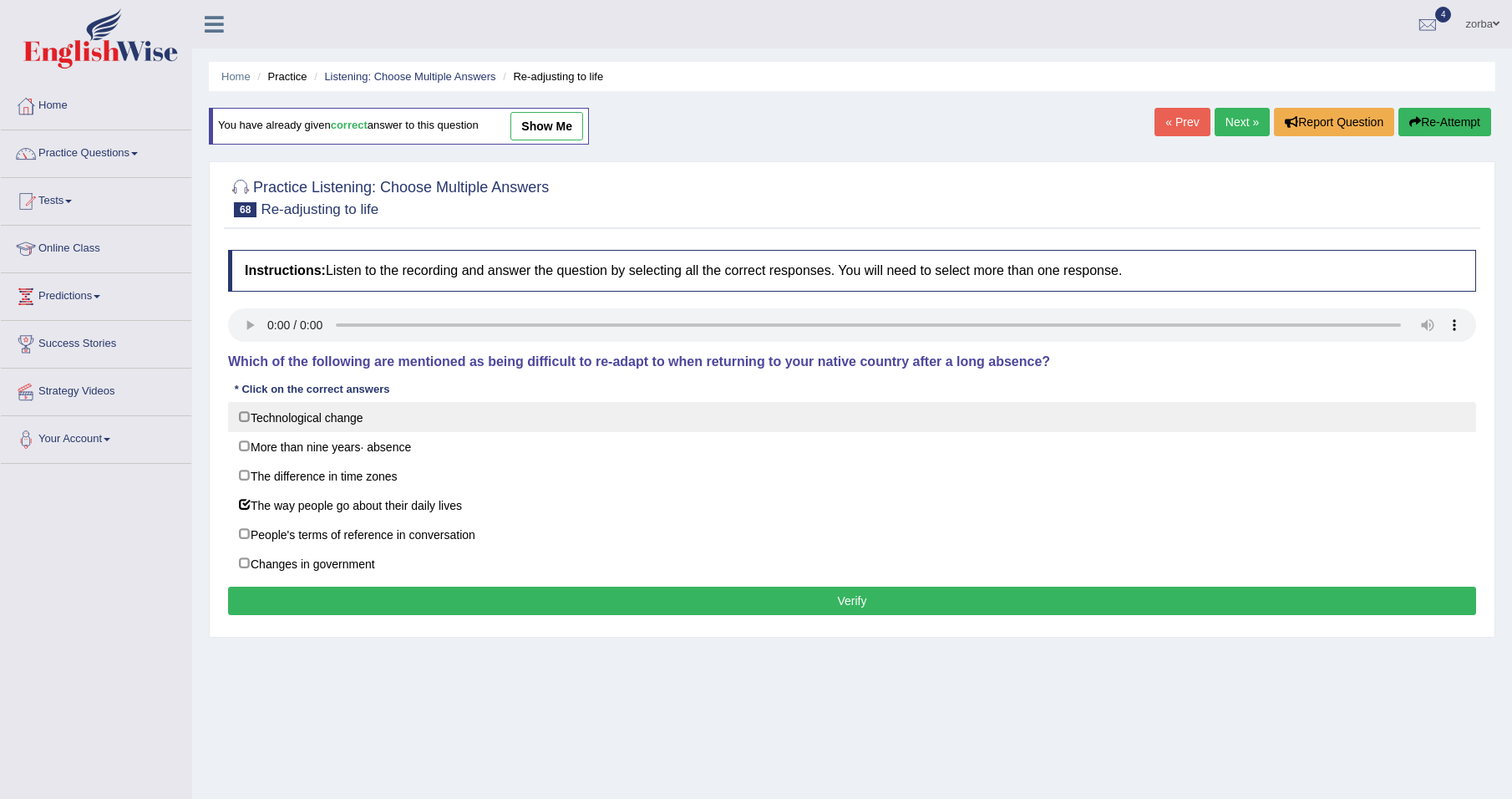 click on "Technological change" at bounding box center [852, 417] 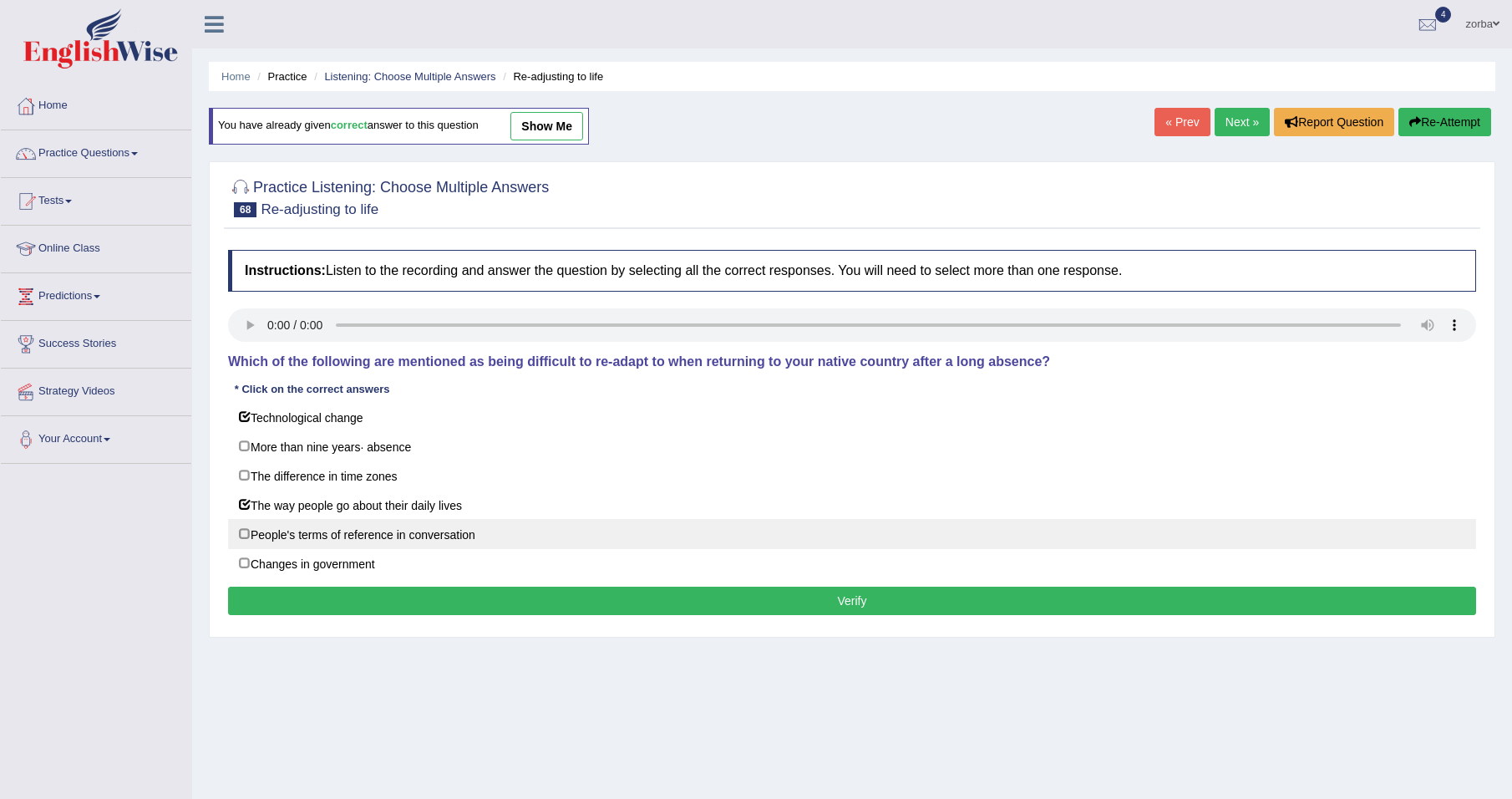 click on "People's terms of reference in conversation" at bounding box center (852, 534) 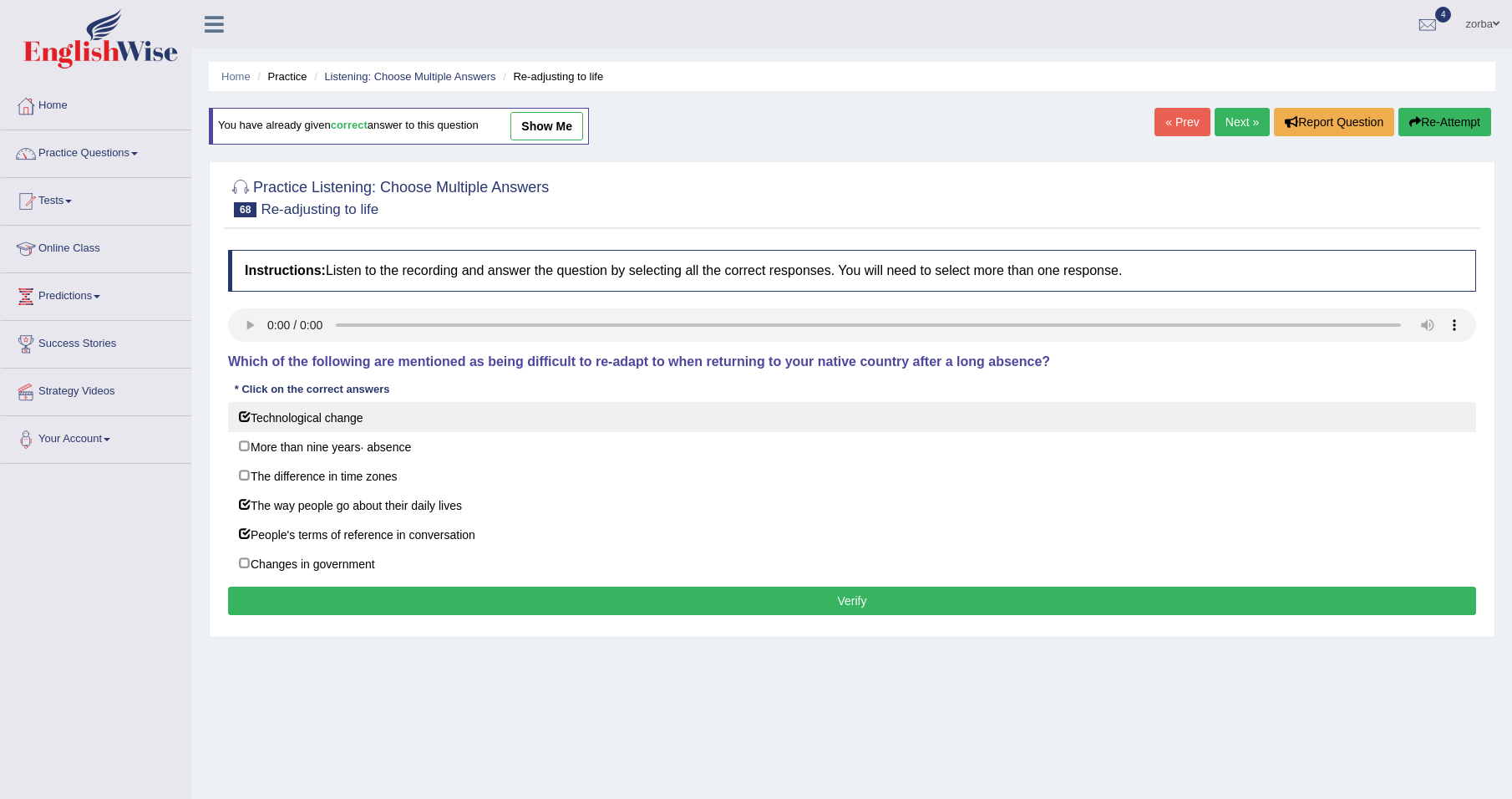 click on "Technological change" at bounding box center [852, 417] 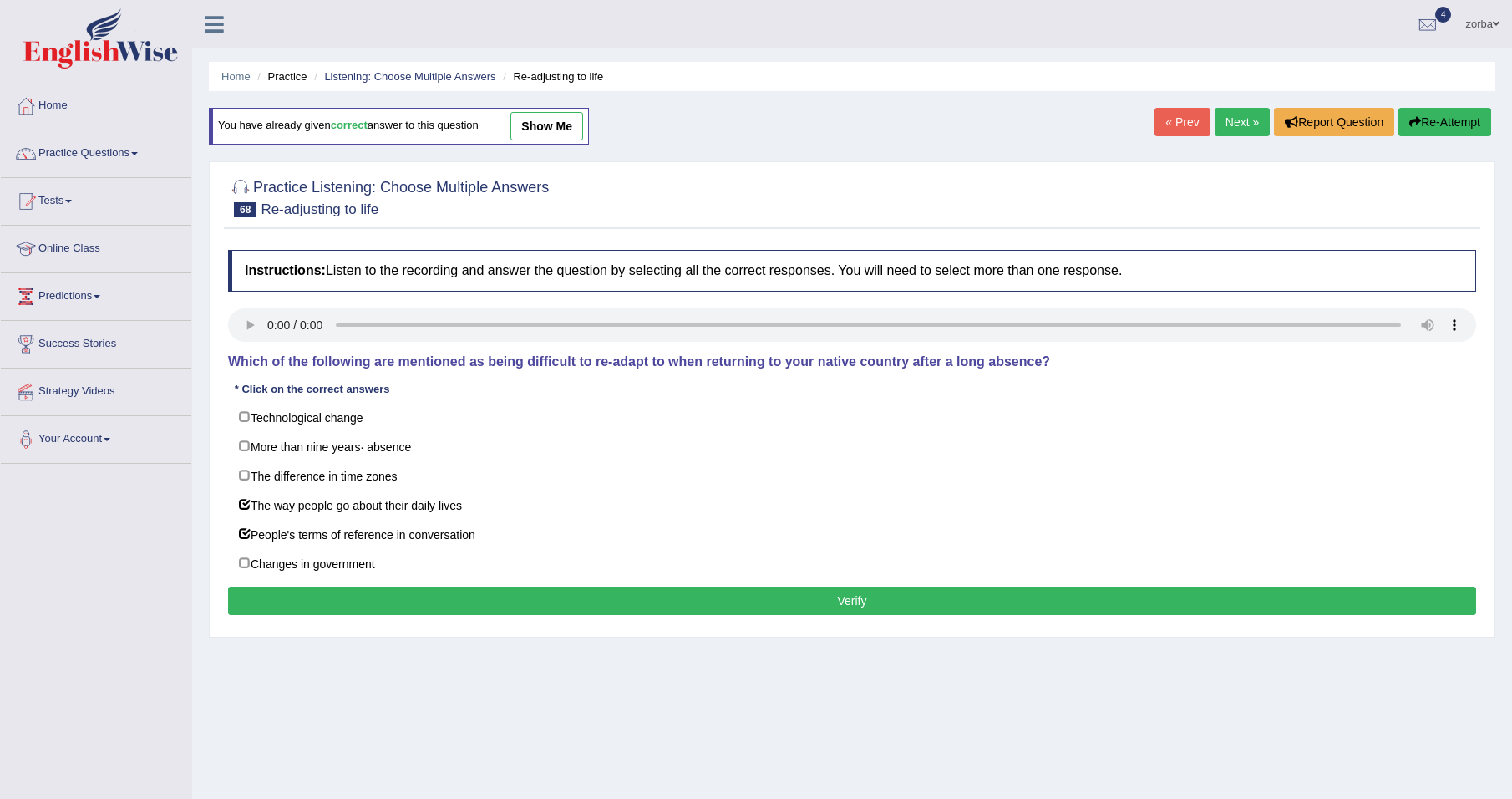 click on "Verify" at bounding box center [852, 601] 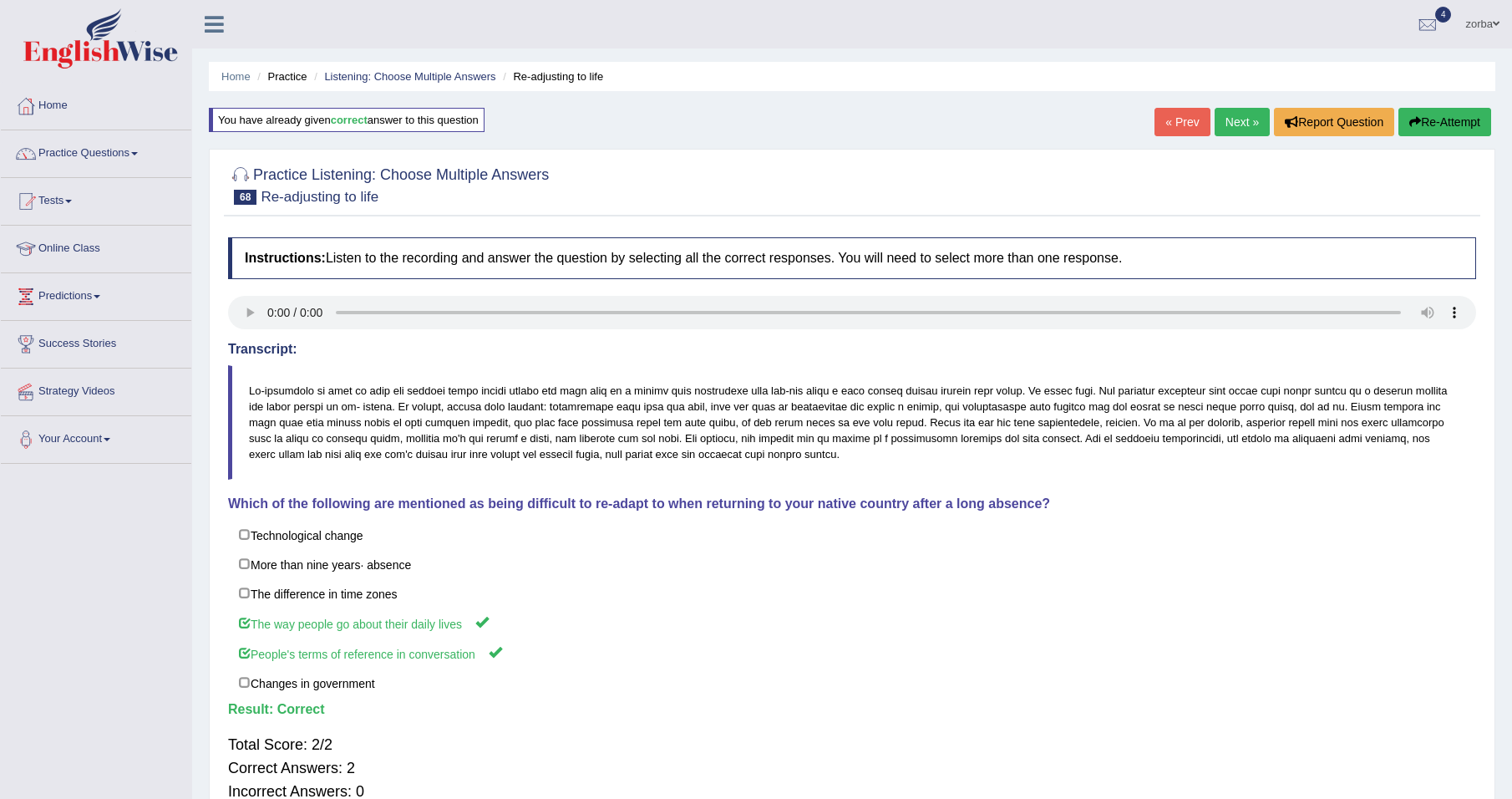 click on "Next »" at bounding box center (1242, 122) 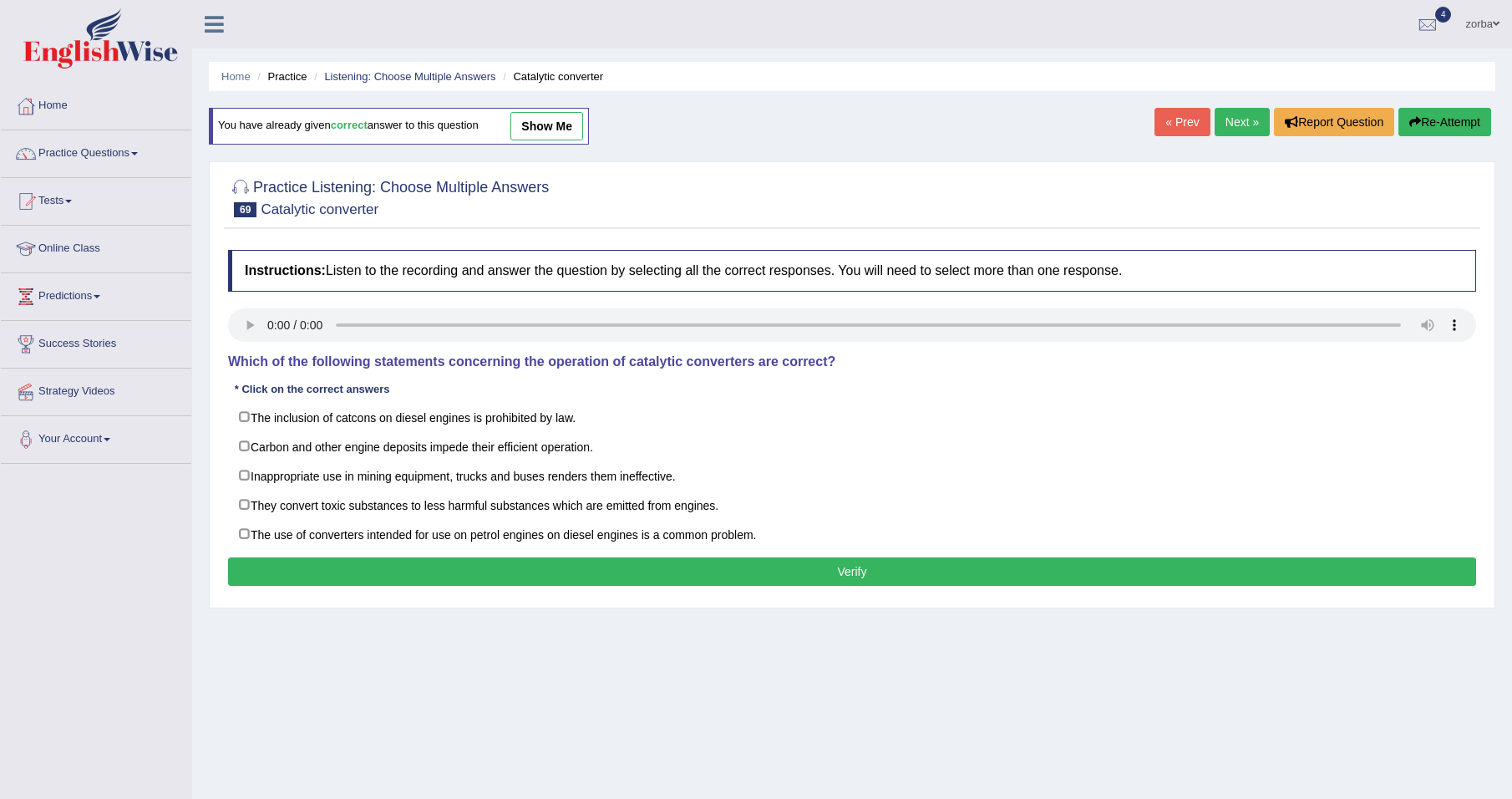 scroll, scrollTop: 0, scrollLeft: 0, axis: both 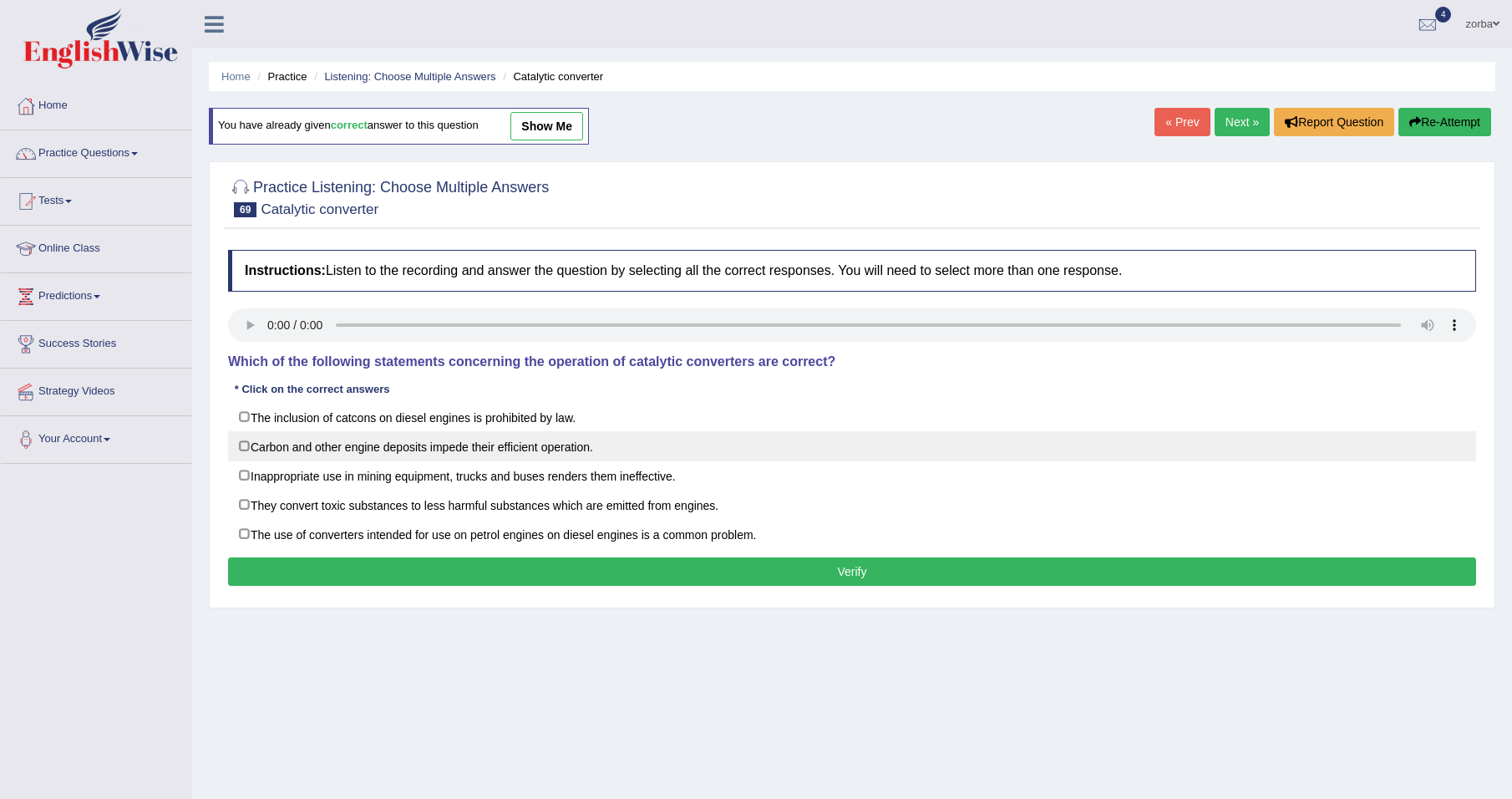 click on "Carbon and other engine deposits impede their efficient operation." at bounding box center [852, 446] 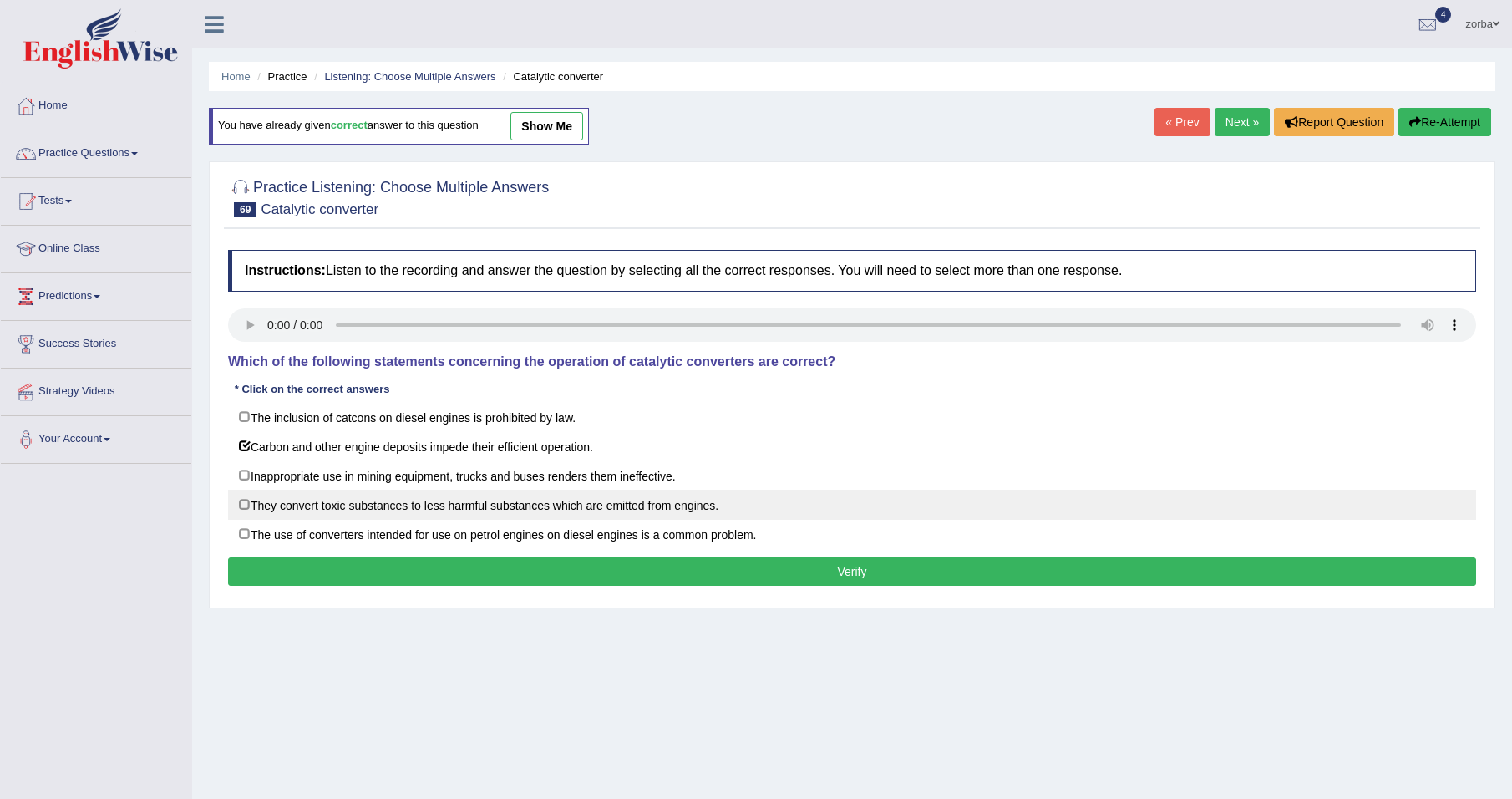 click on "They convert toxic substances to less harmful substances which are emitted from engines." at bounding box center [852, 505] 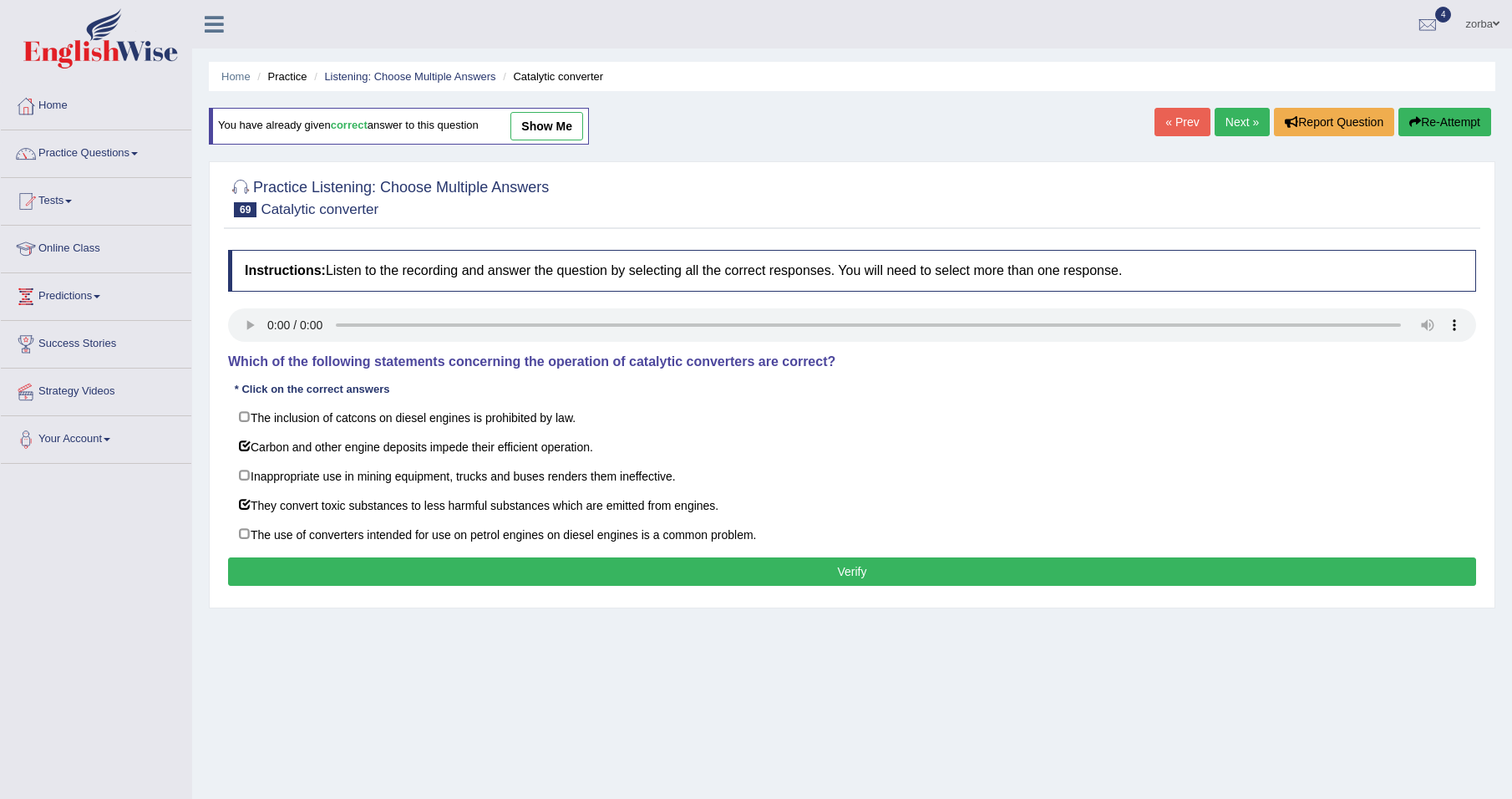 click on "Verify" at bounding box center (852, 572) 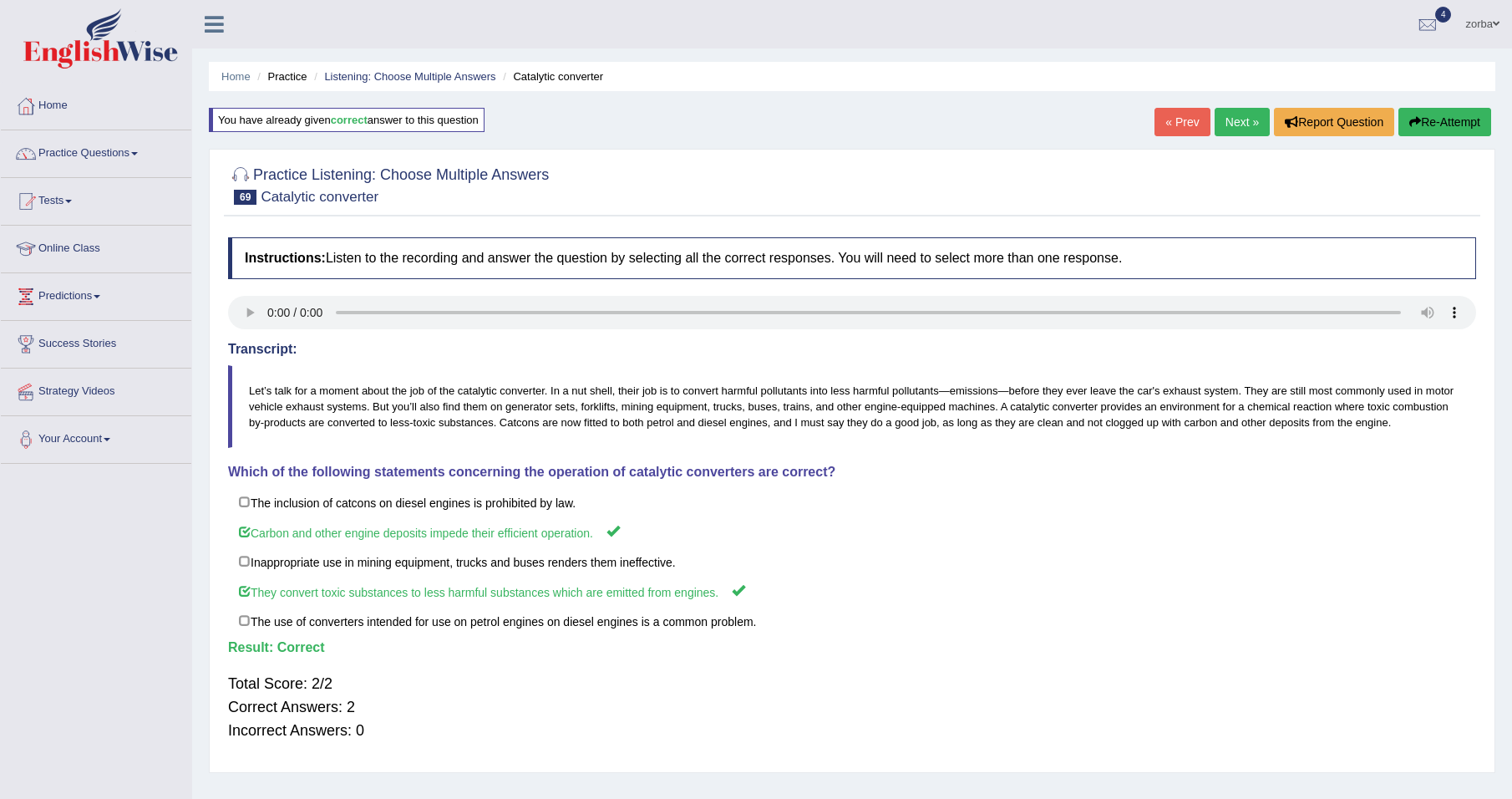 click on "Next »" at bounding box center [1242, 122] 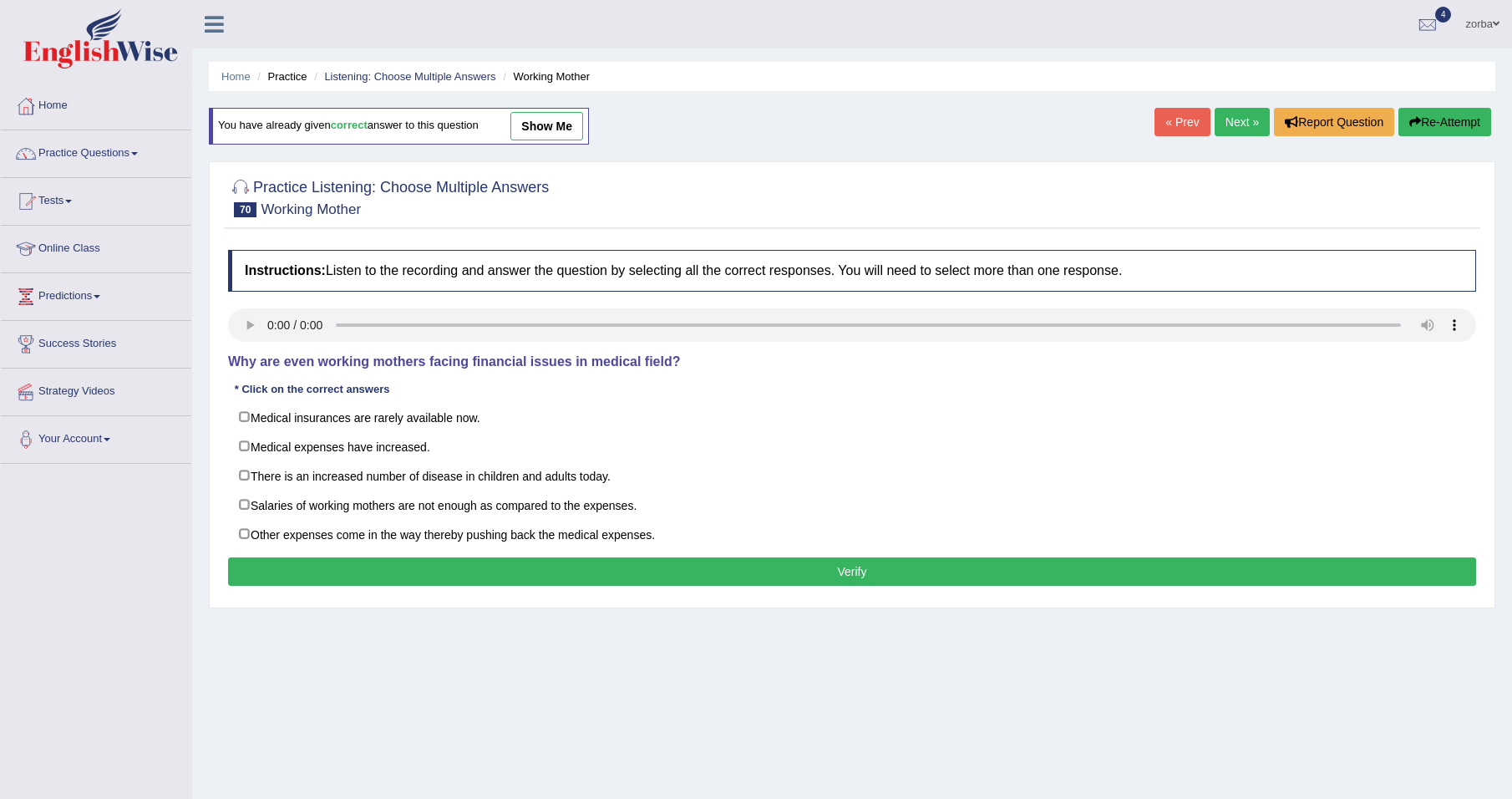 scroll, scrollTop: 0, scrollLeft: 0, axis: both 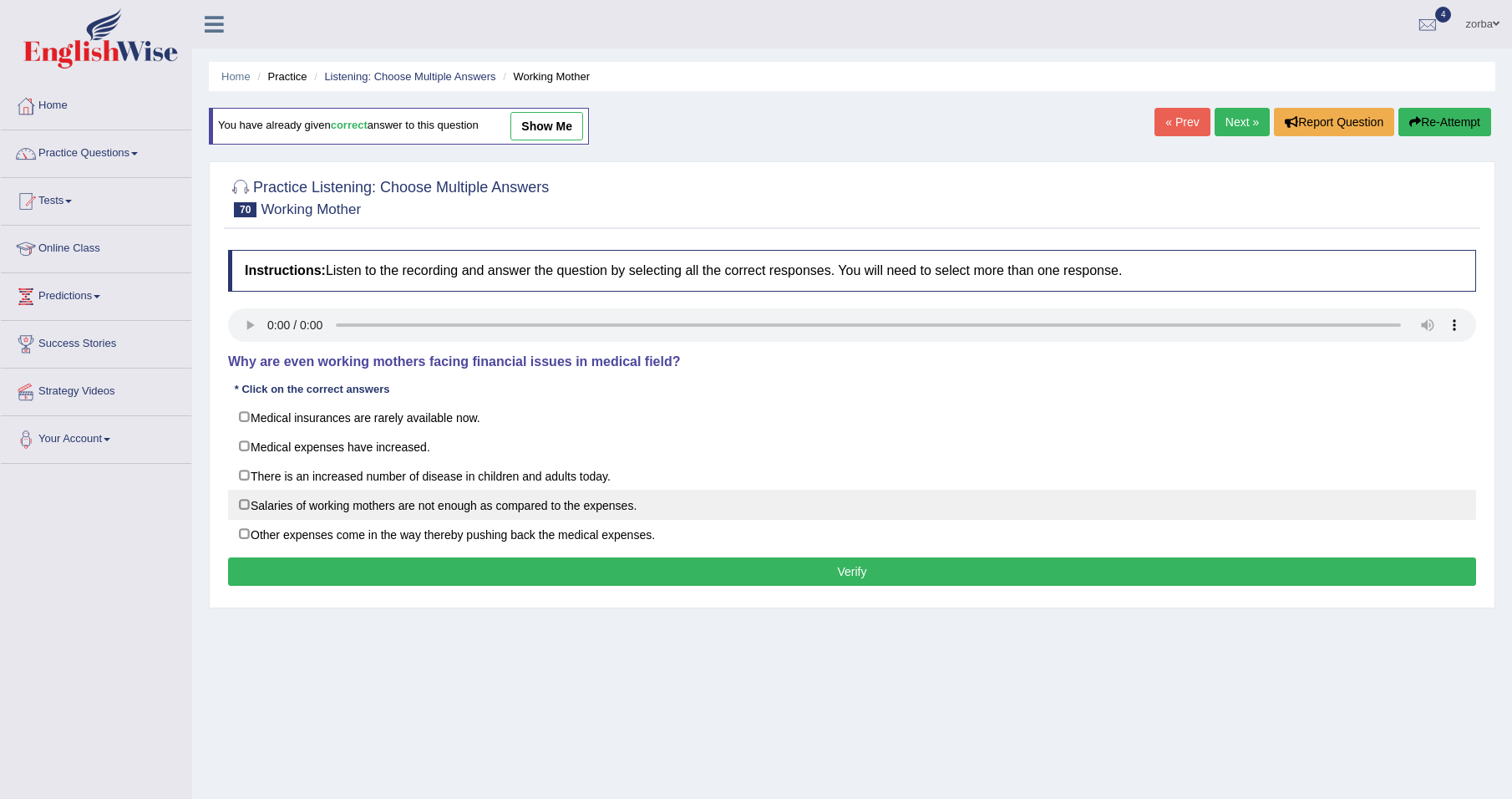 click on "Salaries of working mothers are not enough as compared to the expenses." at bounding box center (852, 505) 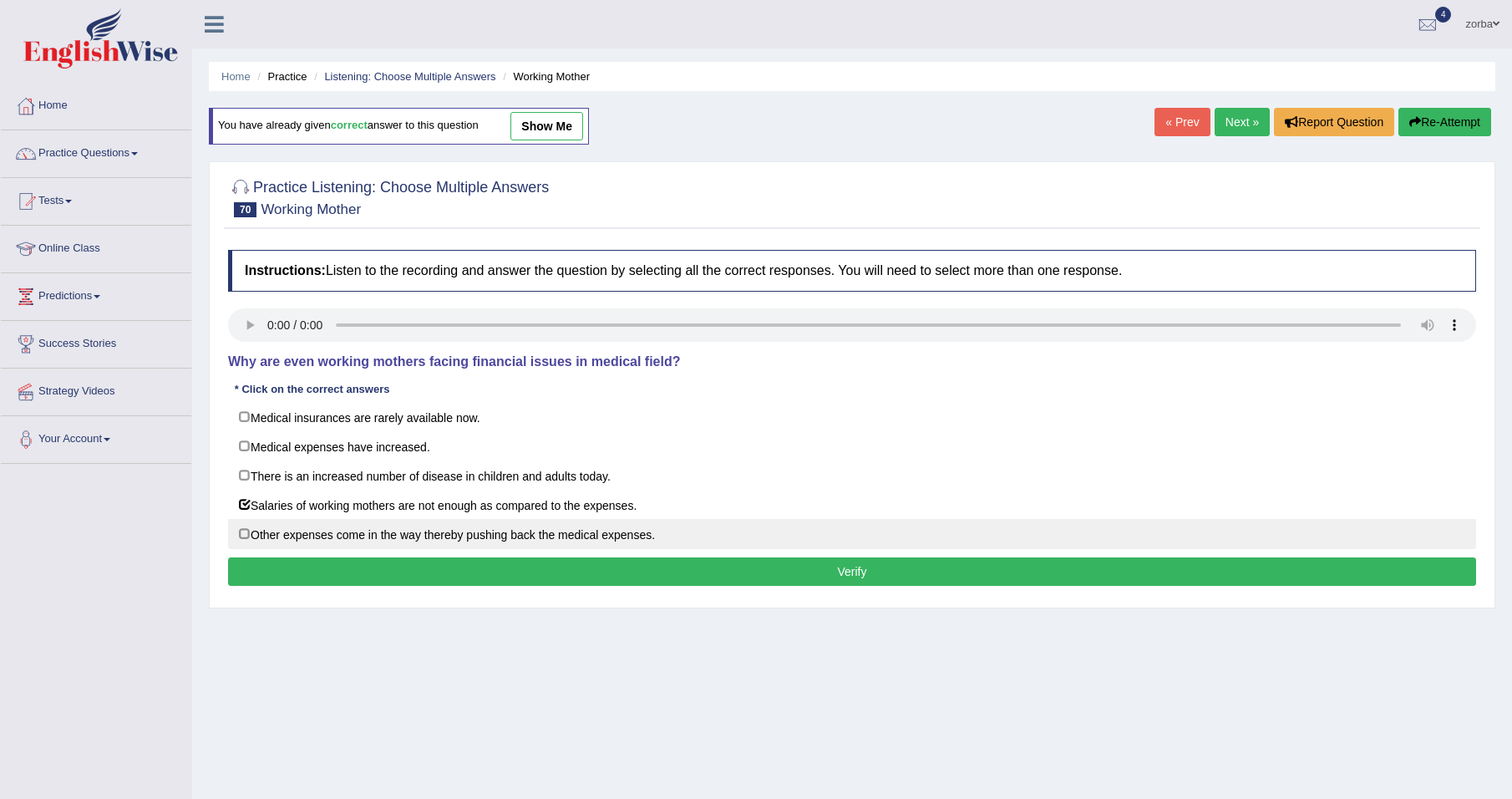 click on "Other expenses come in the way thereby pushing back the medical expenses." at bounding box center (852, 534) 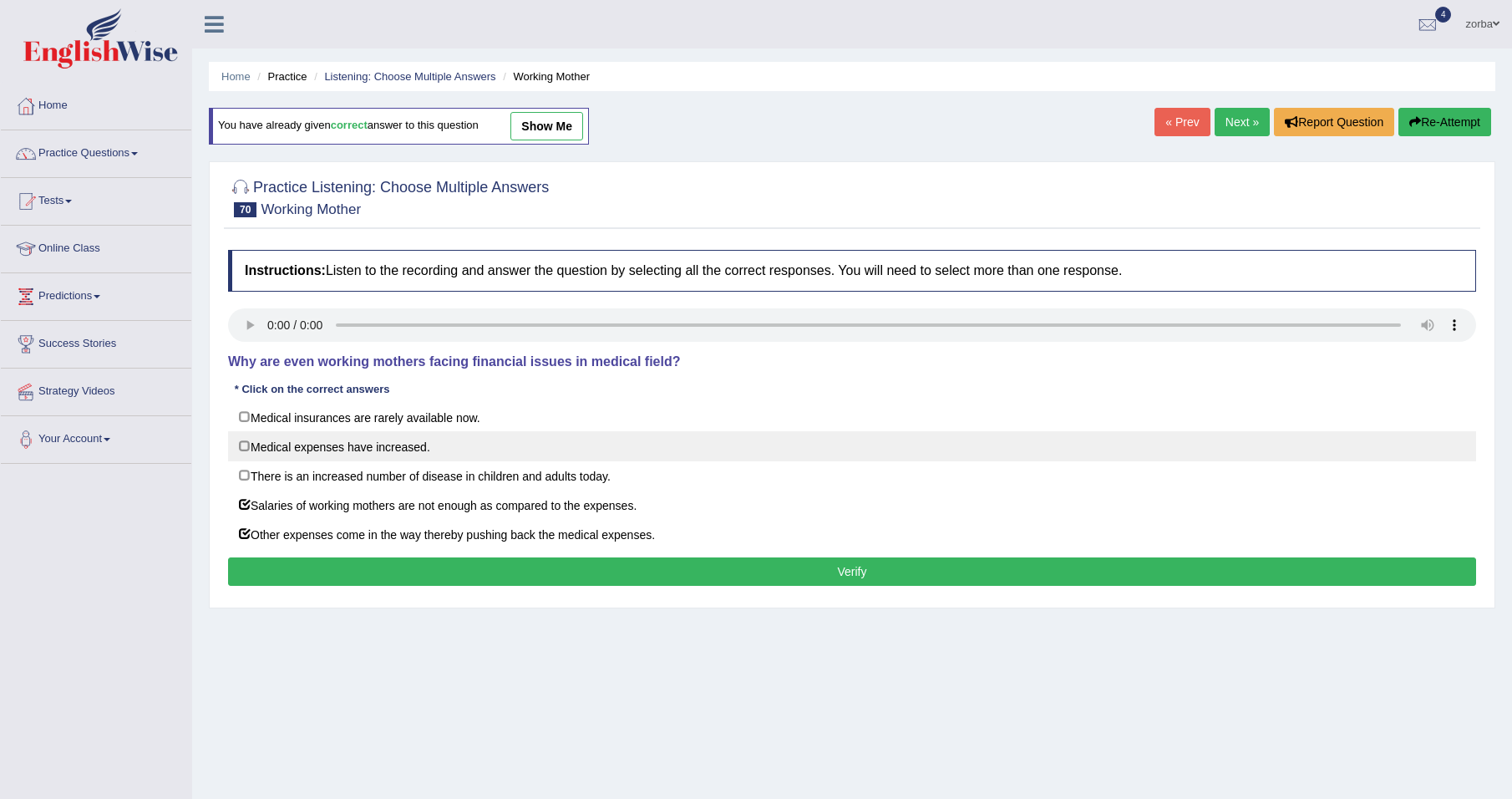 click on "Medical expenses have increased." at bounding box center [852, 446] 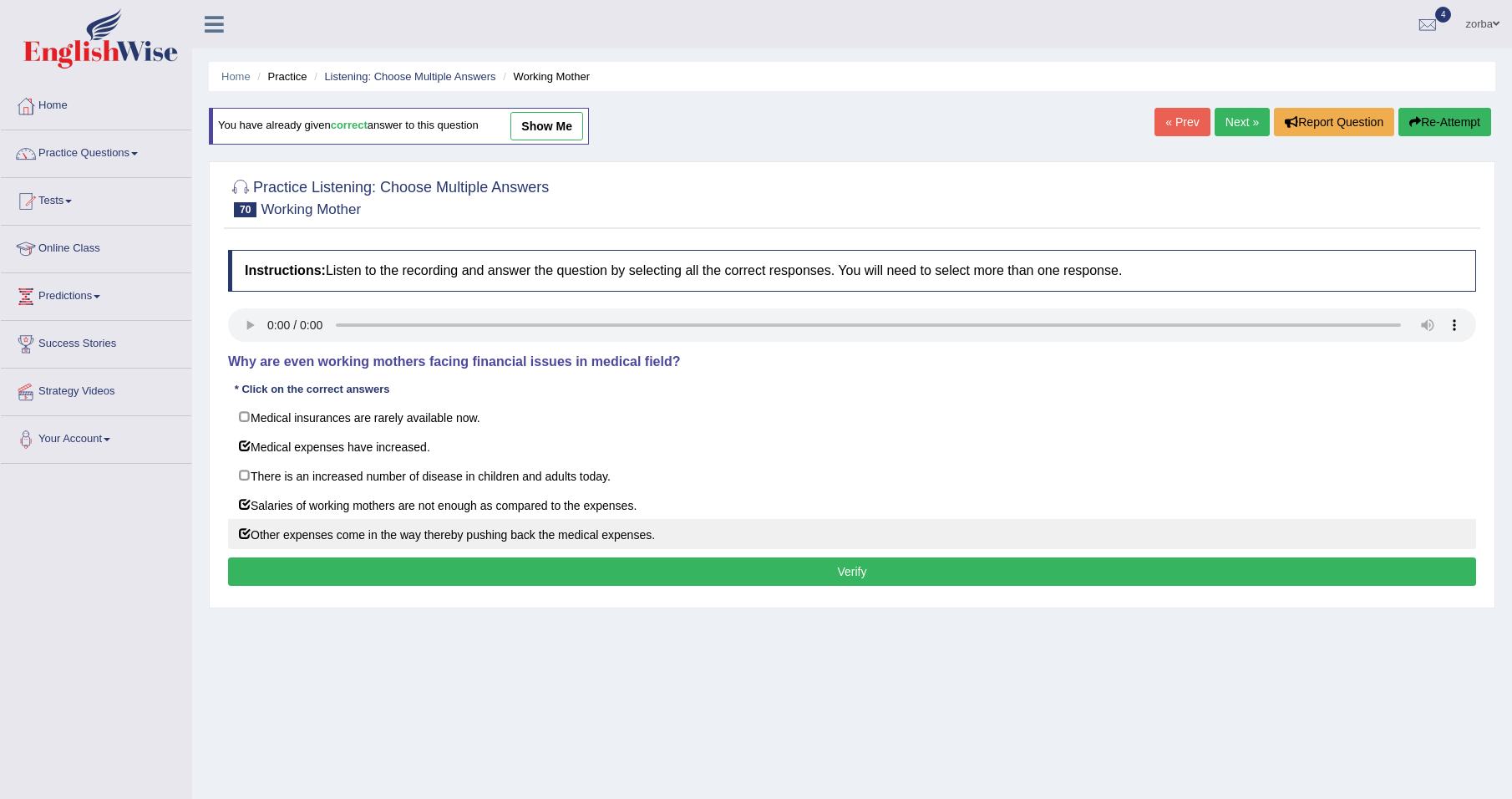 click on "Other expenses come in the way thereby pushing back the medical expenses." at bounding box center (852, 534) 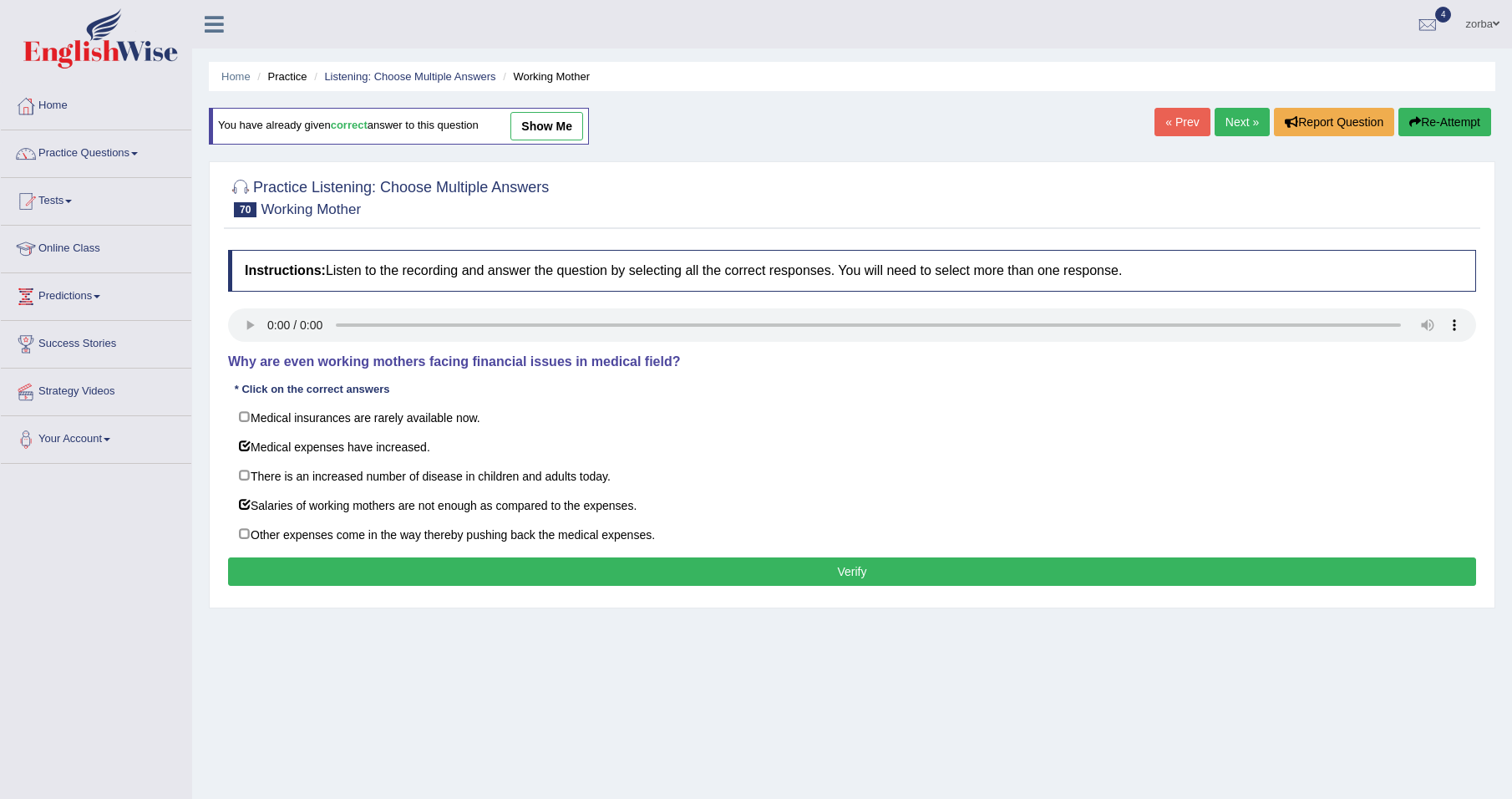 click on "Verify" at bounding box center (852, 572) 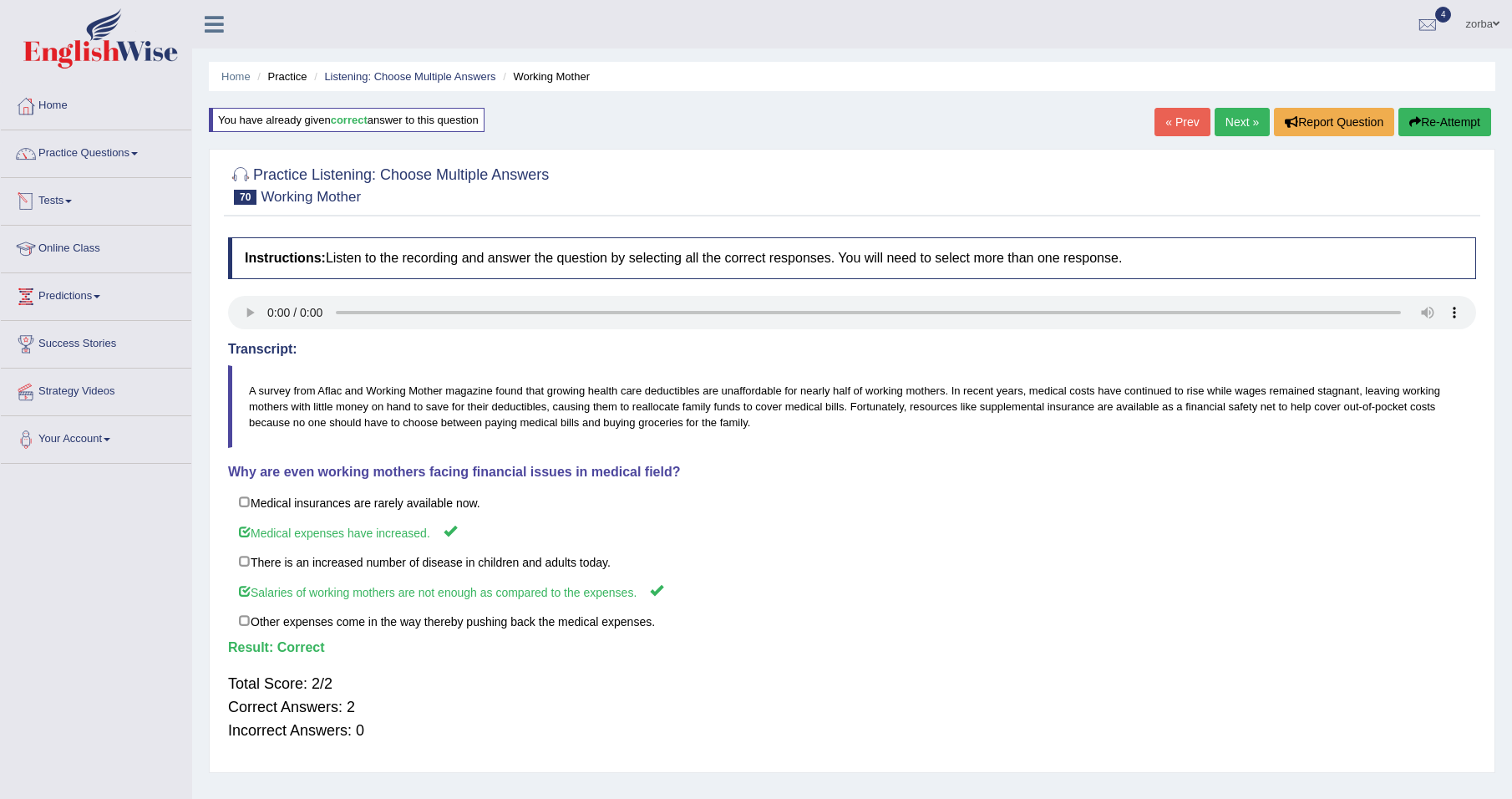 click on "Tests" at bounding box center (96, 199) 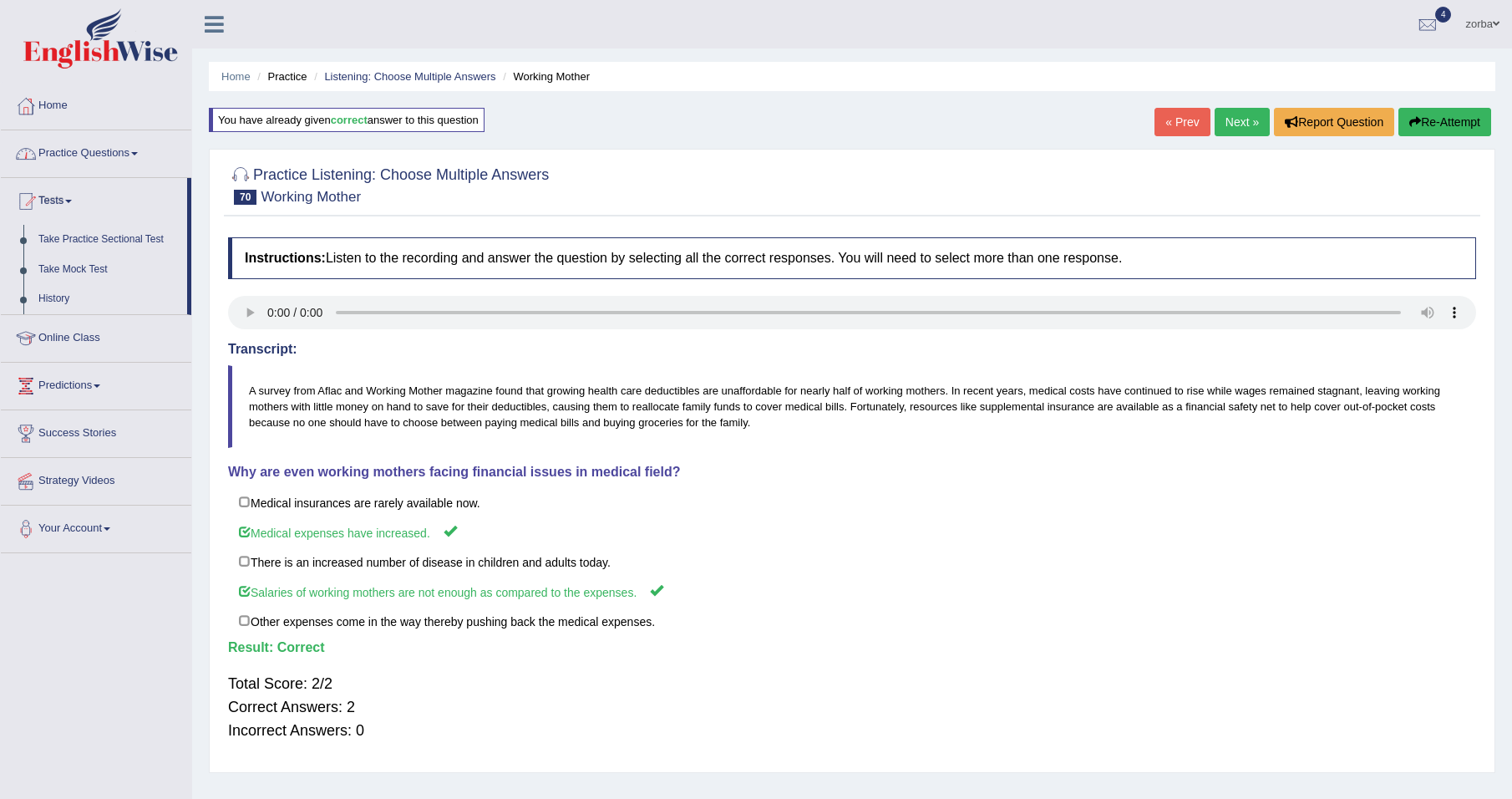 click at bounding box center [134, 154] 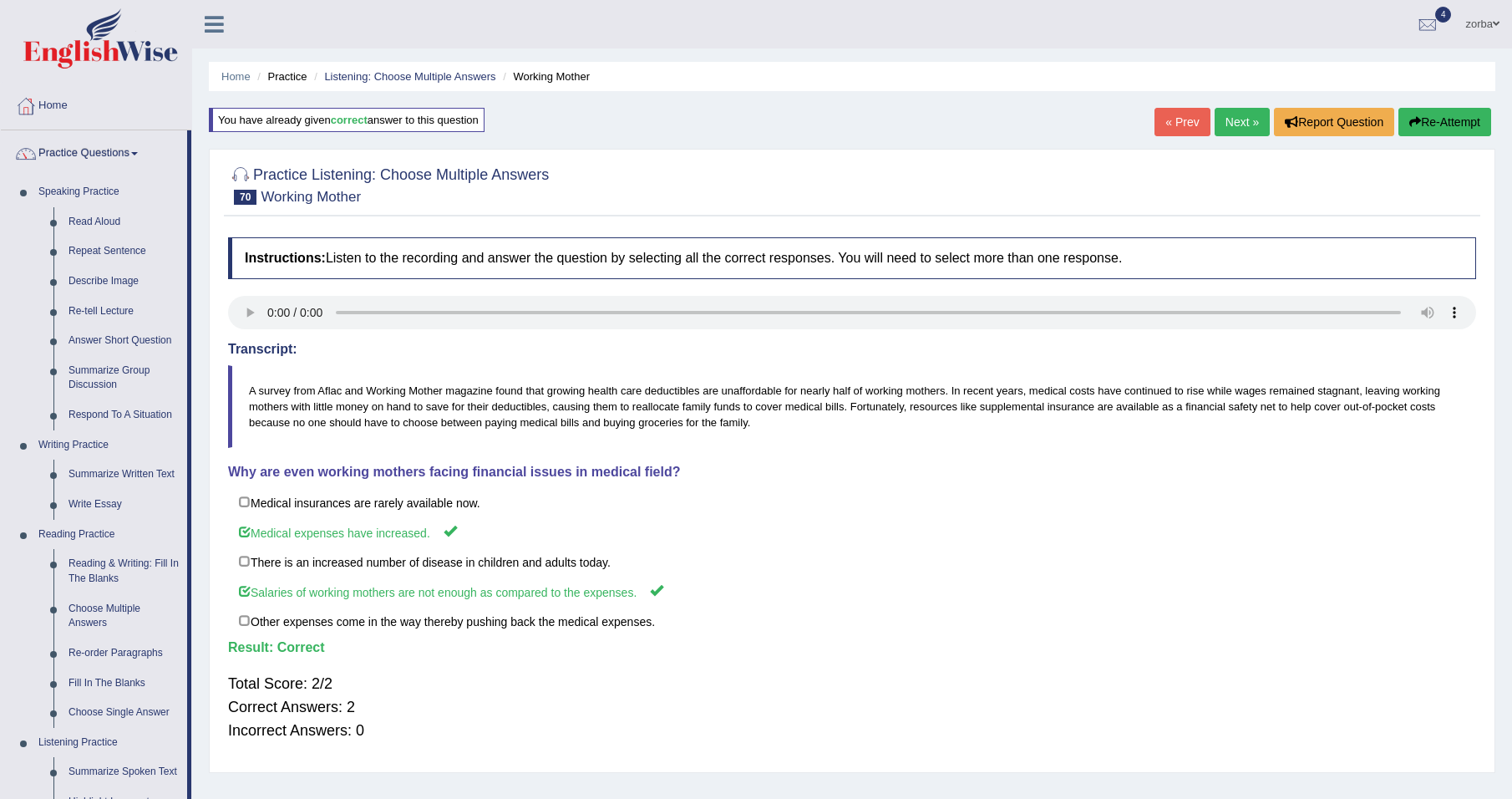drag, startPoint x: 190, startPoint y: 183, endPoint x: 190, endPoint y: 234, distance: 51 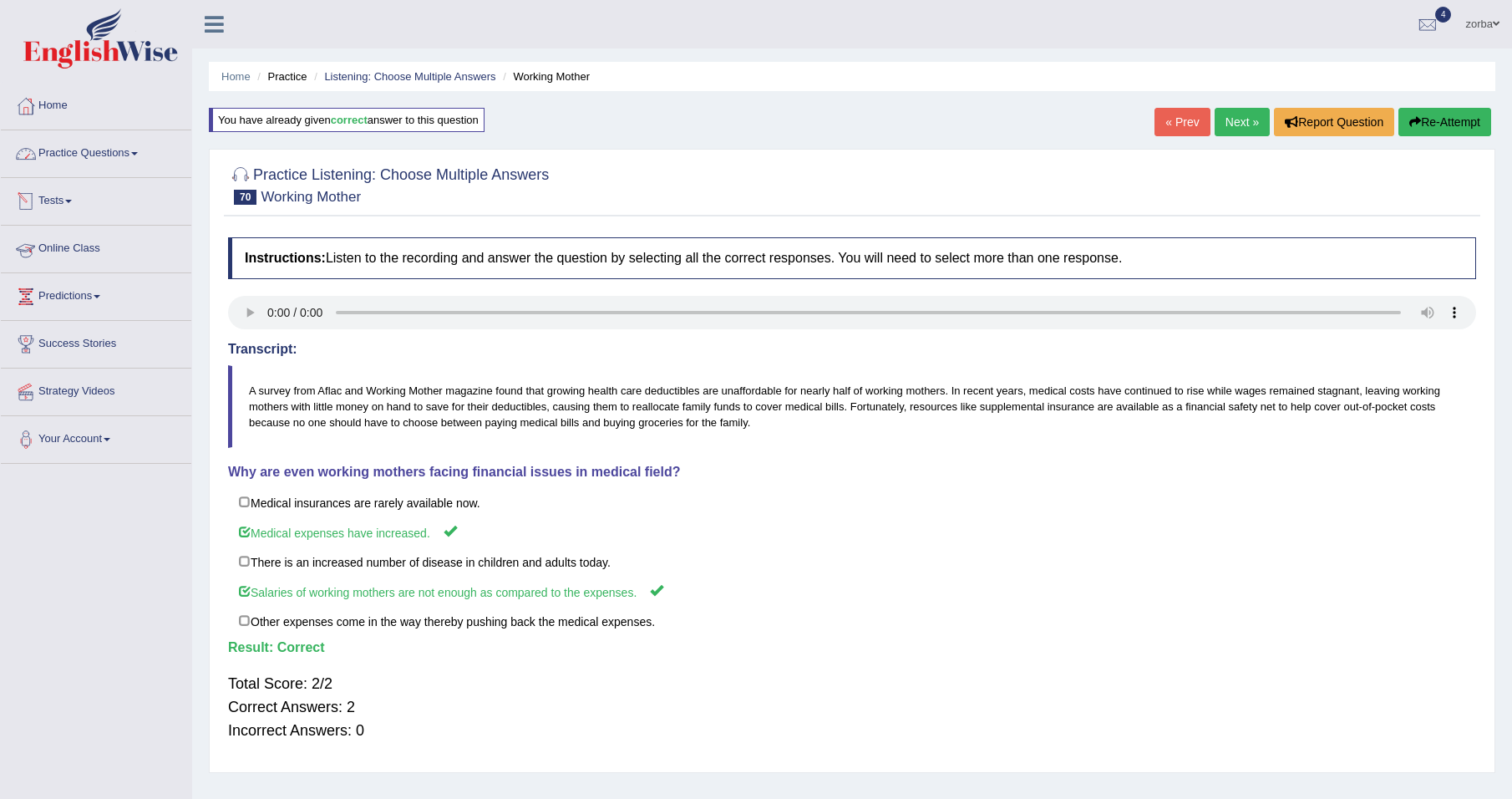 click on "Practice Questions" at bounding box center (96, 151) 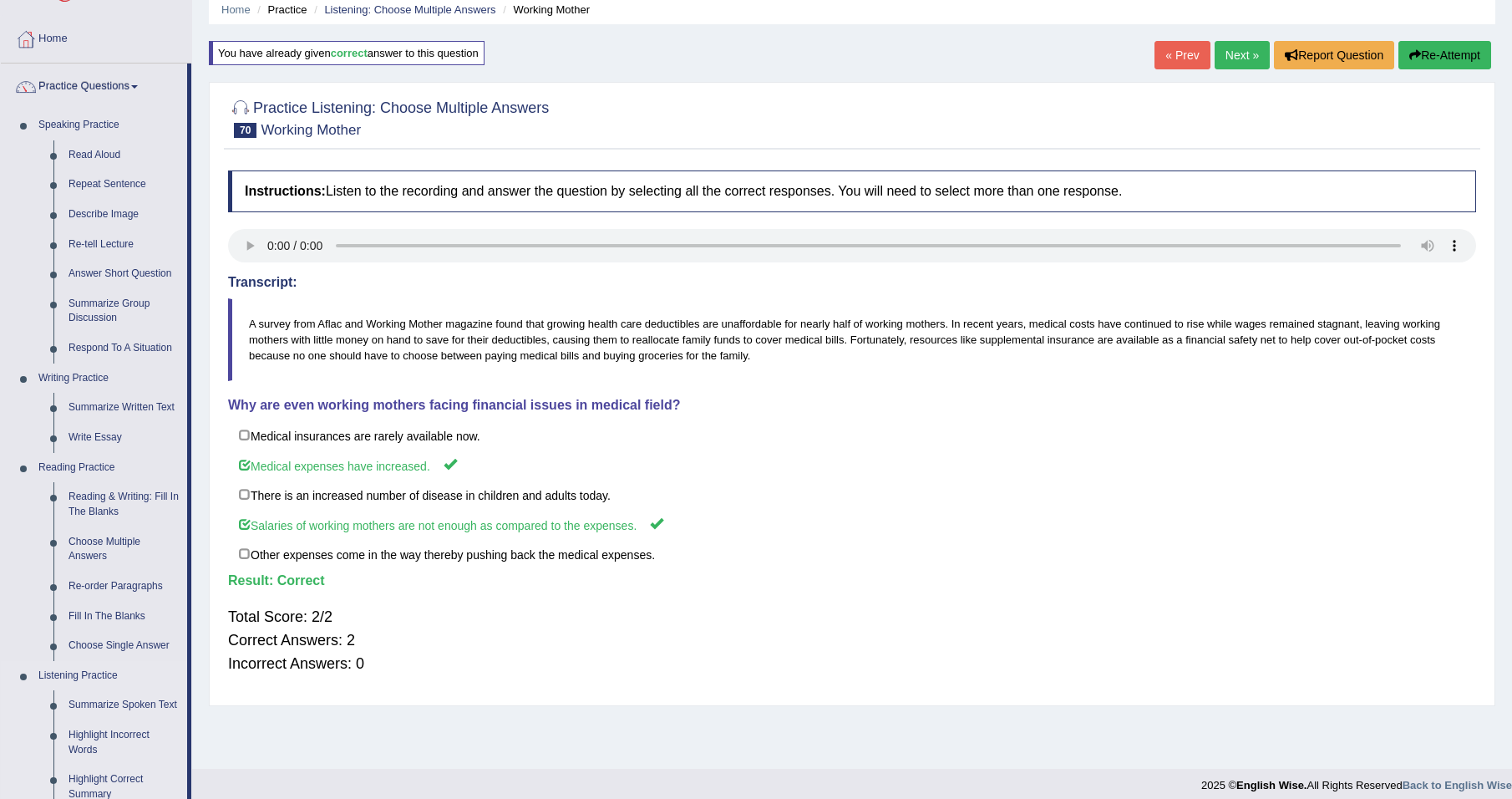 scroll, scrollTop: 0, scrollLeft: 0, axis: both 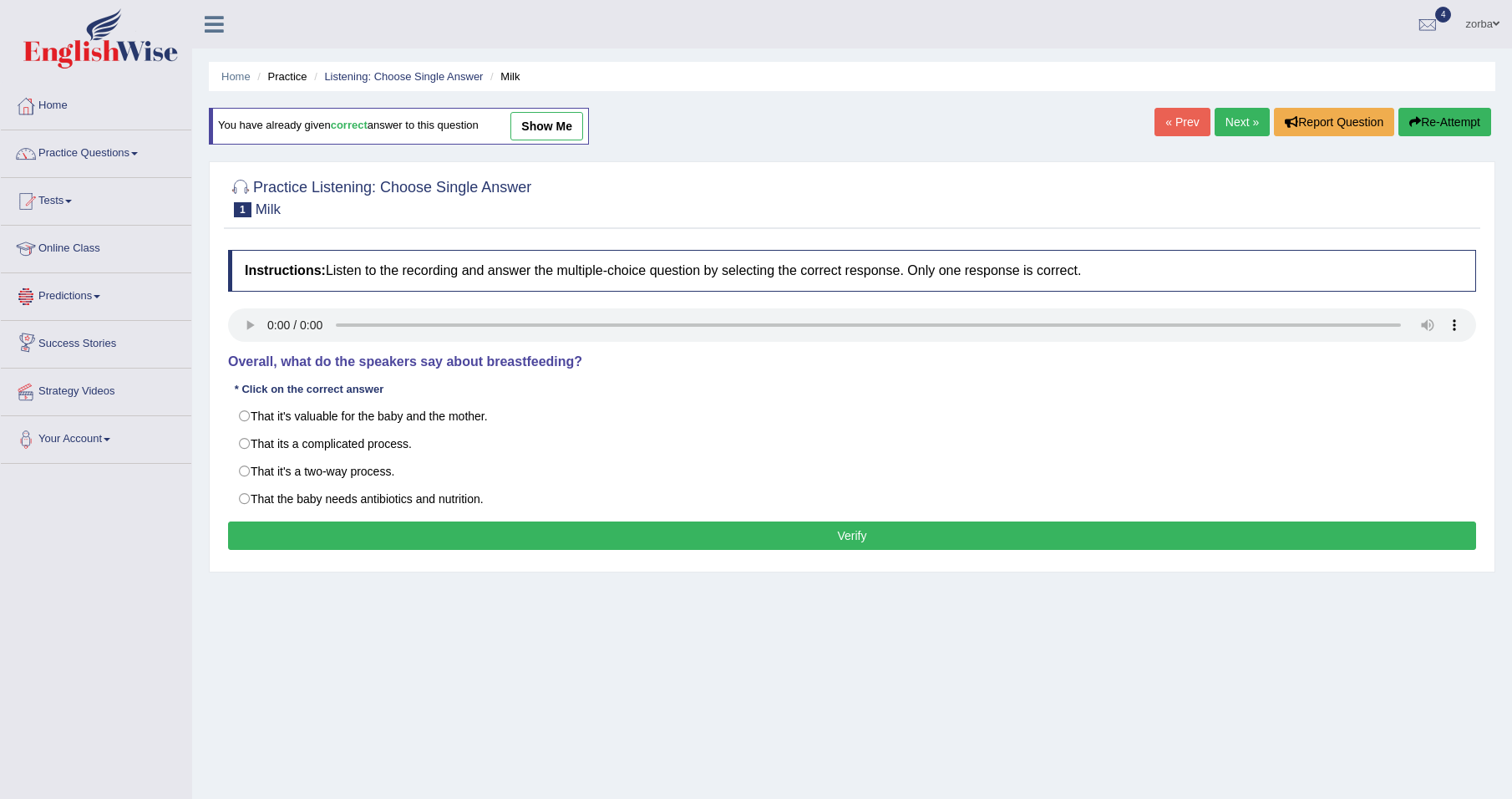 click on "Home
Practice
Listening: Choose Single Answer
Milk
You have already given  correct  answer to this question
show me
« Prev Next »  Report Question  Re-Attempt
Practice Listening: Choose Single Answer
1
Milk
Instructions:  Listen to the recording and answer the multiple-choice question by selecting the correct response. Only one response is correct.
Transcript: A: On the subject of breastfeeding, what I find most incredible is the feedback loop.
B: You mean the way the mother's immune system absorbs and analyses the baby's saliva?
A: Right. As well as producing milk for the infant, her body is also producing the right antibodies according to what it assesses to be the baby's current needs.
B: Amazing! It's not just feeding that's going on there. * Click on the correct answer Verify" at bounding box center (852, 418) 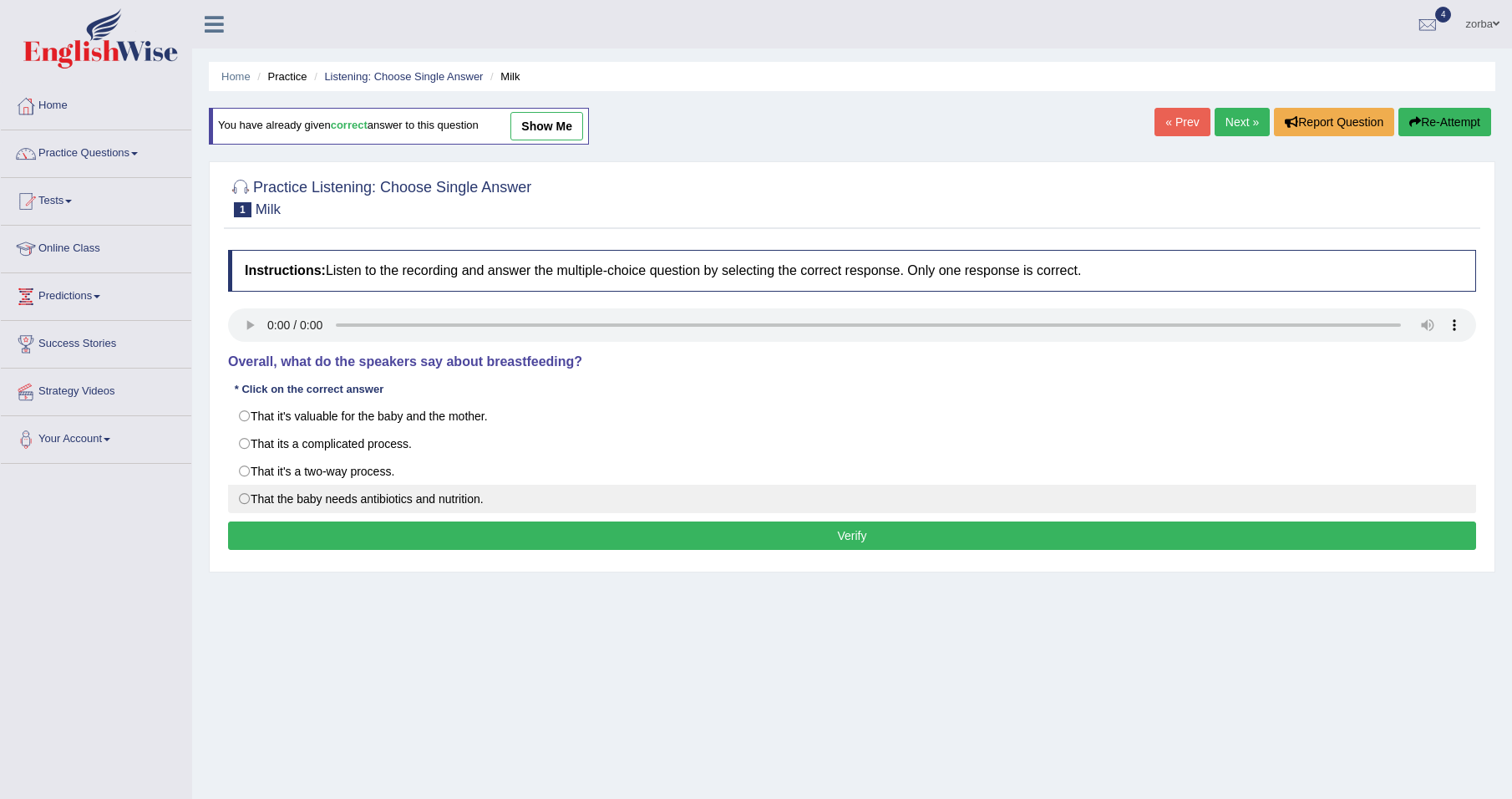click on "That the baby needs antibiotics and nutrition." at bounding box center (852, 499) 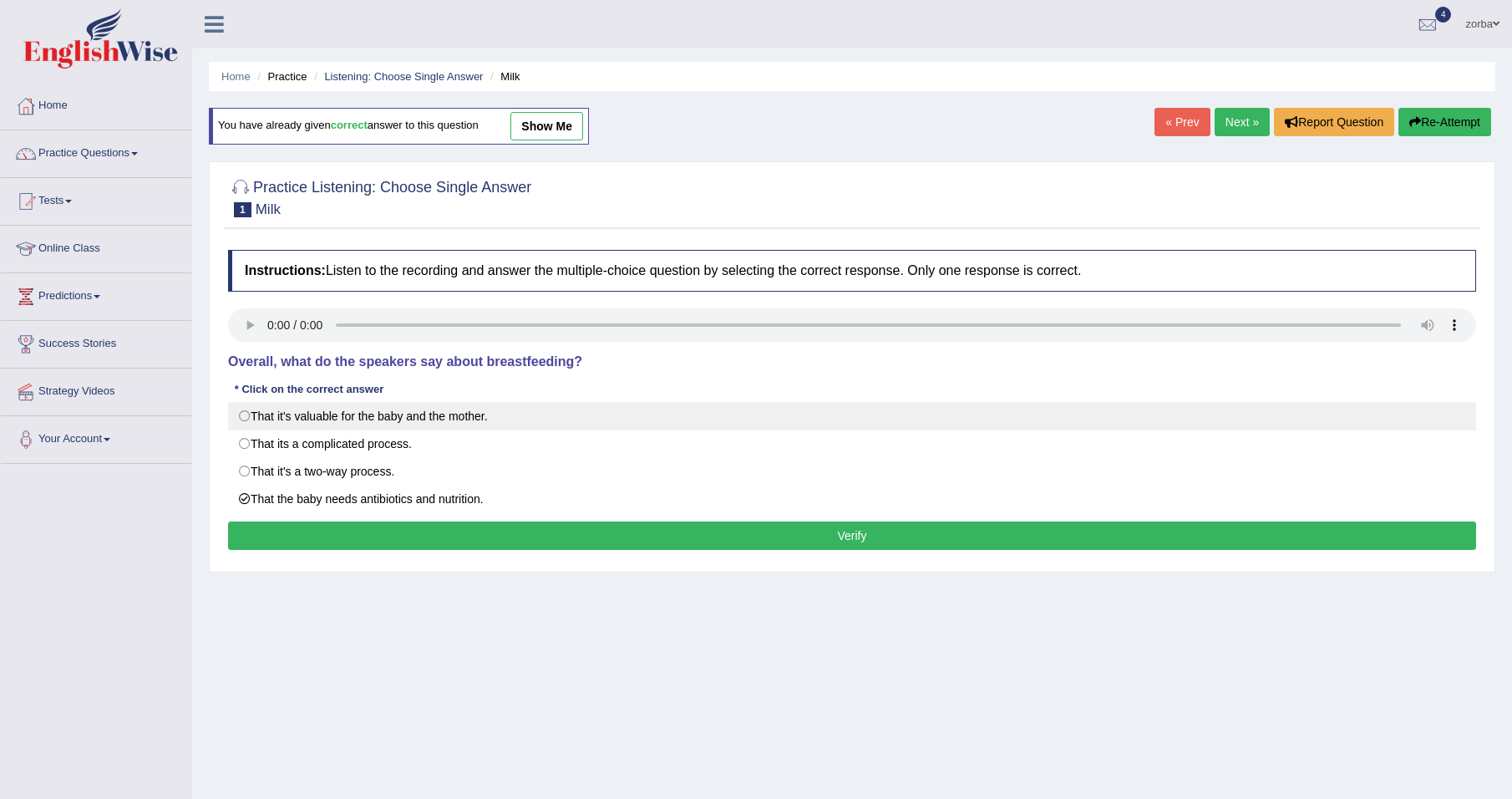 click on "That it's valuable for the baby and the mother." at bounding box center [852, 416] 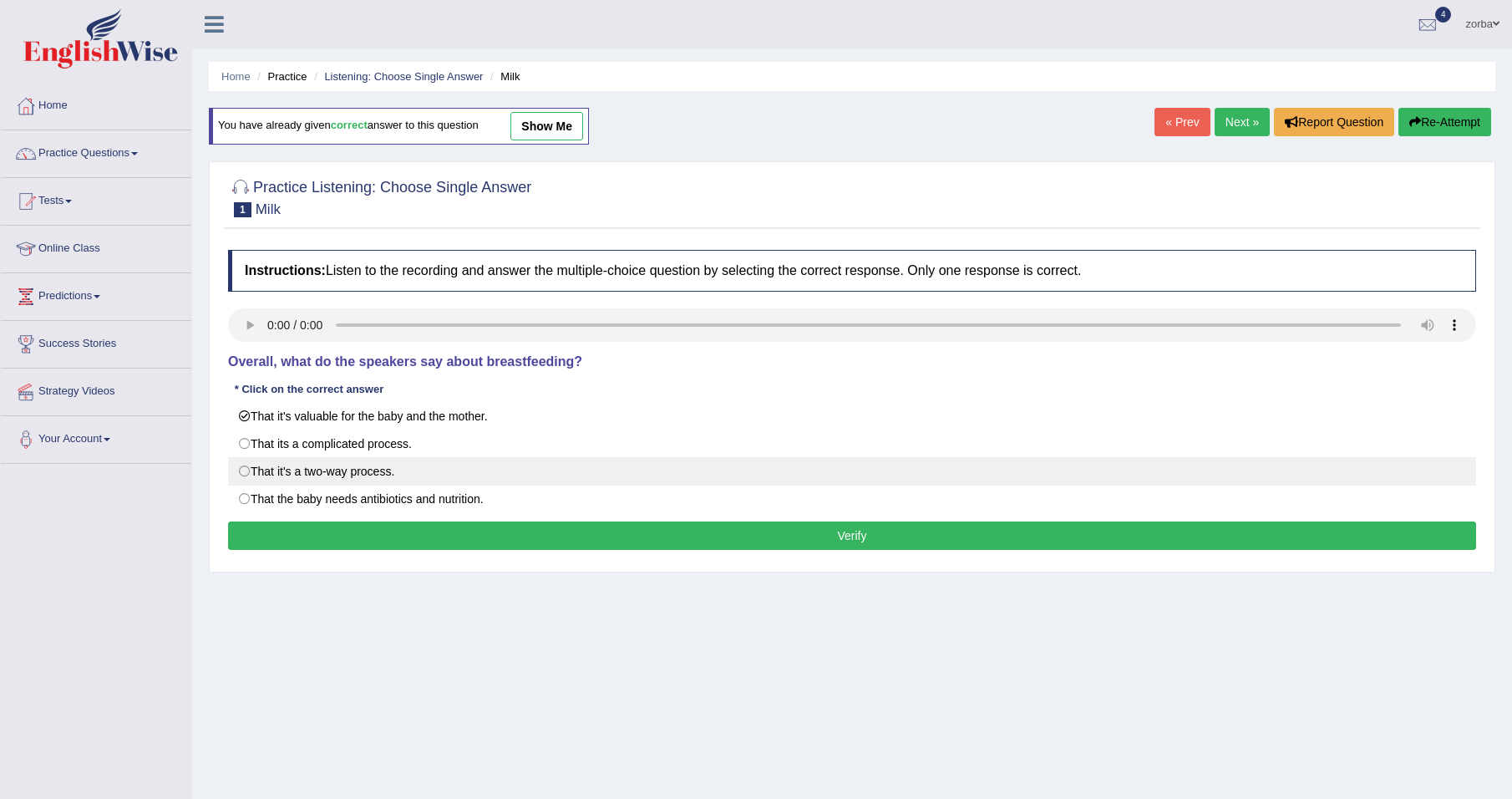 click on "That it's a two-way process." at bounding box center (852, 471) 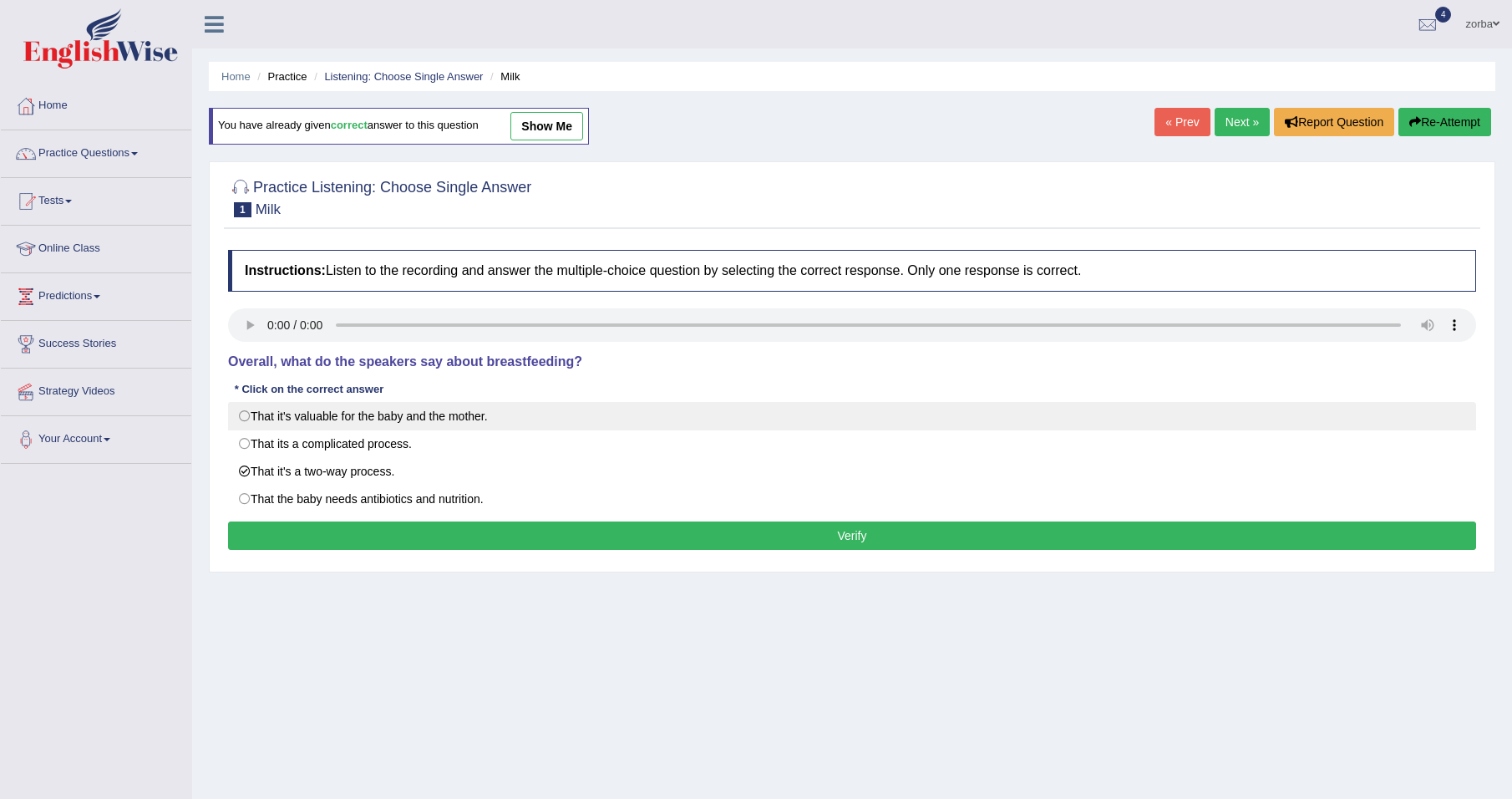 click on "That it's valuable for the baby and the mother." at bounding box center [852, 416] 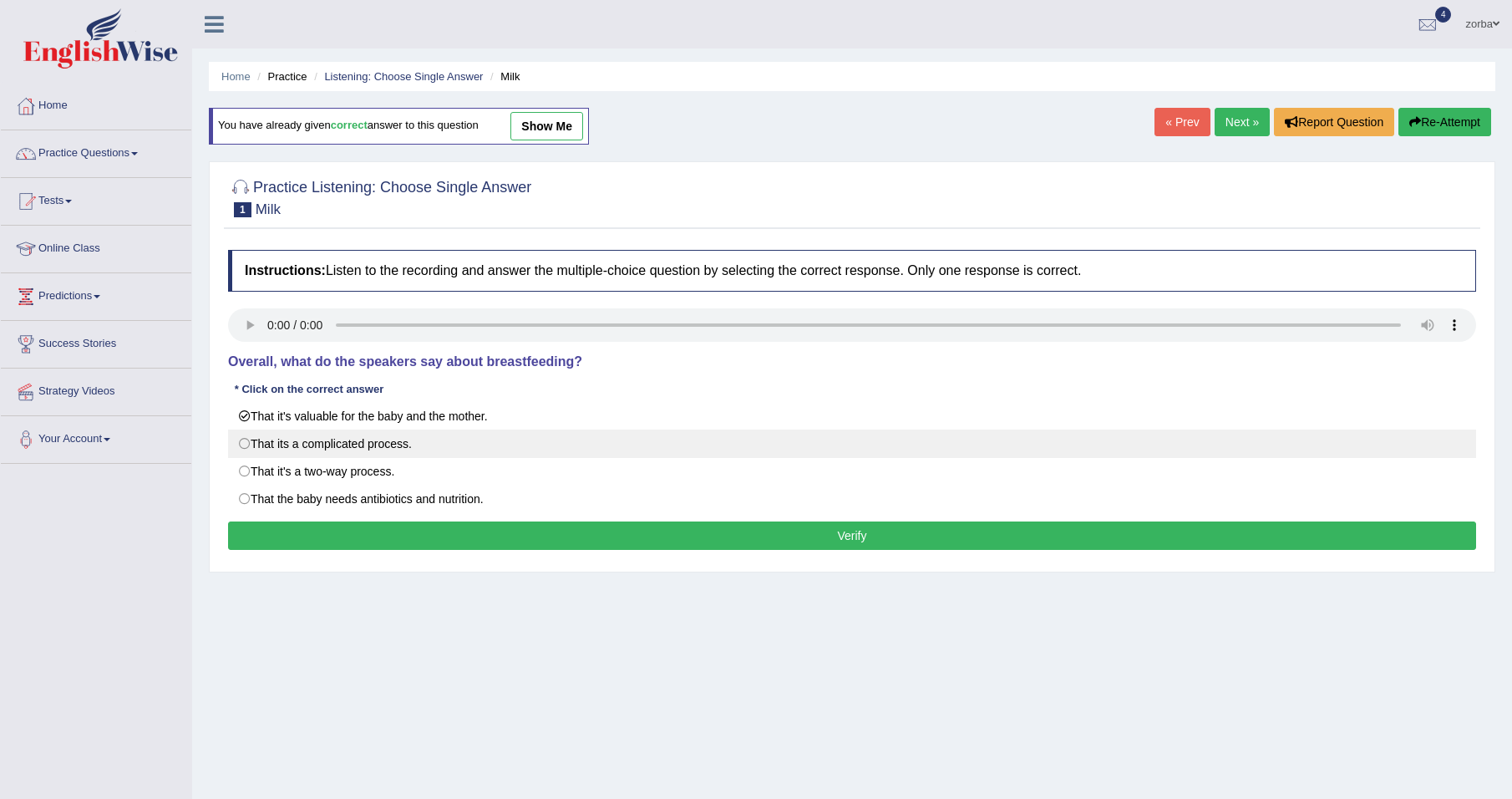 click on "That its a complicated process." at bounding box center (852, 444) 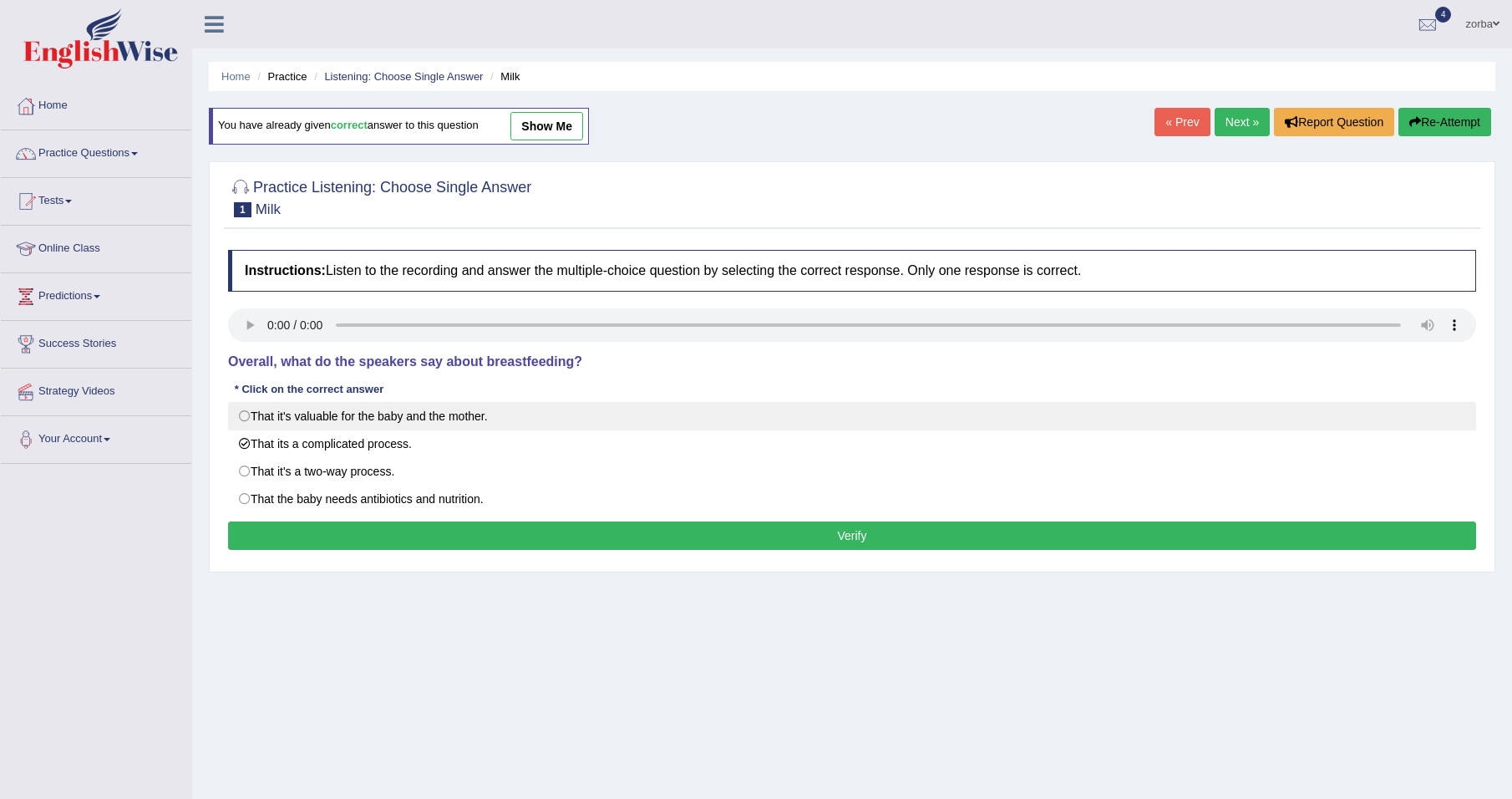click on "That it's valuable for the baby and the mother." at bounding box center [852, 416] 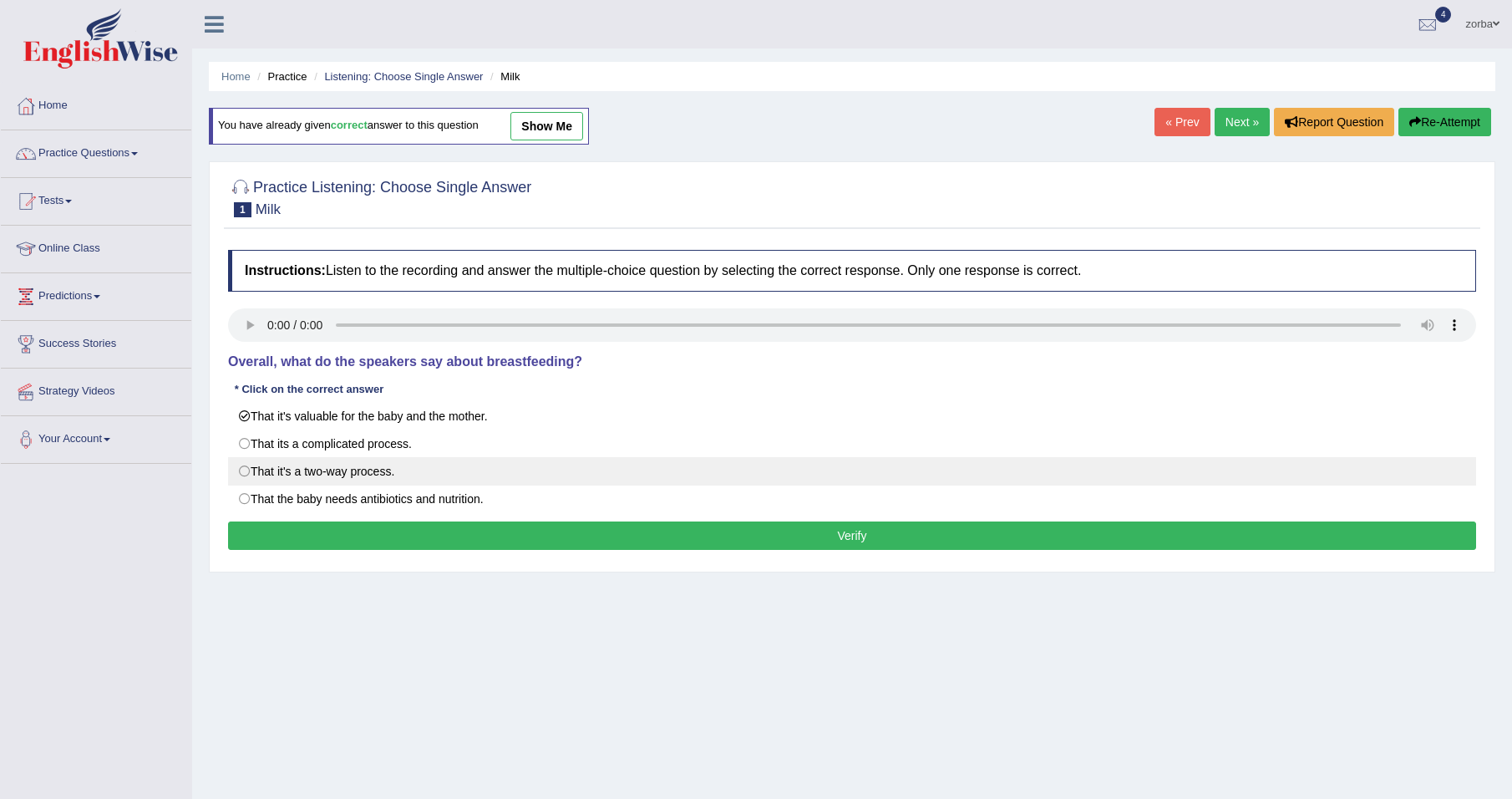 click on "That it's a two-way process." at bounding box center (852, 471) 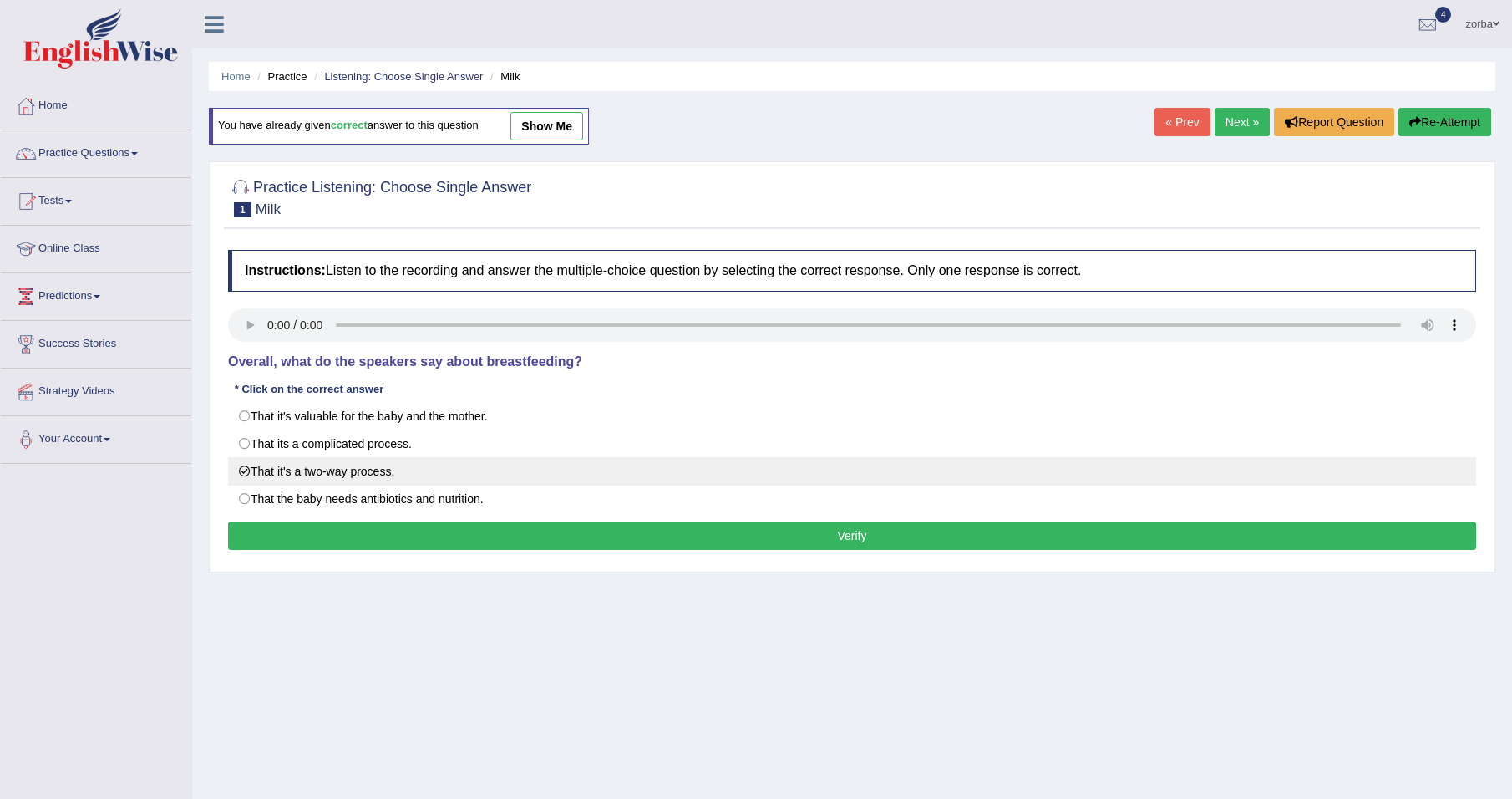 radio on "true" 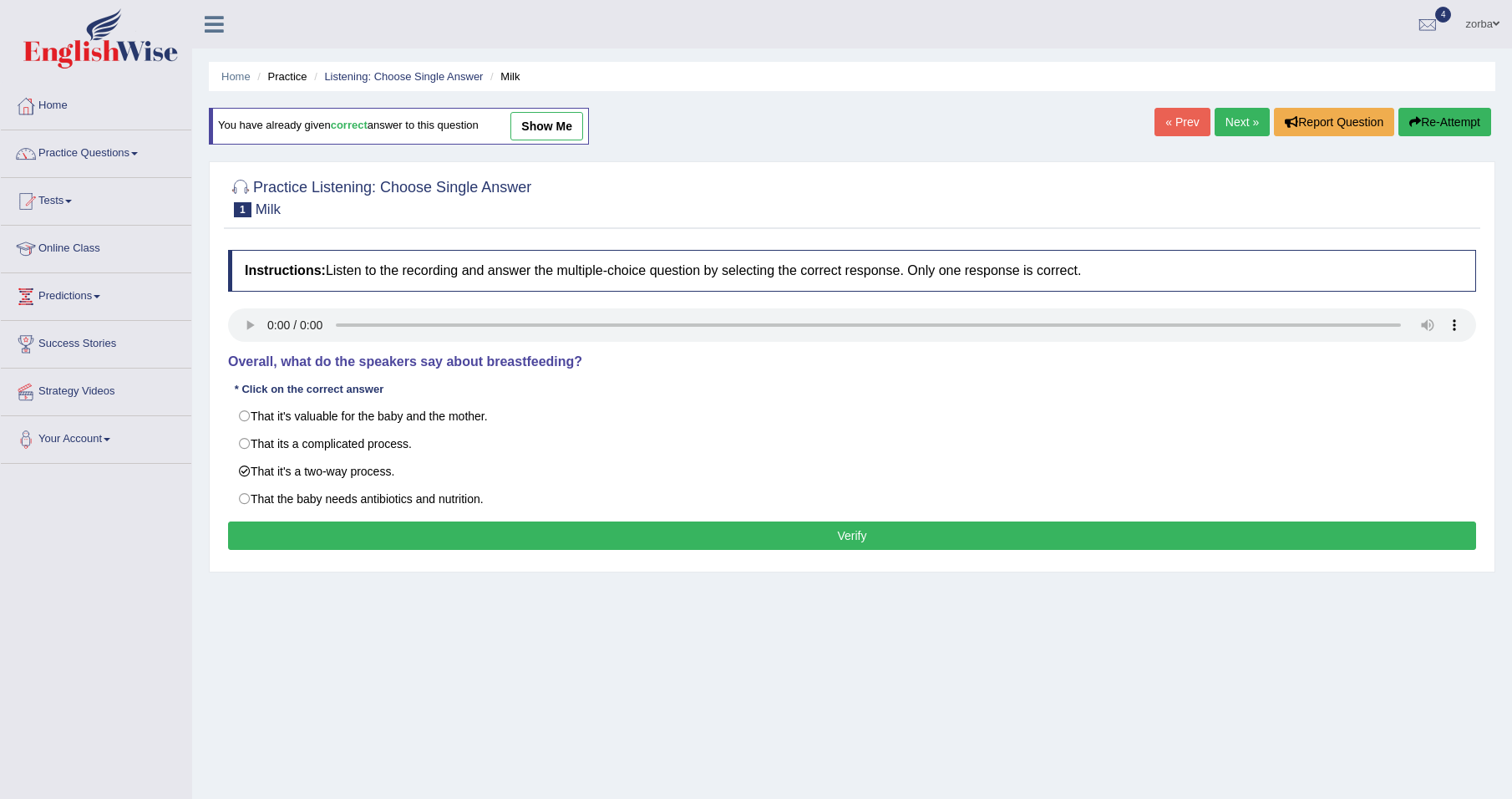 click on "Verify" at bounding box center [852, 536] 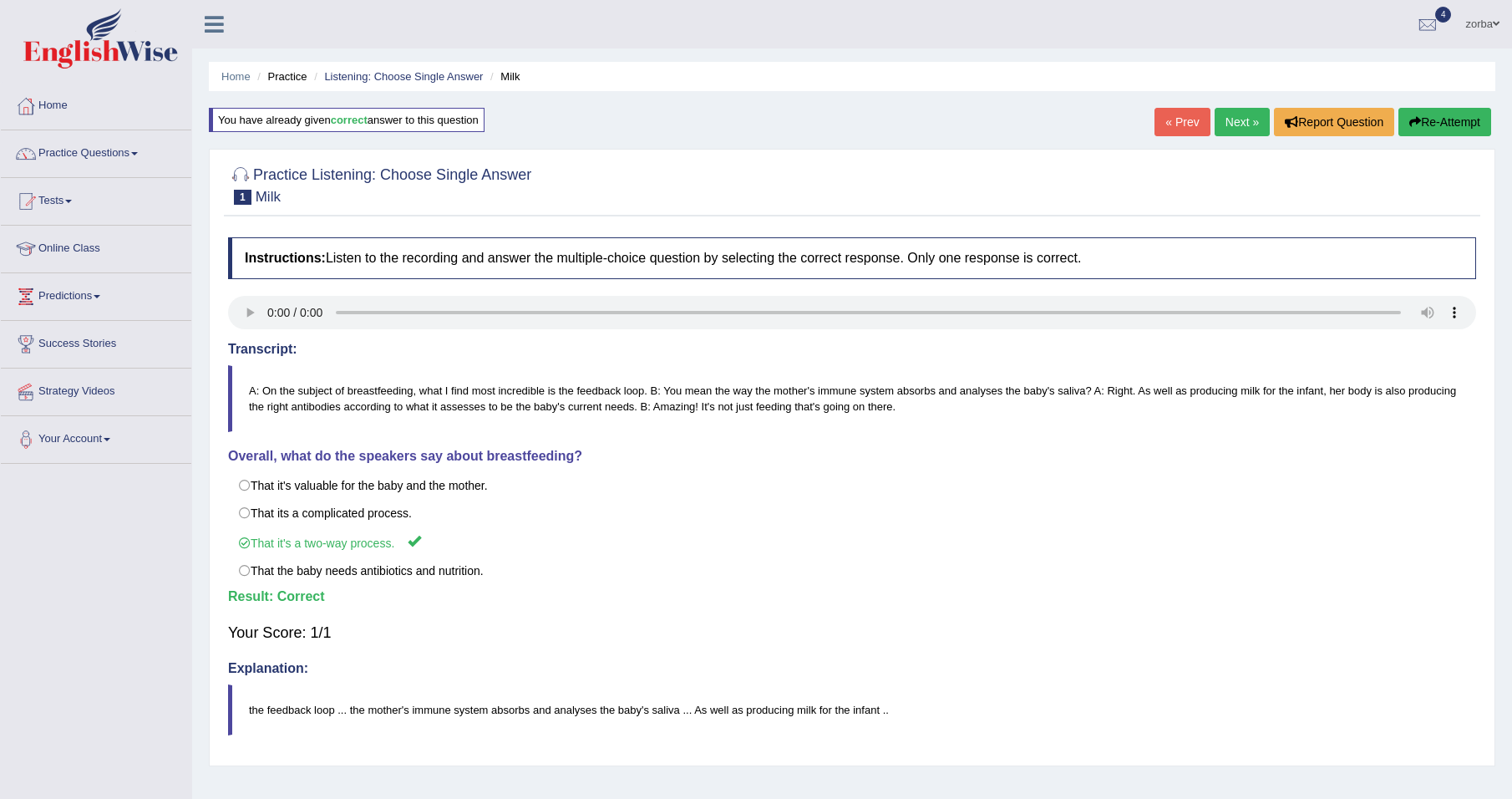 click on "Next »" at bounding box center (1242, 122) 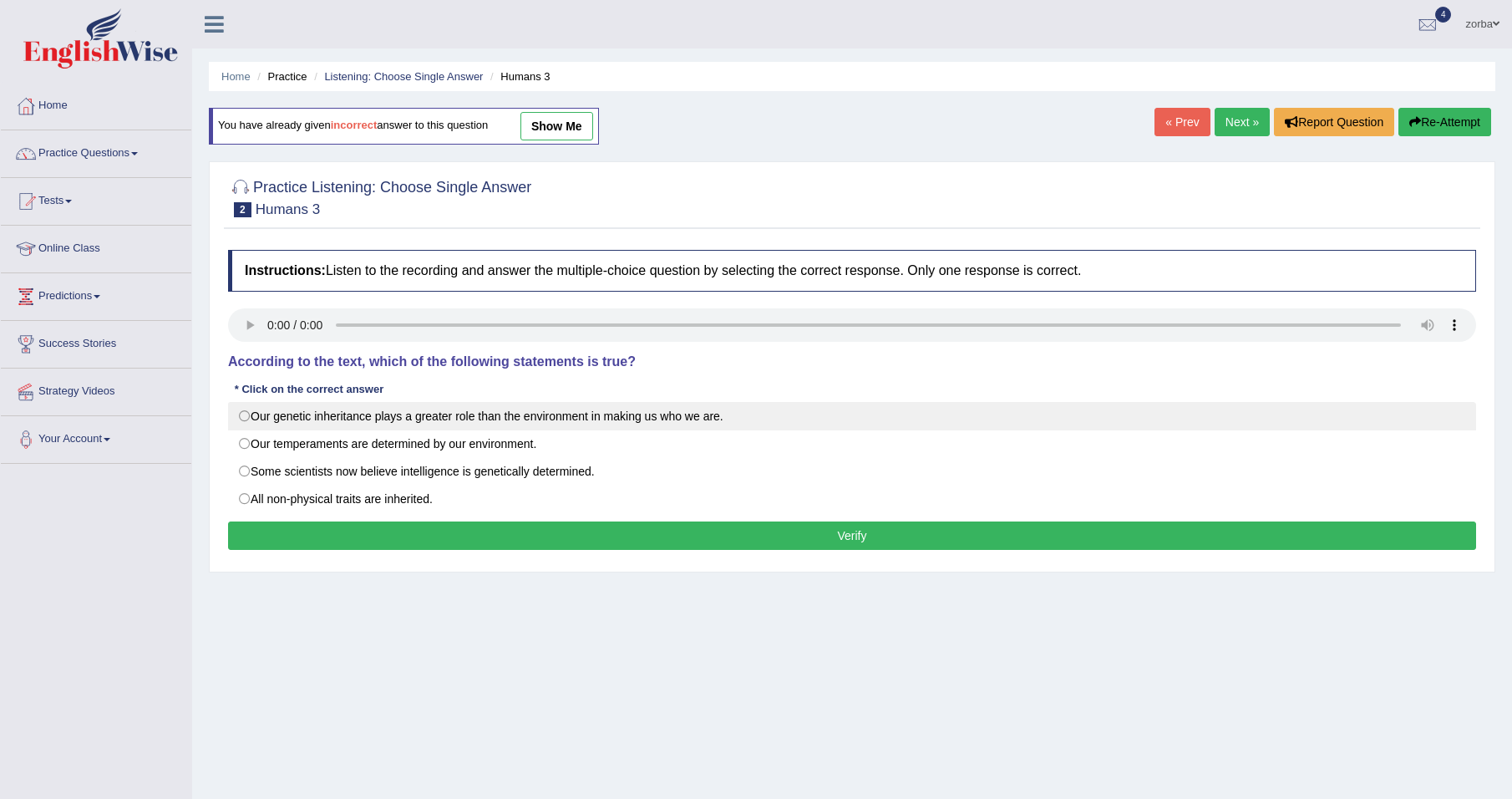 scroll, scrollTop: 0, scrollLeft: 0, axis: both 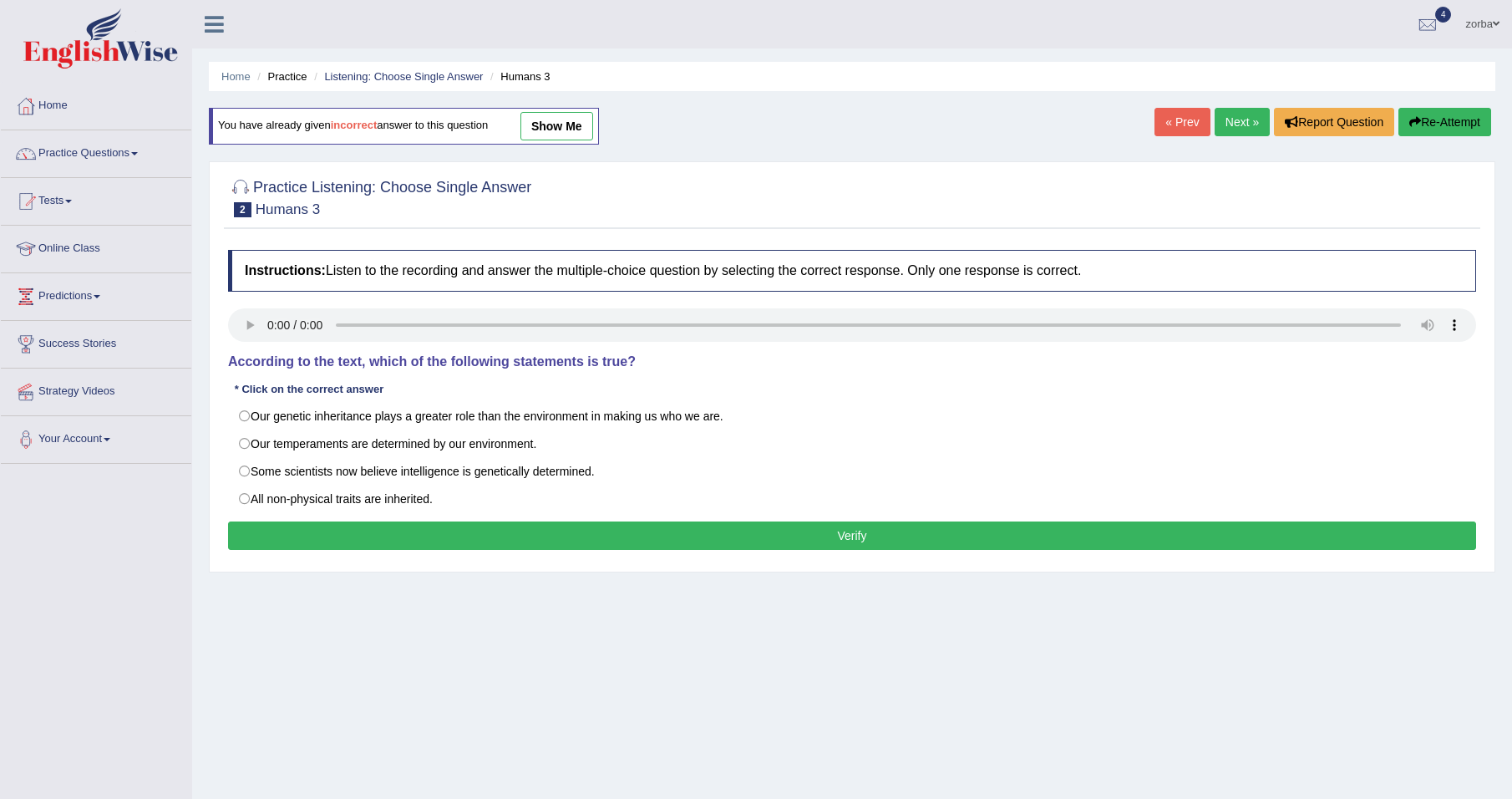click on "Practice Listening: Choose Single Answer
2
Humans 3
Instructions:  Listen to the recording and answer the multiple-choice question by selecting the correct response. Only one response is correct.
Transcript: According to the text, which of the following statements is true? * Click on the correct answer  Our genetic inheritance plays a greater role than the environment in making us who we are.  Our temperaments are determined by our environment.  Some scientists now believe intelligence is genetically determined.  All non-physical traits are inherited. Result:  Explanation:  A is incorrect because the speaker says: Research into the human genome has recently made it clear that both sides are partly right. B is incorrect because the speaker says: On the nature side, we have what we get from our genes ... such as temperament. D is incorrect because the speaker does not claim that all non-physical traits are inherited. Verify" at bounding box center [852, 367] 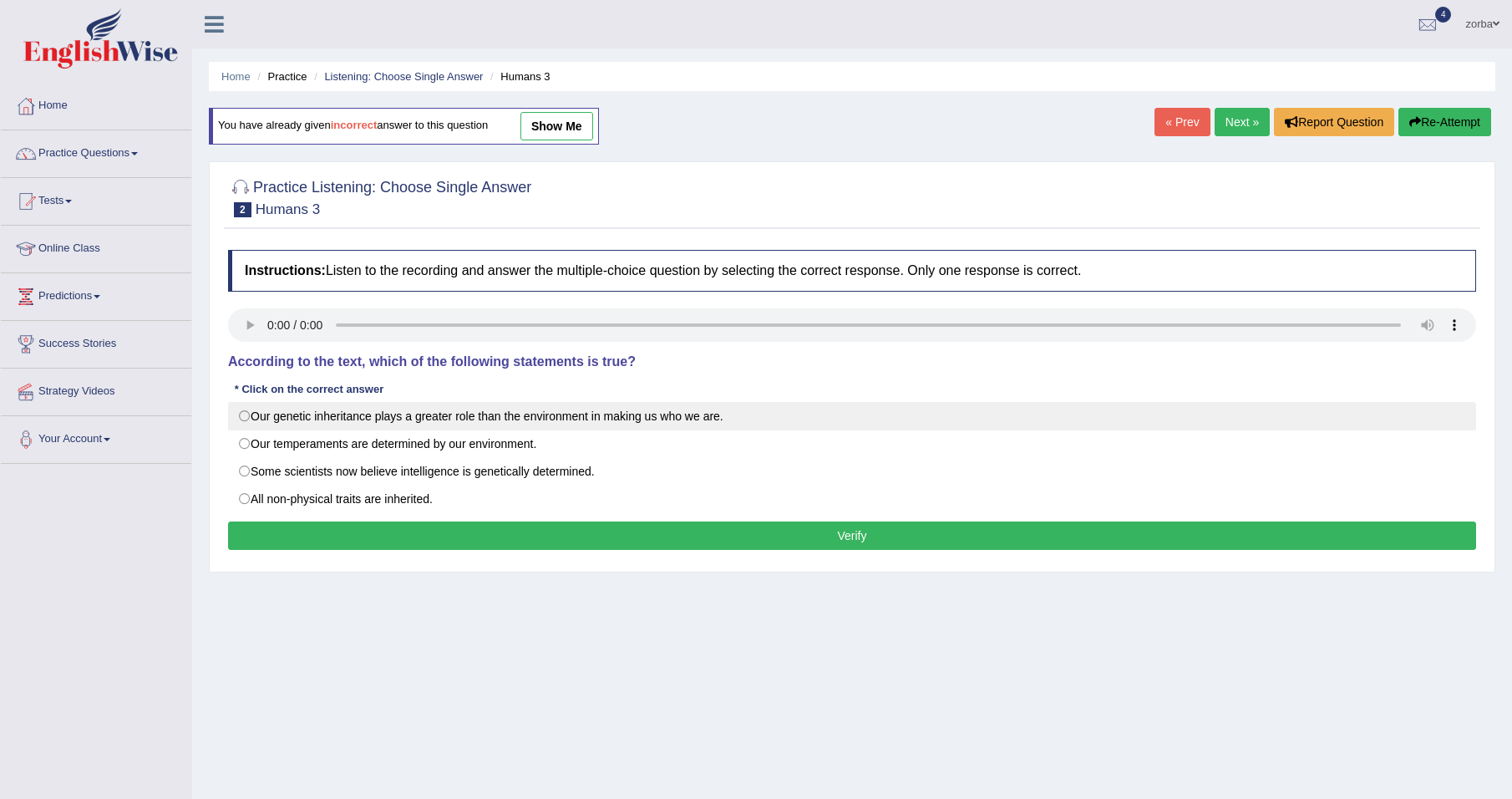 click on "Our genetic inheritance plays a greater role than the environment in making us who we are." at bounding box center (852, 416) 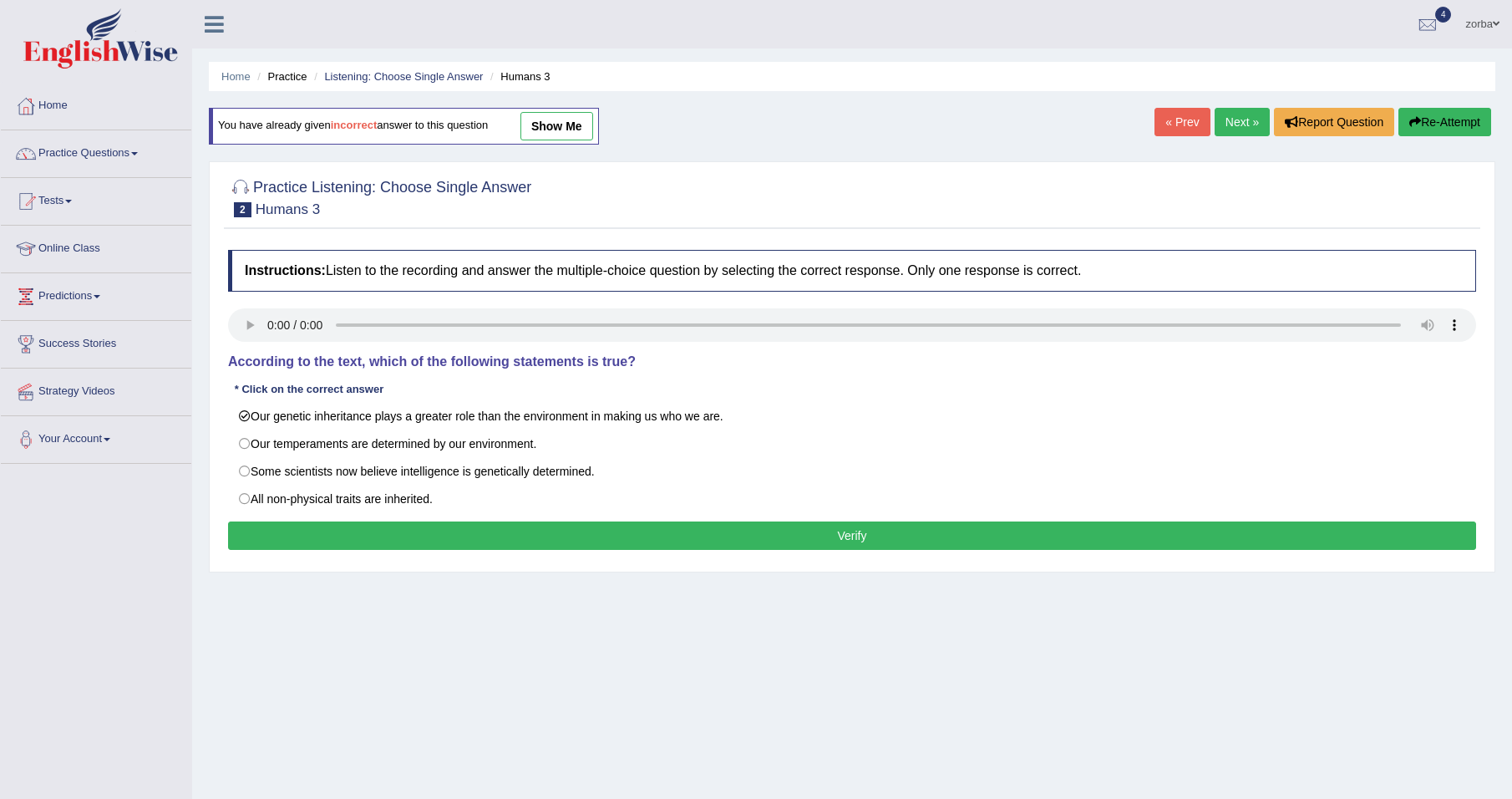 click on "Verify" at bounding box center [852, 536] 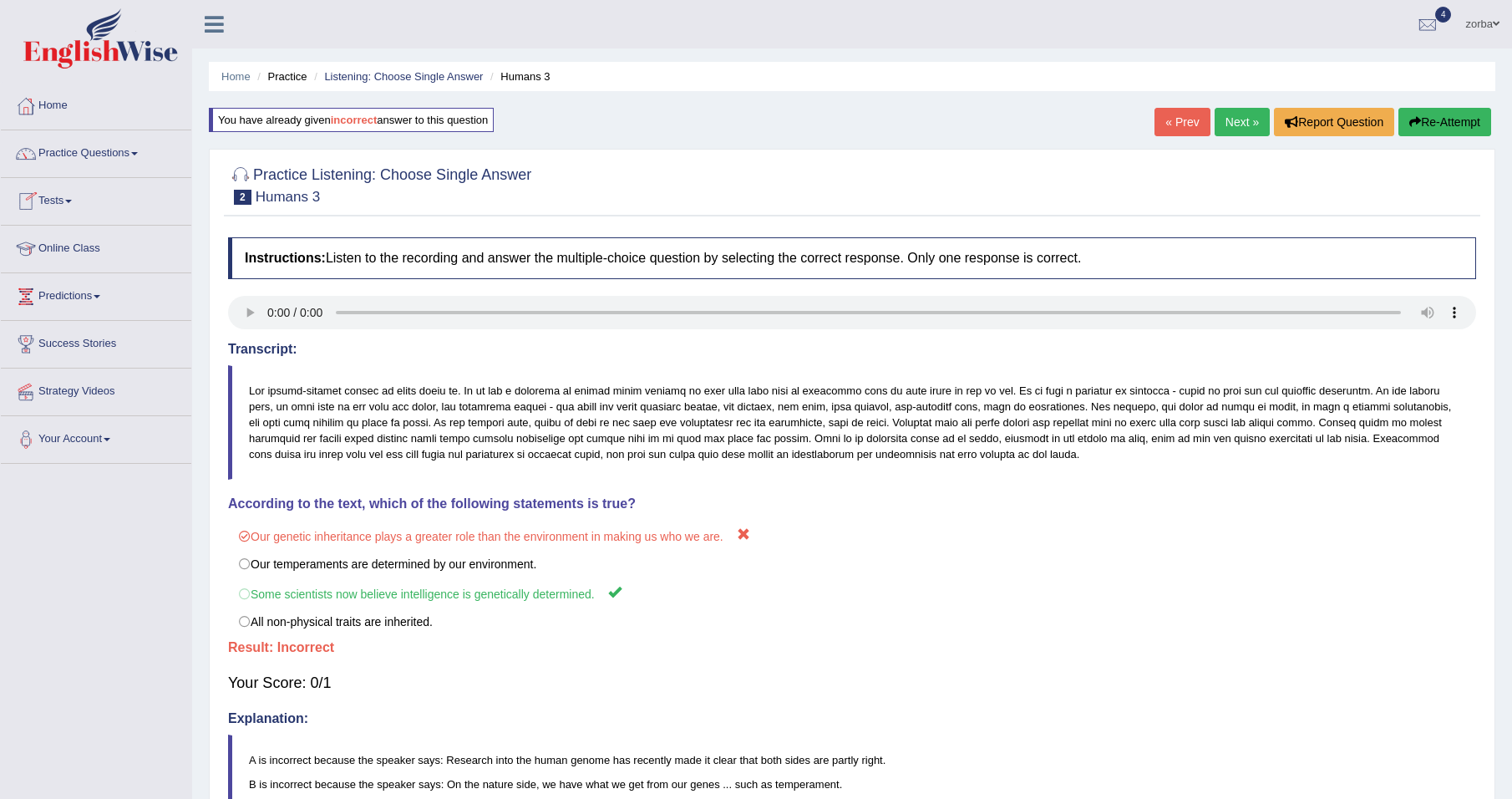 click on "Tests" at bounding box center [96, 199] 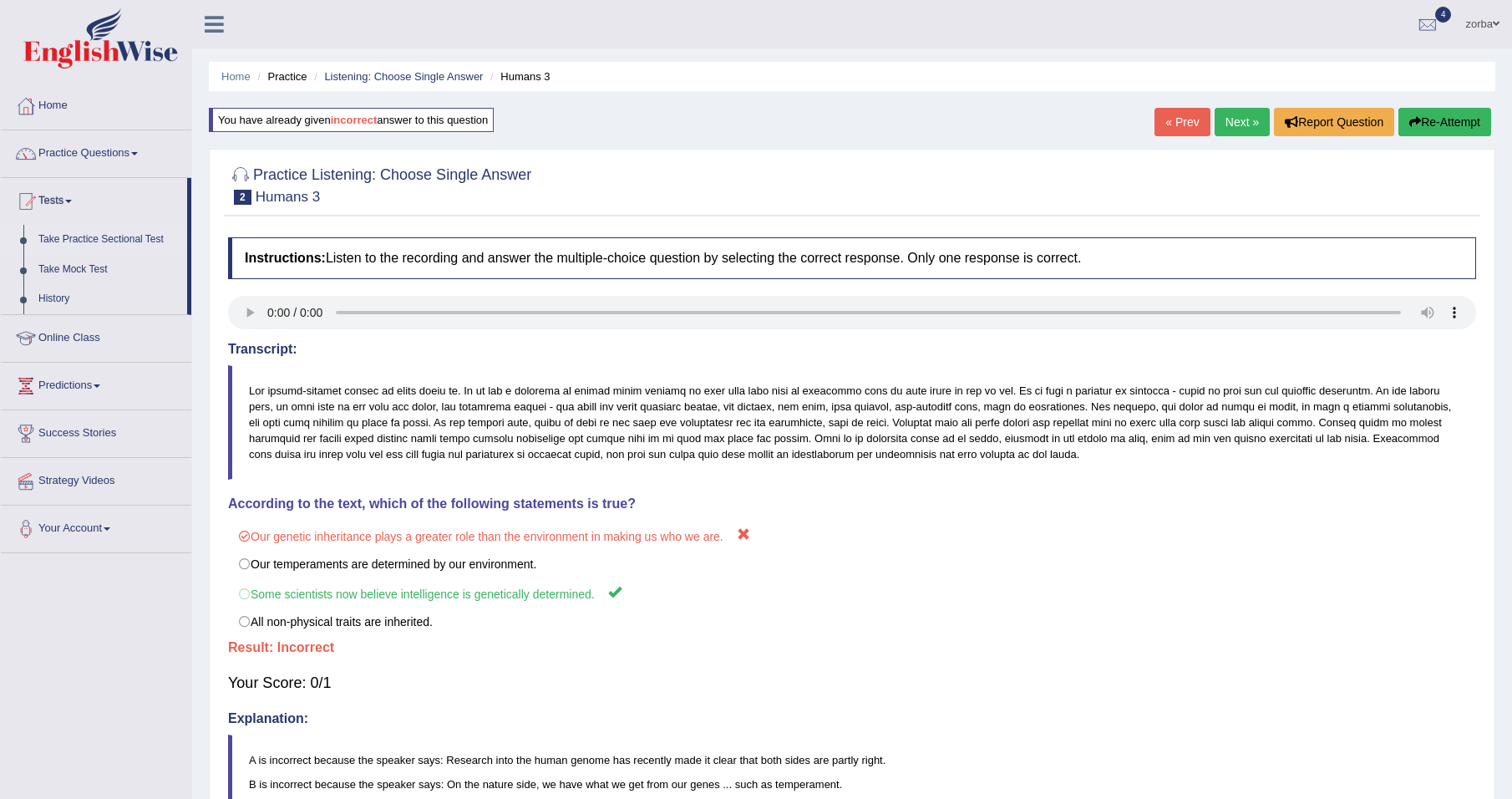 click on "Take Practice Sectional Test" at bounding box center (109, 240) 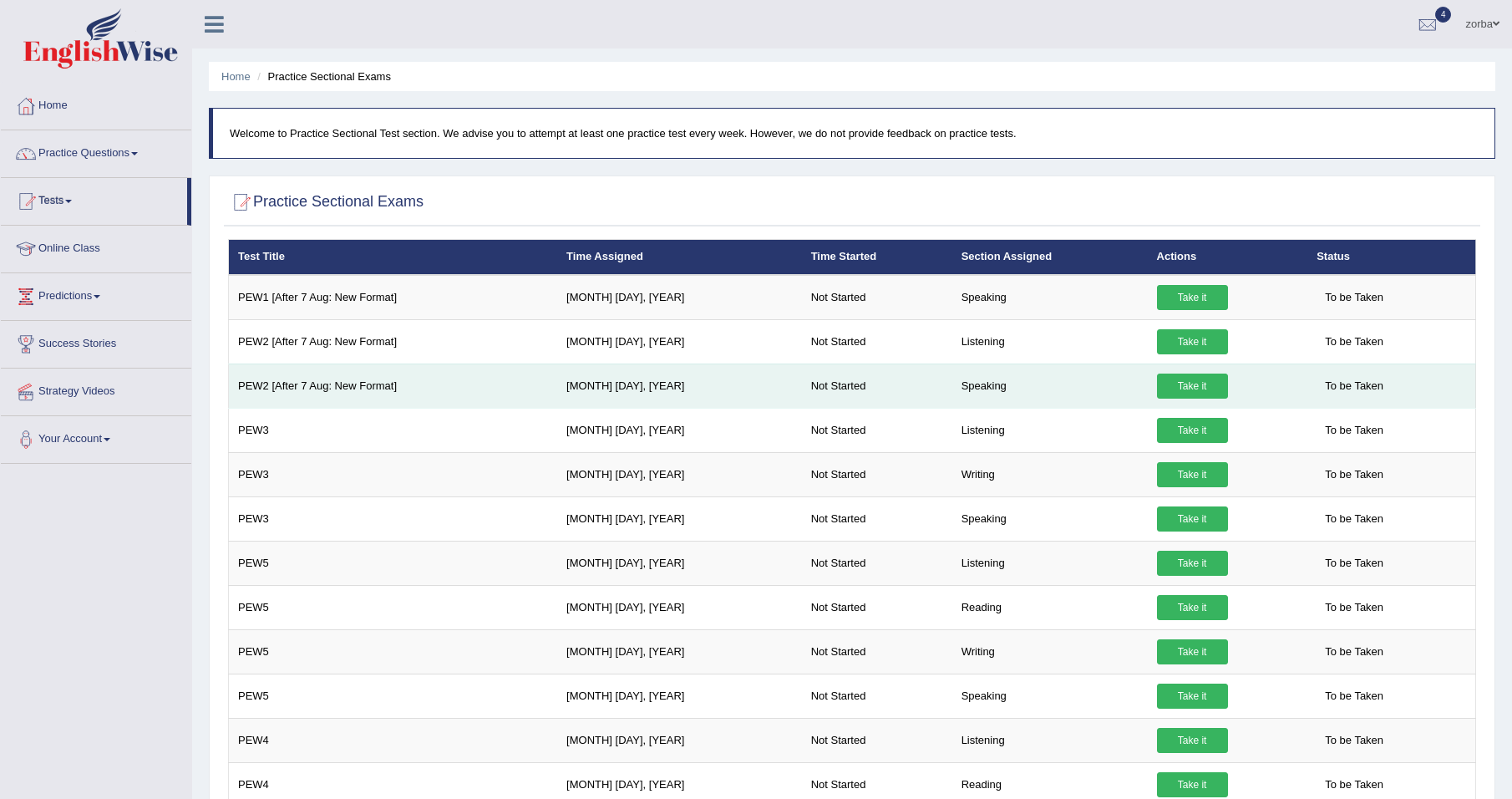 scroll, scrollTop: 0, scrollLeft: 0, axis: both 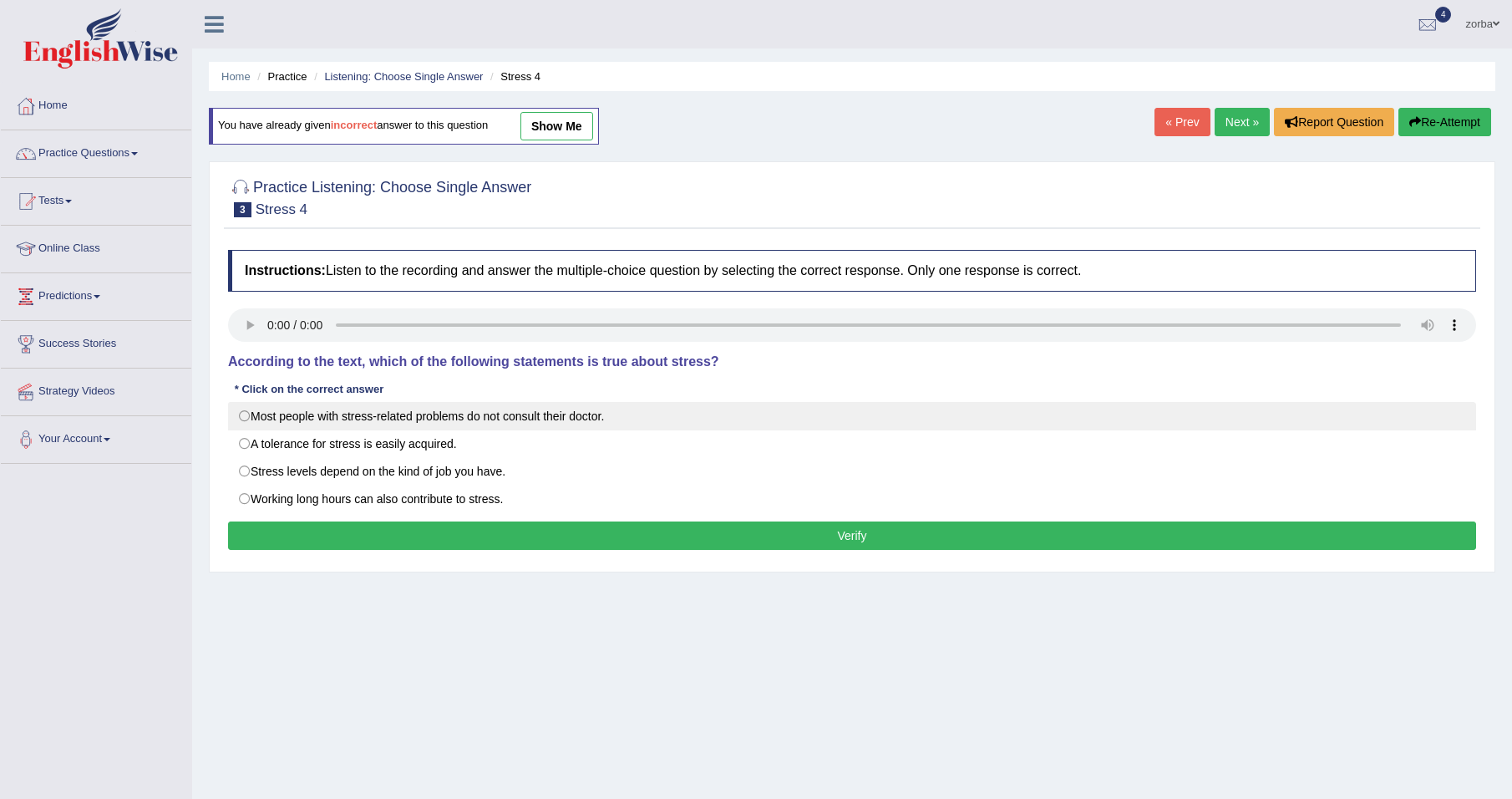 click on "Most people with stress-related problems do not consult their doctor." at bounding box center [852, 416] 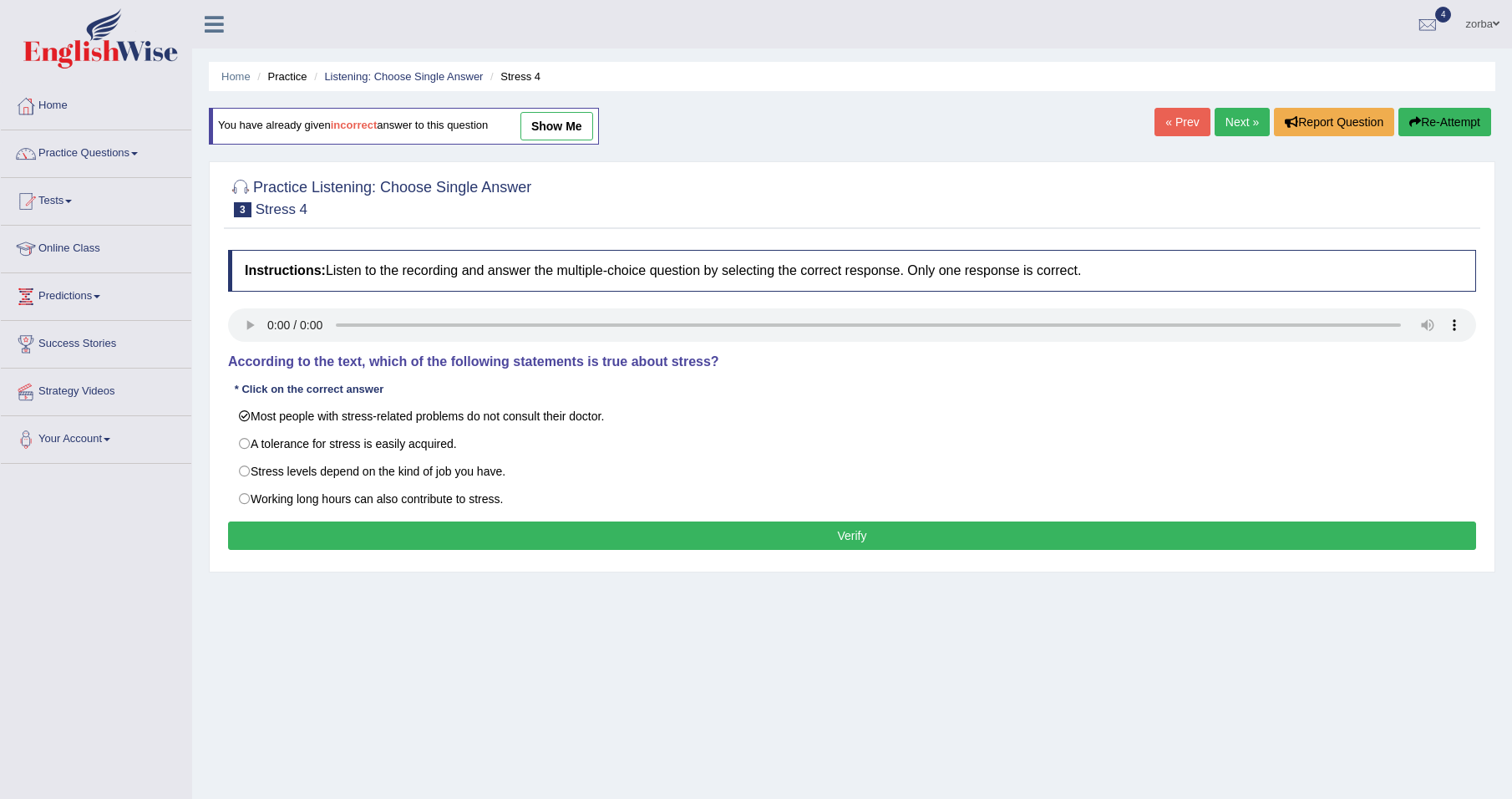 click on "Verify" at bounding box center (852, 536) 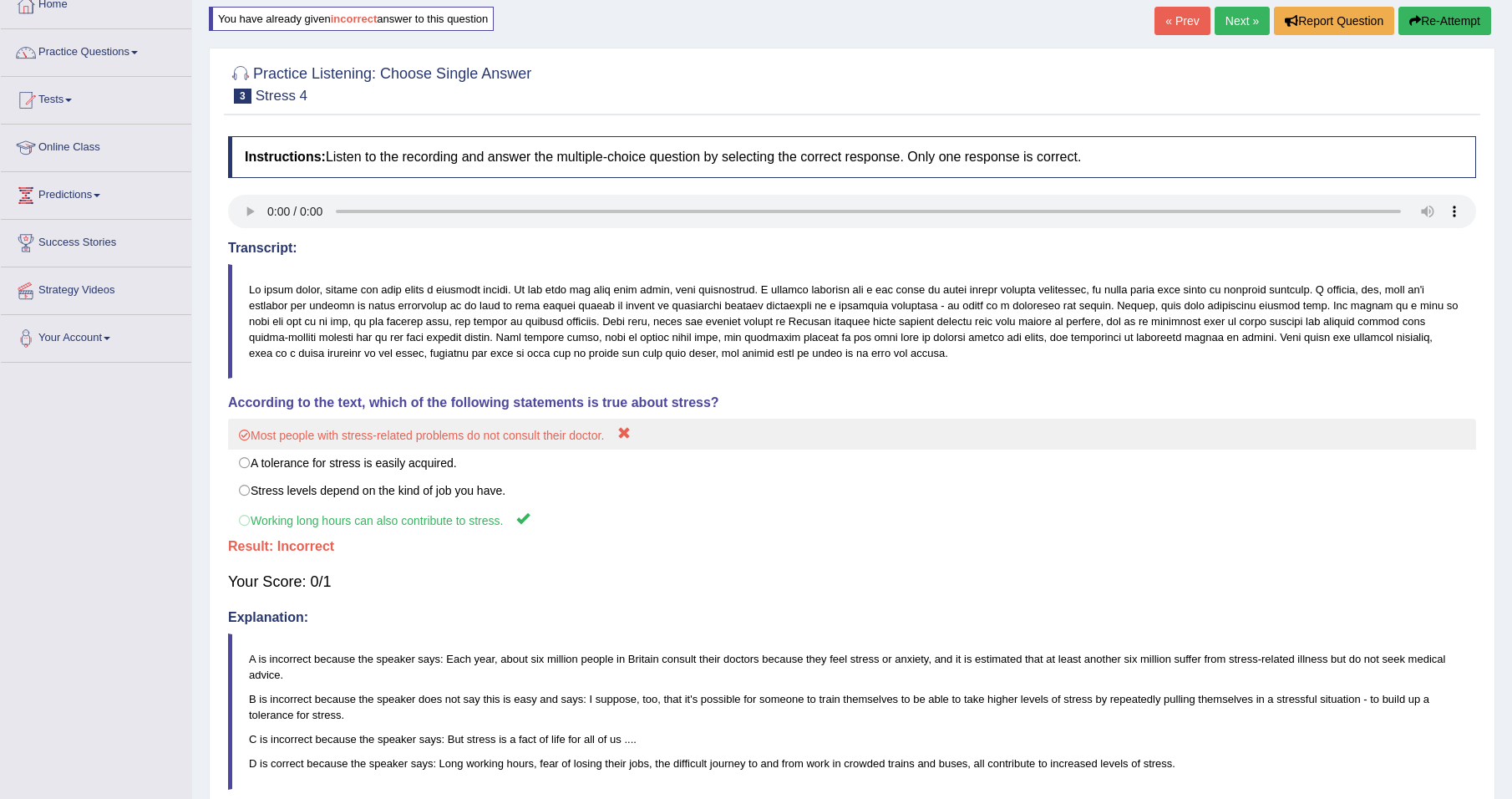 scroll, scrollTop: 97, scrollLeft: 0, axis: vertical 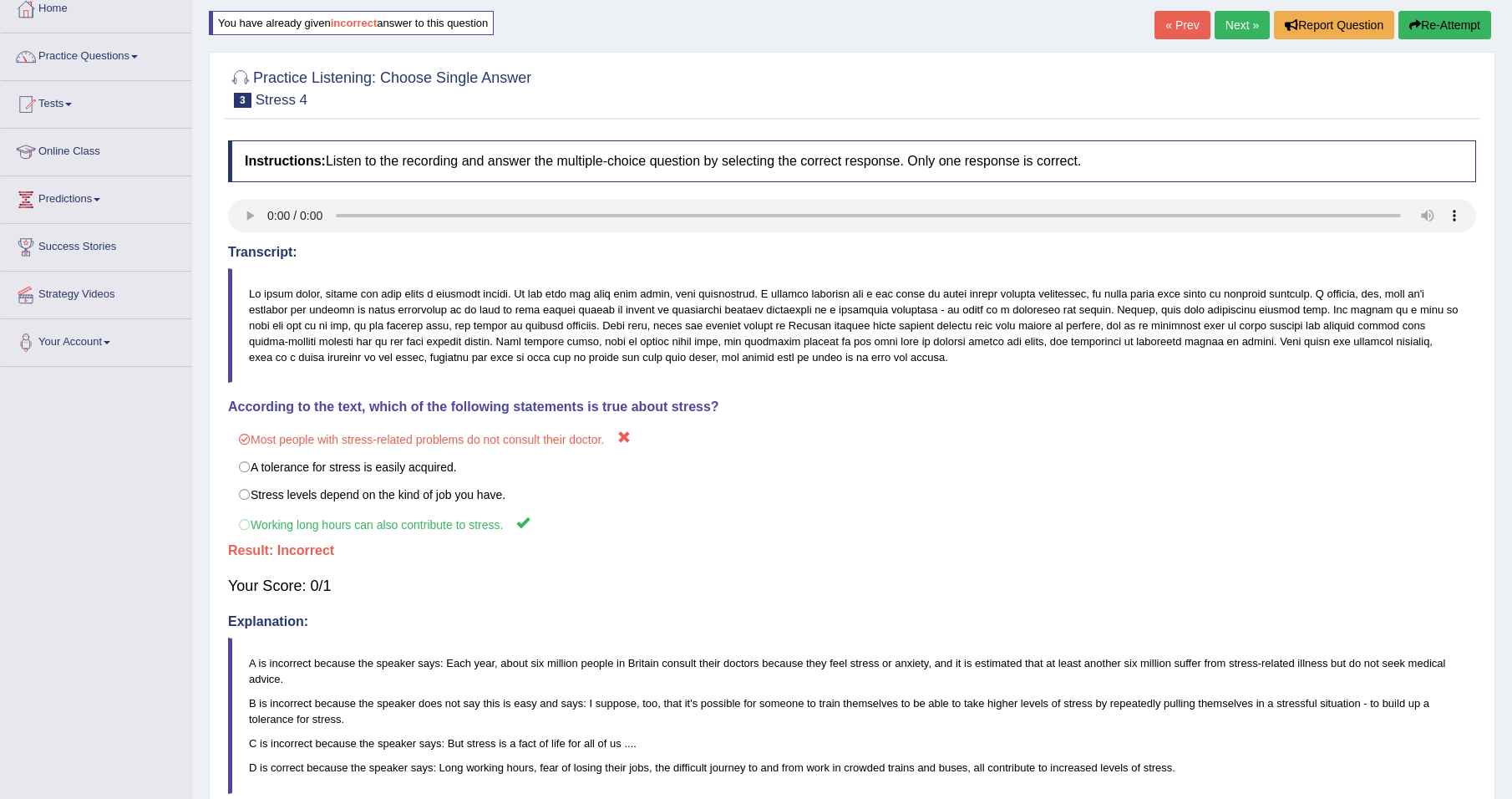 click on "Next »" at bounding box center [1242, 25] 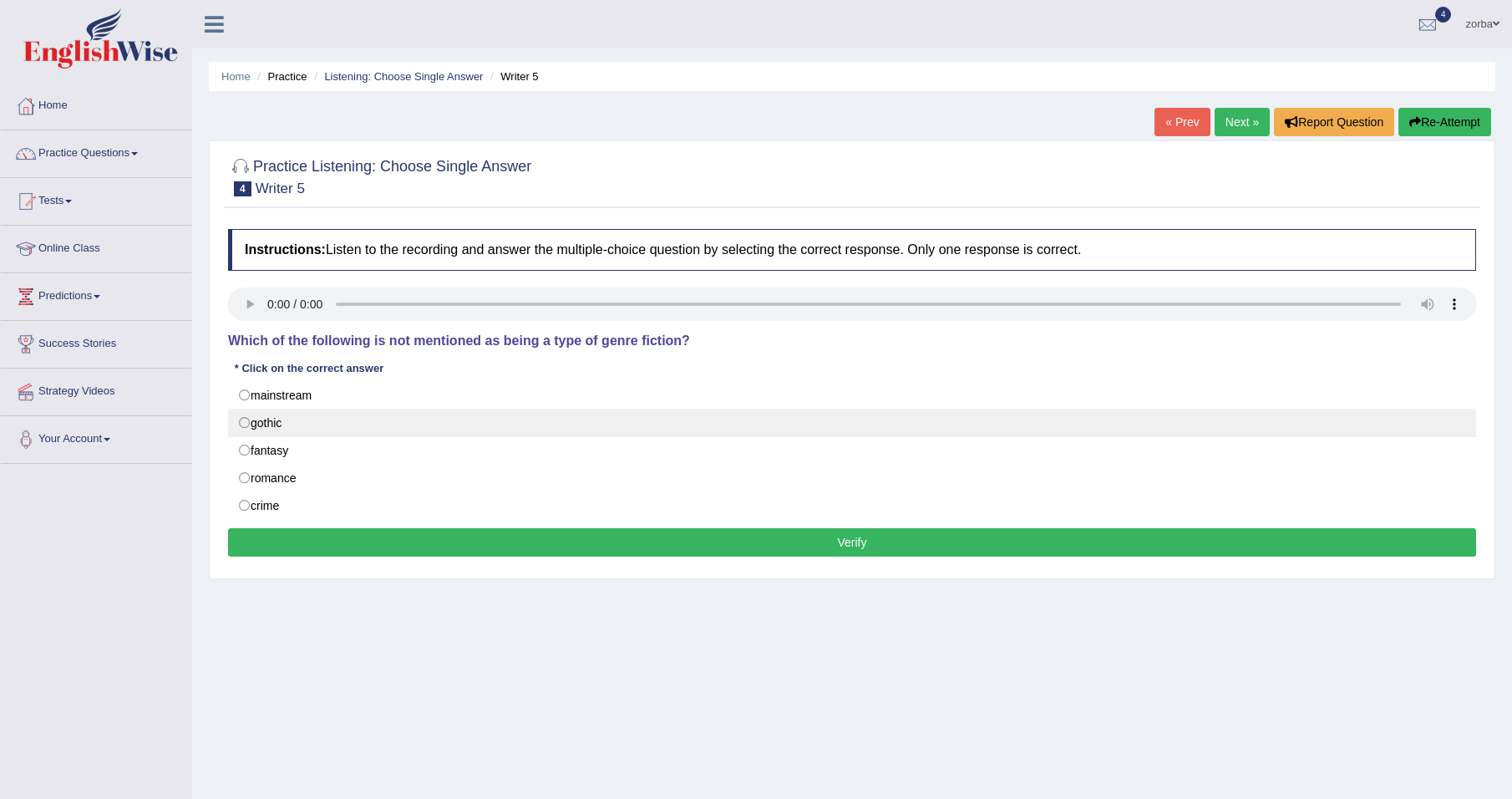 scroll, scrollTop: 0, scrollLeft: 0, axis: both 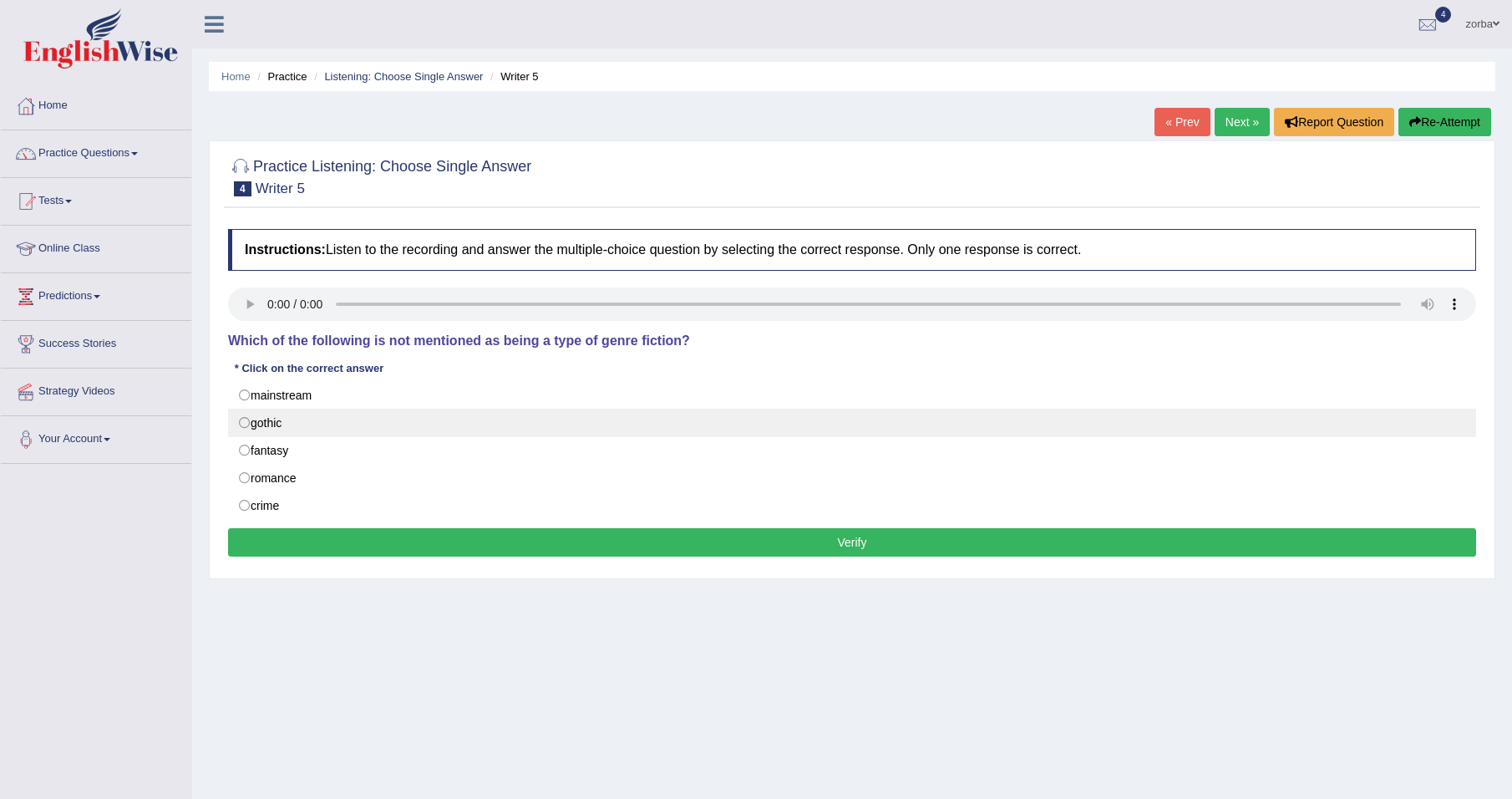 click on "gothic" at bounding box center (852, 423) 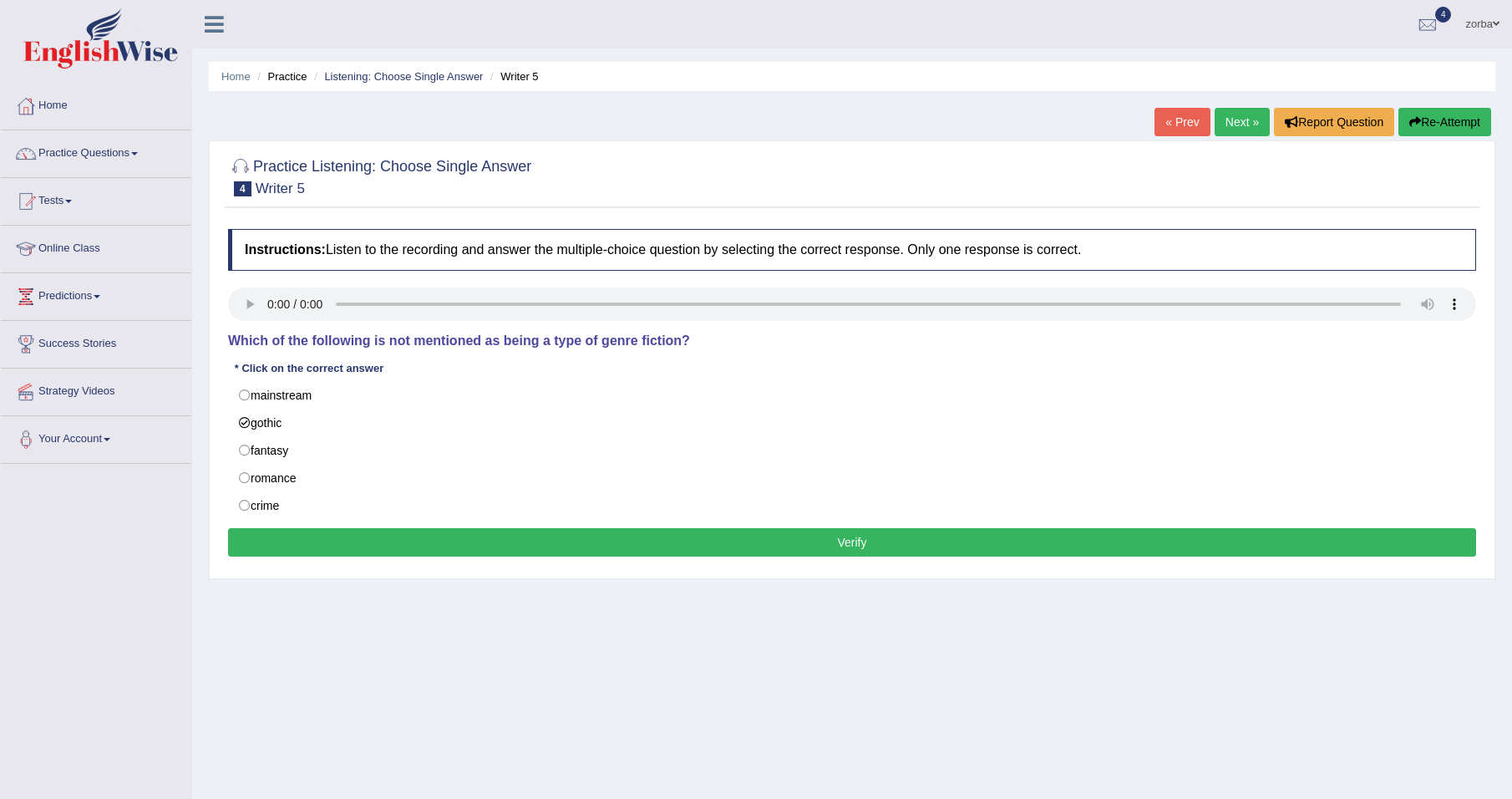 click on "Verify" at bounding box center (852, 542) 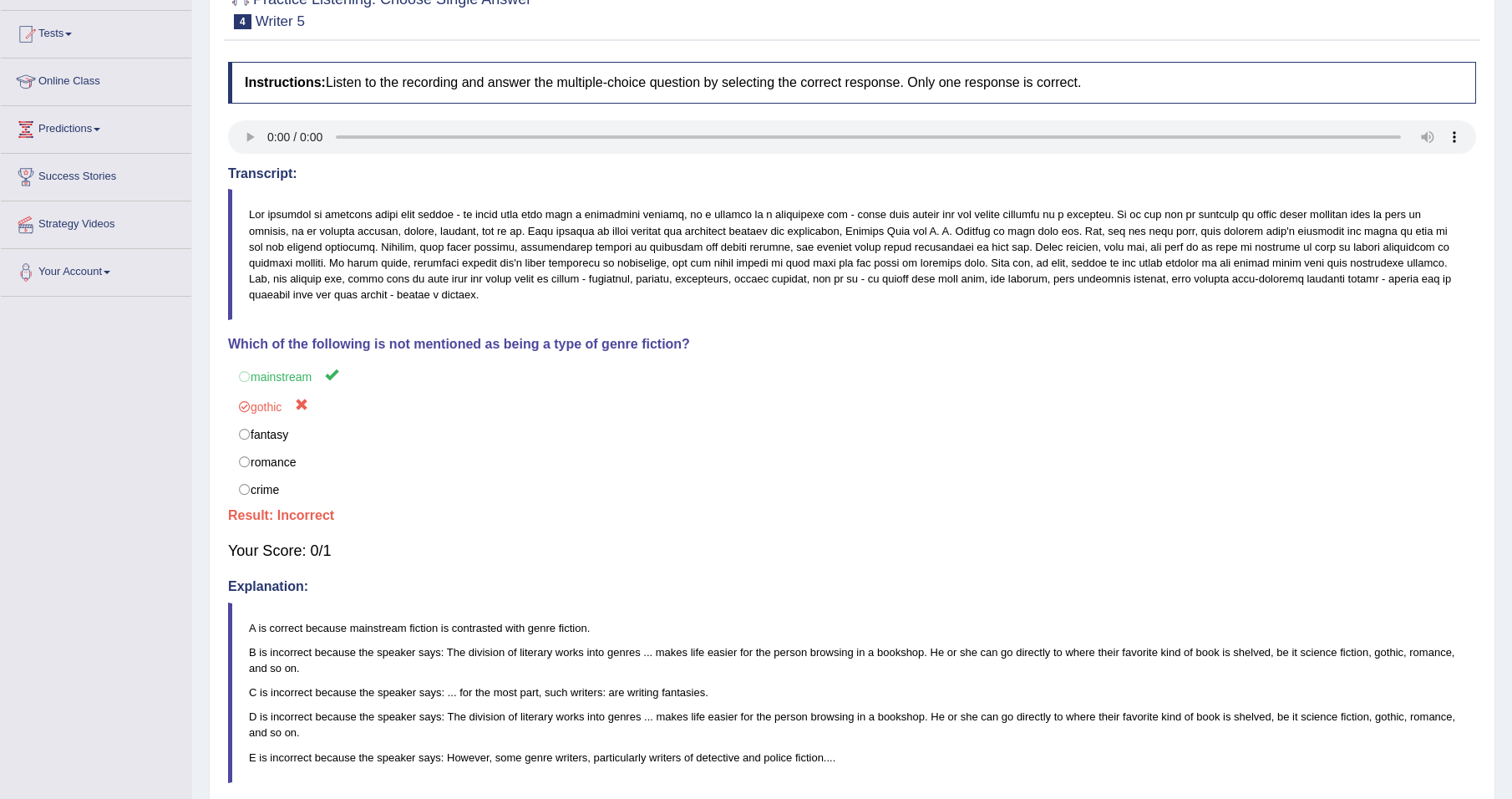 scroll, scrollTop: 0, scrollLeft: 0, axis: both 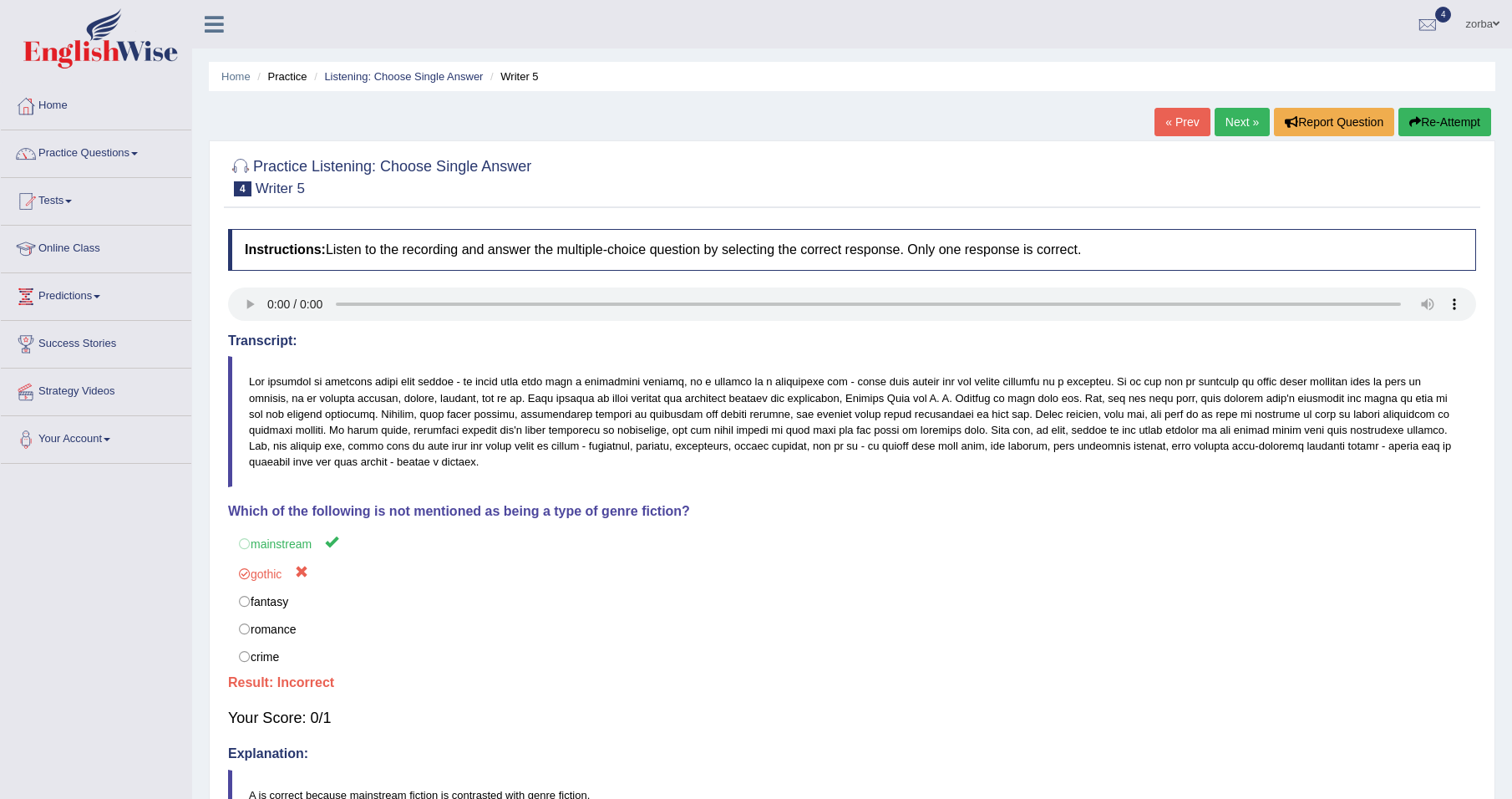 click on "Next »" at bounding box center [1242, 122] 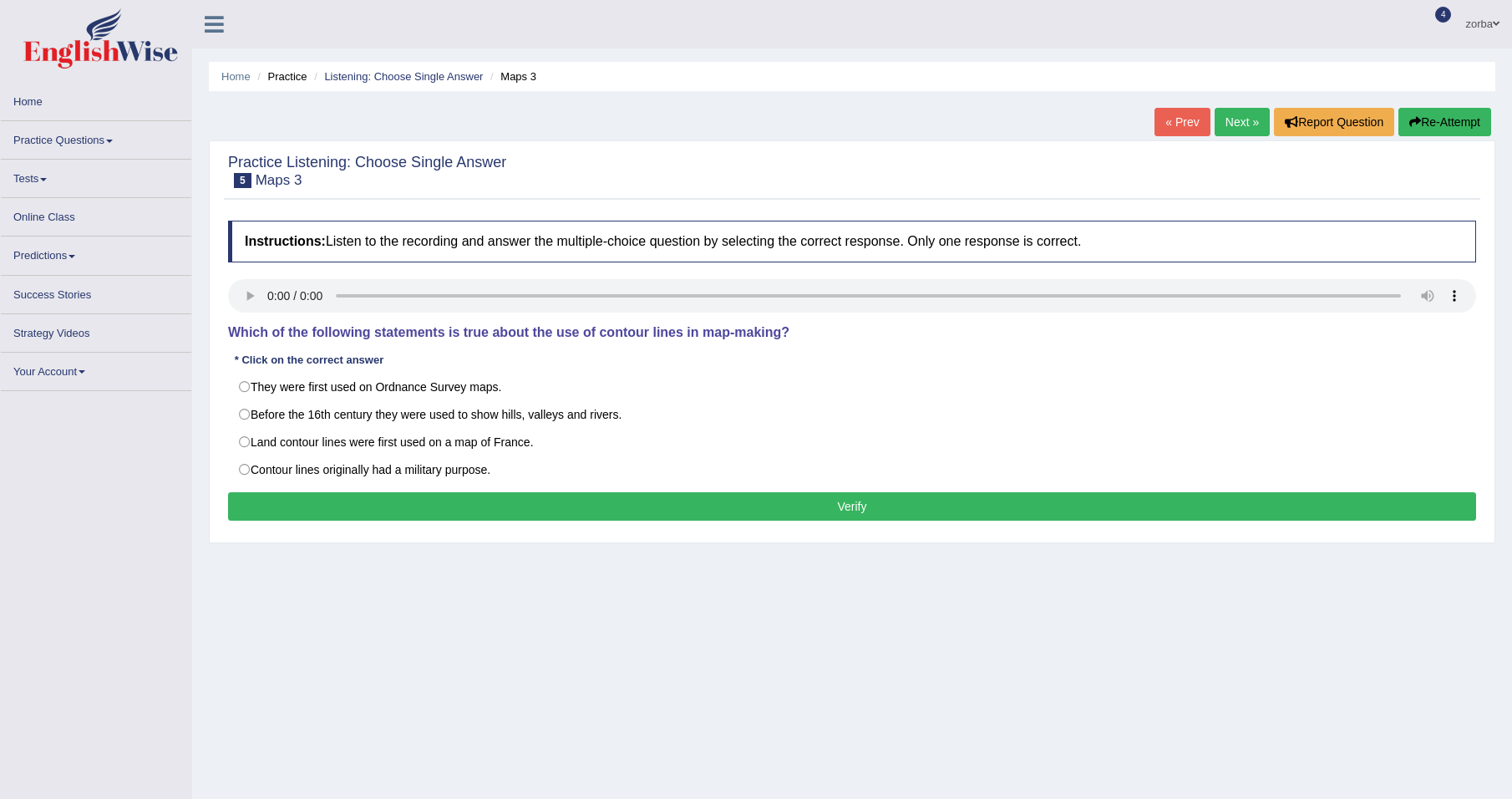 scroll, scrollTop: 0, scrollLeft: 0, axis: both 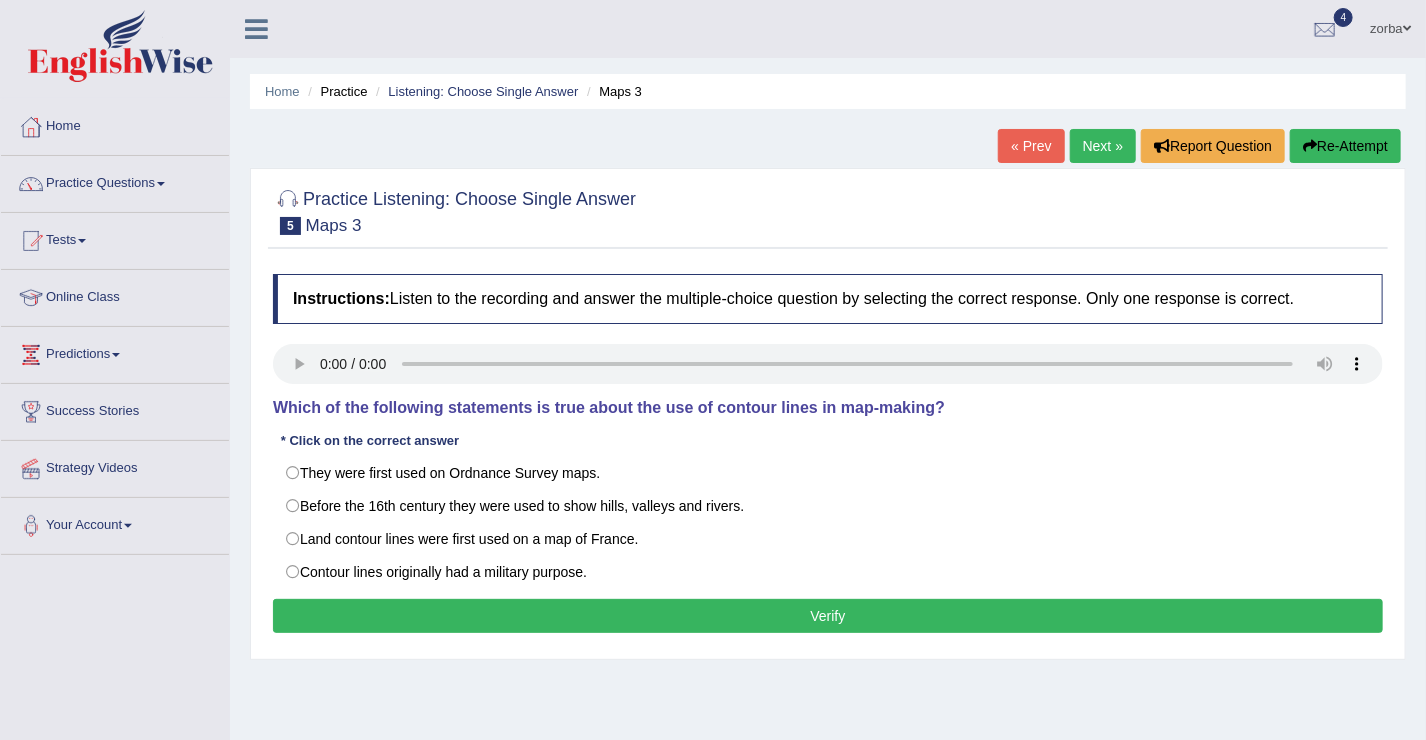 click on "Tests" at bounding box center [115, 238] 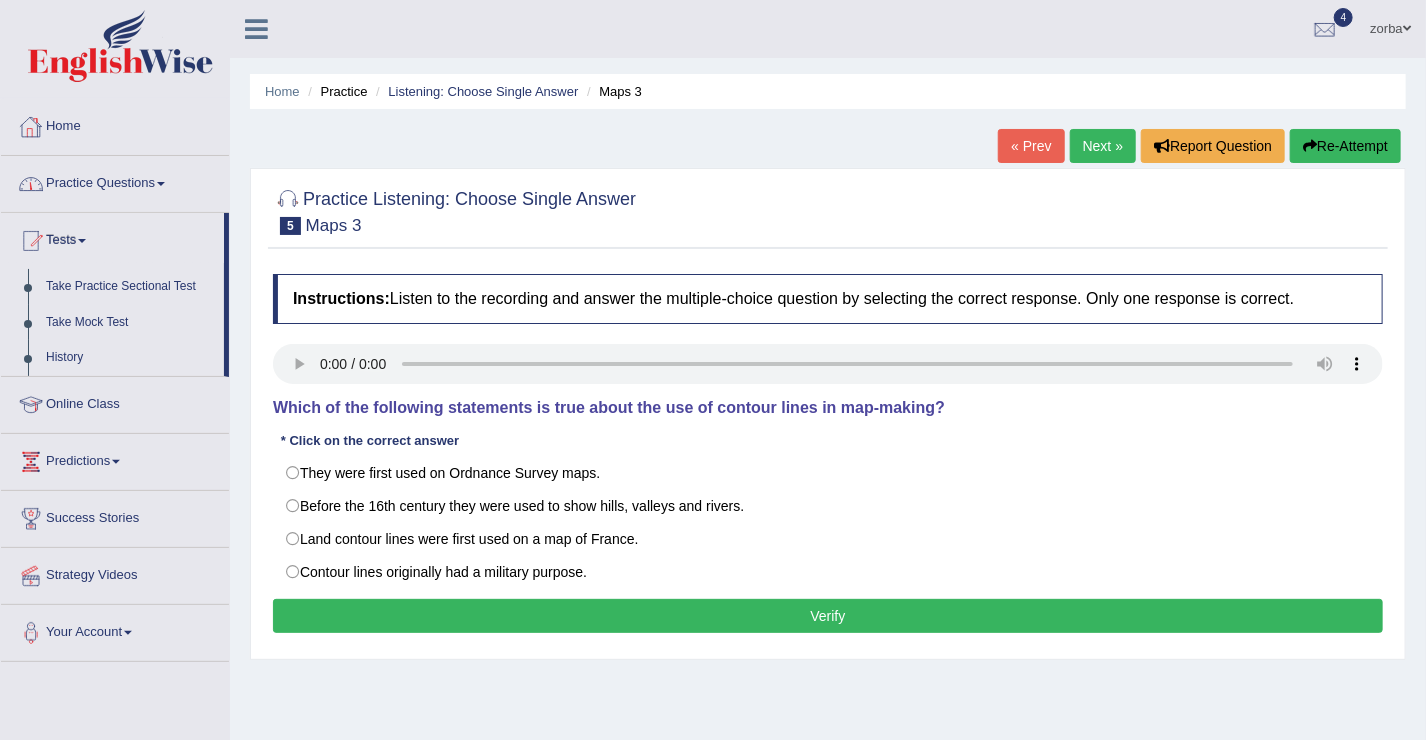 click on "Practice Questions" at bounding box center (115, 181) 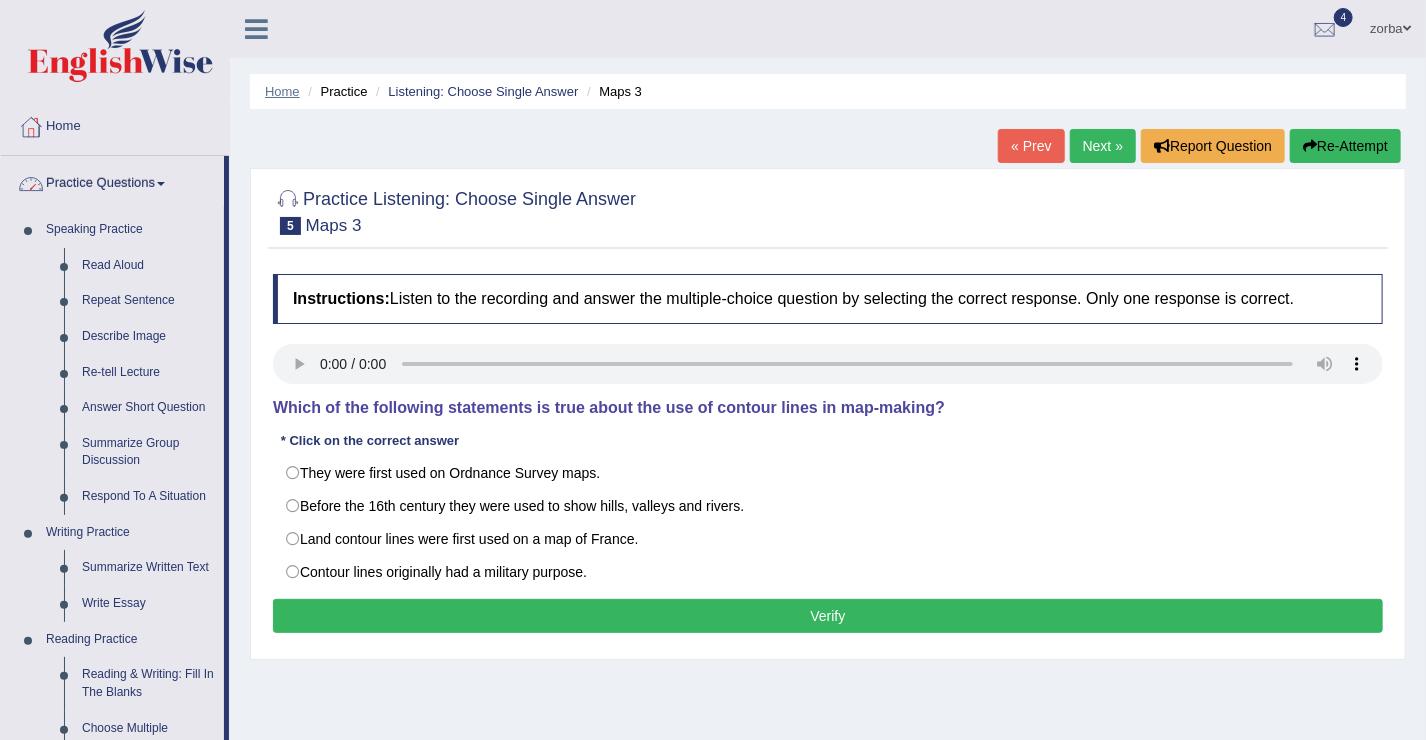 click on "Home" at bounding box center [282, 91] 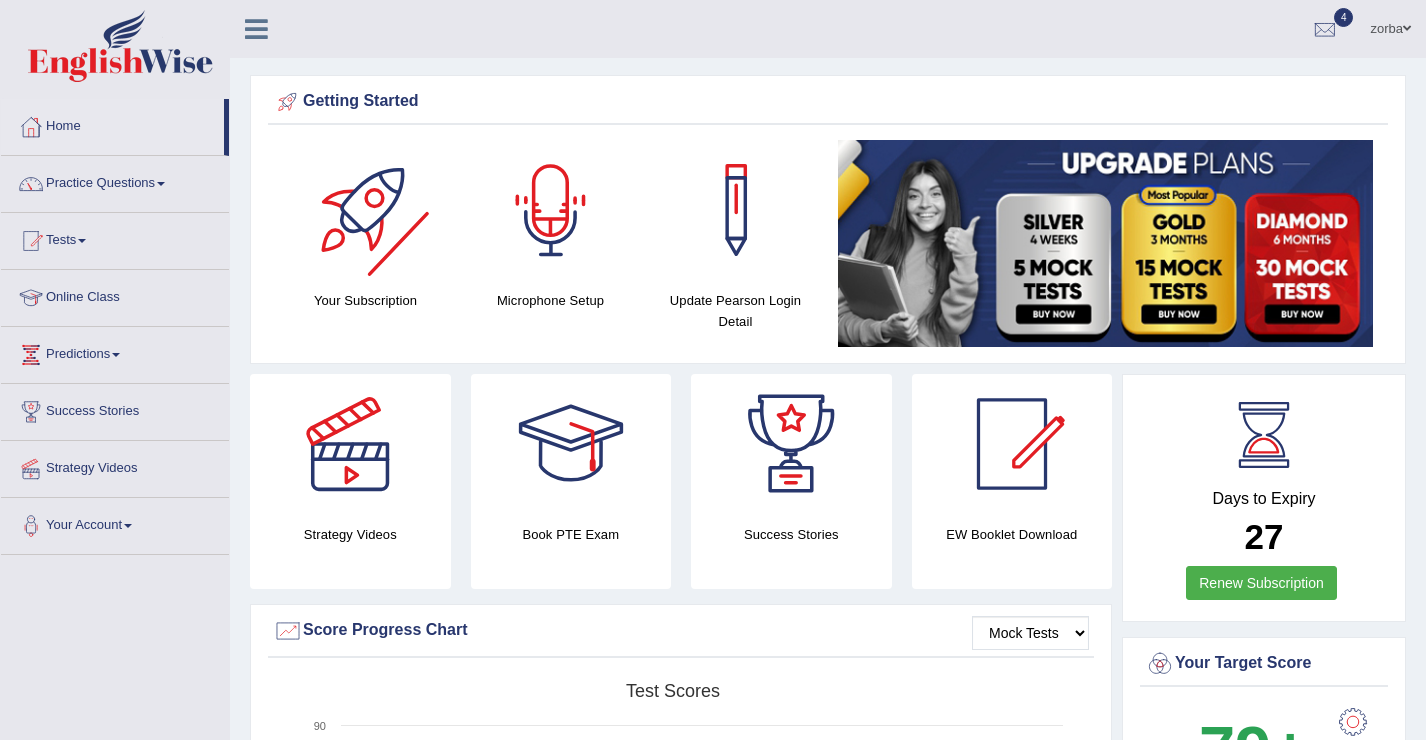 scroll, scrollTop: 0, scrollLeft: 0, axis: both 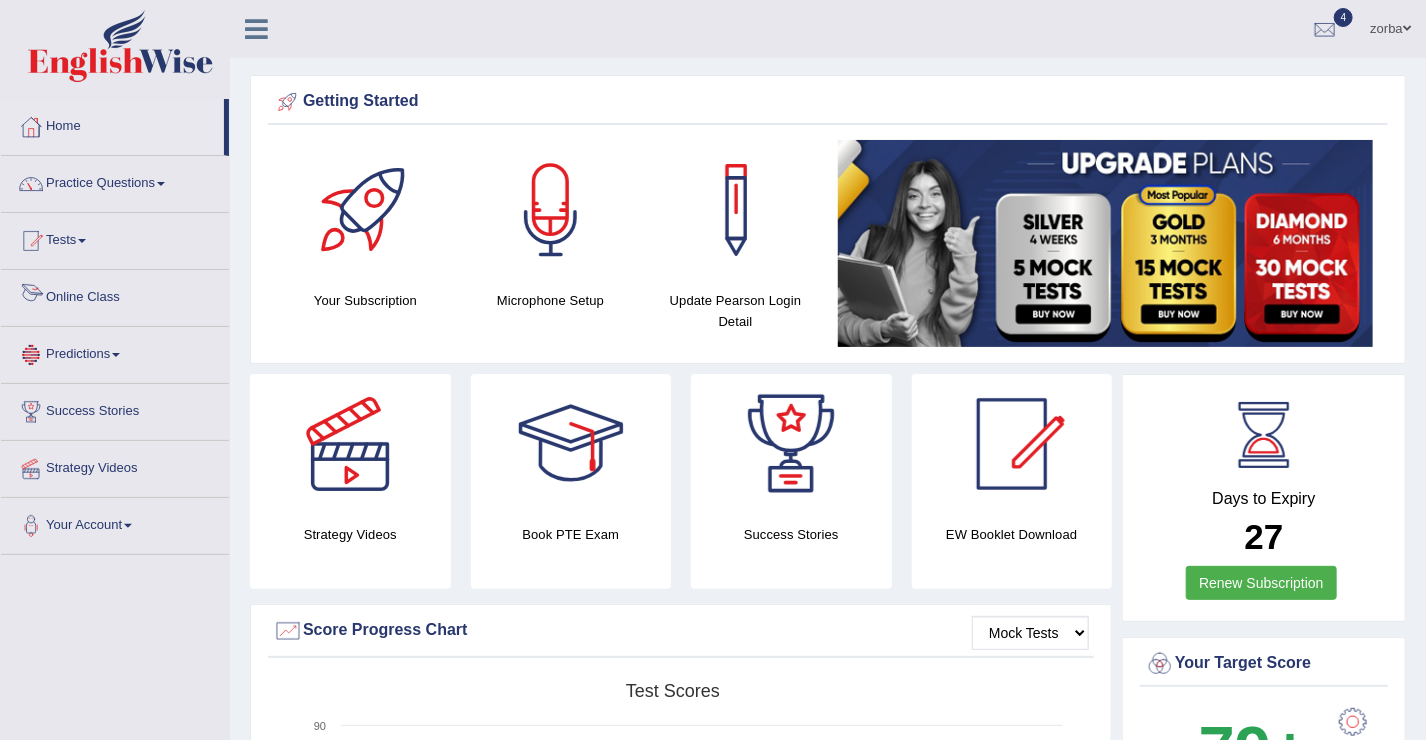 click on "Predictions" at bounding box center [115, 352] 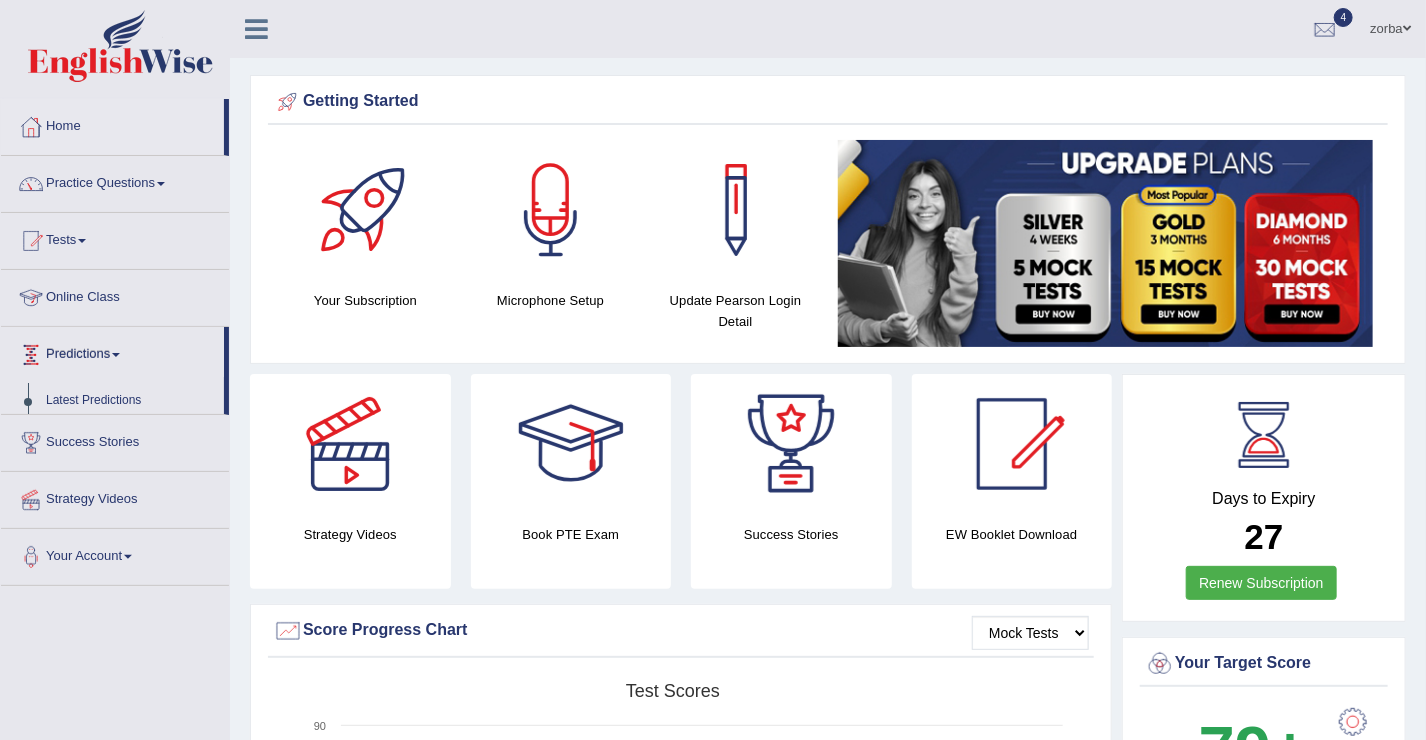 click on "Predictions" at bounding box center [112, 352] 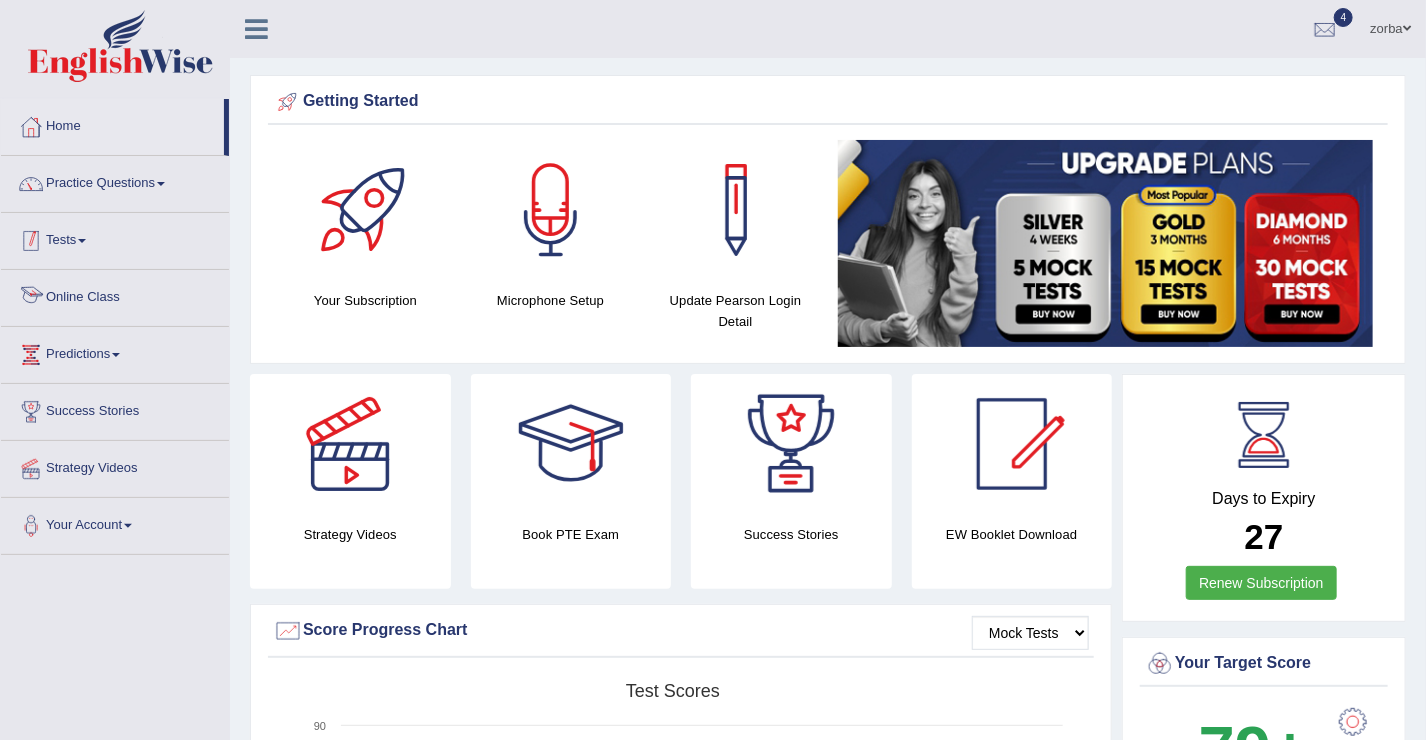click on "Tests" at bounding box center [115, 238] 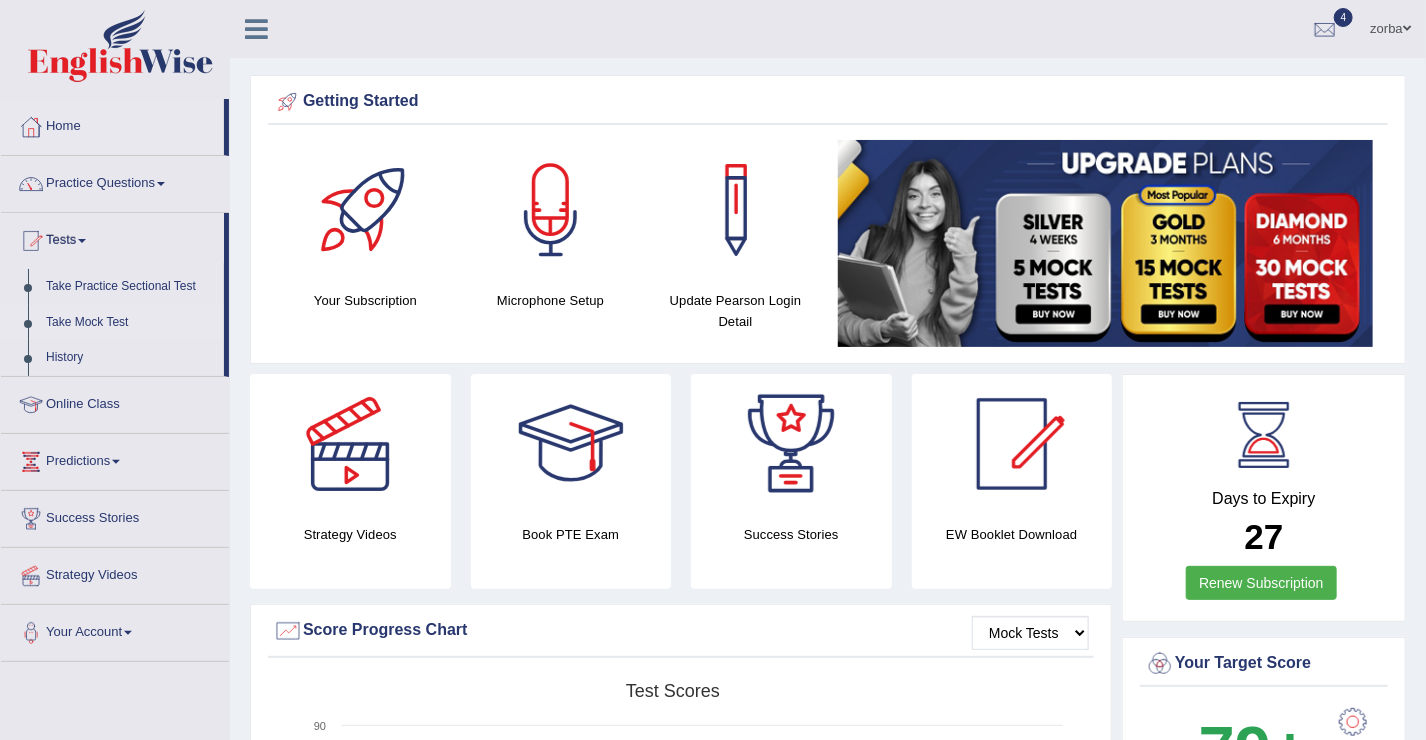 click on "Take Mock Test" at bounding box center [130, 323] 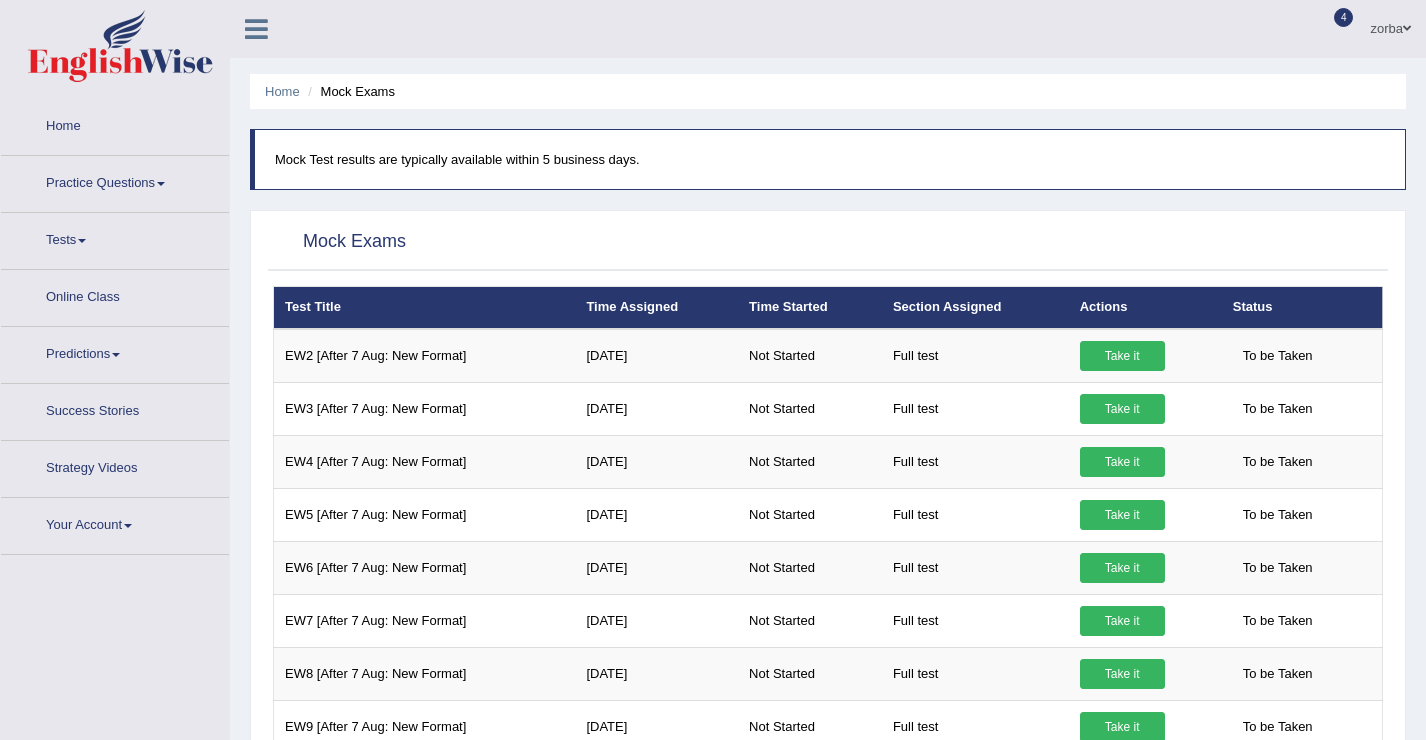 scroll, scrollTop: 0, scrollLeft: 0, axis: both 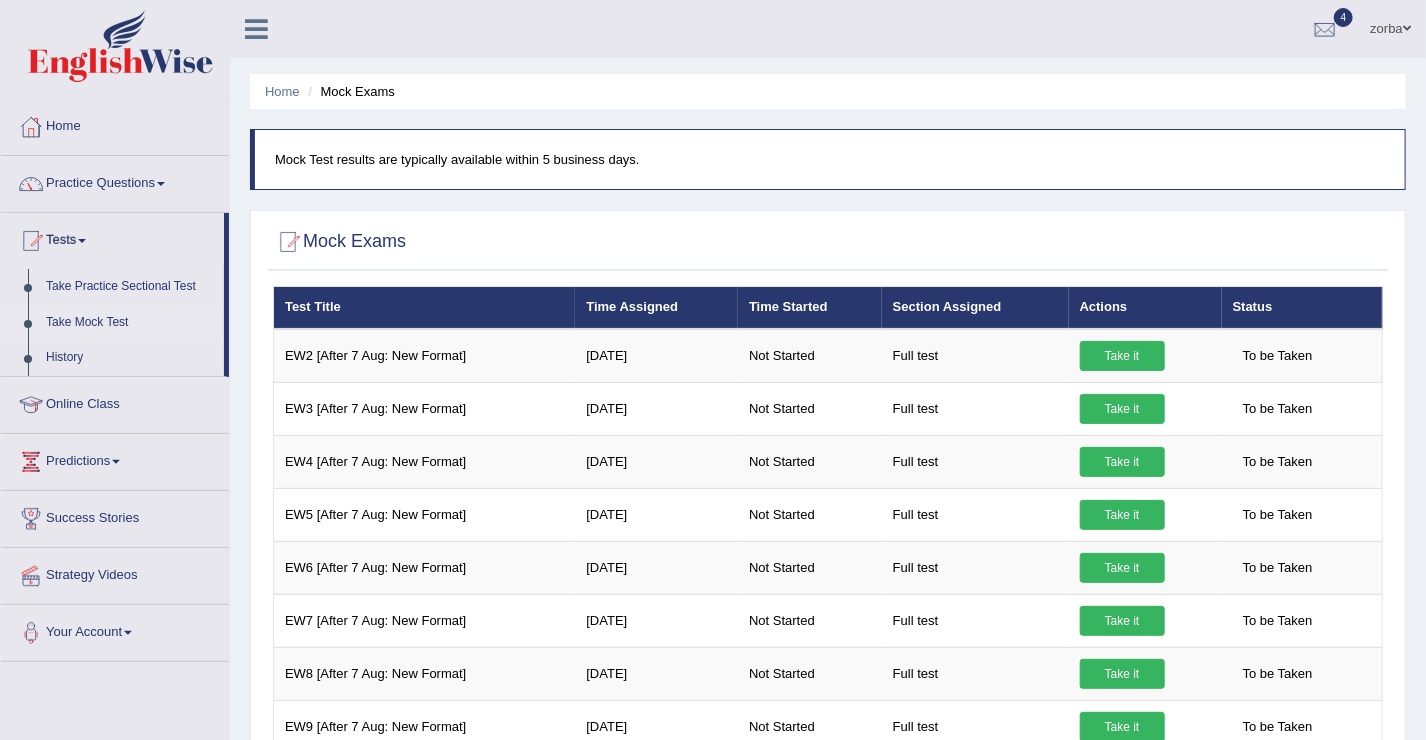 click on "zorba" at bounding box center (1390, 26) 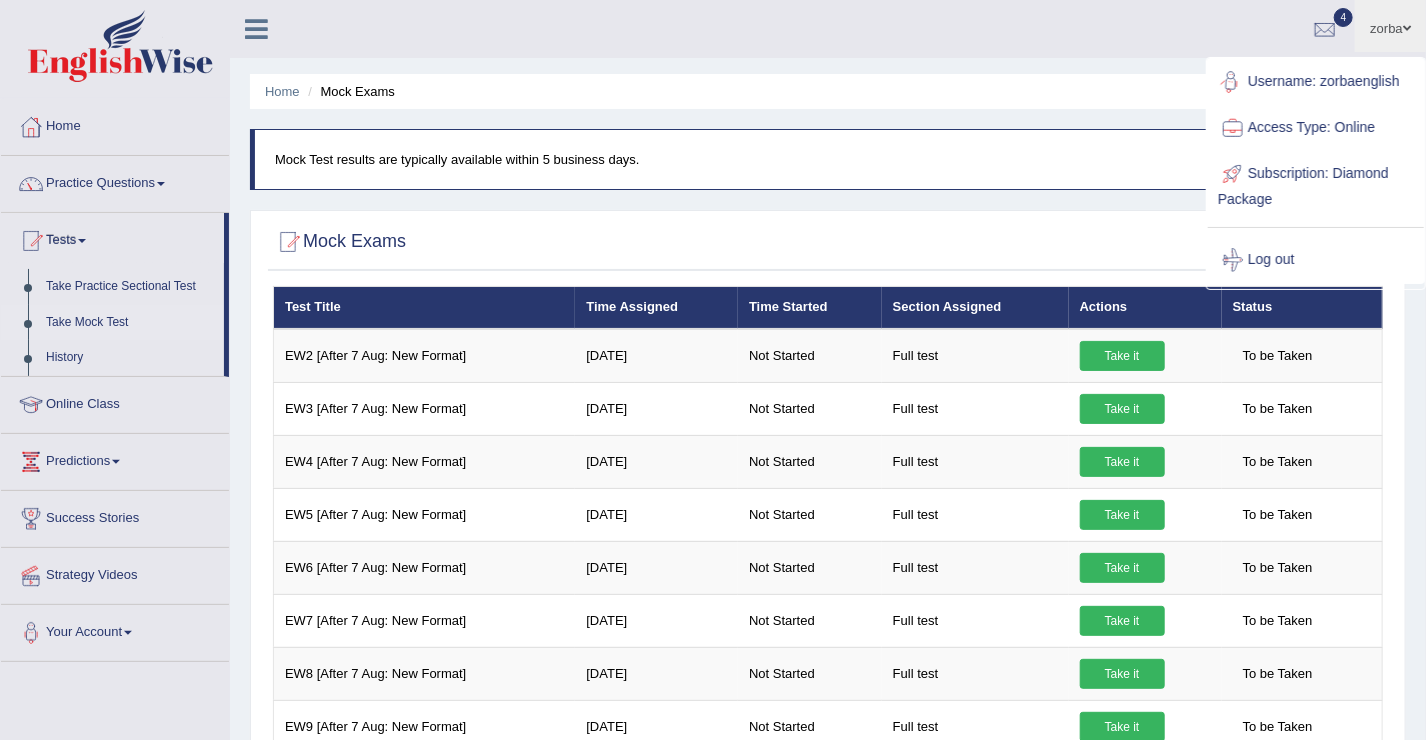 click at bounding box center [1407, 28] 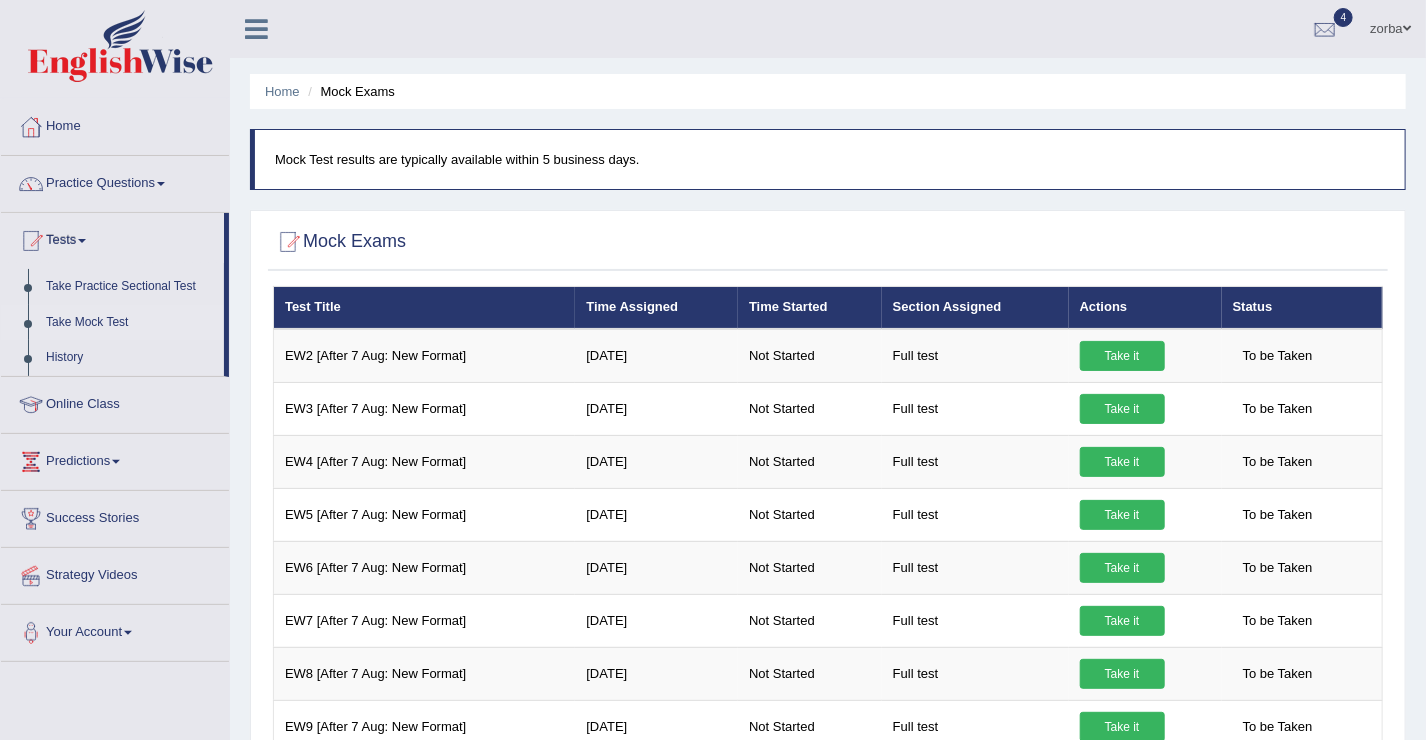 click at bounding box center (1407, 28) 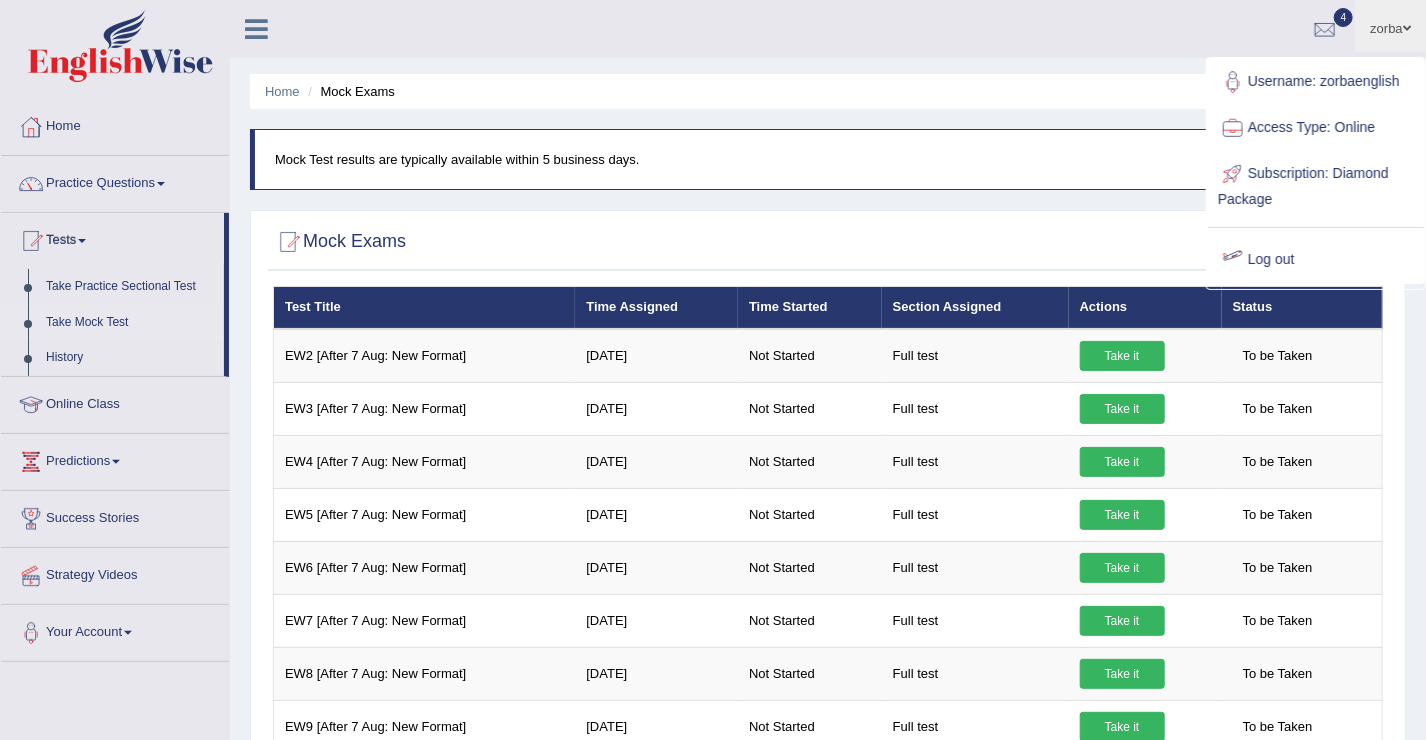 click on "Log out" at bounding box center [1316, 260] 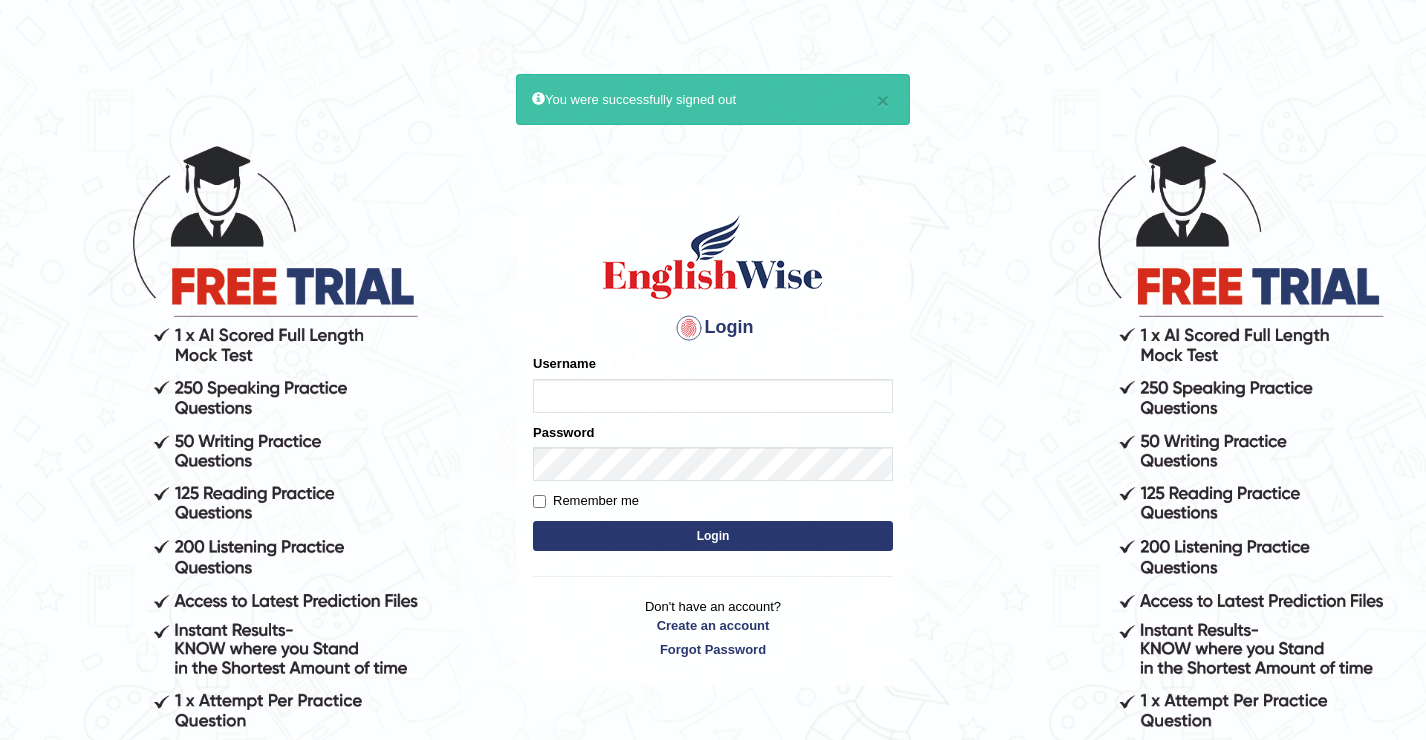 scroll, scrollTop: 0, scrollLeft: 0, axis: both 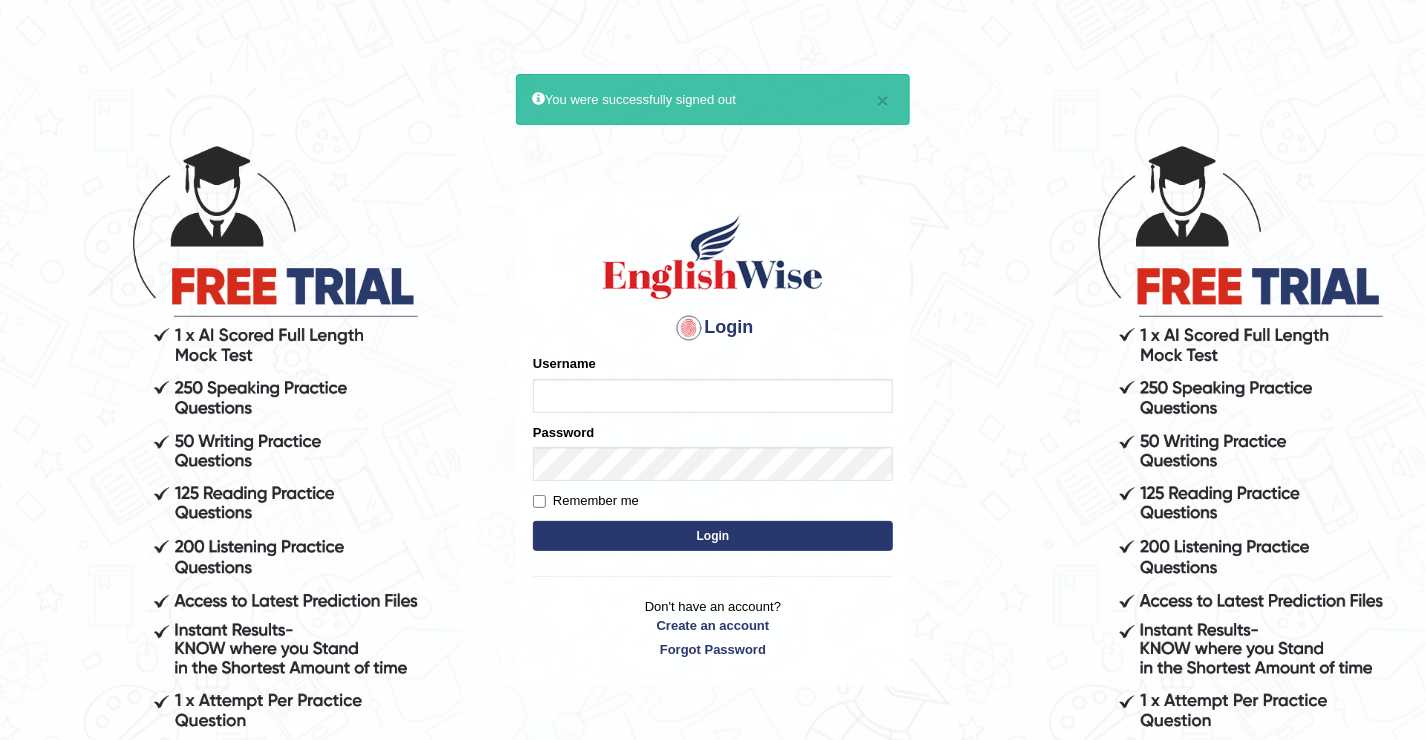 type on "JovicRecomendable" 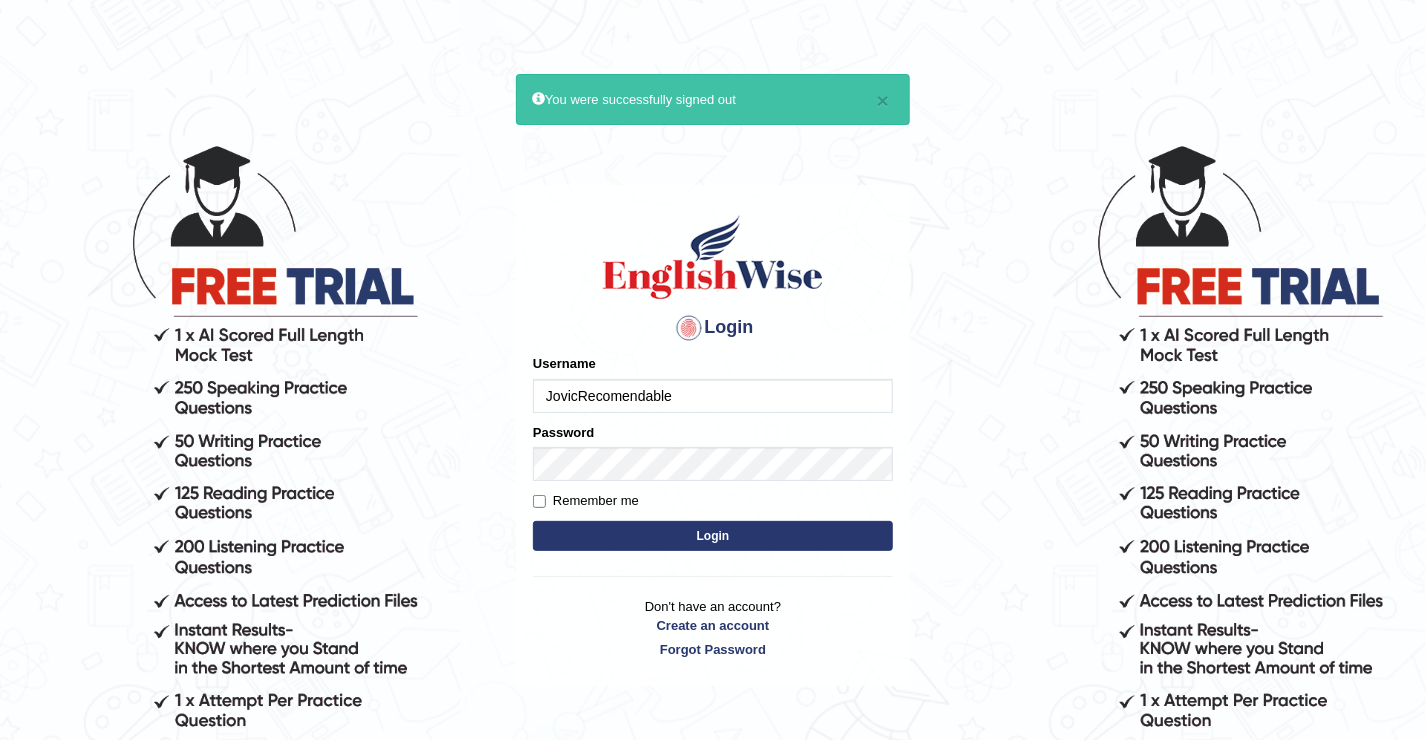 click on "Login" at bounding box center (713, 536) 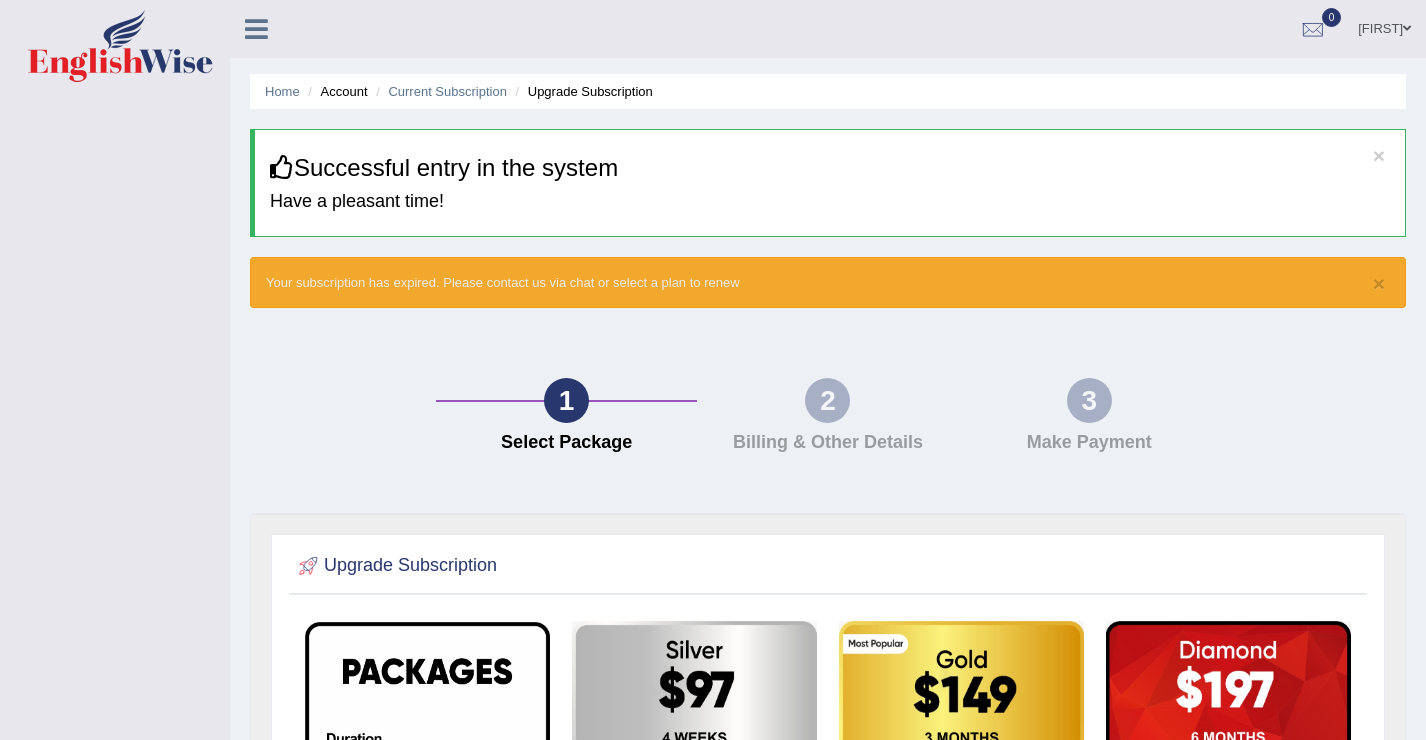 scroll, scrollTop: 0, scrollLeft: 0, axis: both 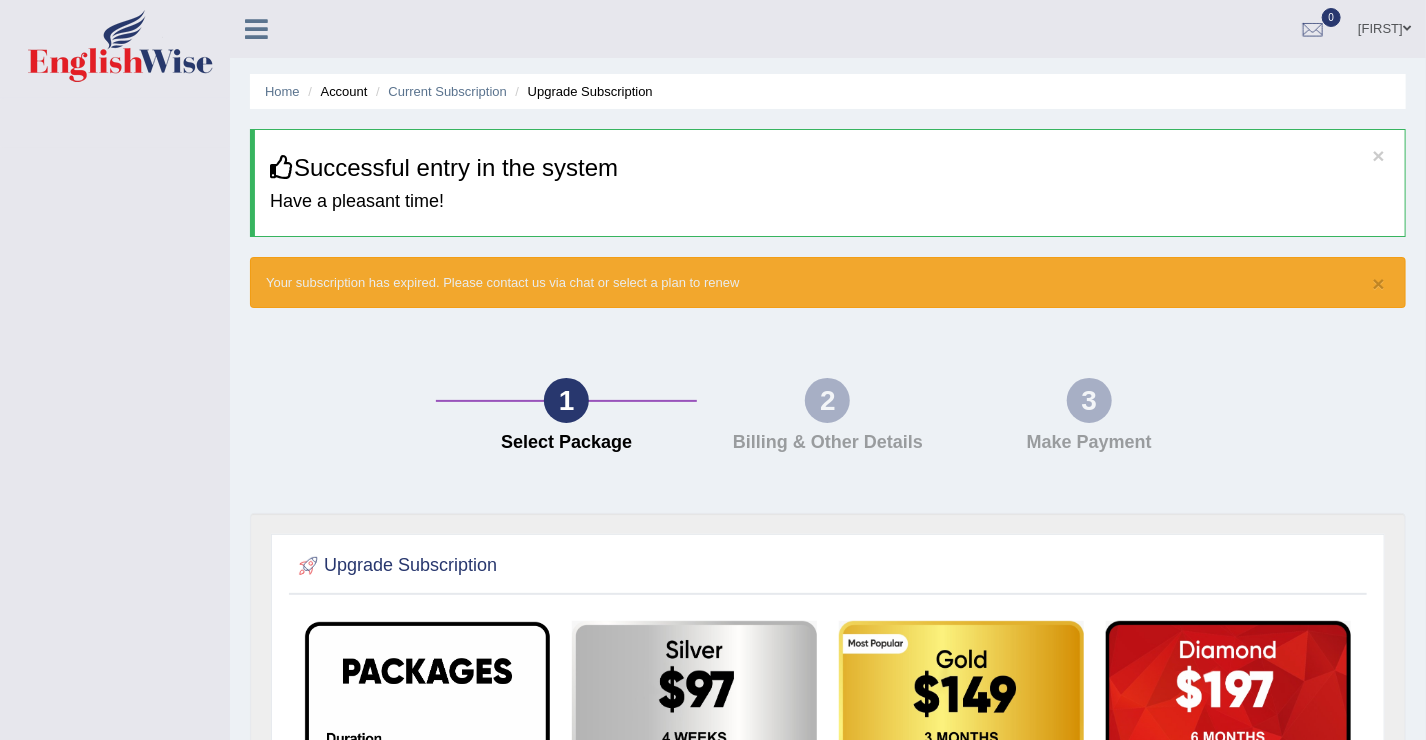 click on "1" at bounding box center [566, 400] 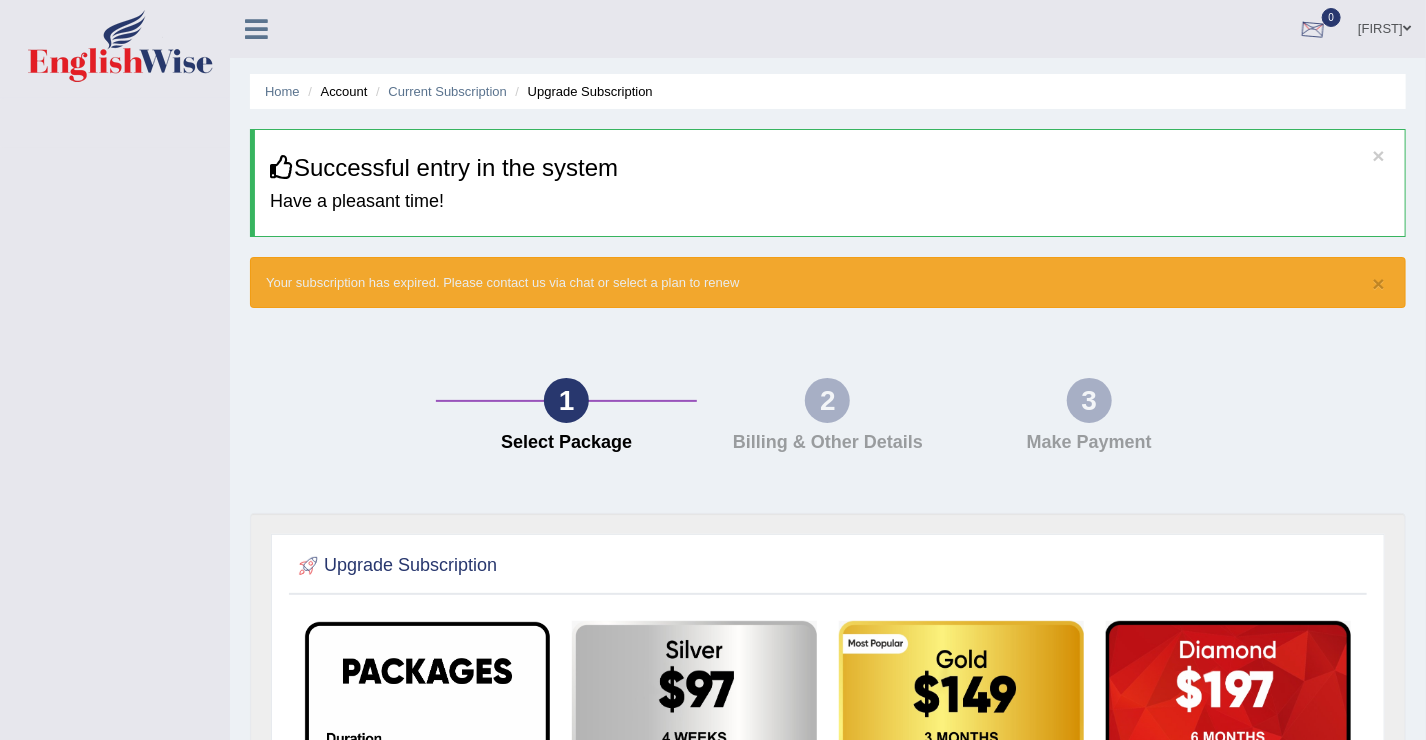 click at bounding box center (1313, 30) 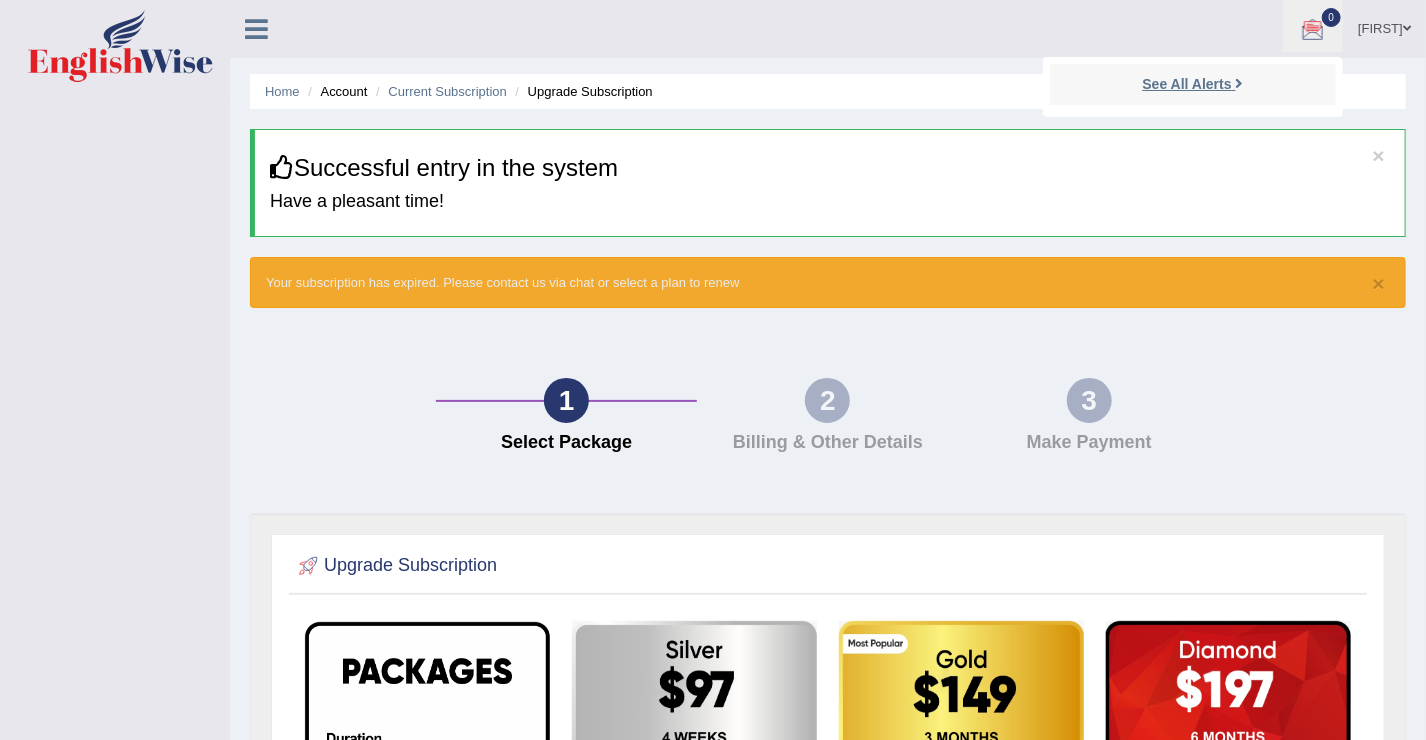 click on "See All Alerts" at bounding box center [1187, 84] 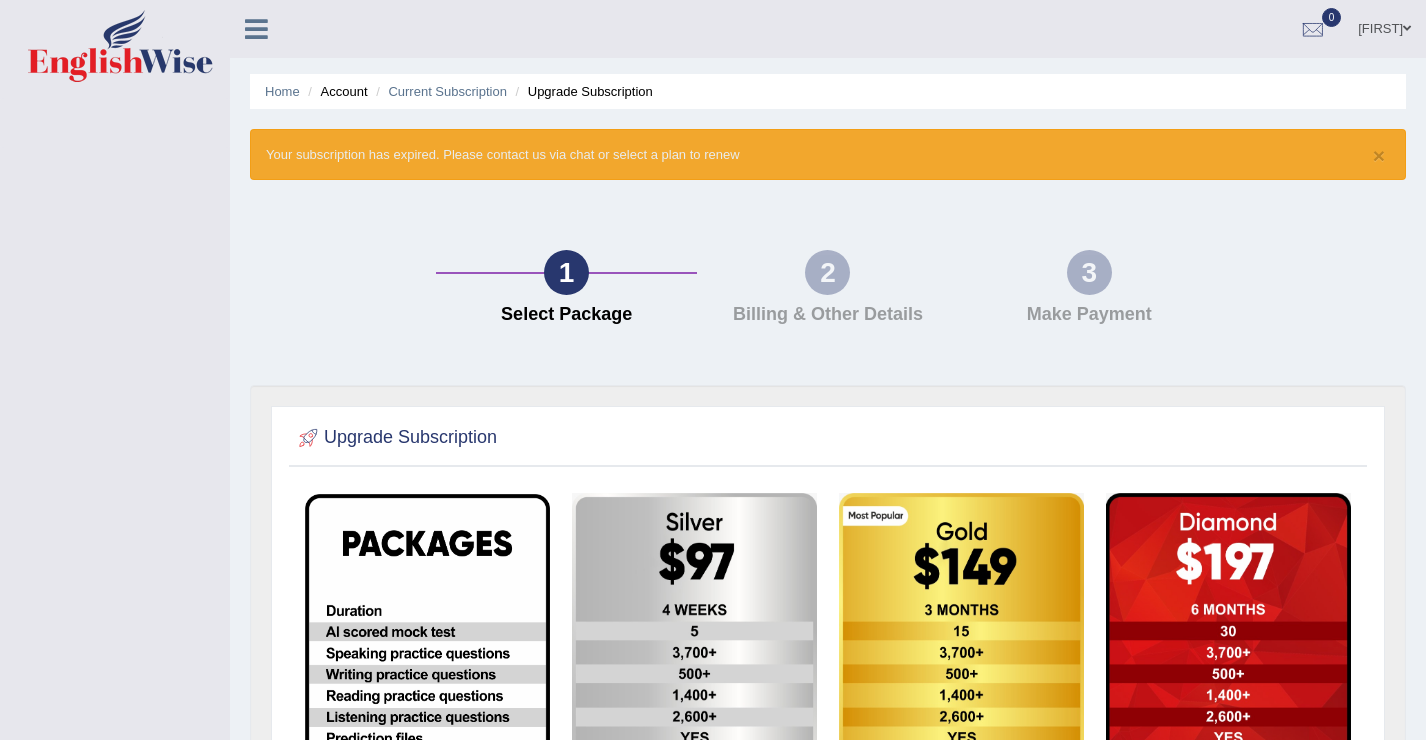 scroll, scrollTop: 0, scrollLeft: 0, axis: both 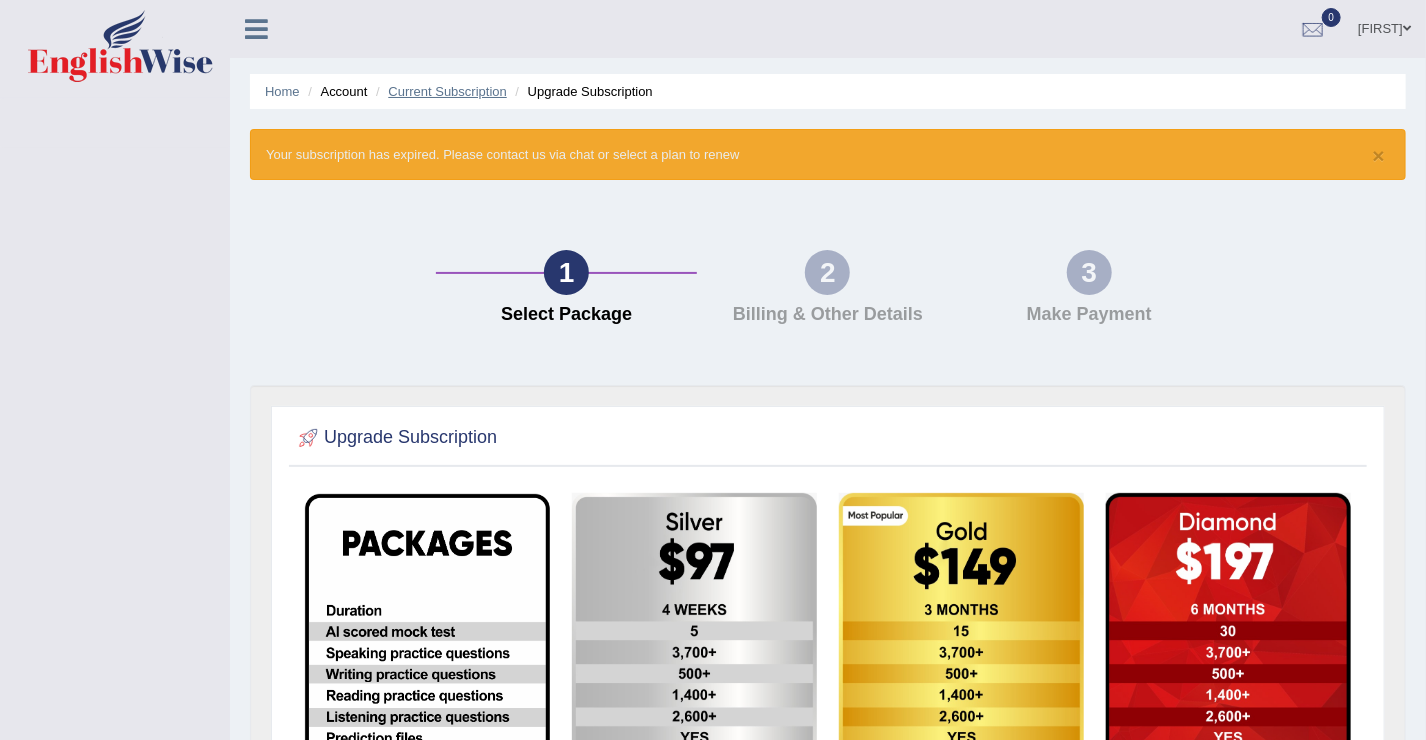click on "Current Subscription" at bounding box center [447, 91] 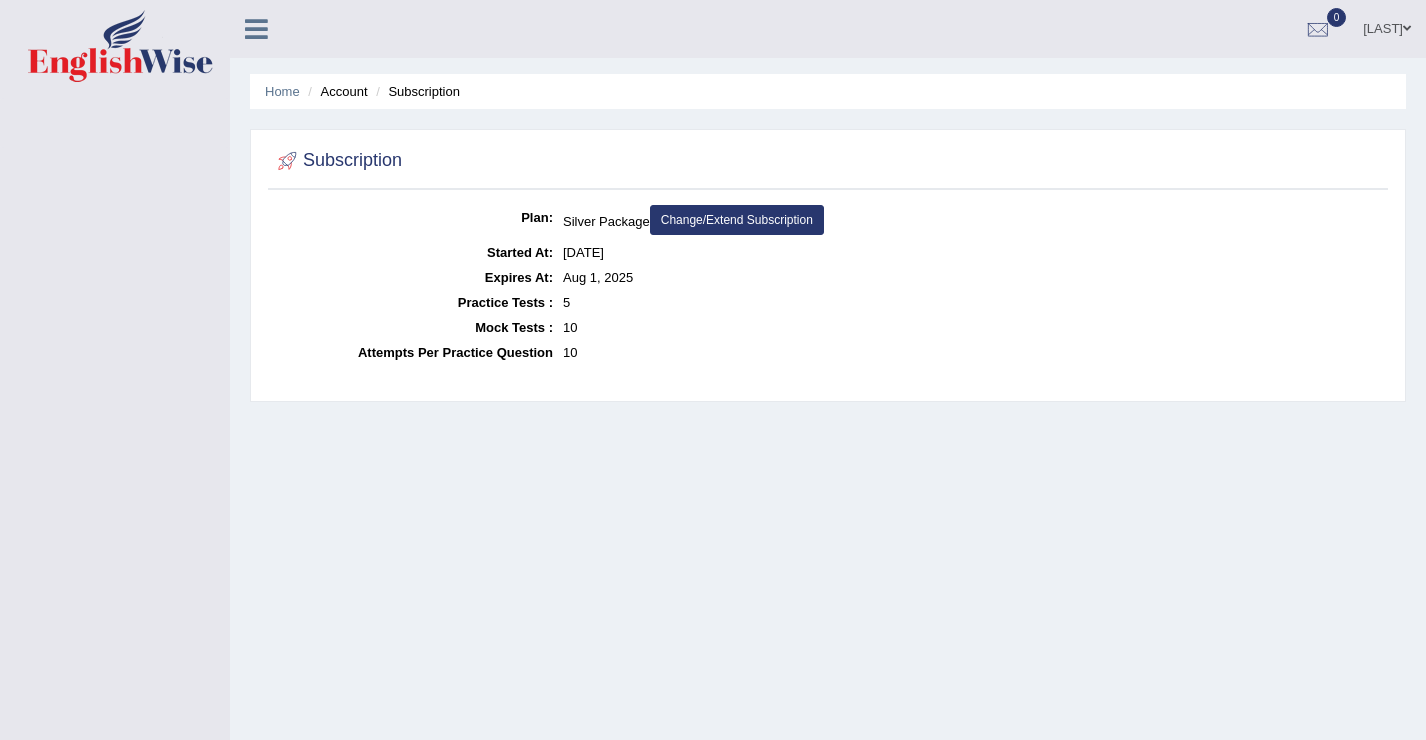scroll, scrollTop: 0, scrollLeft: 0, axis: both 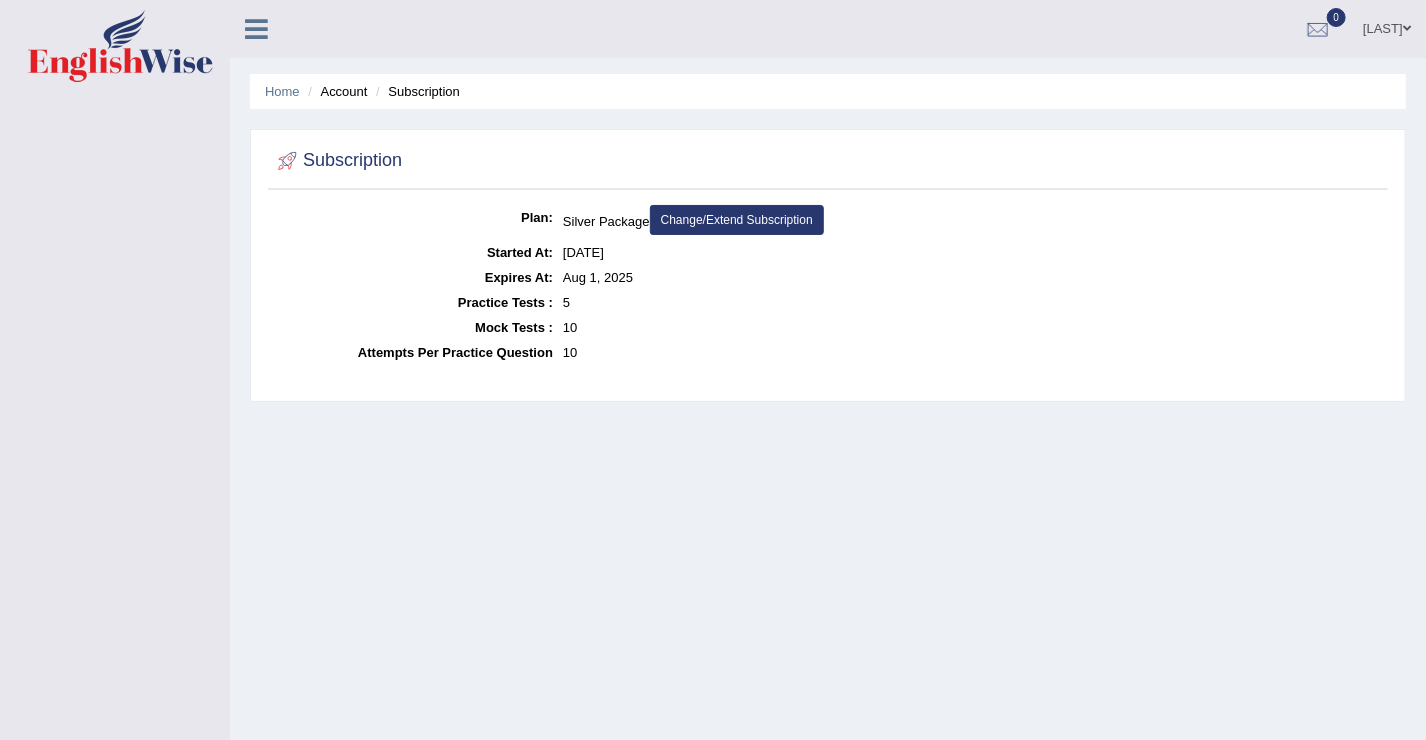 click on "Change/Extend Subscription" at bounding box center [737, 220] 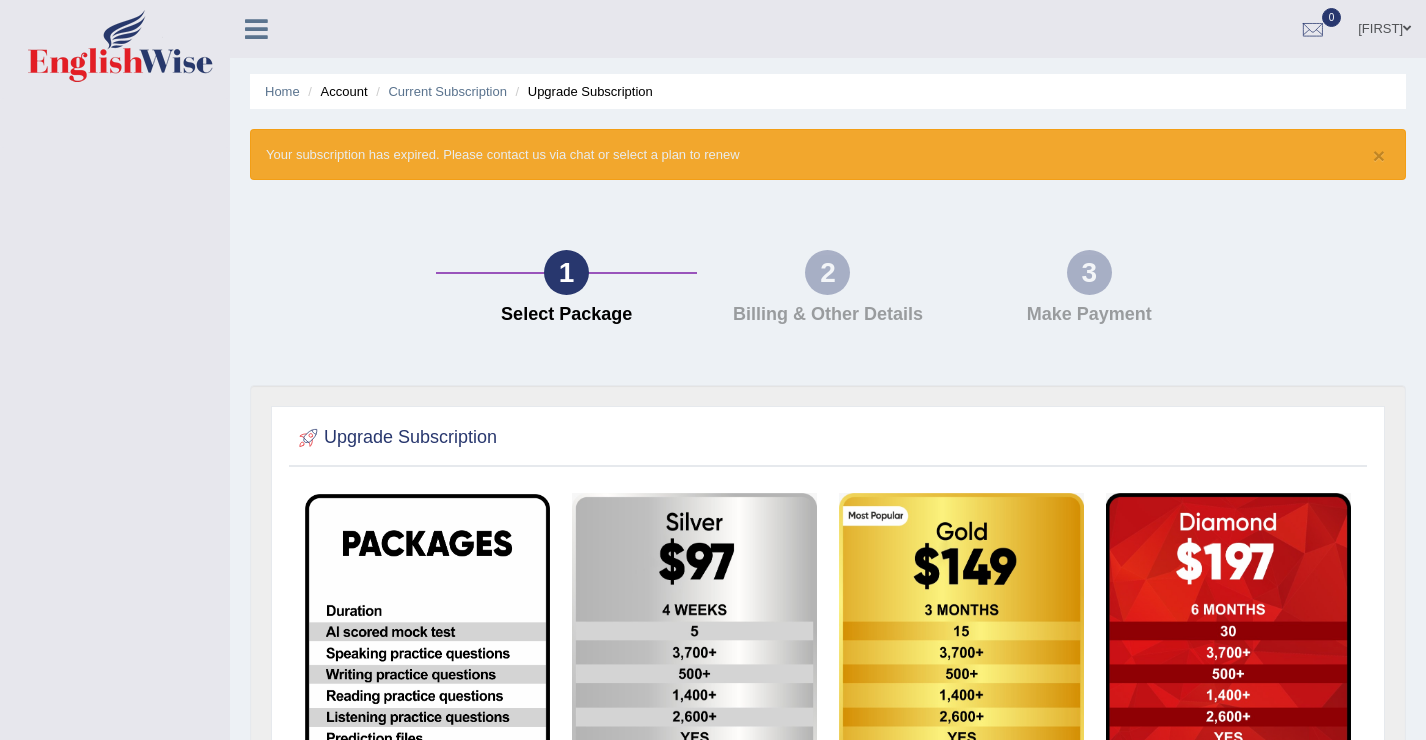 scroll, scrollTop: 0, scrollLeft: 0, axis: both 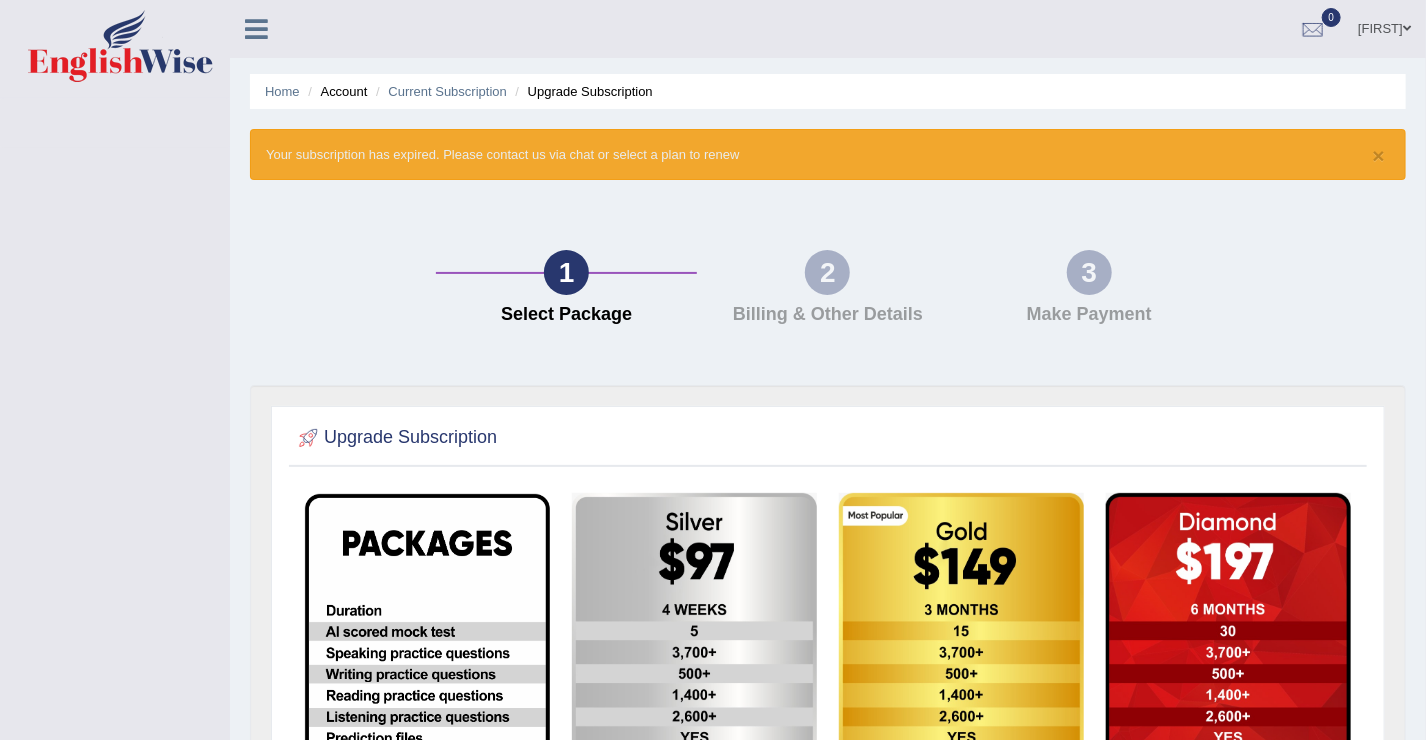 click on "1" at bounding box center (566, 272) 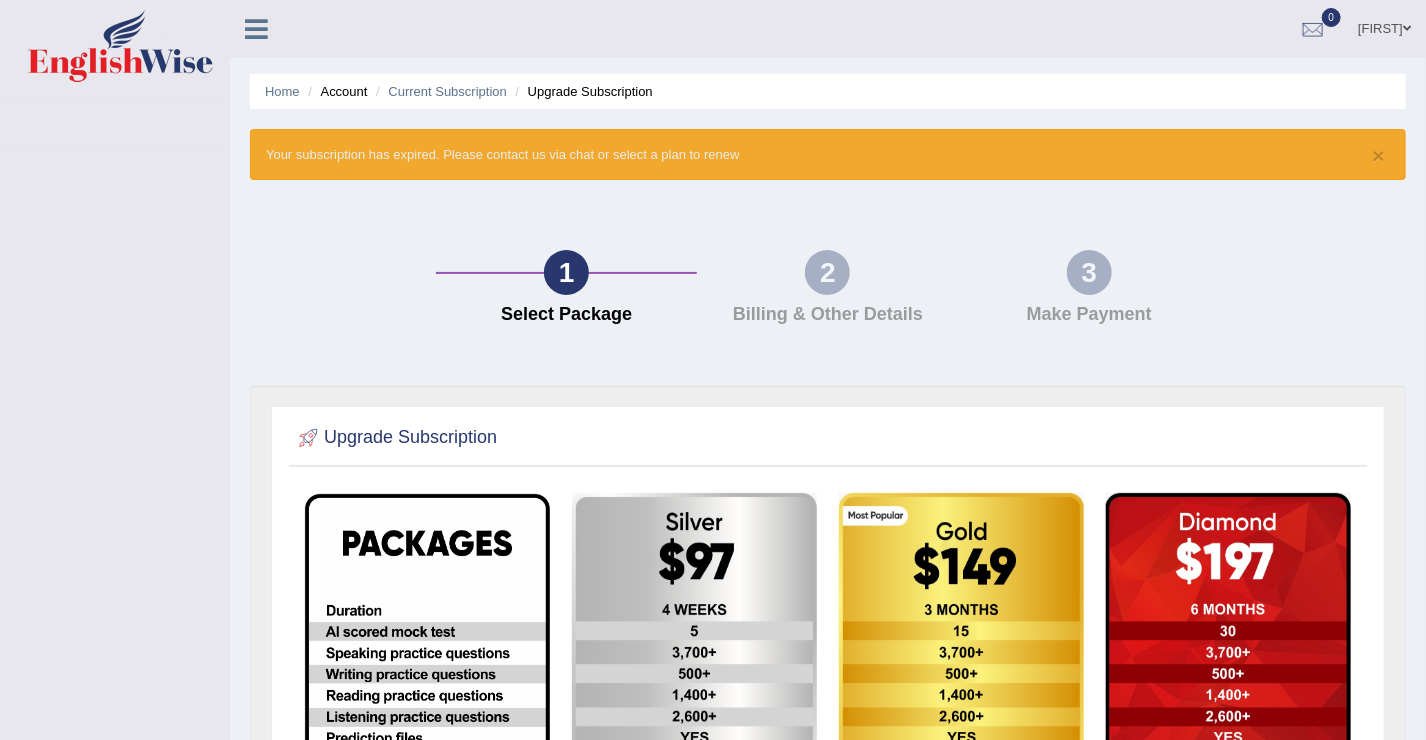 drag, startPoint x: 737, startPoint y: 151, endPoint x: 234, endPoint y: 136, distance: 503.2236 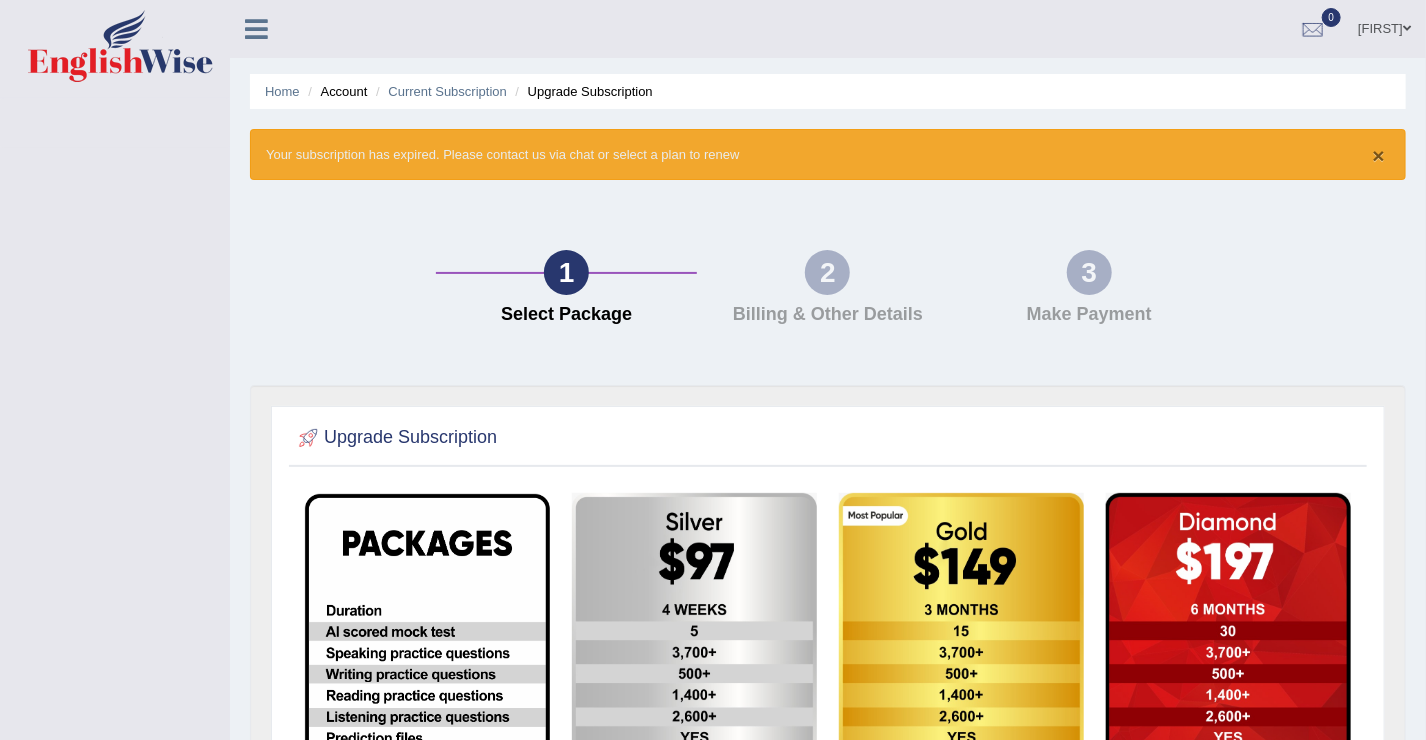 click on "×" at bounding box center (1379, 155) 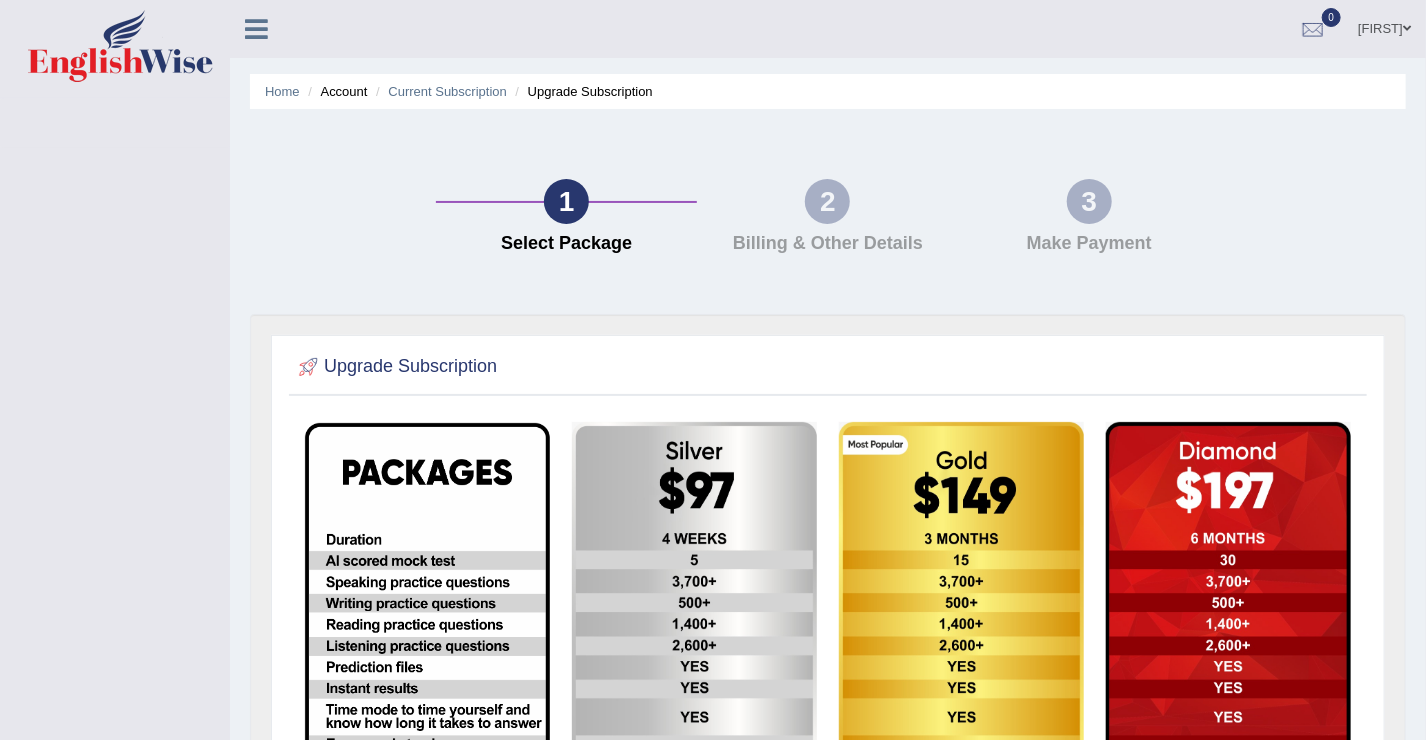 click on "Upgrade Subscription" at bounding box center (582, 91) 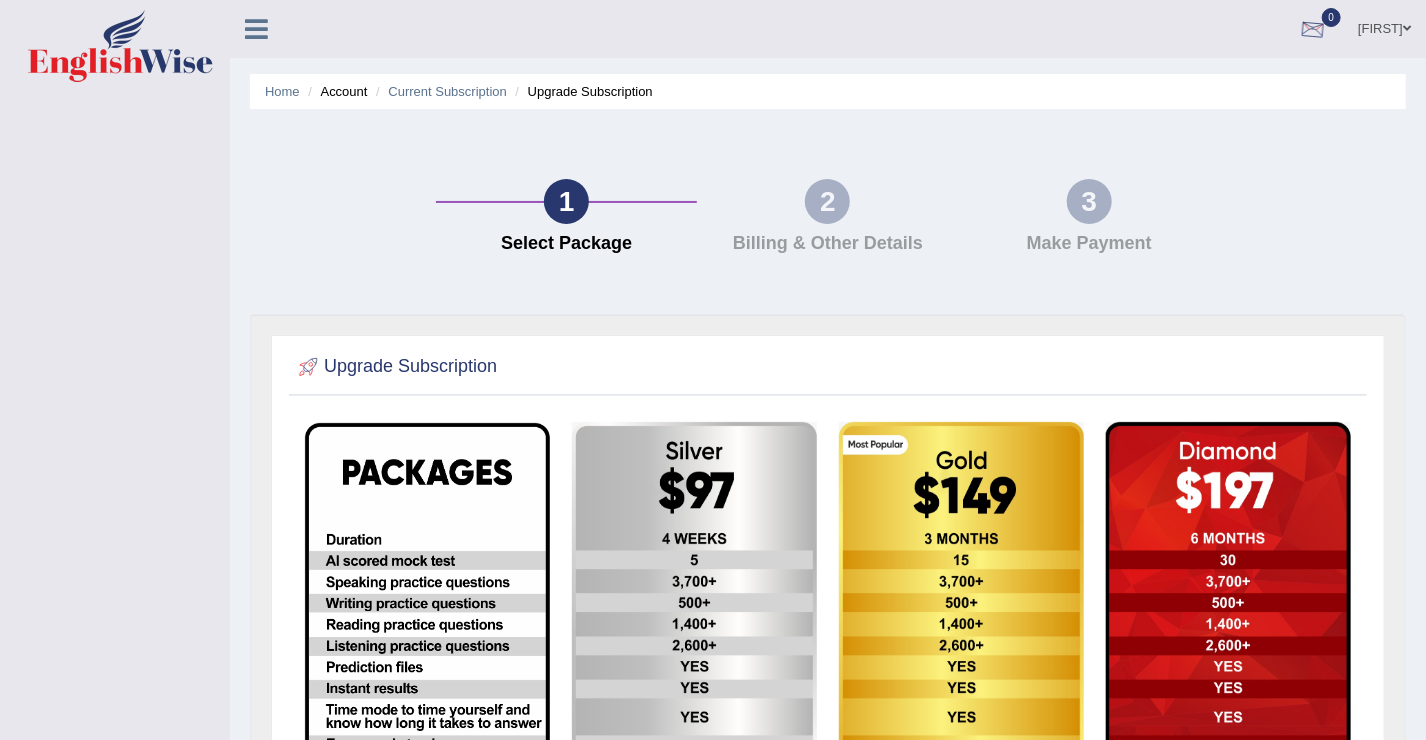 click at bounding box center [1313, 30] 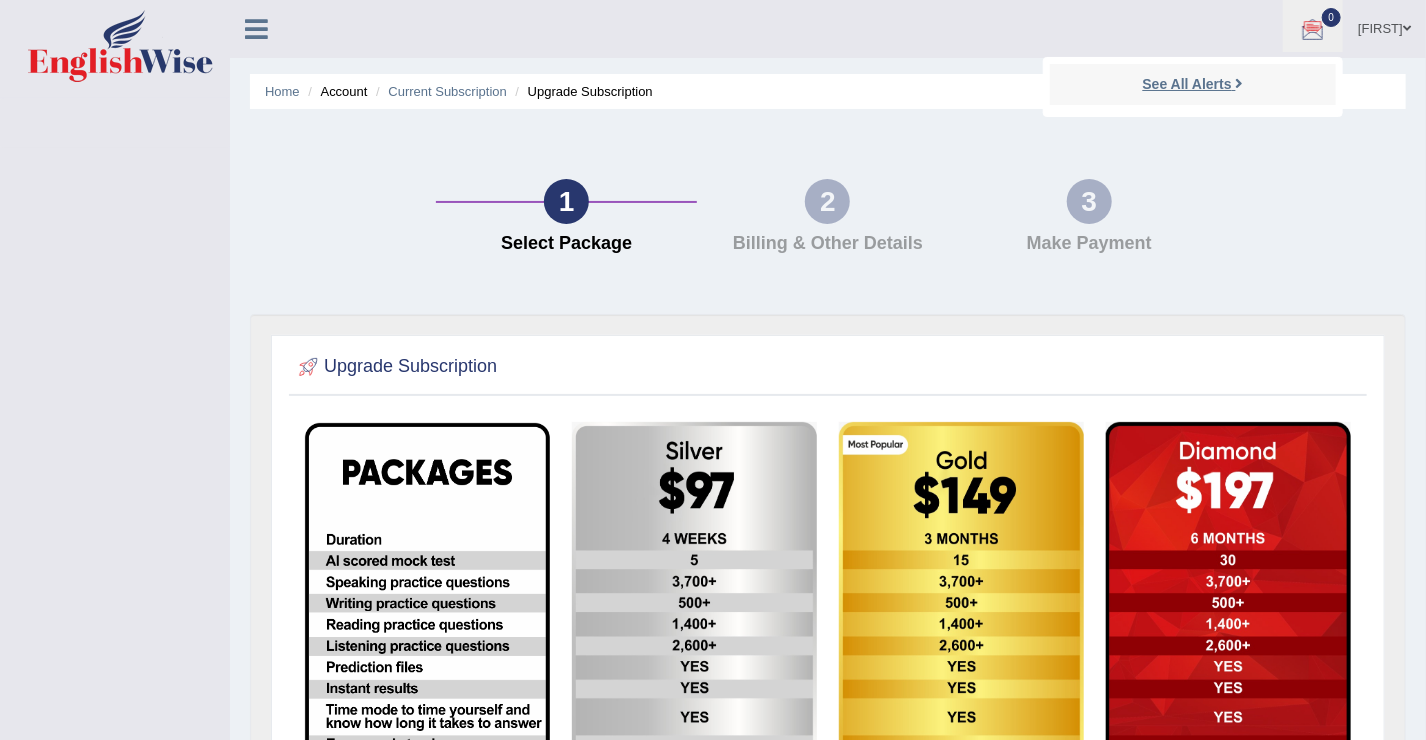 click on "See All Alerts" at bounding box center [1187, 84] 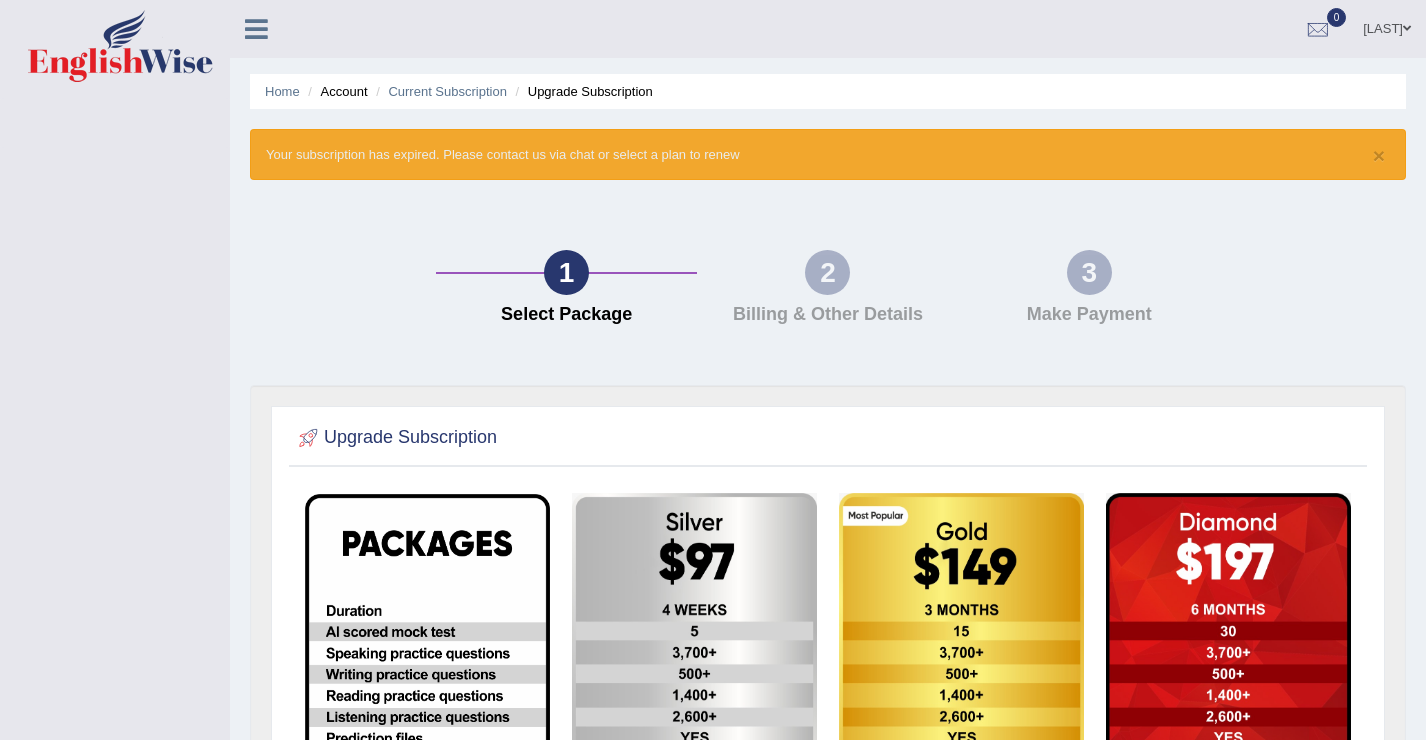 scroll, scrollTop: 0, scrollLeft: 0, axis: both 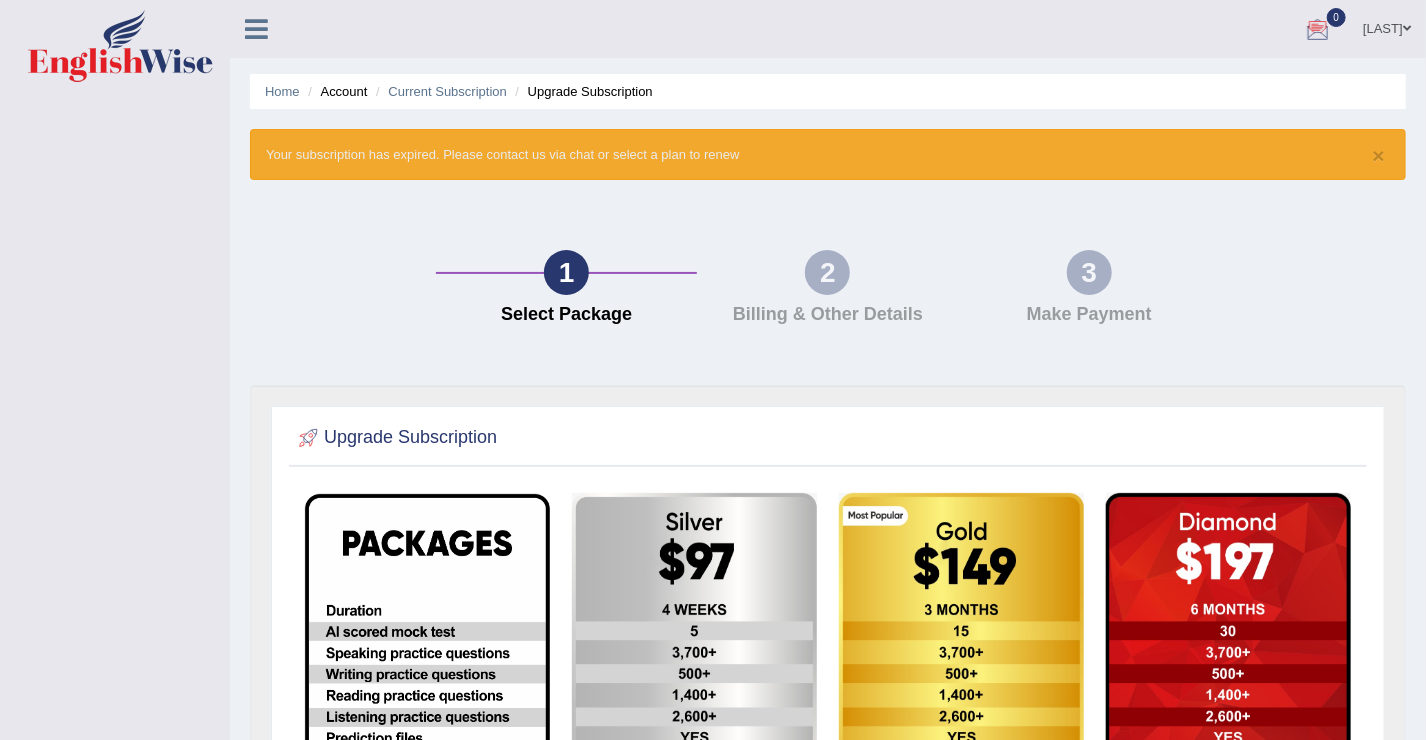 click at bounding box center (1318, 30) 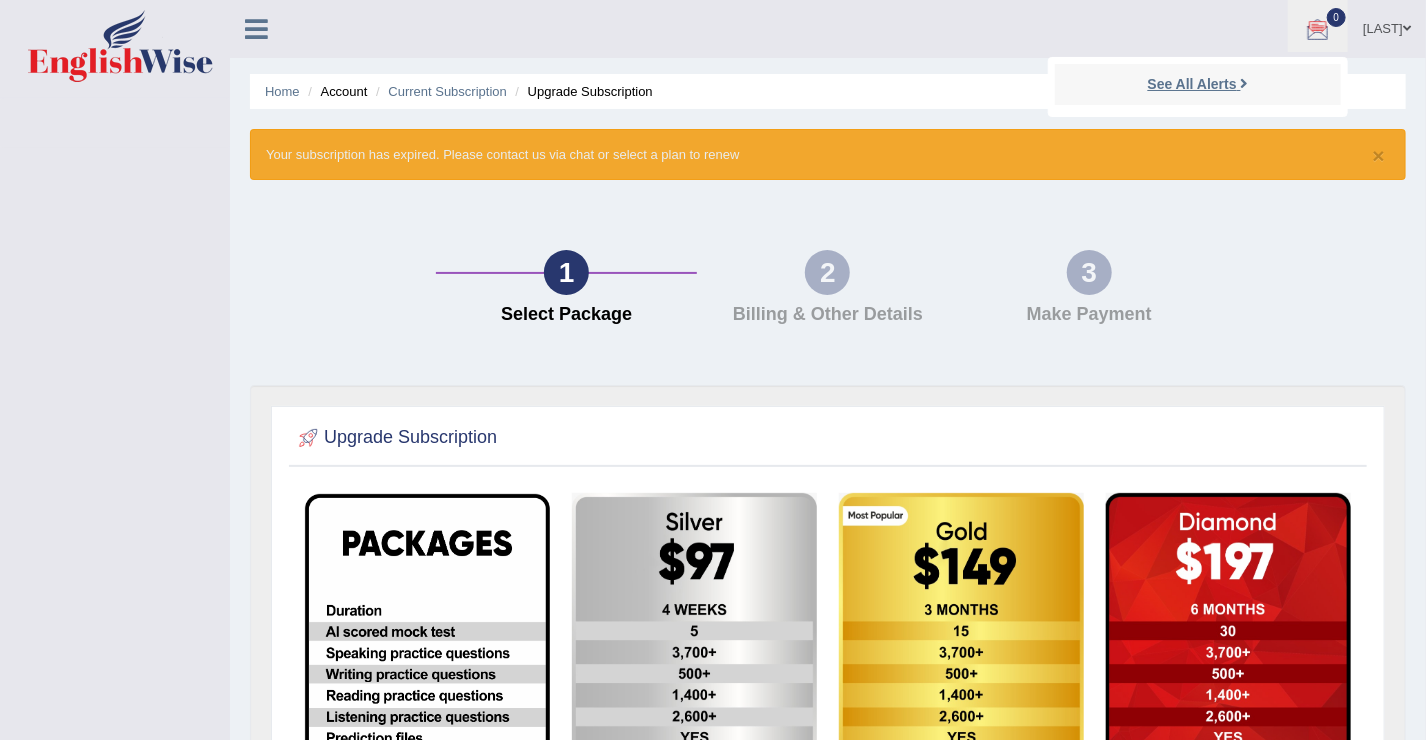 click on "See All Alerts" at bounding box center (1192, 84) 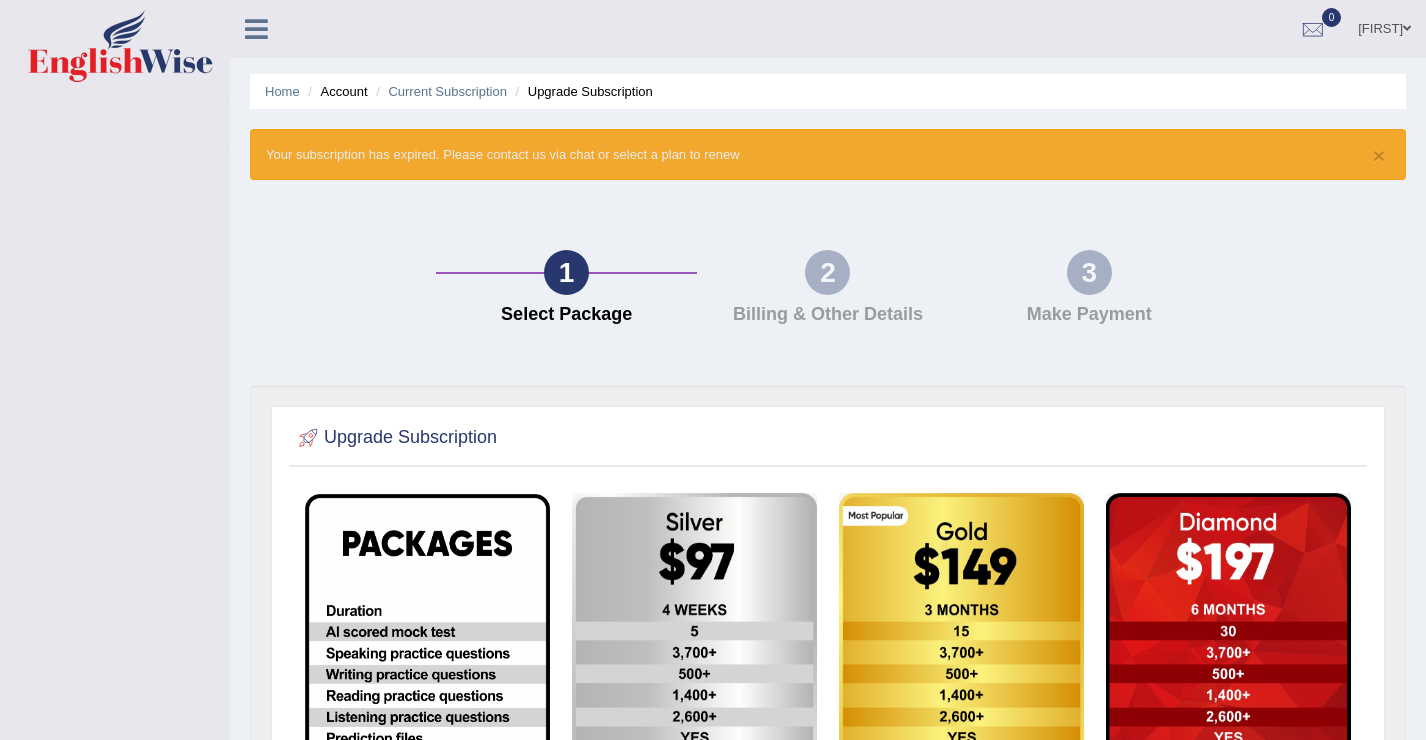 scroll, scrollTop: 0, scrollLeft: 0, axis: both 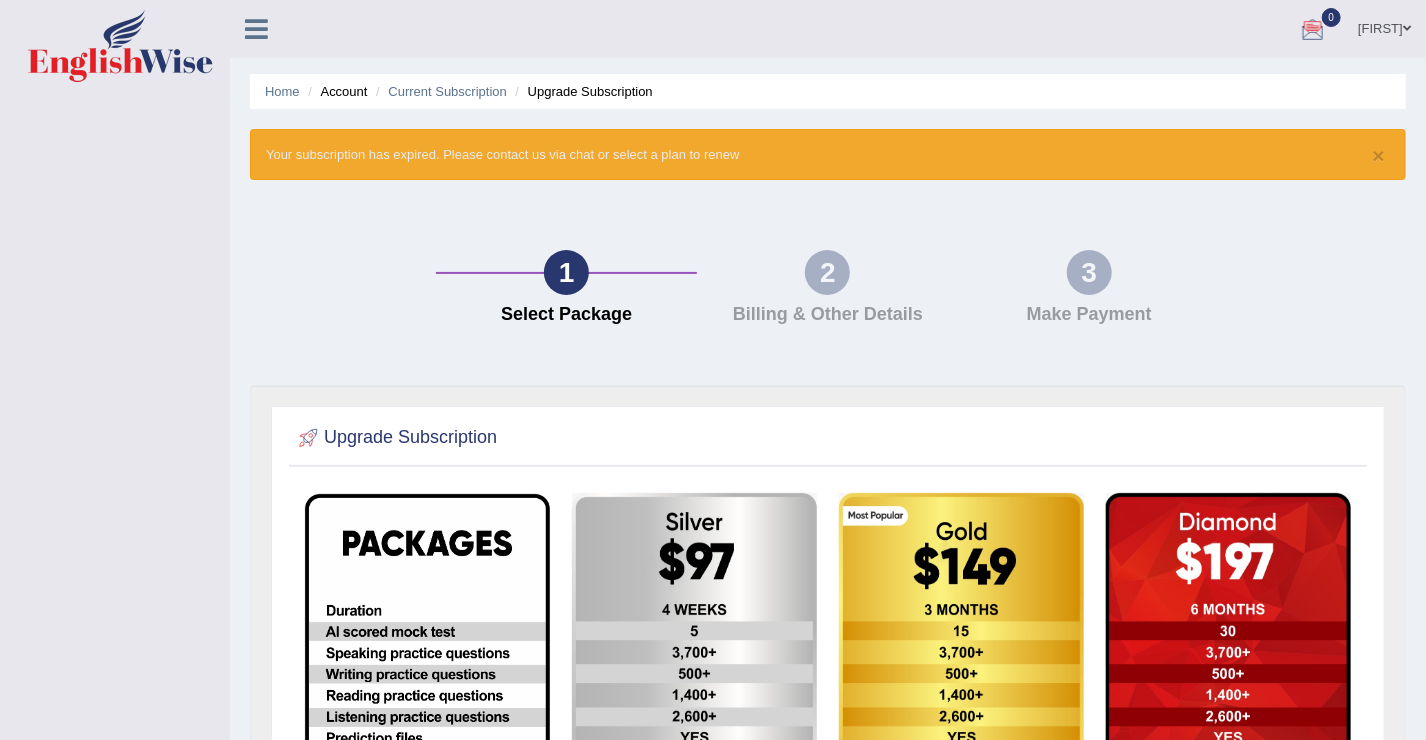click at bounding box center [1313, 30] 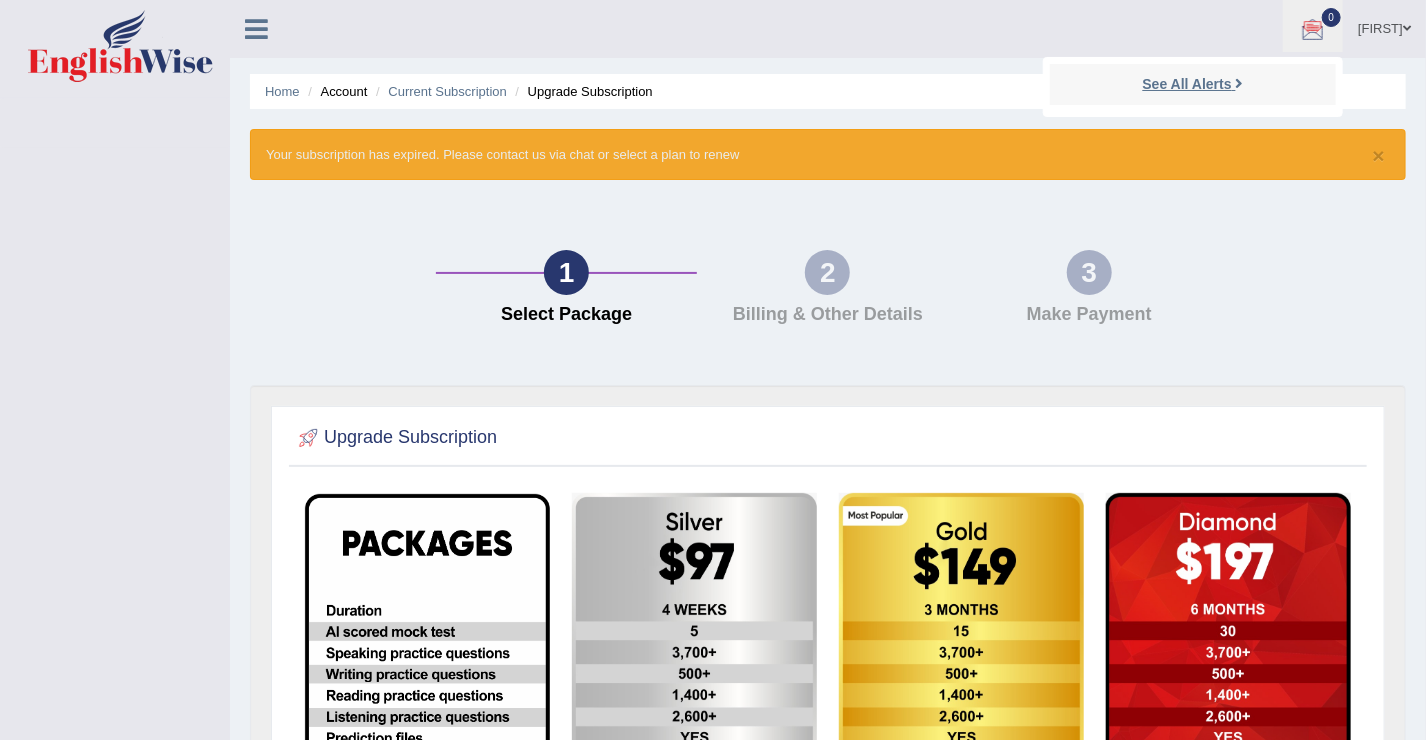 click on "See All Alerts" at bounding box center (1193, 84) 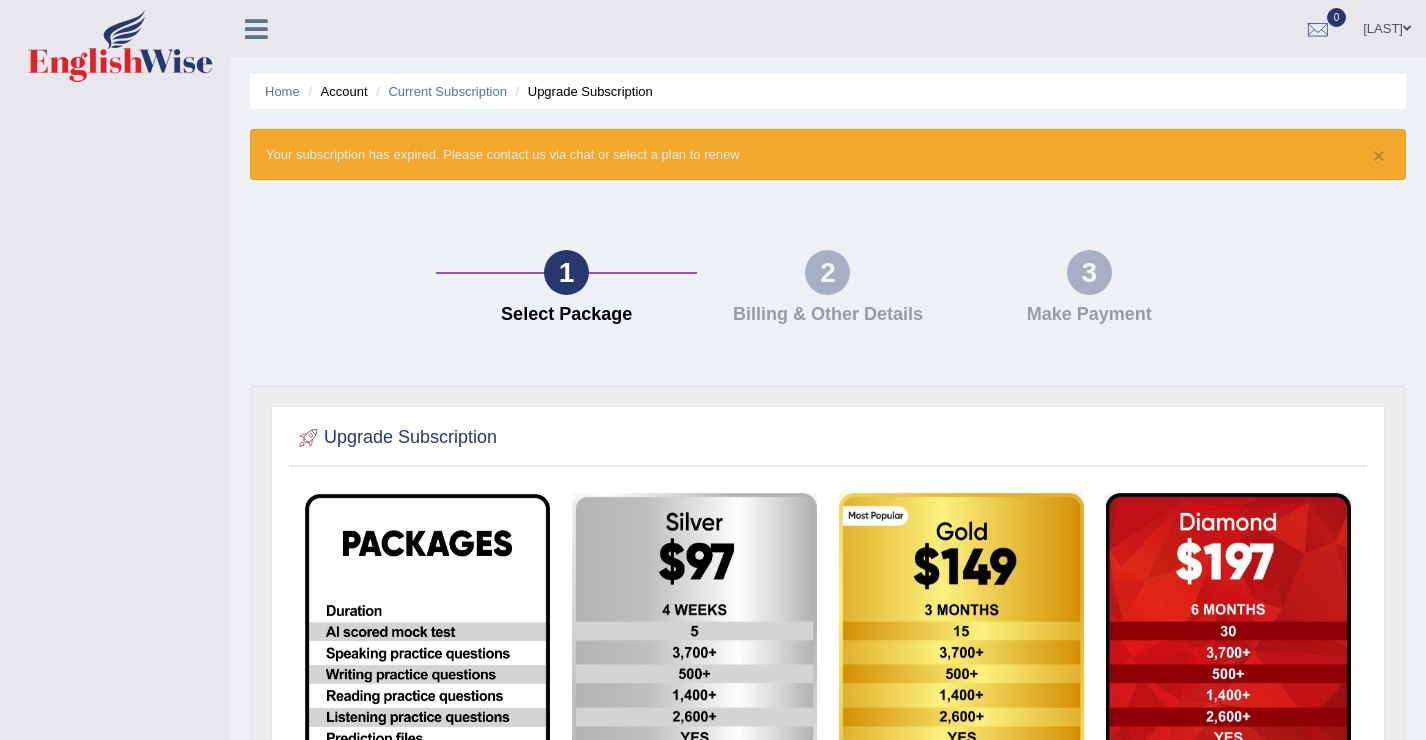scroll, scrollTop: 0, scrollLeft: 0, axis: both 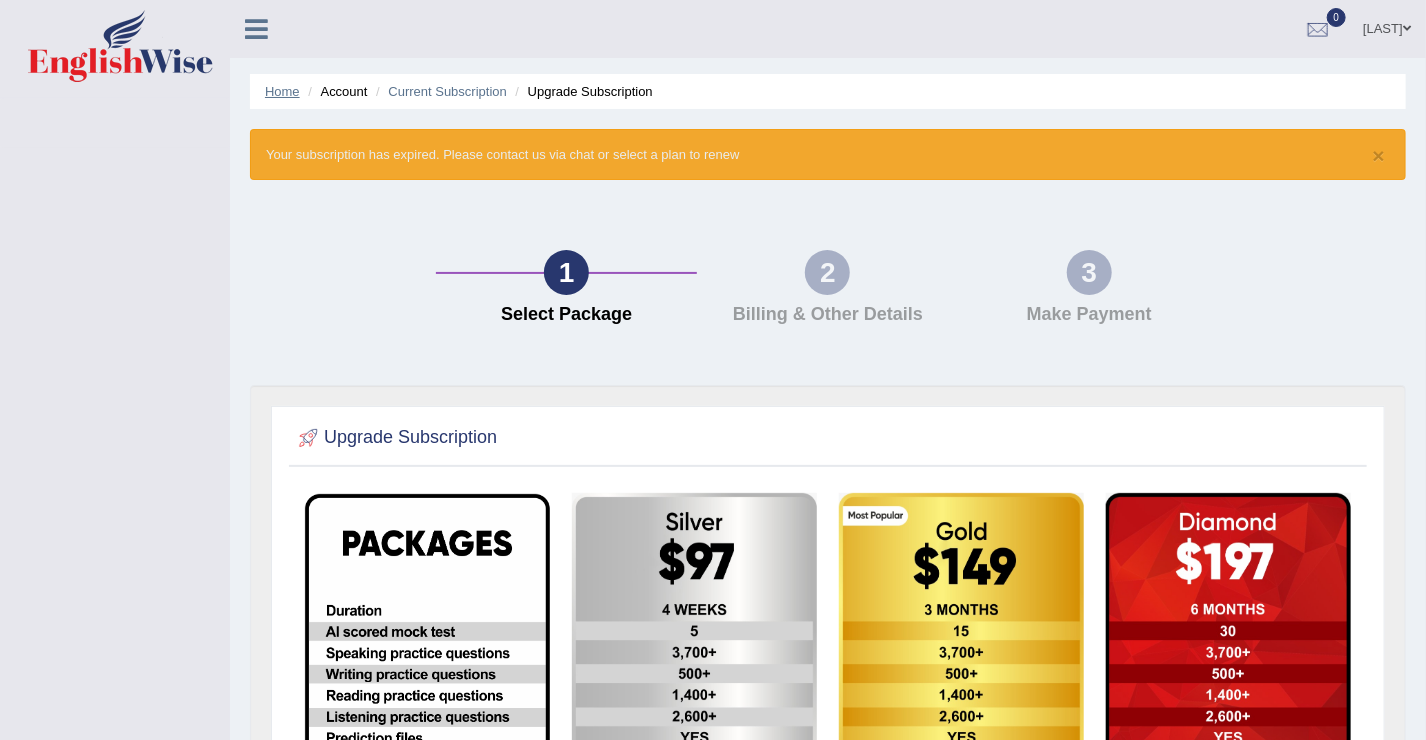 click on "Home" at bounding box center [282, 91] 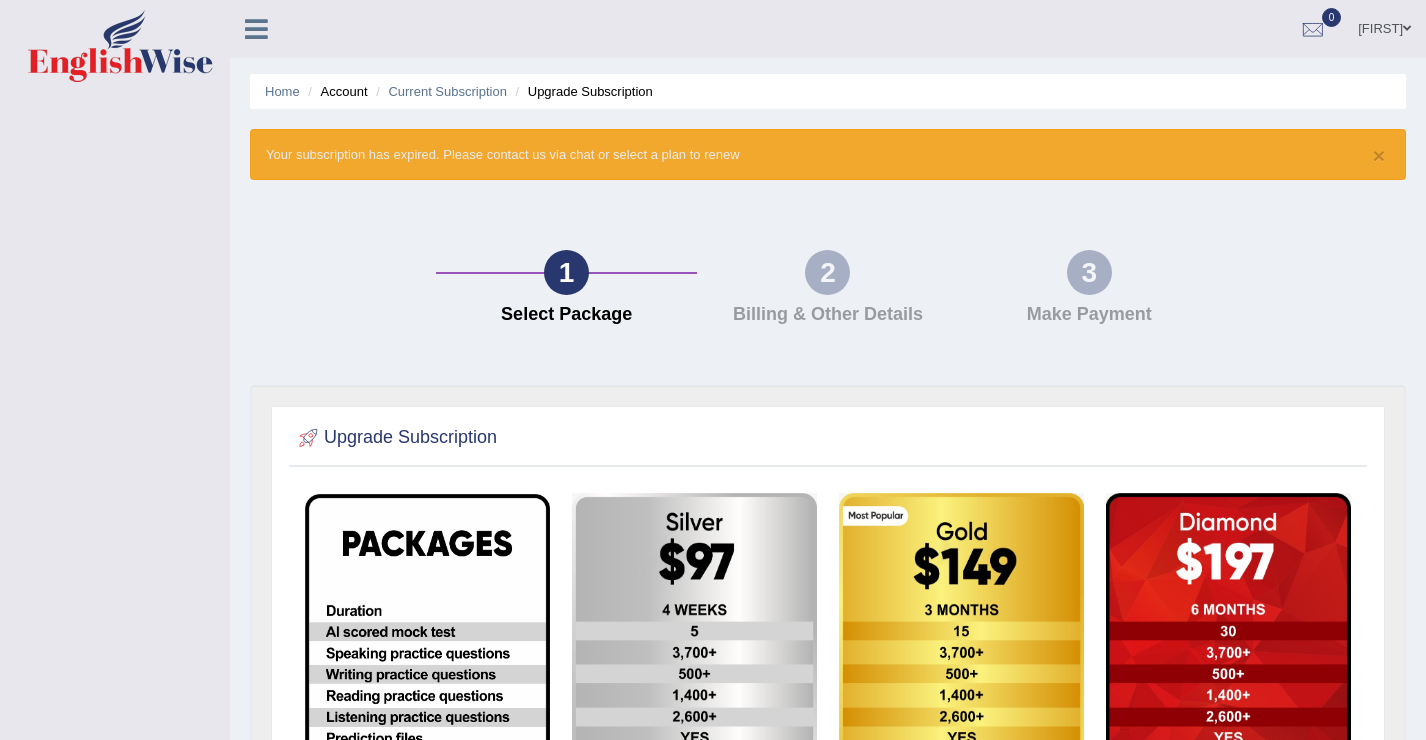 scroll, scrollTop: 0, scrollLeft: 0, axis: both 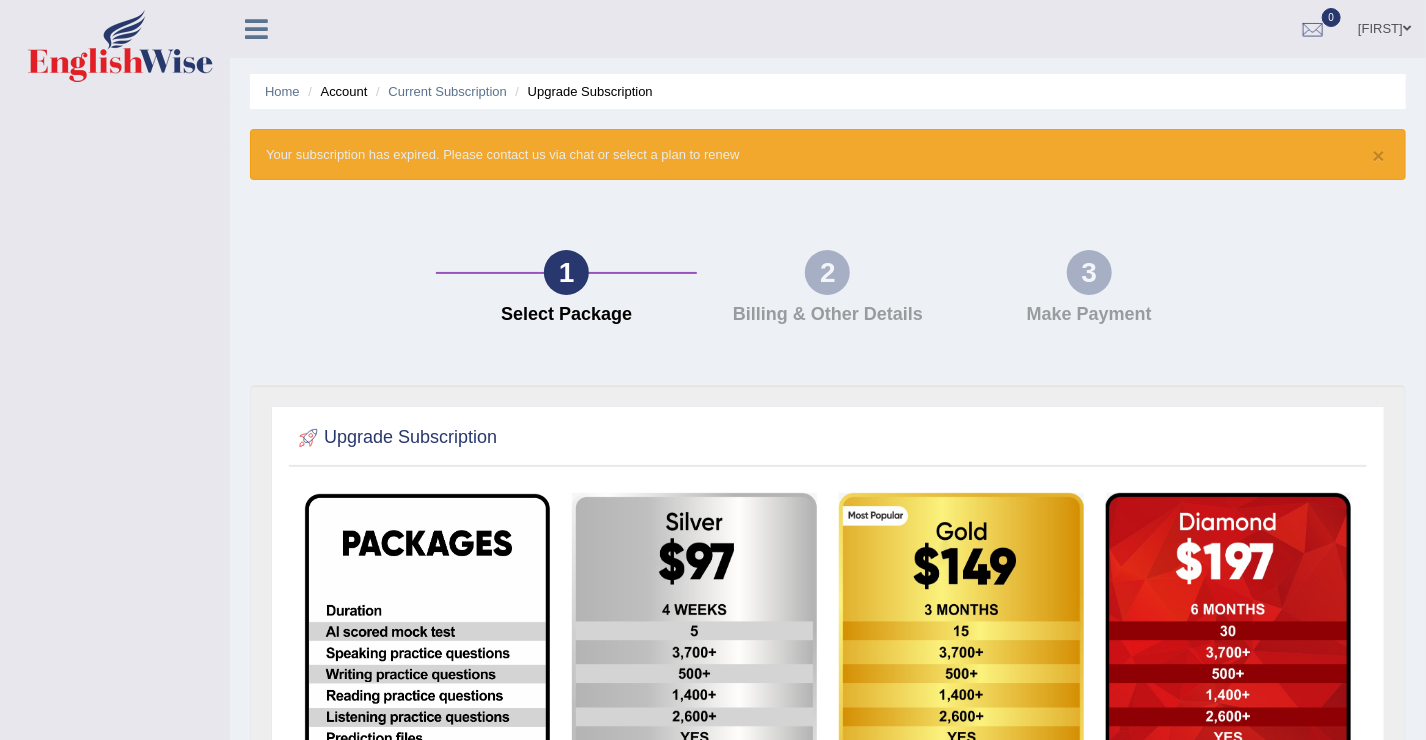click at bounding box center (1407, 28) 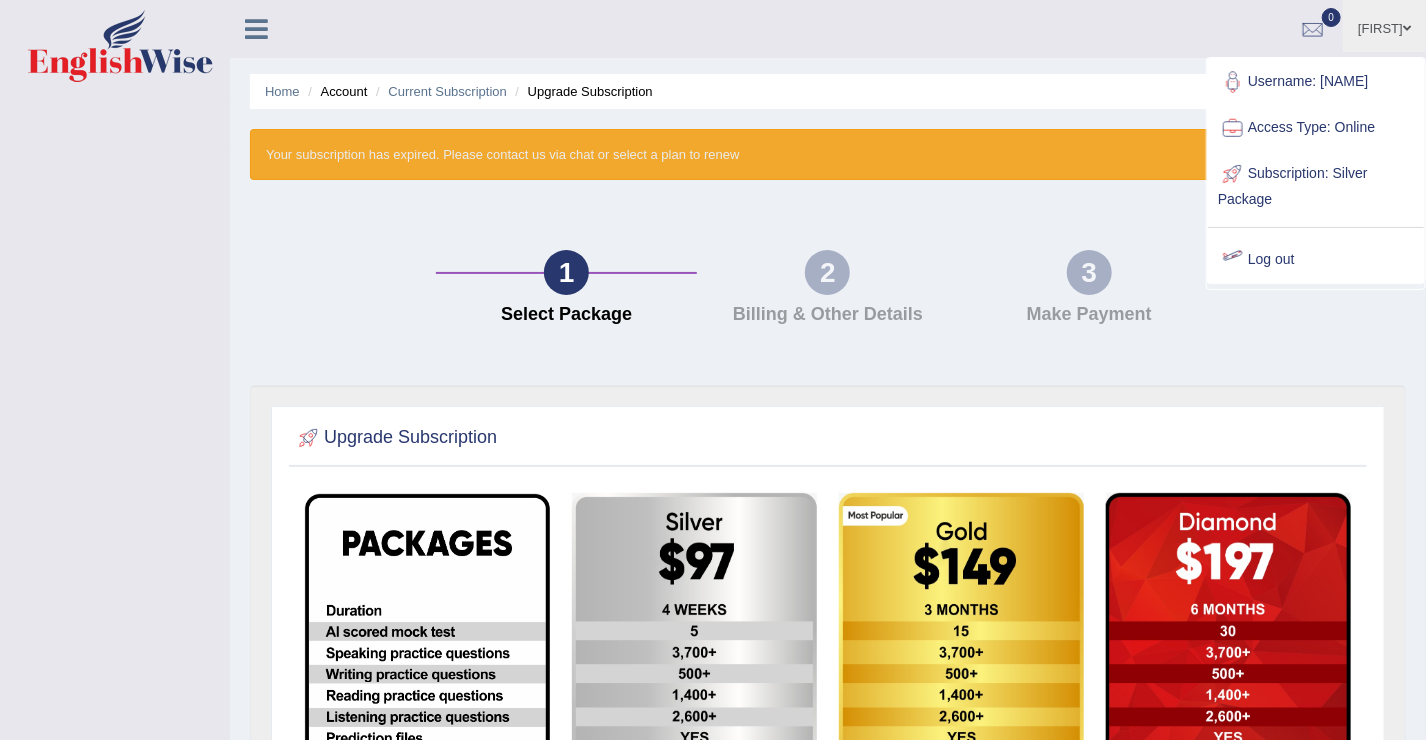click on "Log out" at bounding box center (1316, 260) 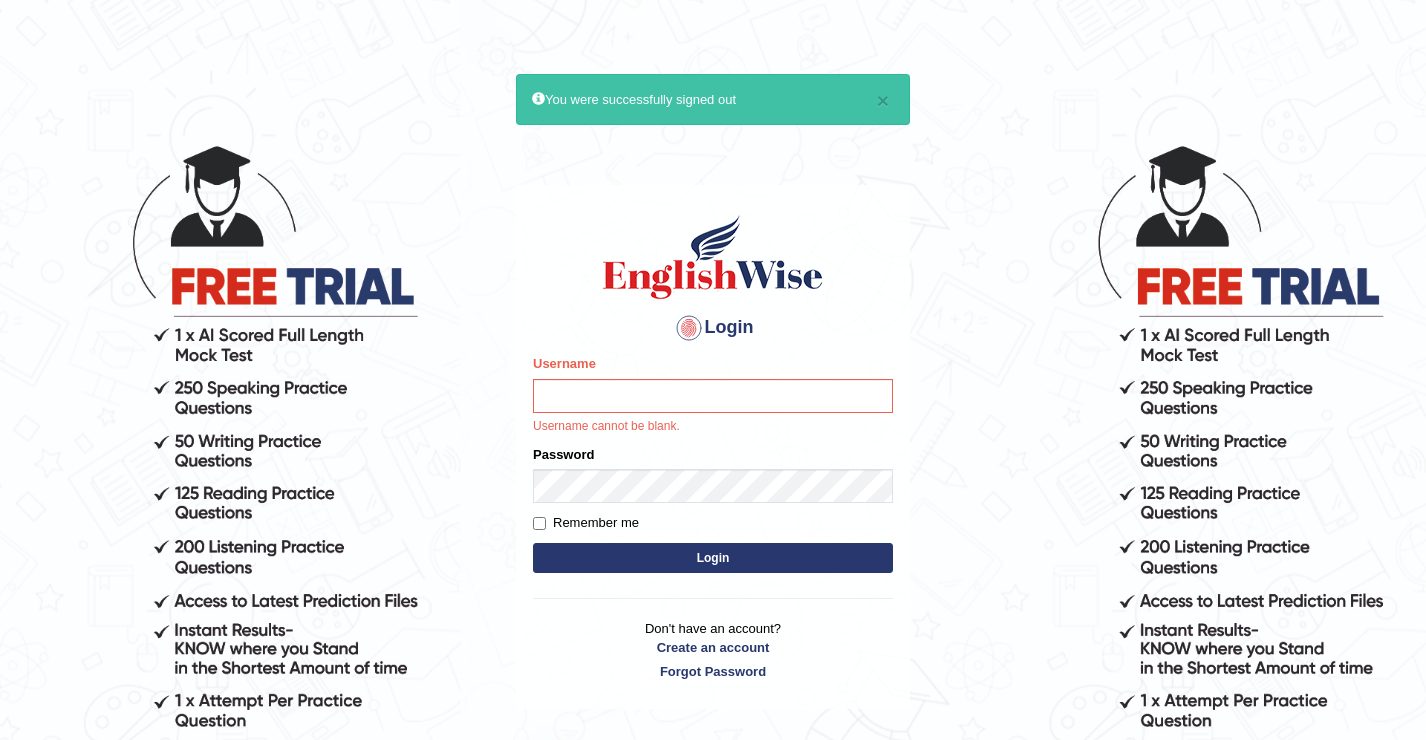scroll, scrollTop: 0, scrollLeft: 0, axis: both 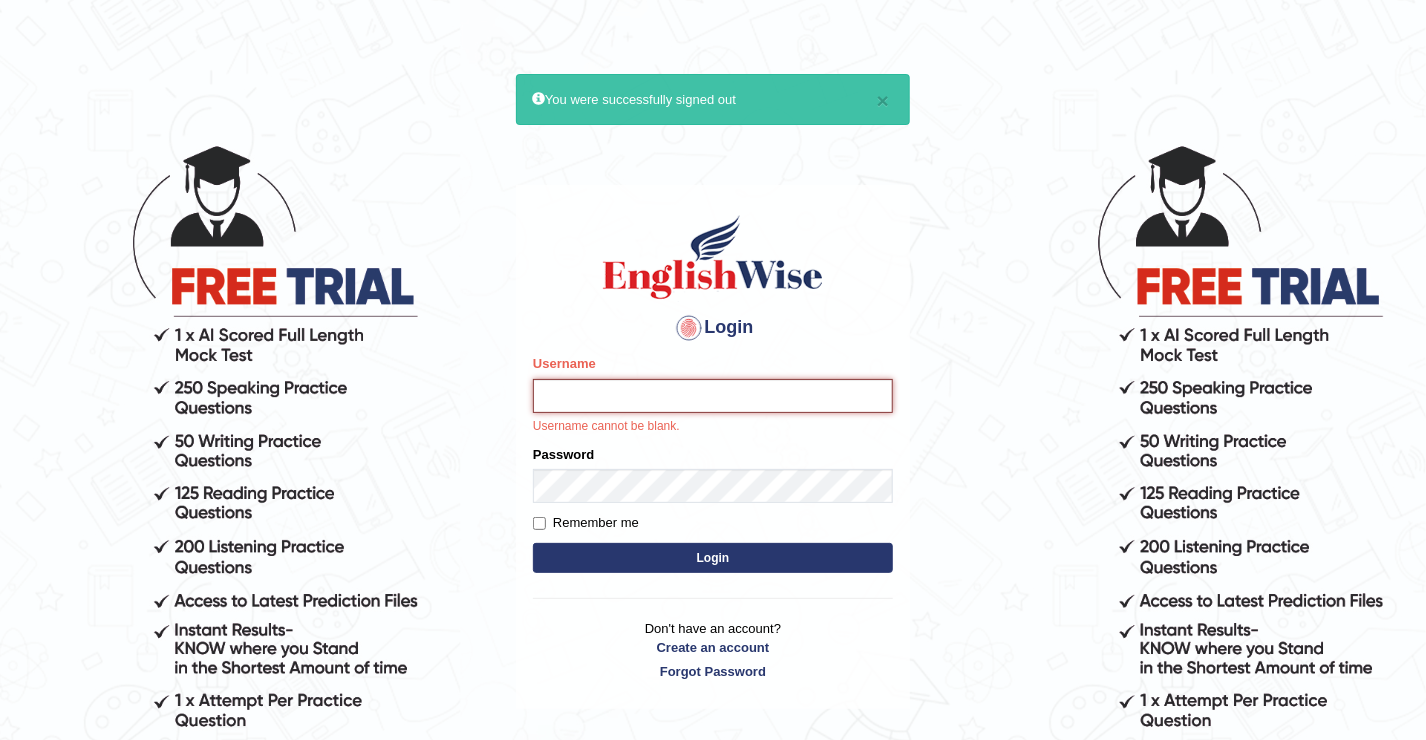 type on "JovicRecomendable" 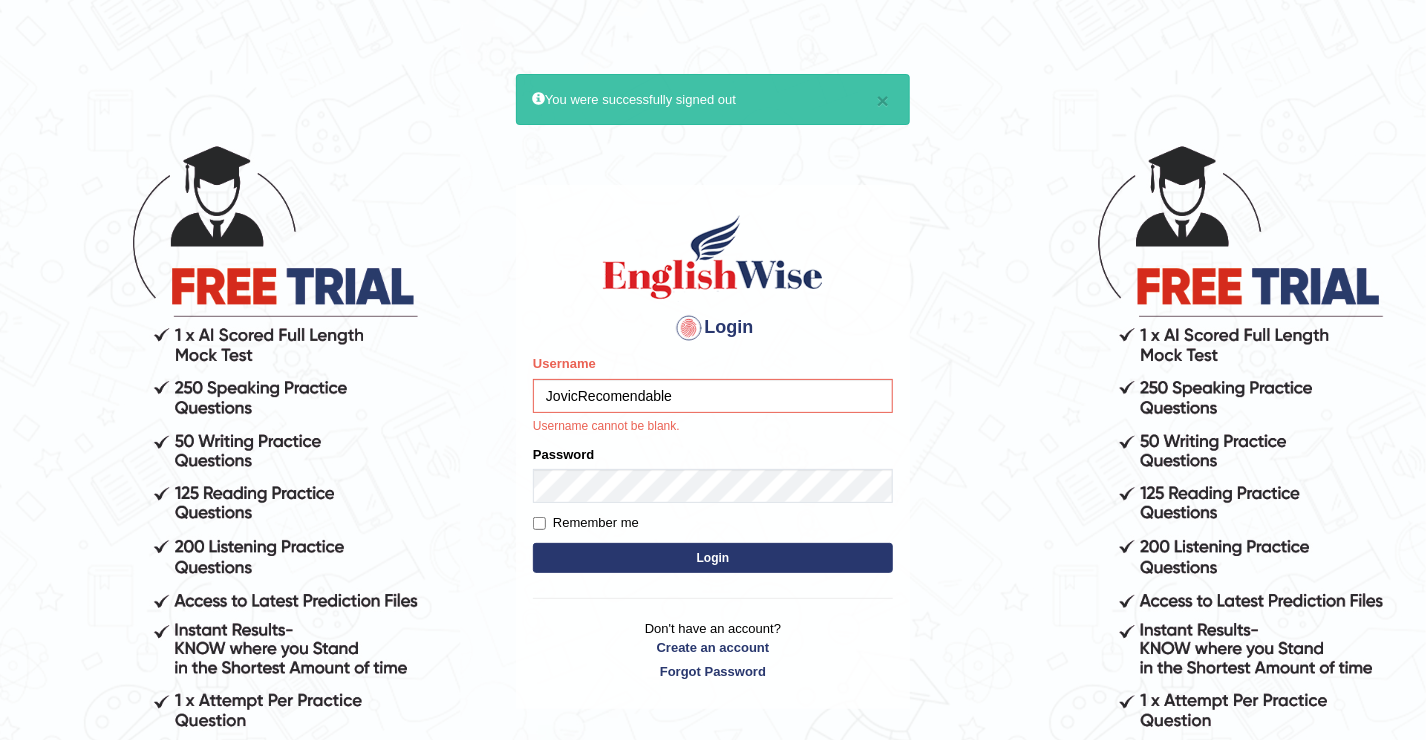 click on "×
You were successfully signed out
Login
Please fix the following errors:
Username
JovicRecomendable
Username cannot be blank.
Password
Remember me
Login
Don't have an account?
Create an account
Forgot Password
2025 ©  English Wise.  All Rights Reserved  Back to English Wise" at bounding box center (713, 441) 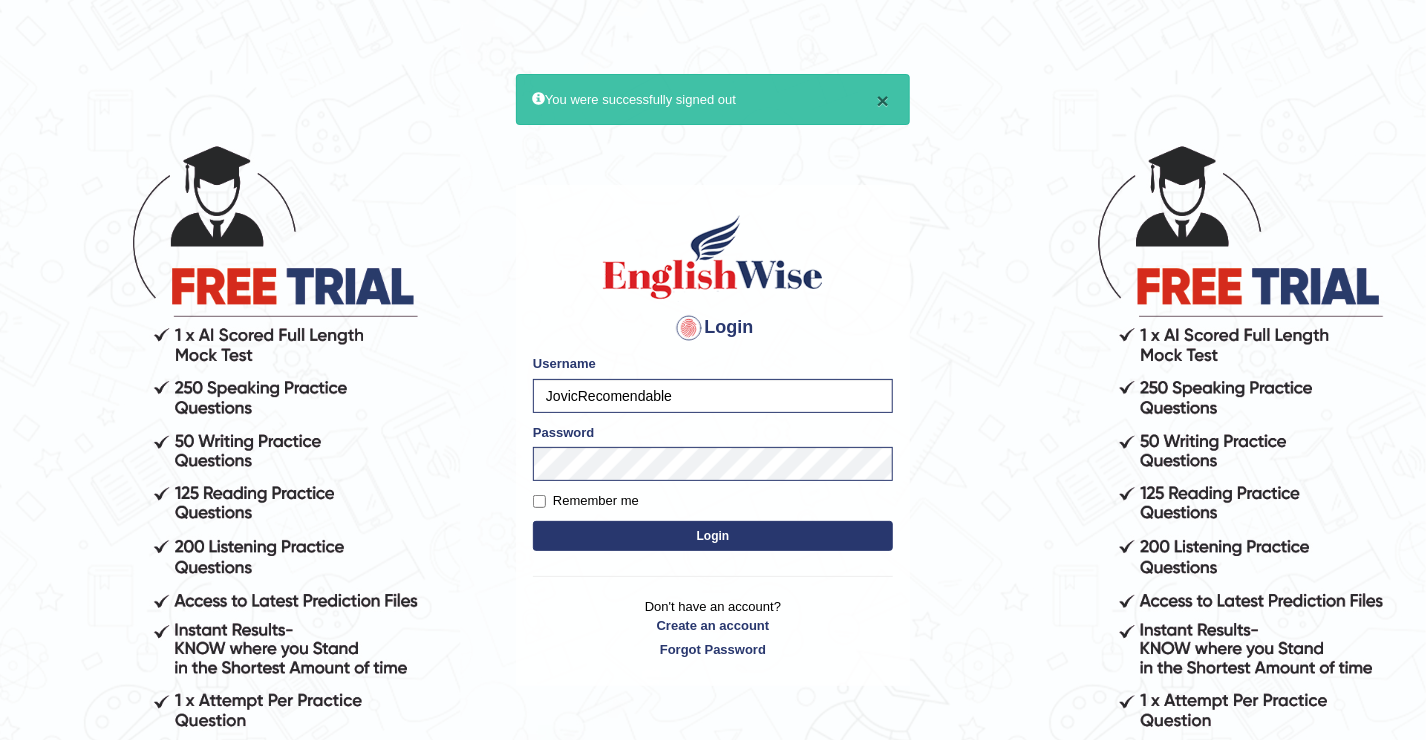 click on "×" at bounding box center (883, 100) 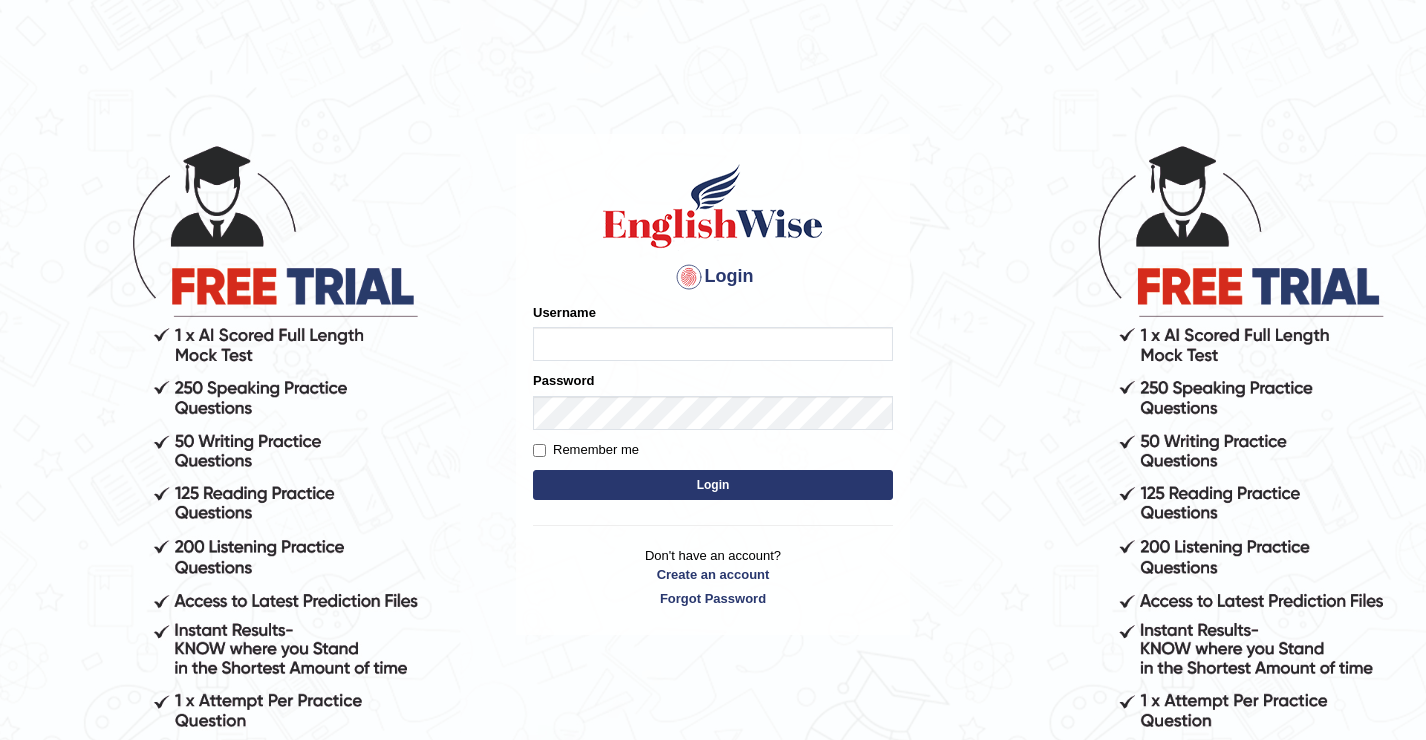 scroll, scrollTop: 0, scrollLeft: 0, axis: both 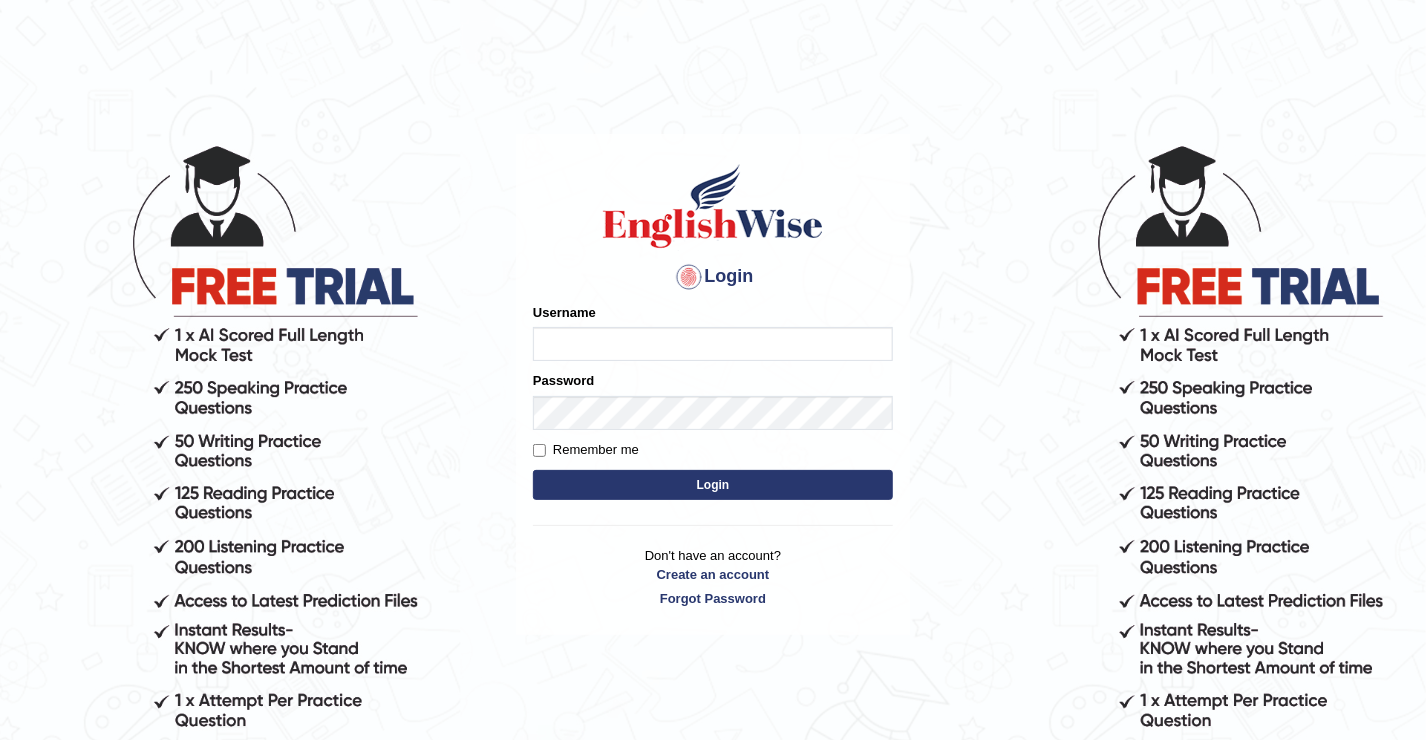 type on "JovicRecomendable" 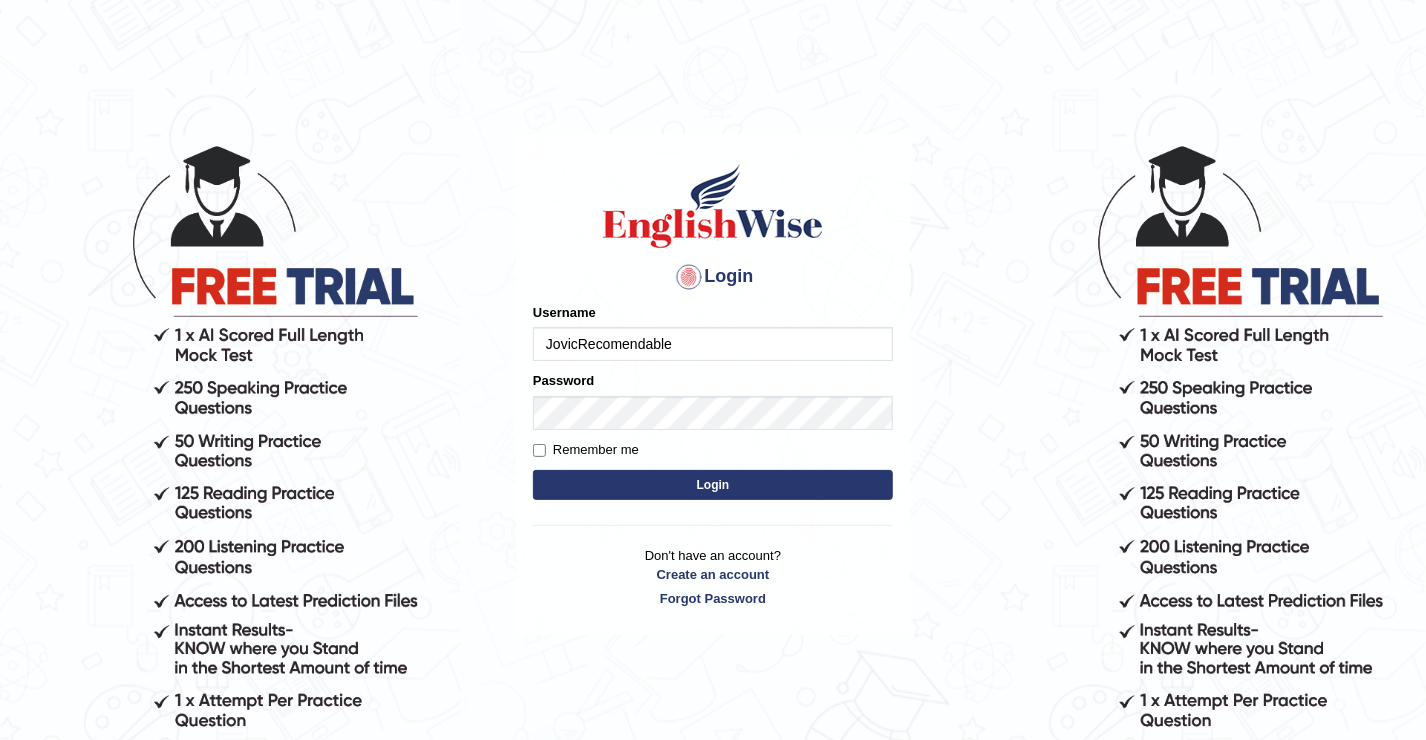 click on "Login" at bounding box center (713, 485) 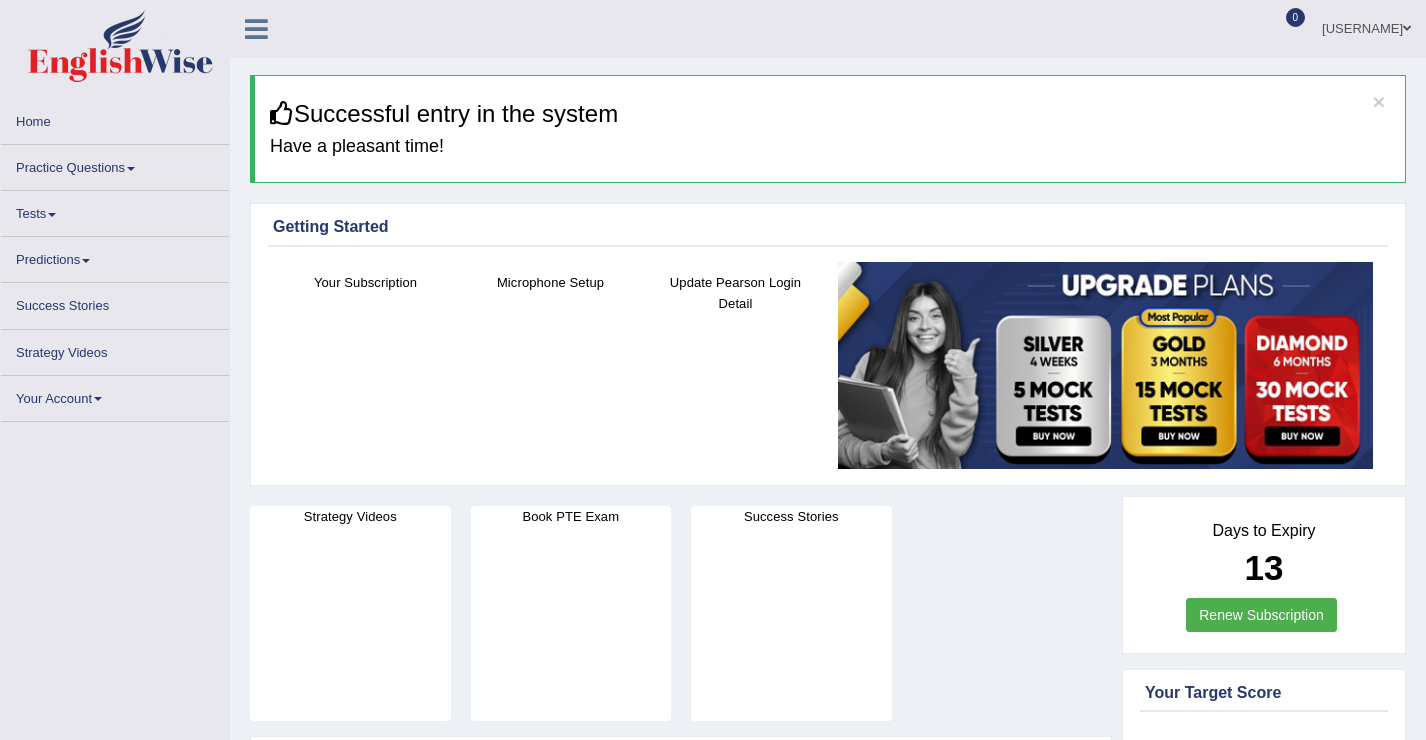 scroll, scrollTop: 0, scrollLeft: 0, axis: both 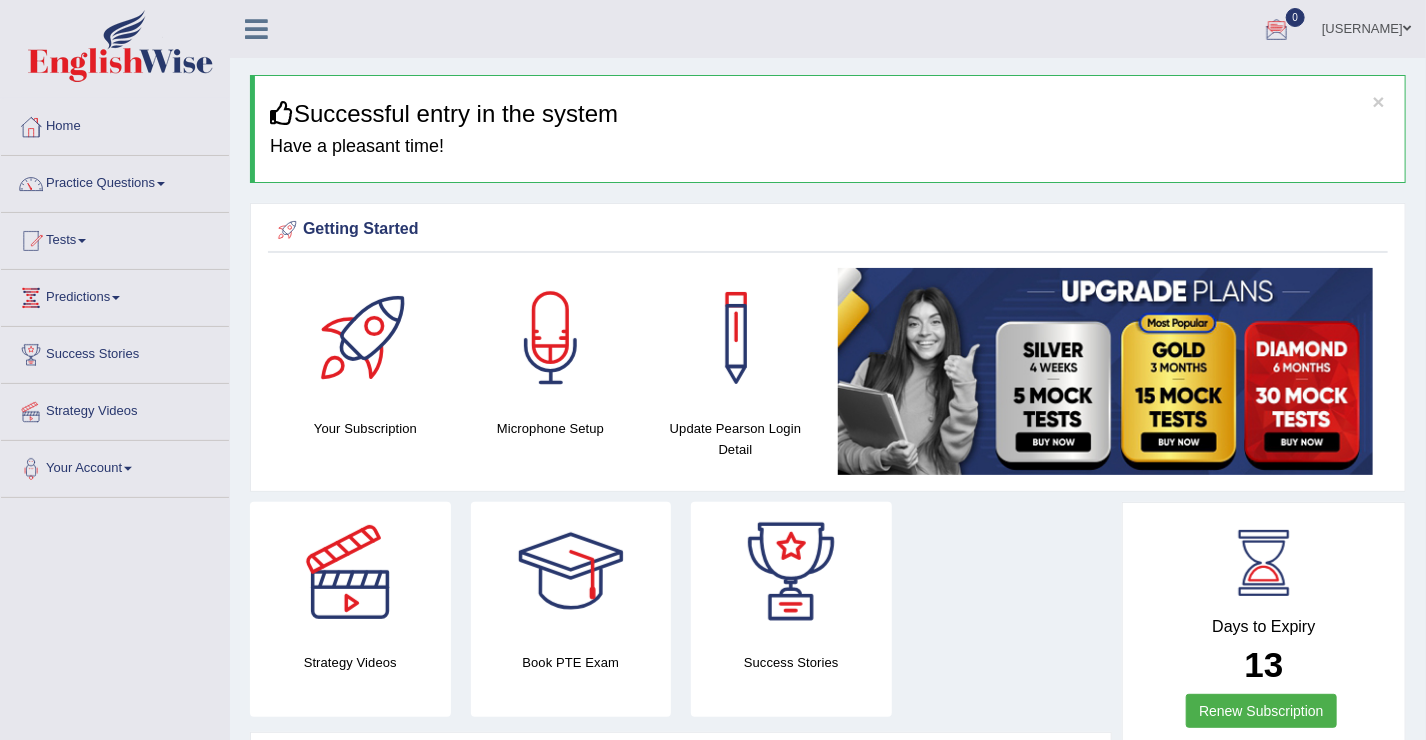 click on "0" at bounding box center (1296, 17) 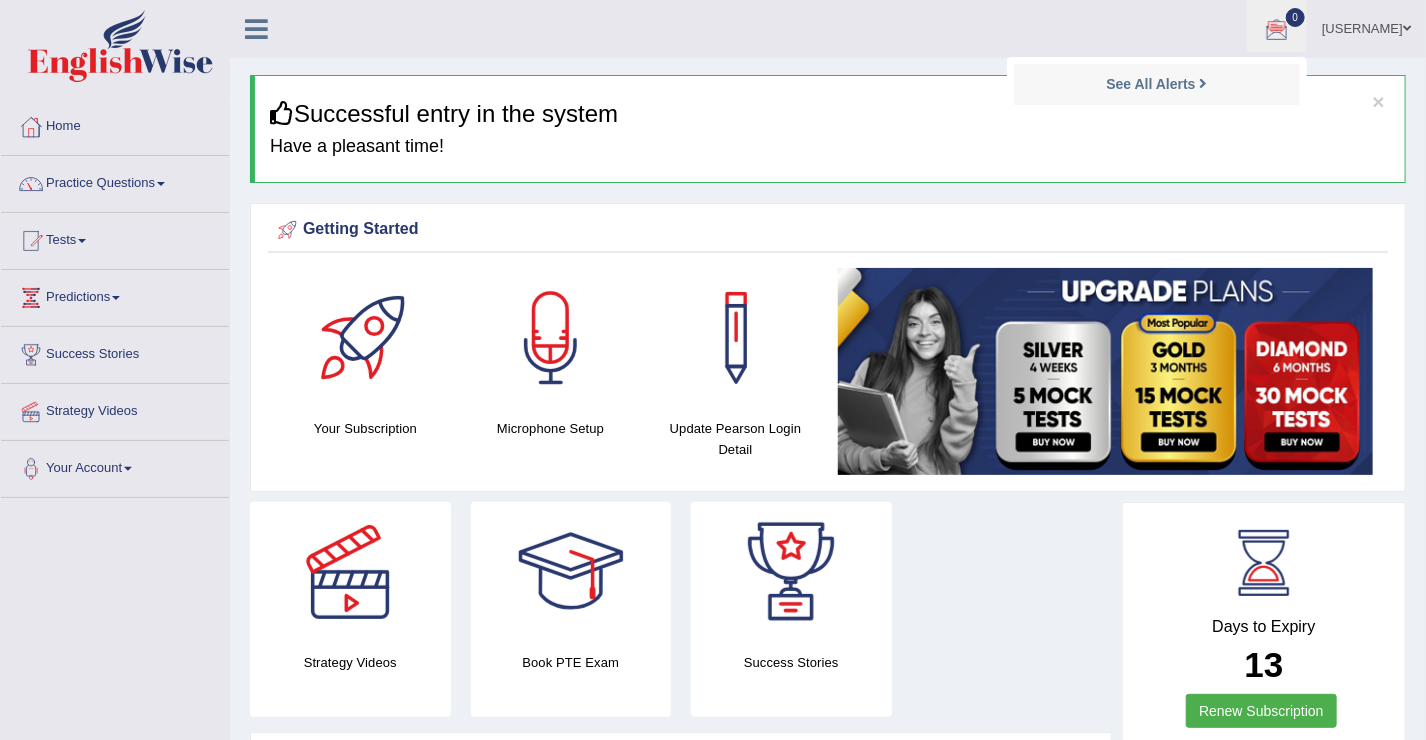 click on "Jovic
Toggle navigation
Username: JovicRecomendable
Access Type: Online
Subscription: Silver Package
Log out
0
See All Alerts" at bounding box center (1007, 28) 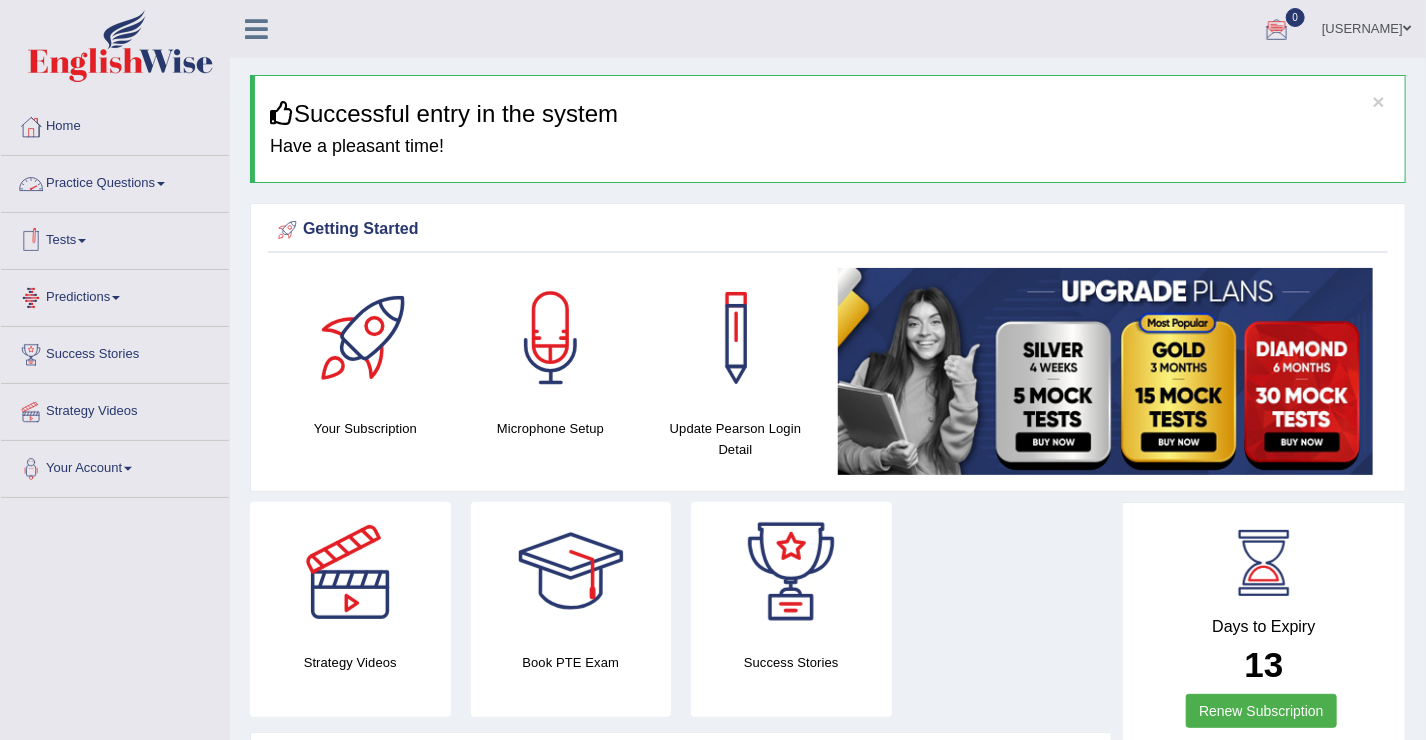 click on "Practice Questions" at bounding box center [115, 181] 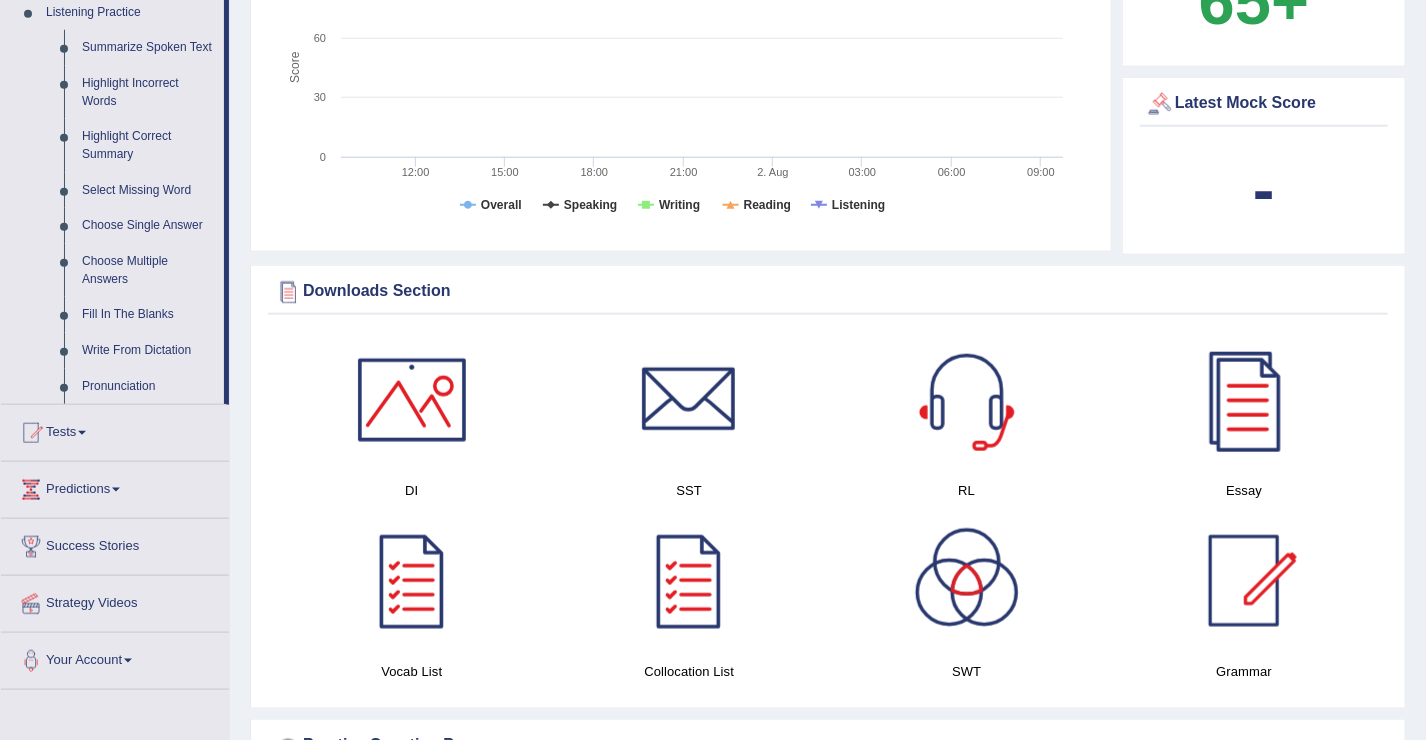 scroll, scrollTop: 880, scrollLeft: 0, axis: vertical 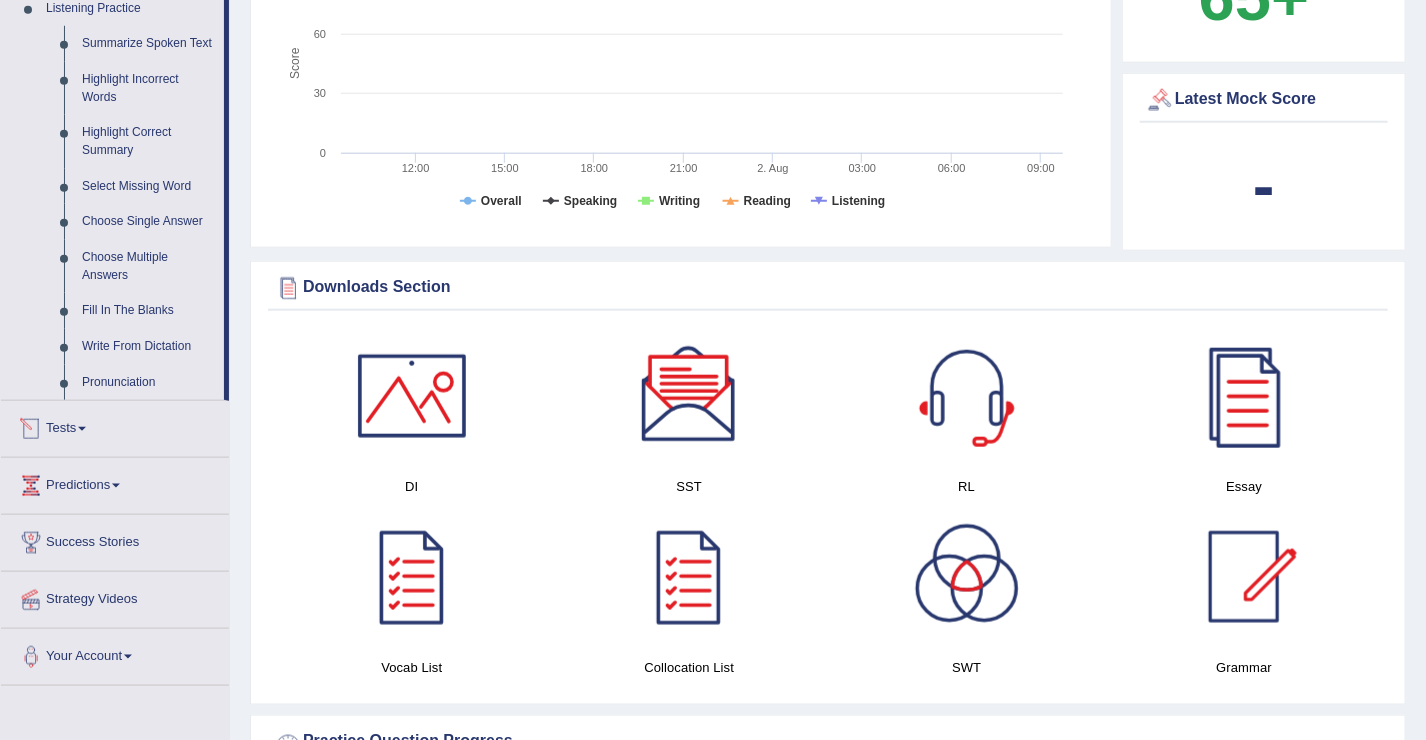 click on "Tests" at bounding box center (115, 426) 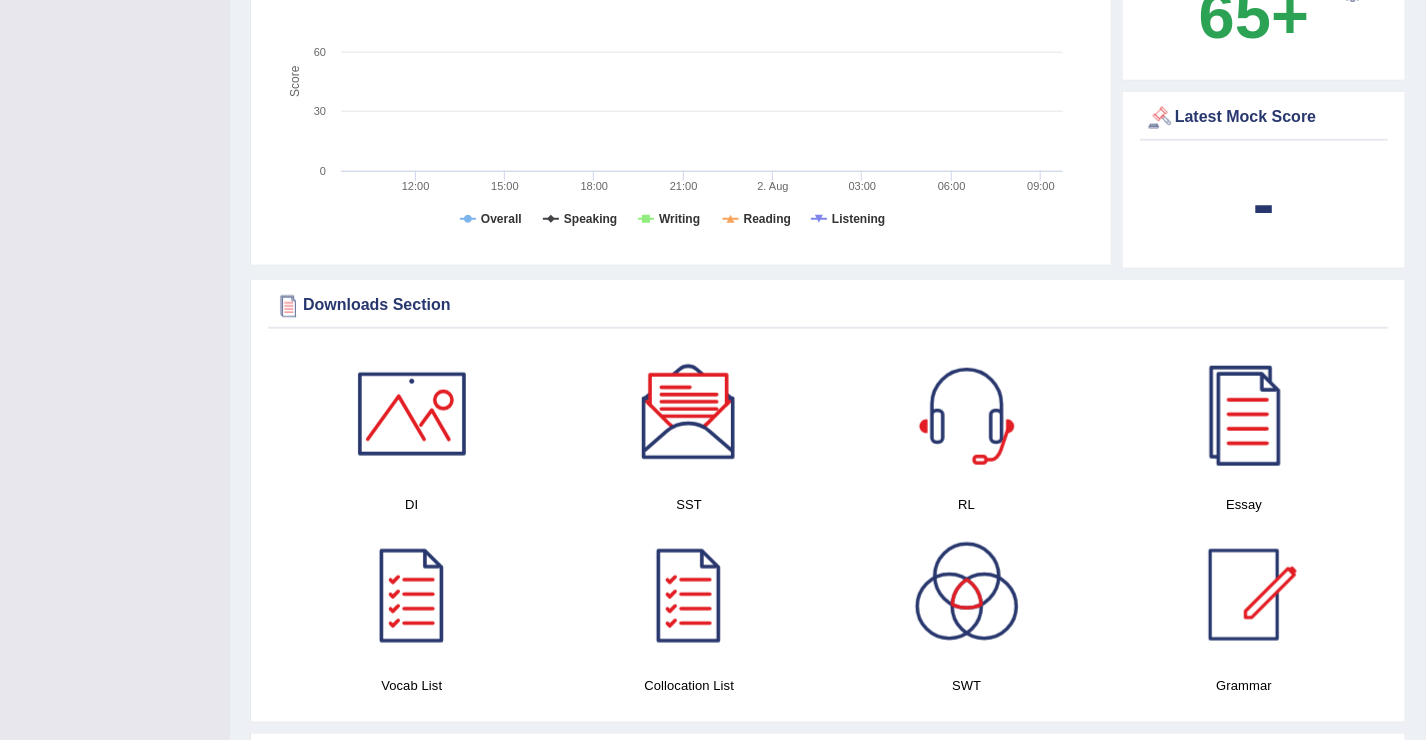 scroll, scrollTop: 252, scrollLeft: 0, axis: vertical 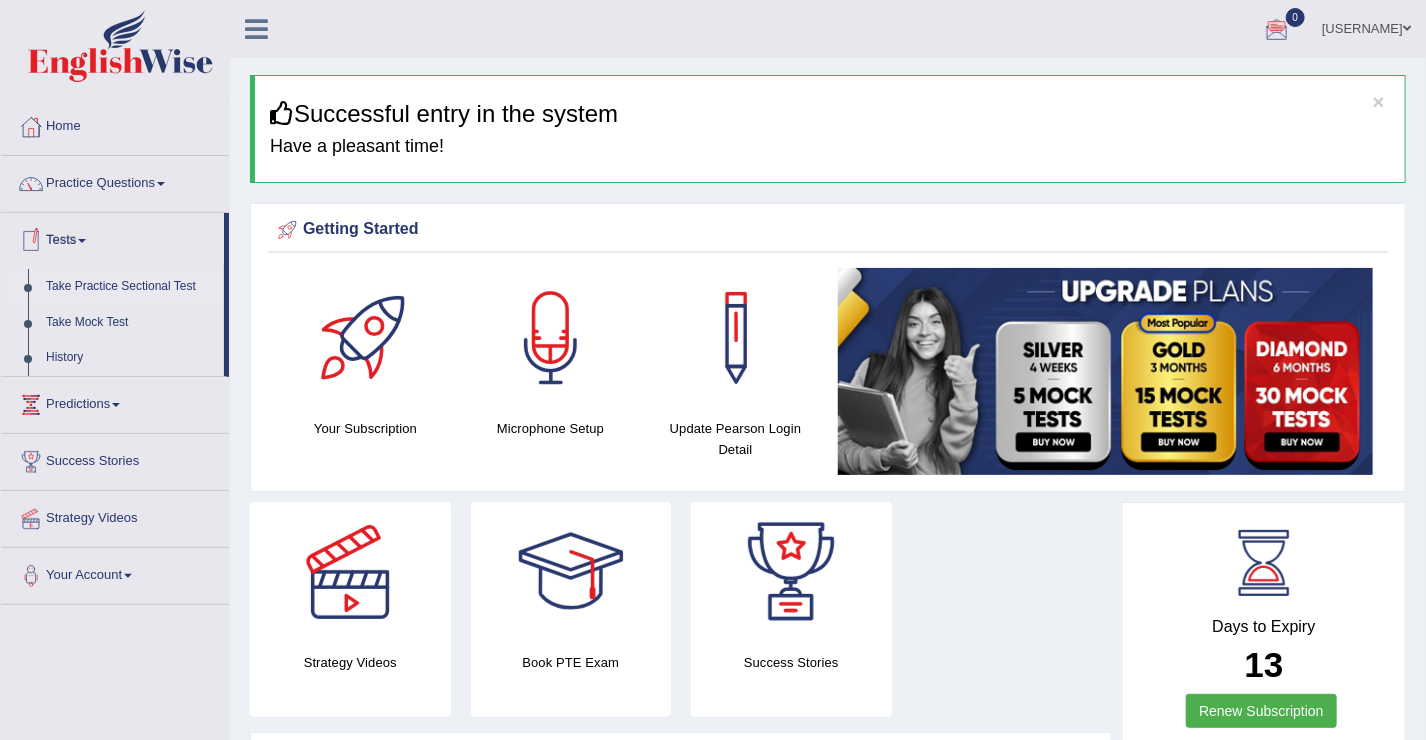 click on "Take Practice Sectional Test" at bounding box center [130, 287] 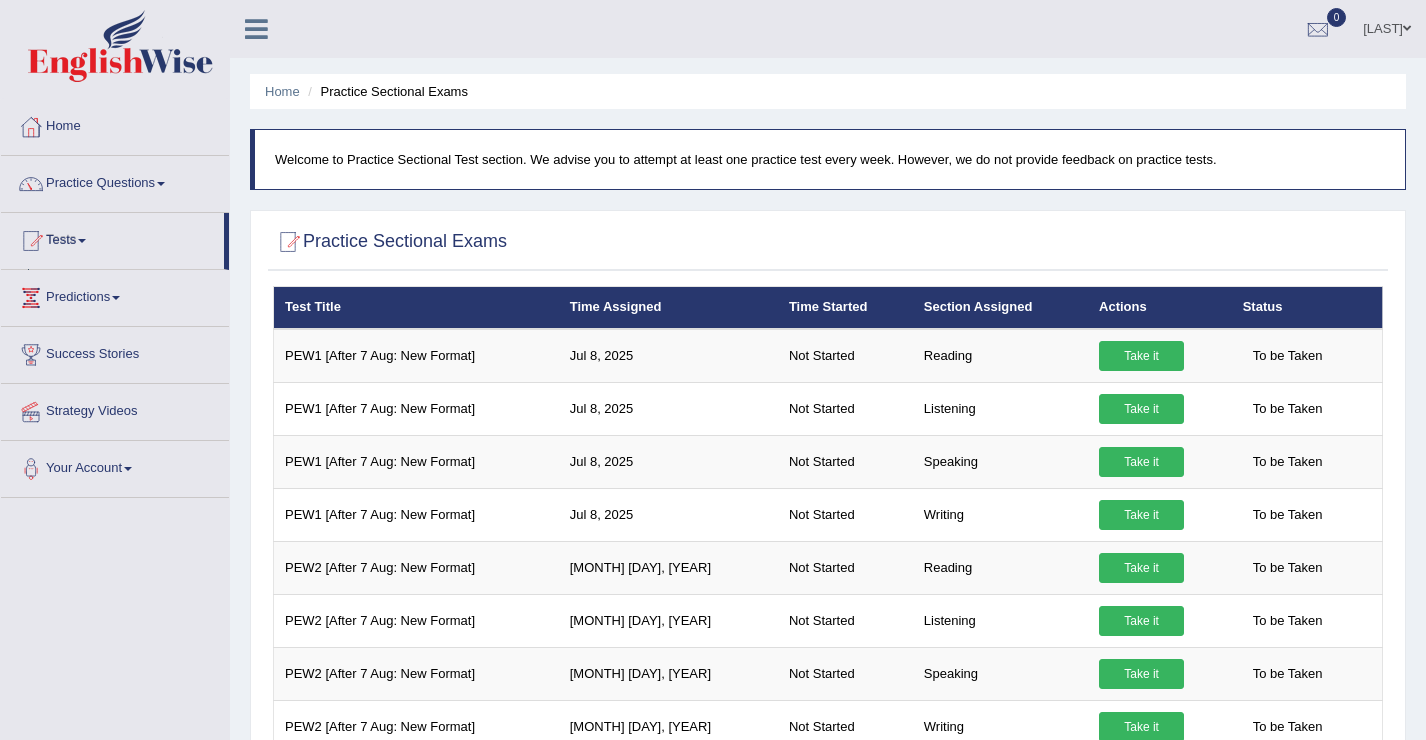 scroll, scrollTop: 0, scrollLeft: 0, axis: both 